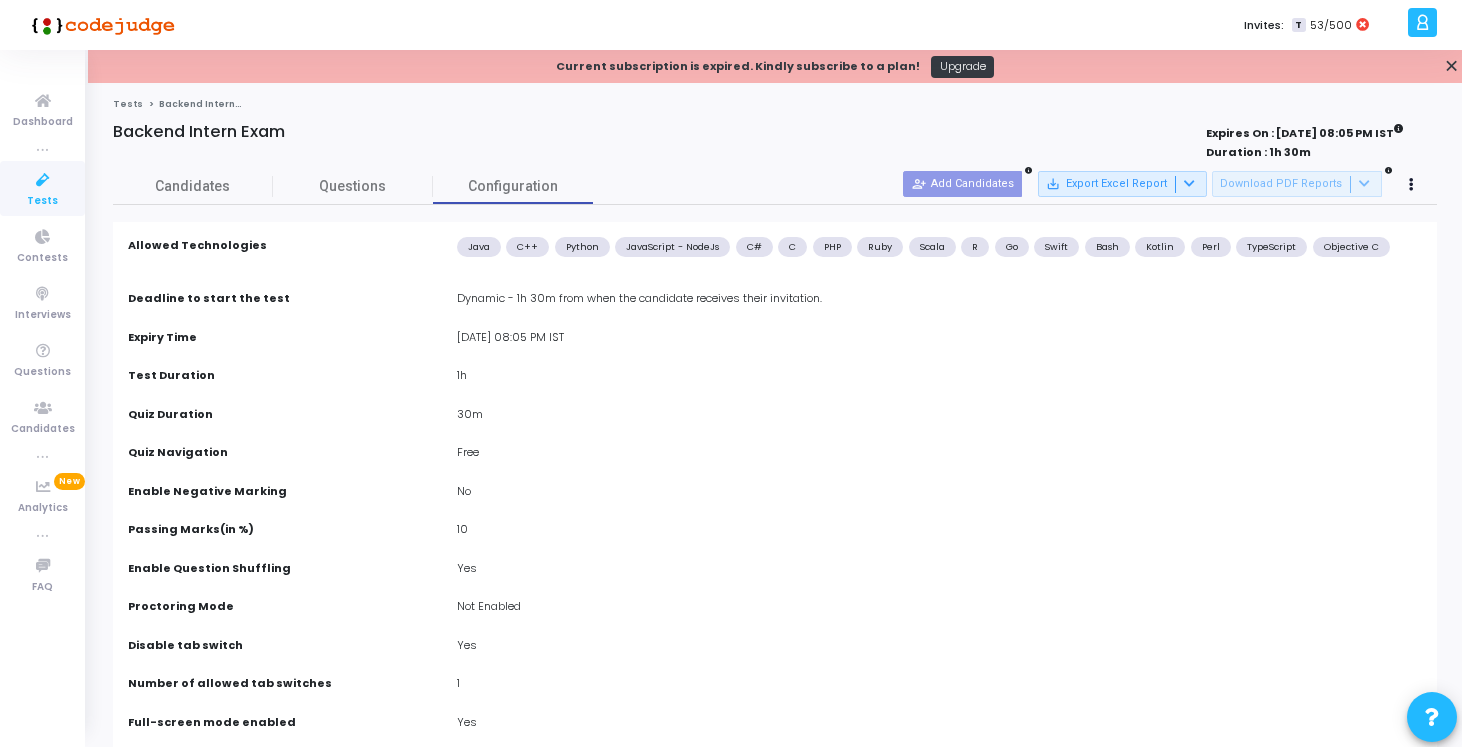 scroll, scrollTop: 0, scrollLeft: 0, axis: both 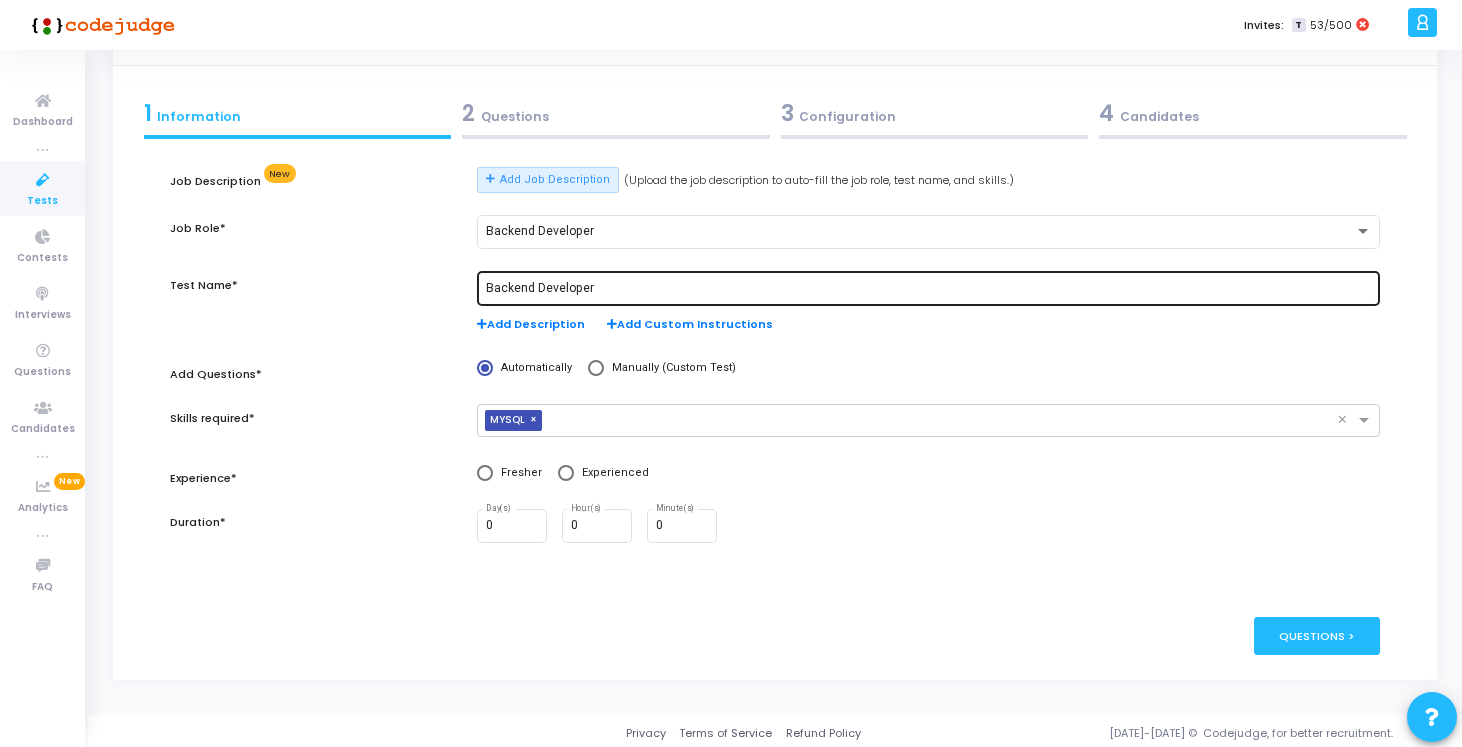 click on "Backend Developer" at bounding box center (929, 287) 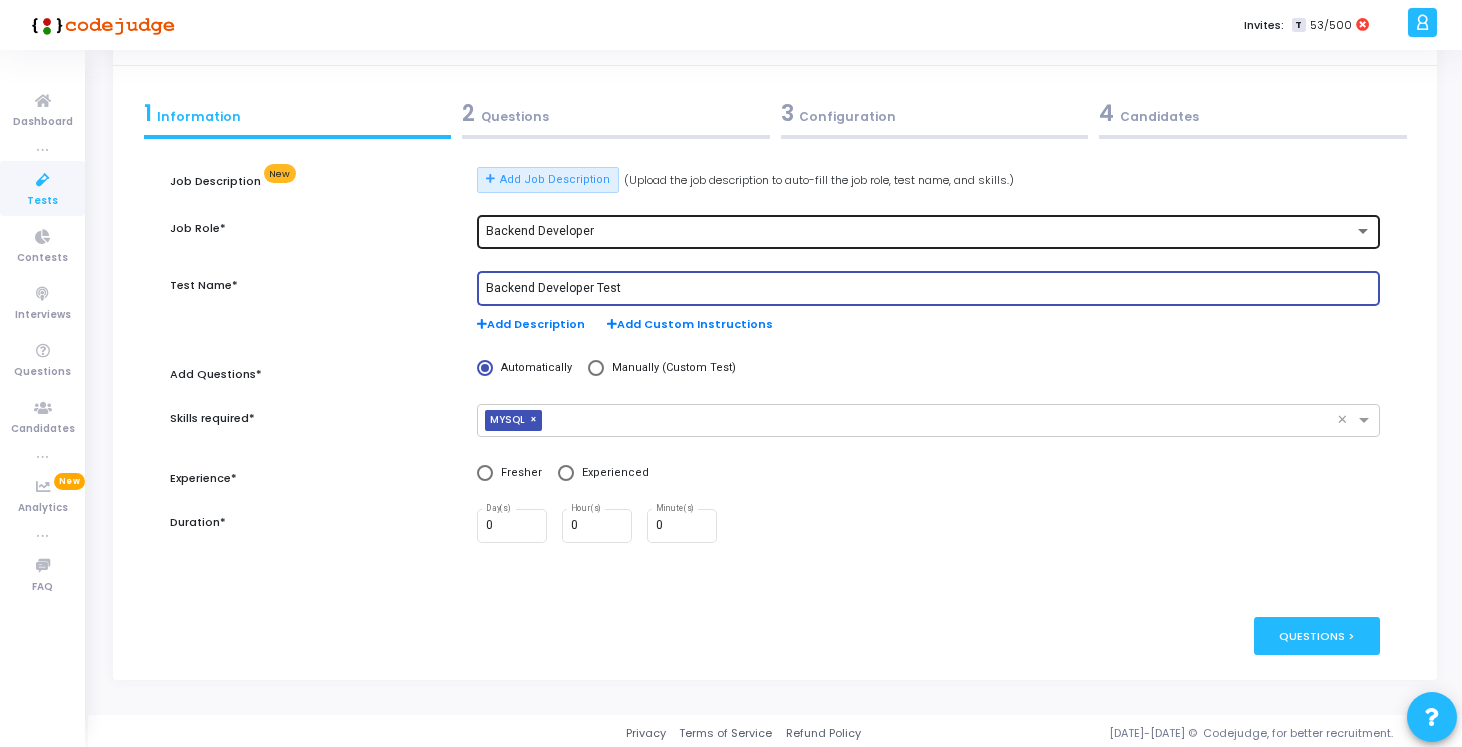 type on "Backend Developer Test" 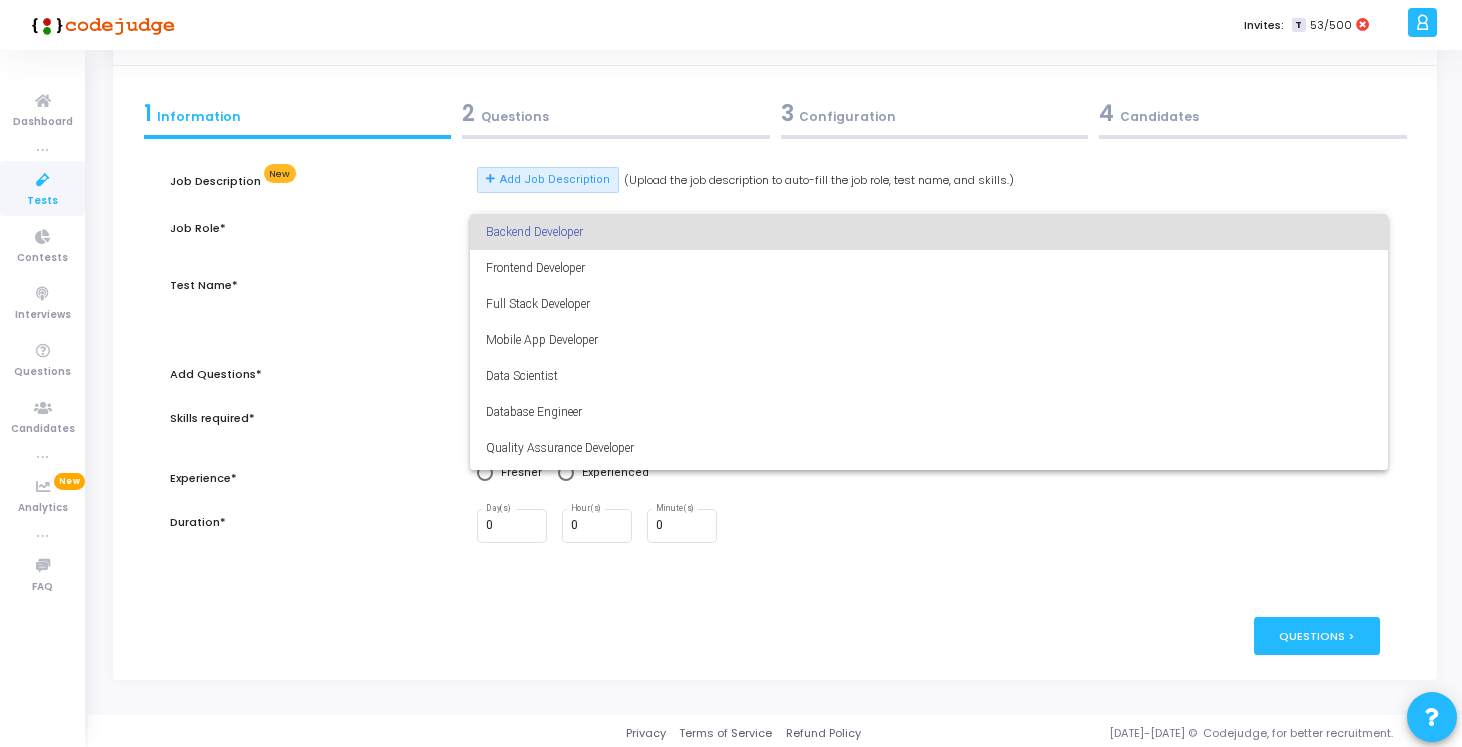 click on "Backend Developer" at bounding box center (929, 232) 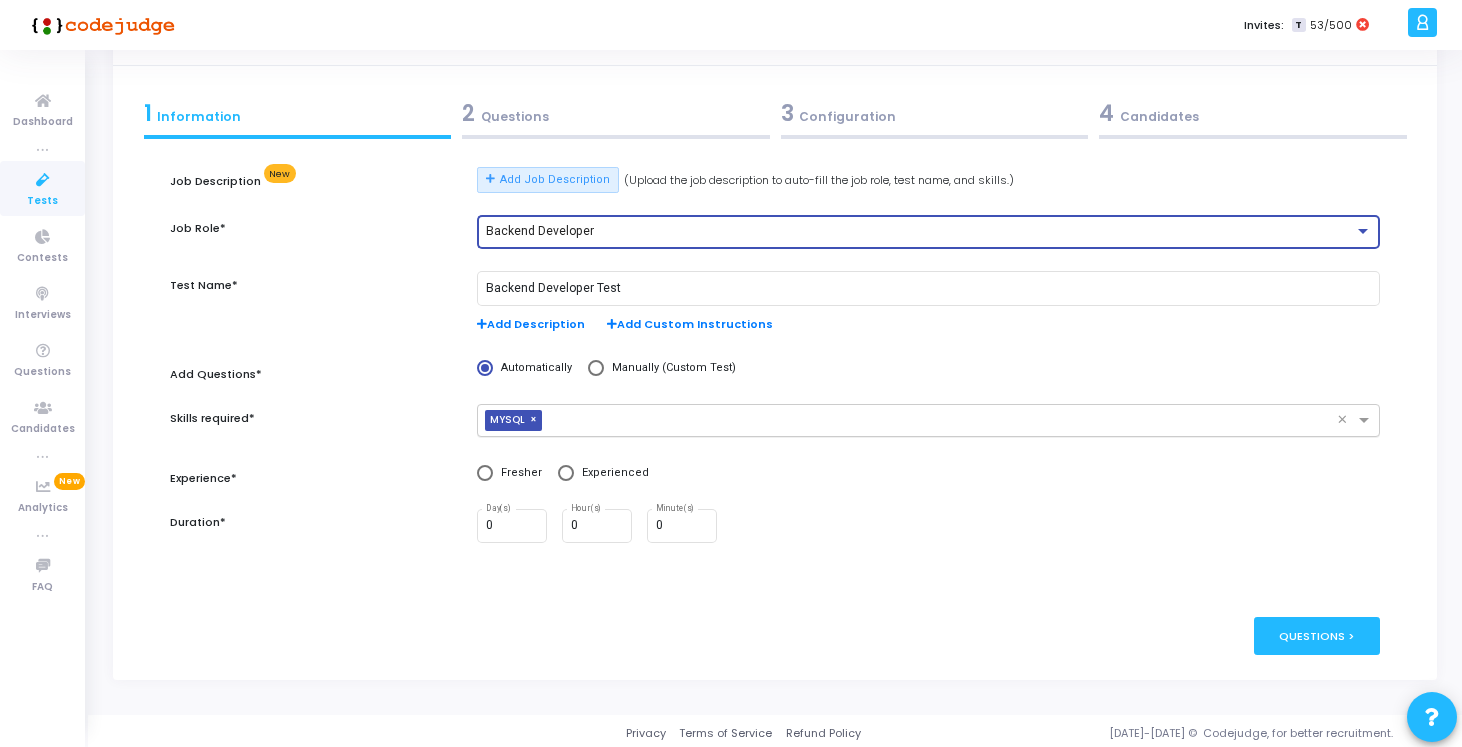 click at bounding box center [943, 421] 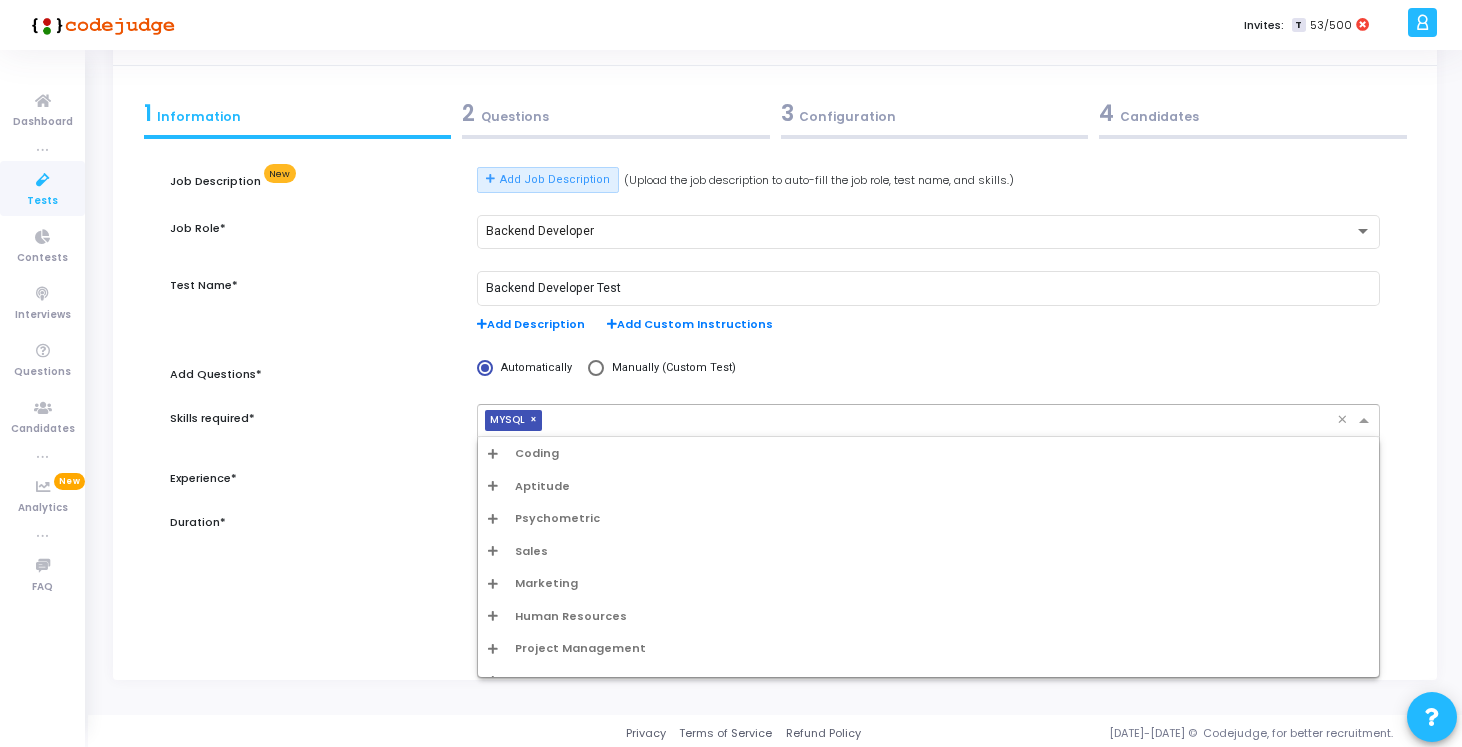 click on "Coding" at bounding box center [928, 453] 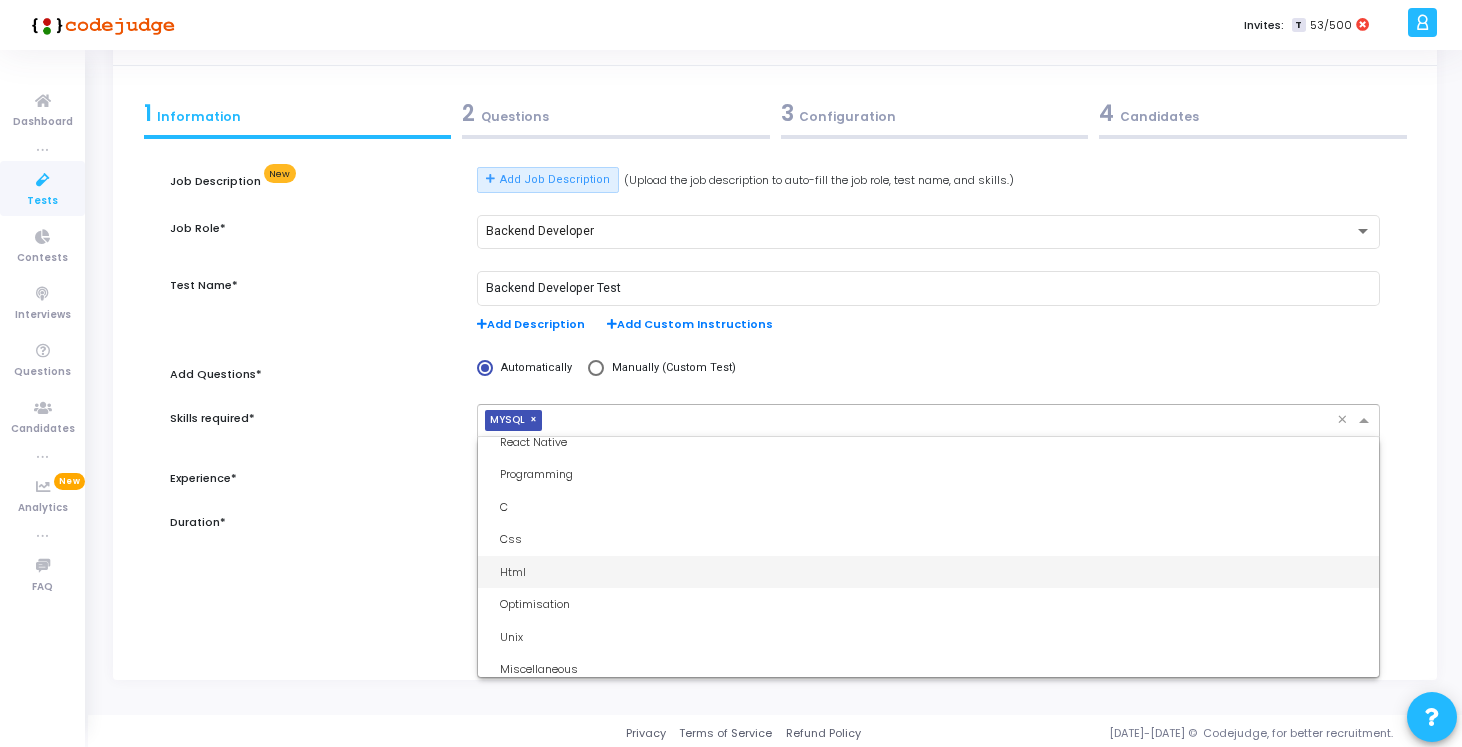scroll, scrollTop: 448, scrollLeft: 0, axis: vertical 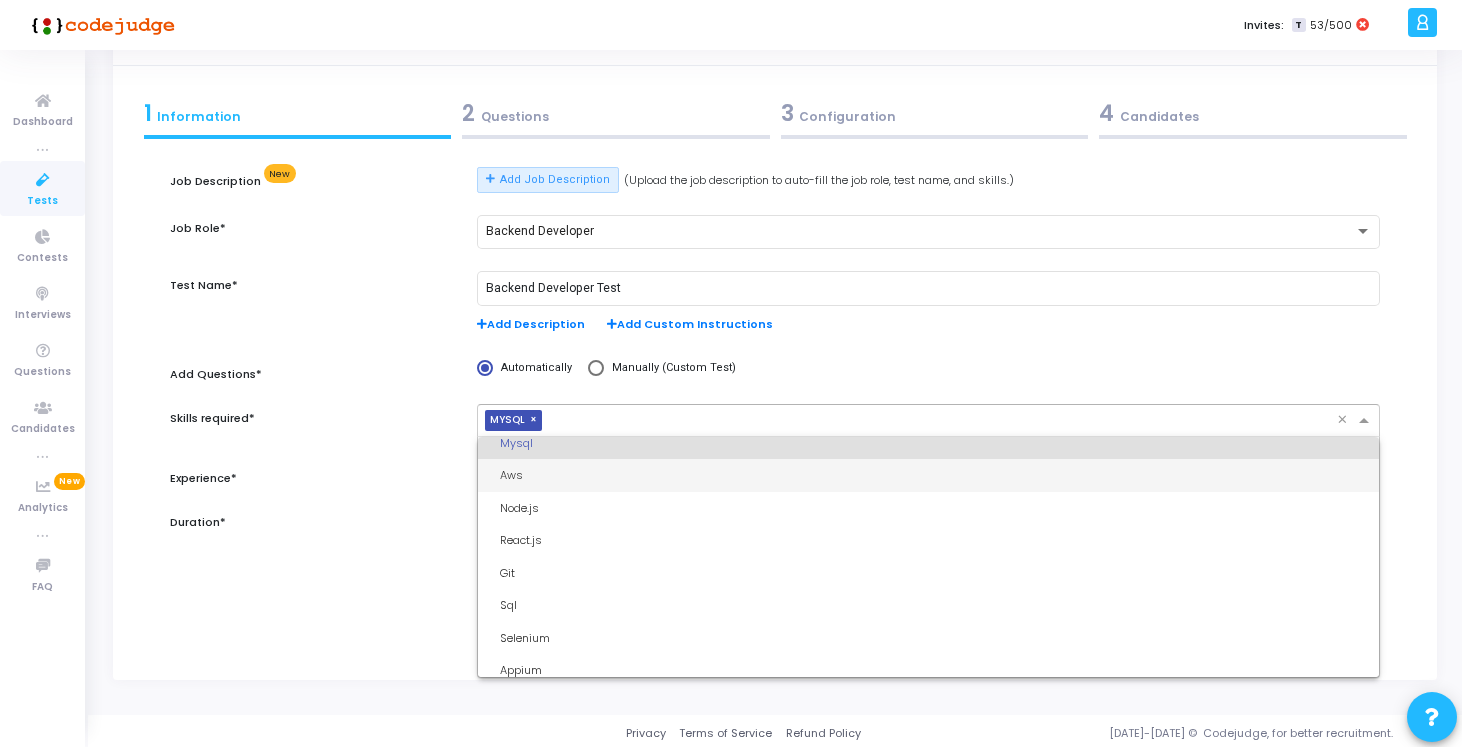 click on "React.js" at bounding box center (928, 540) 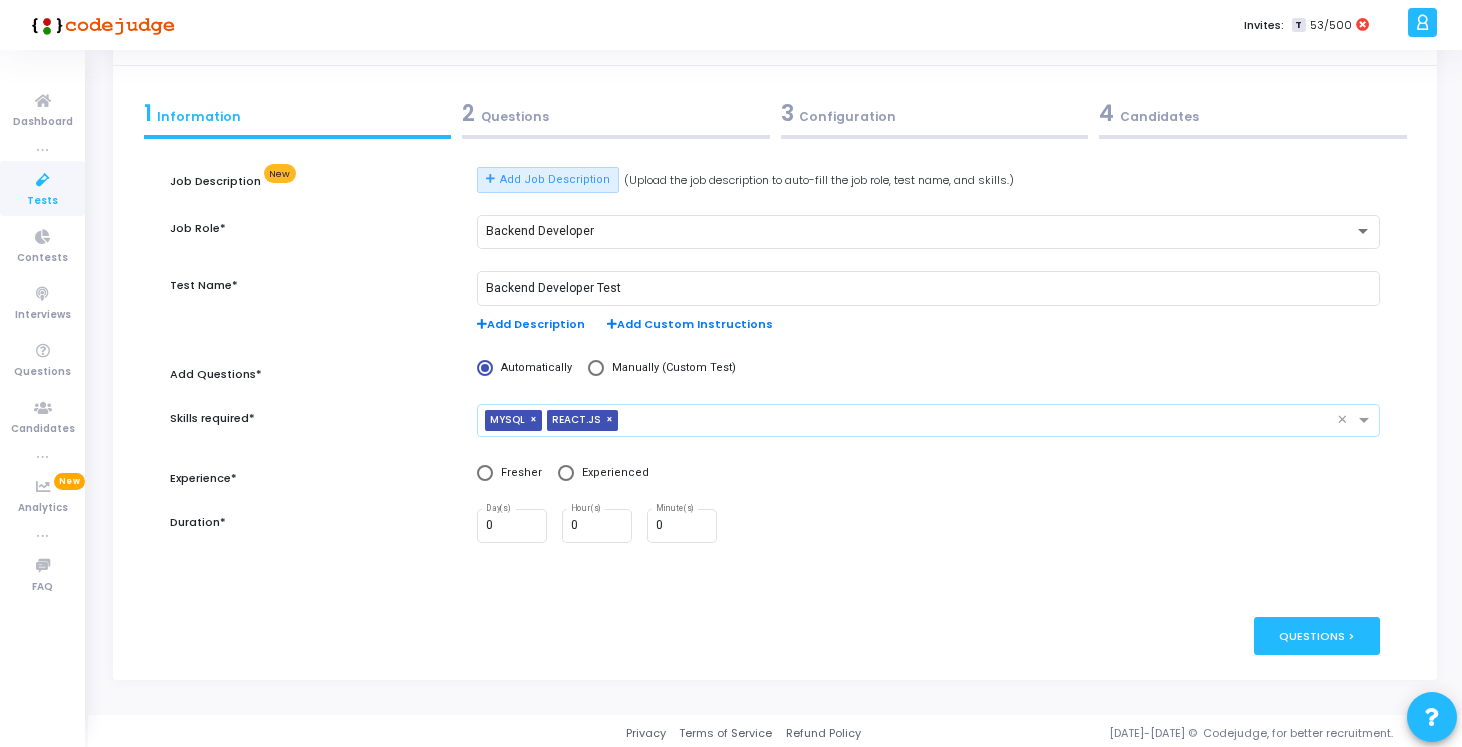 click on "×" at bounding box center (612, 420) 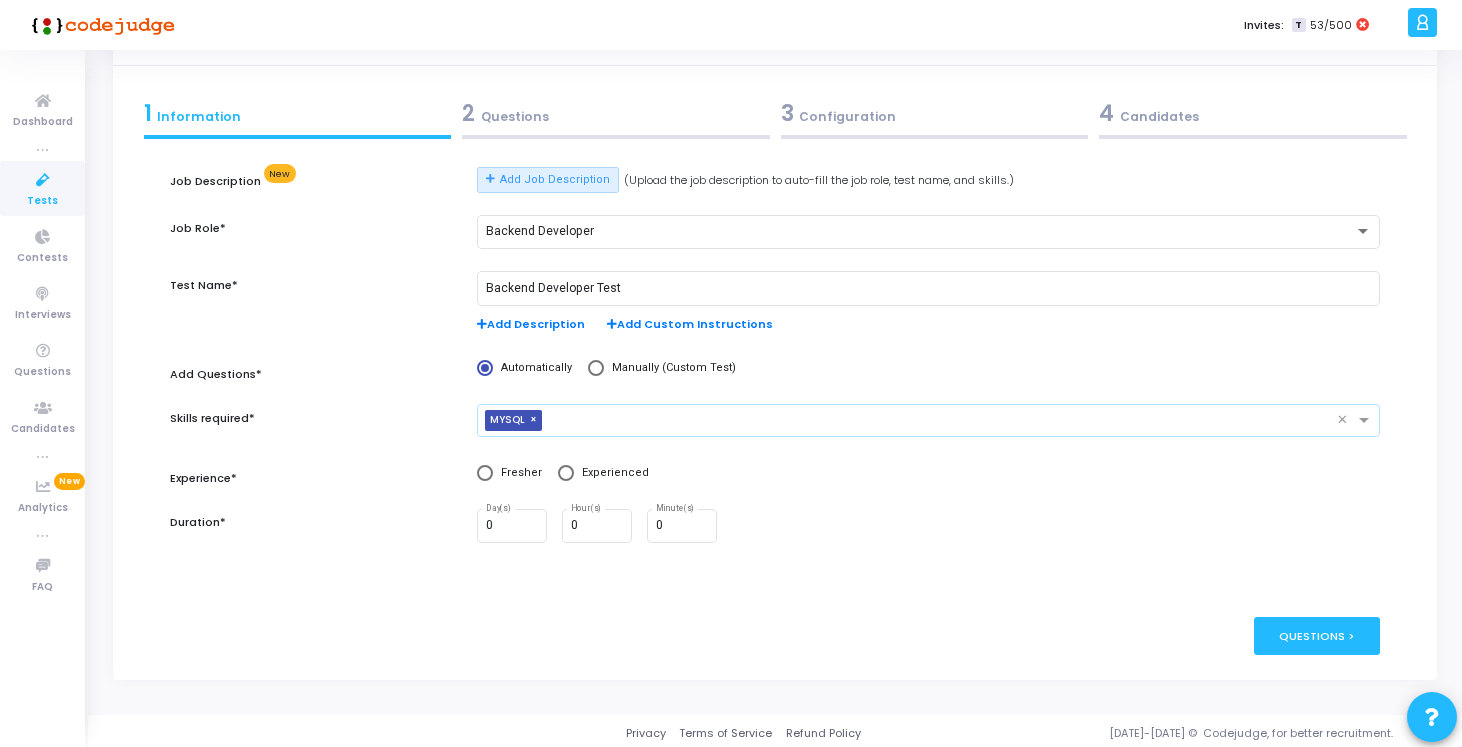 click at bounding box center [943, 421] 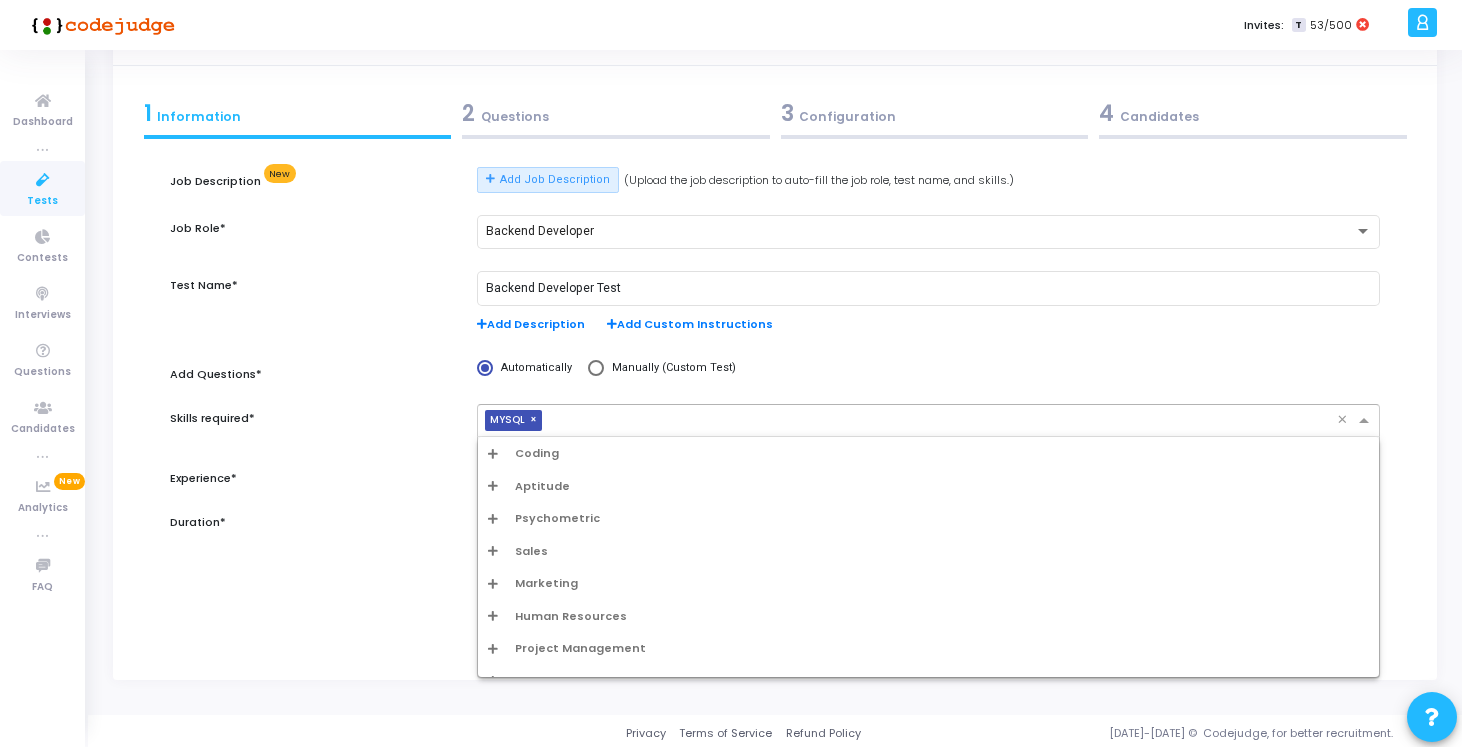 click on "Coding" at bounding box center (928, 453) 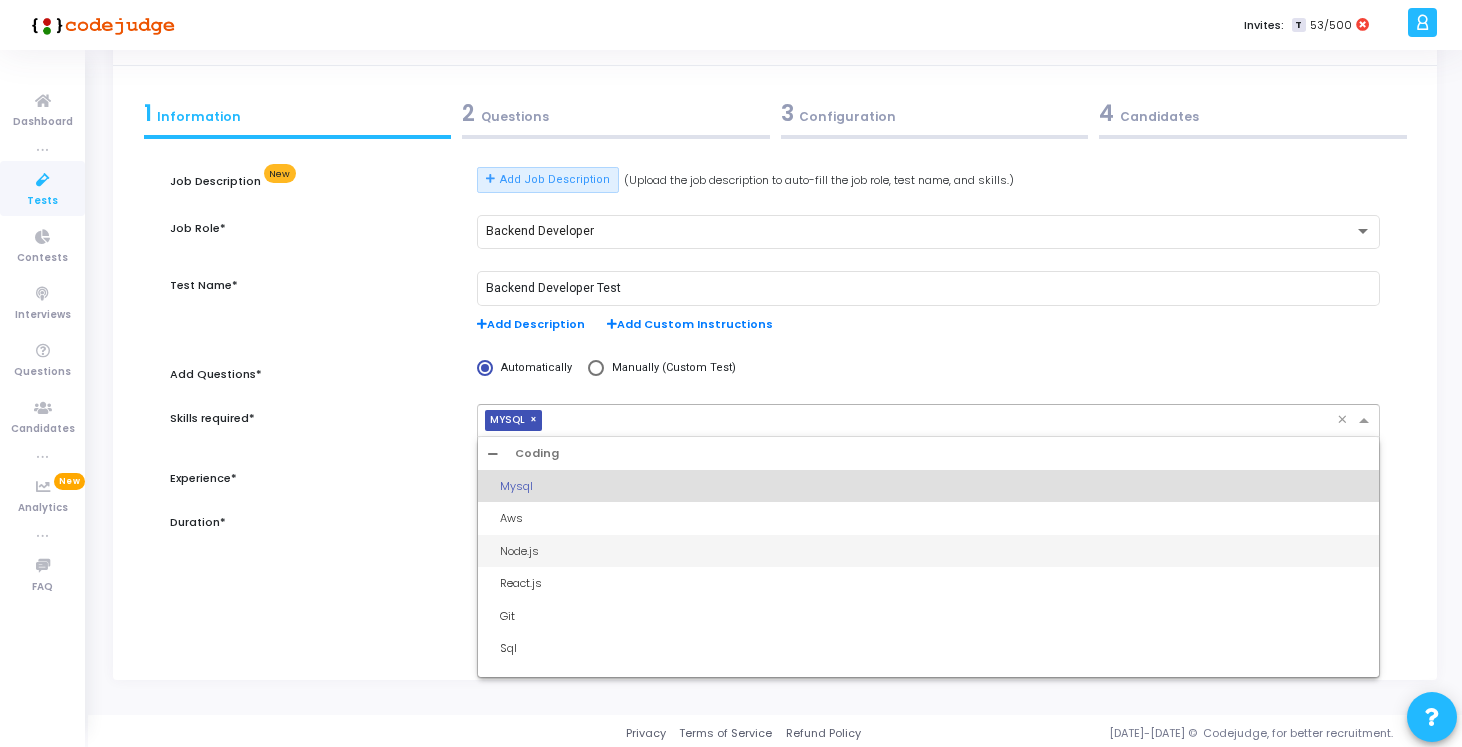 click on "Node.js" at bounding box center (934, 551) 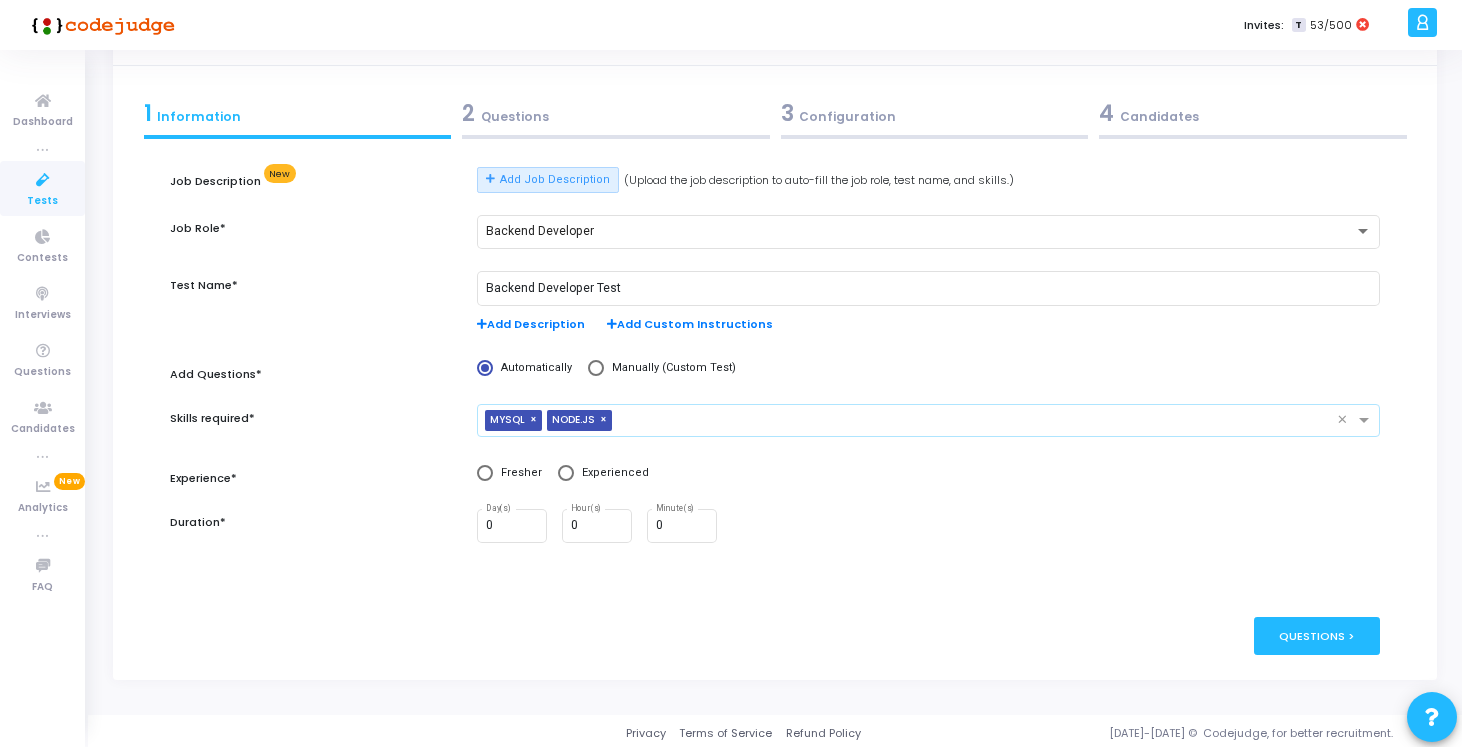 click at bounding box center (978, 421) 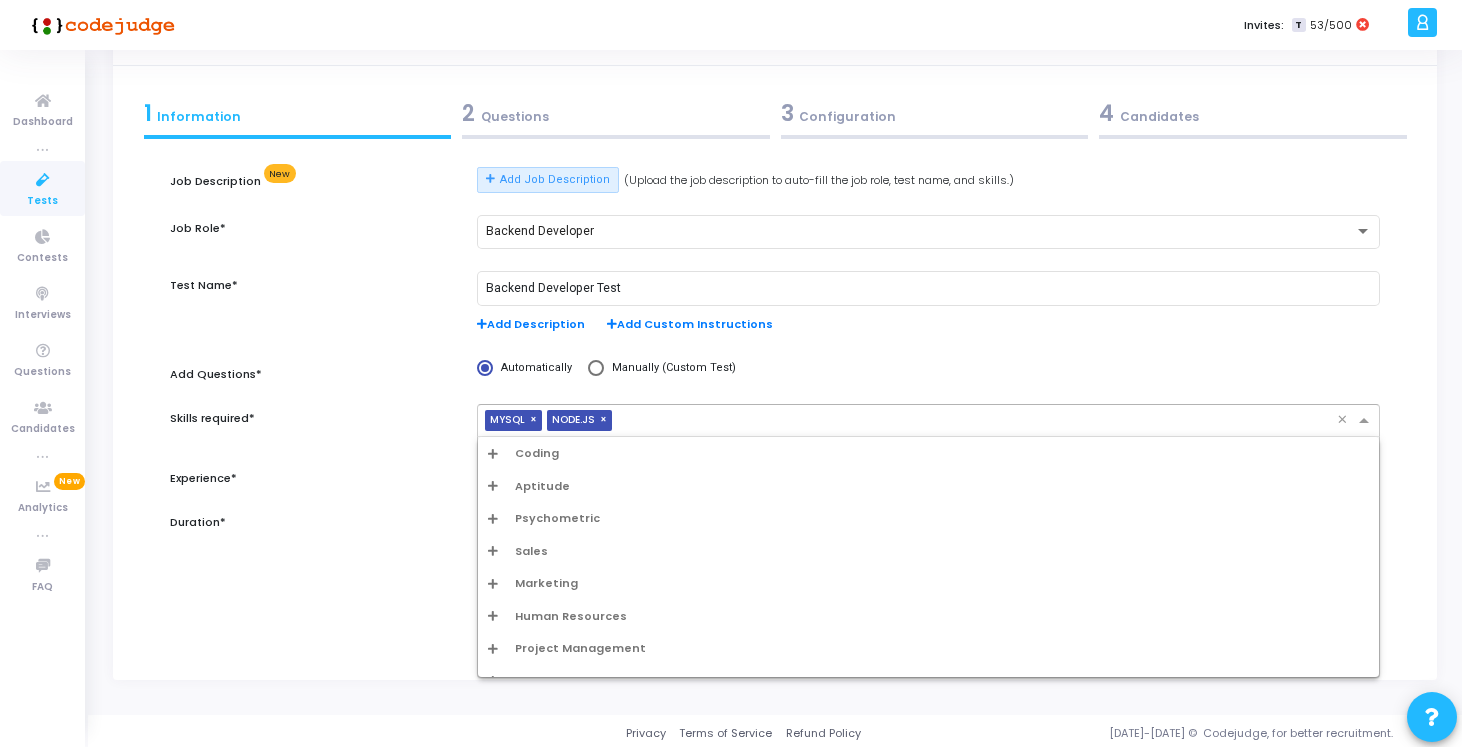 click on "Coding" at bounding box center [928, 453] 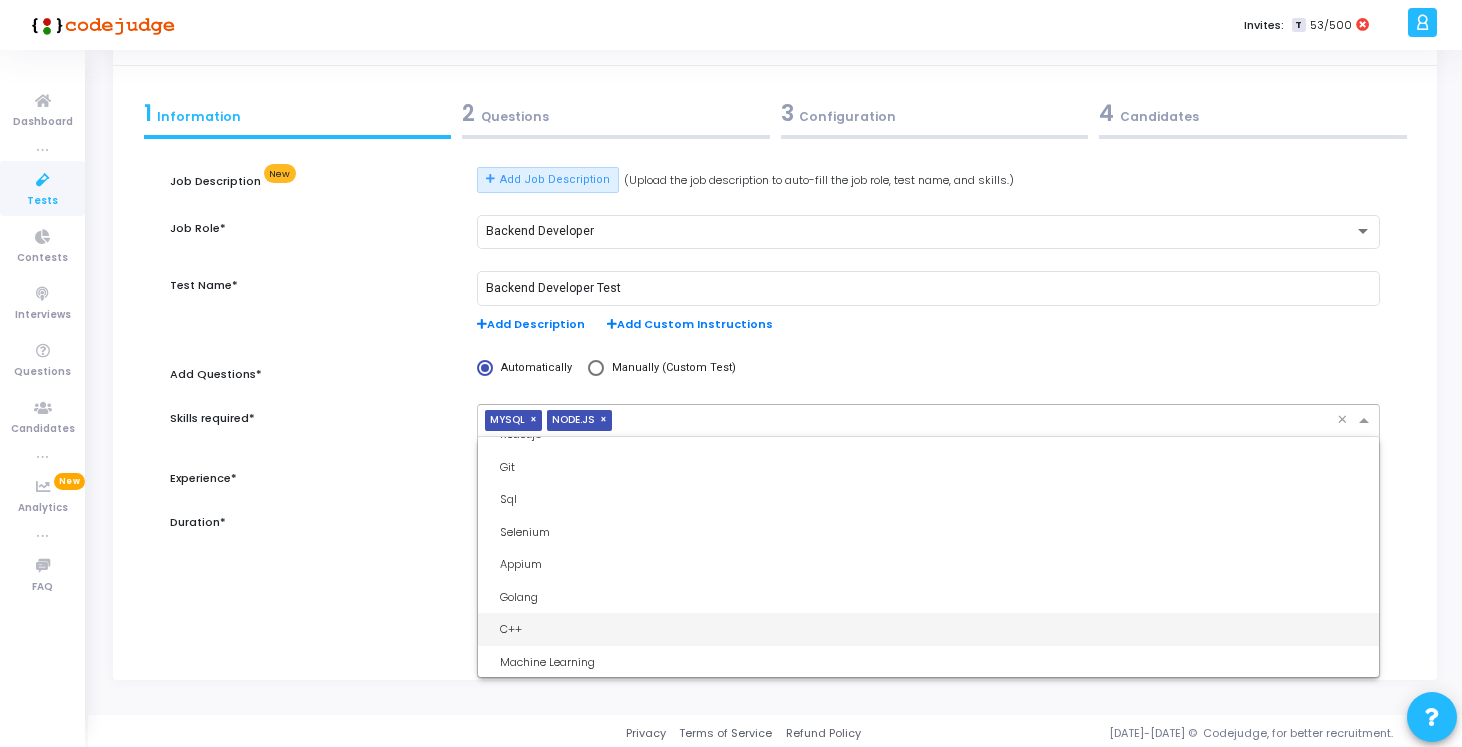 scroll, scrollTop: 131, scrollLeft: 0, axis: vertical 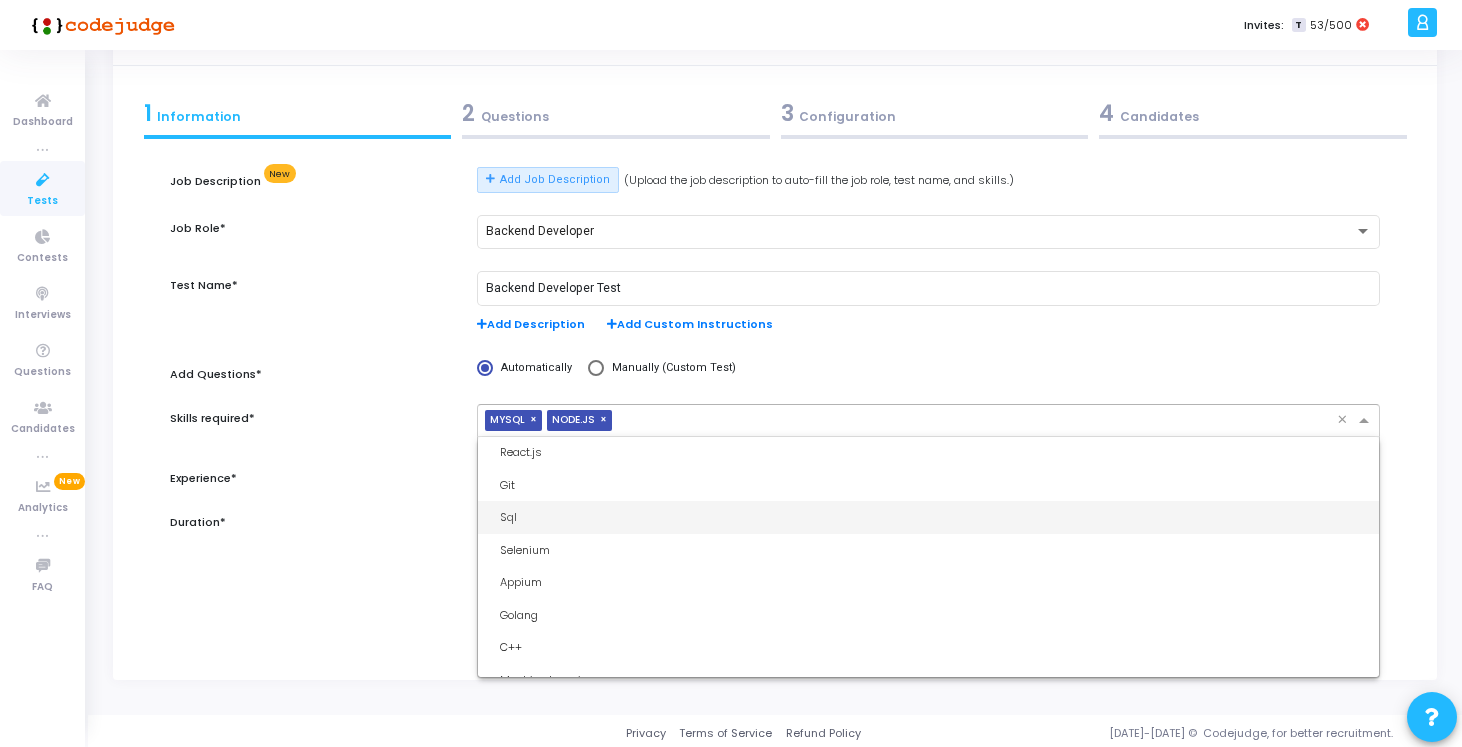 click on "Sql" at bounding box center [934, 517] 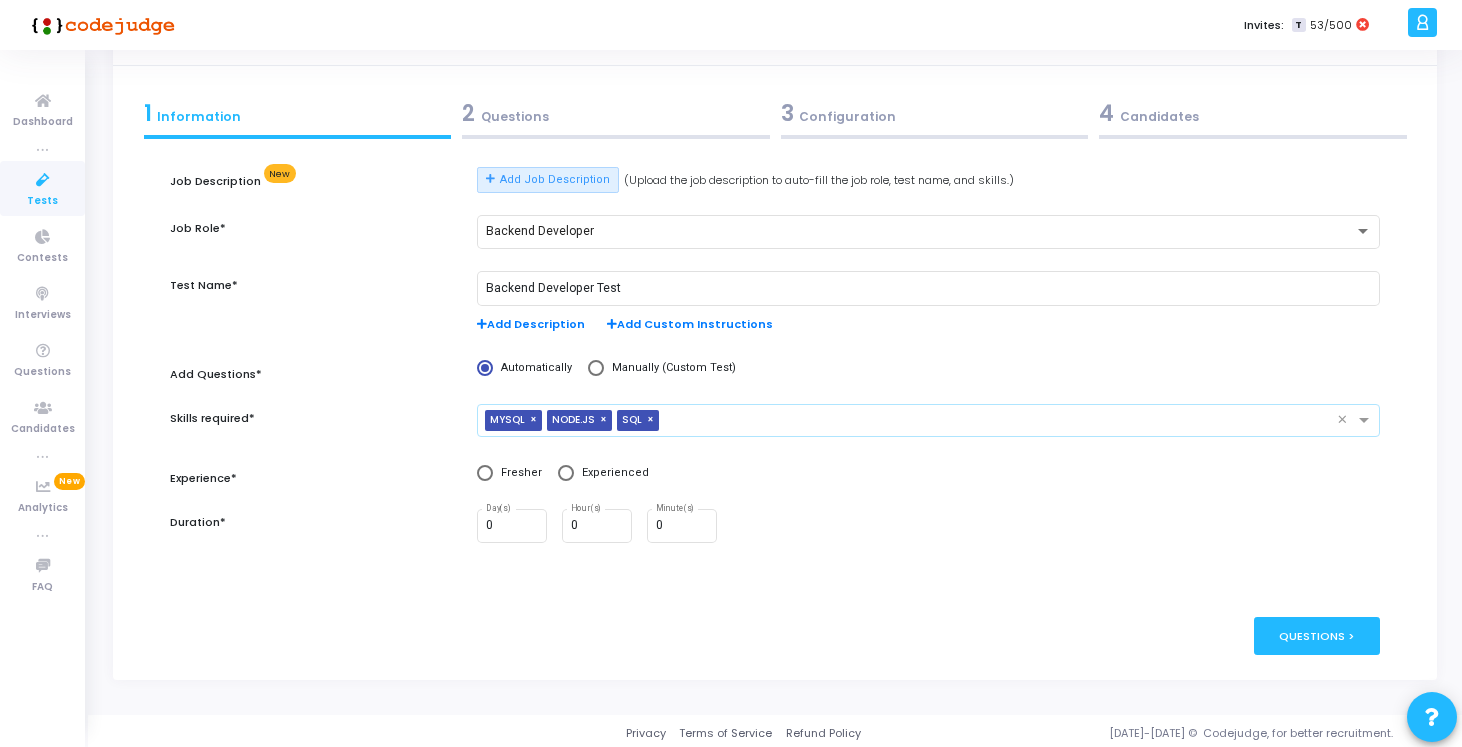 click on "×" at bounding box center (536, 420) 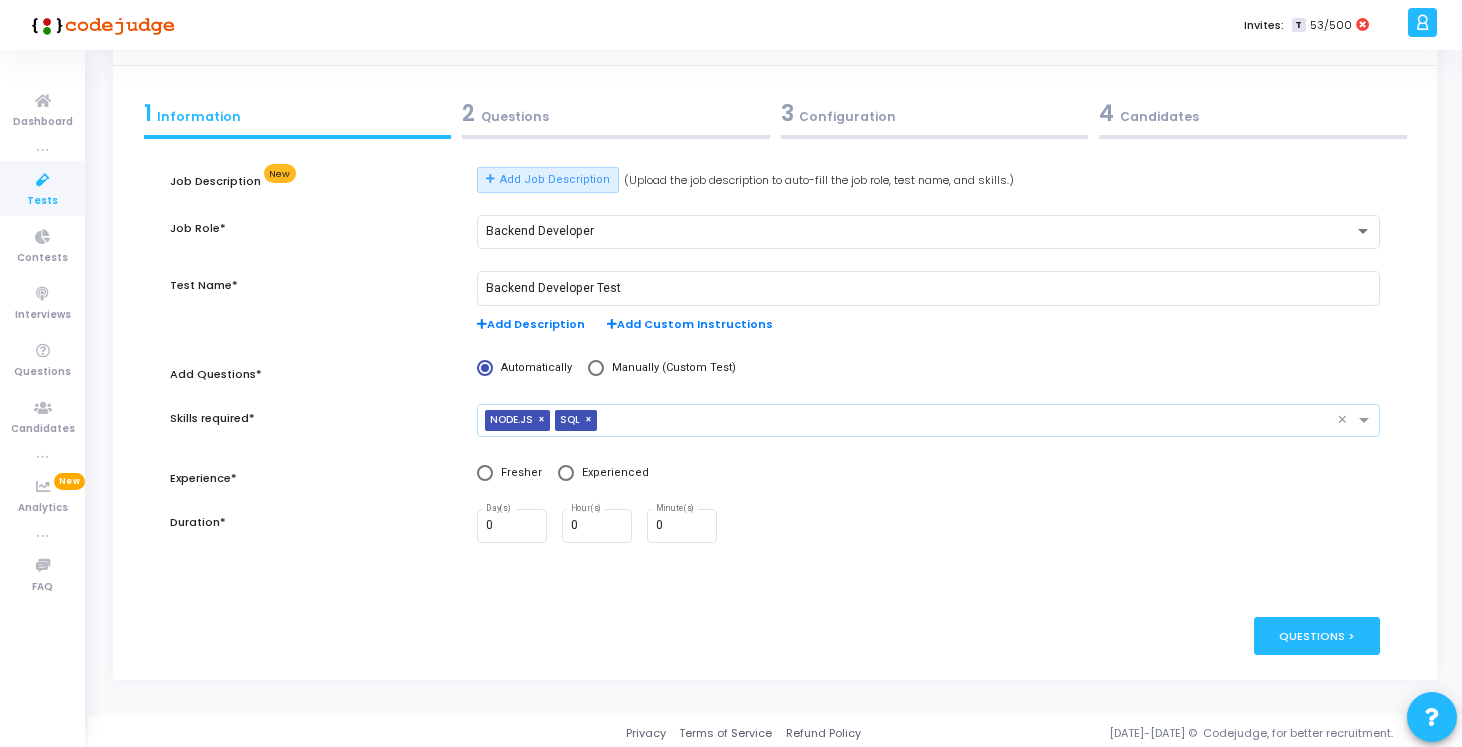 click at bounding box center [971, 421] 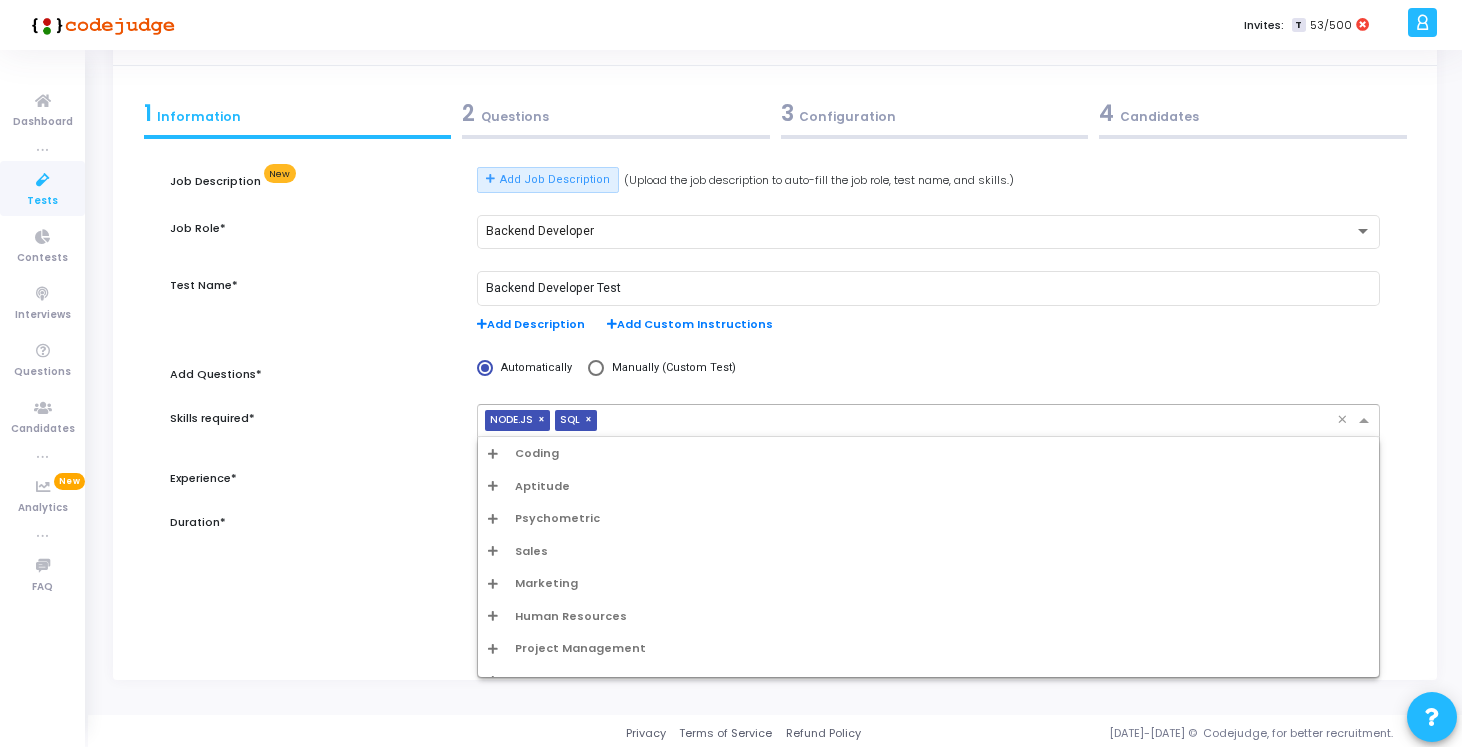 click on "Coding" at bounding box center (928, 453) 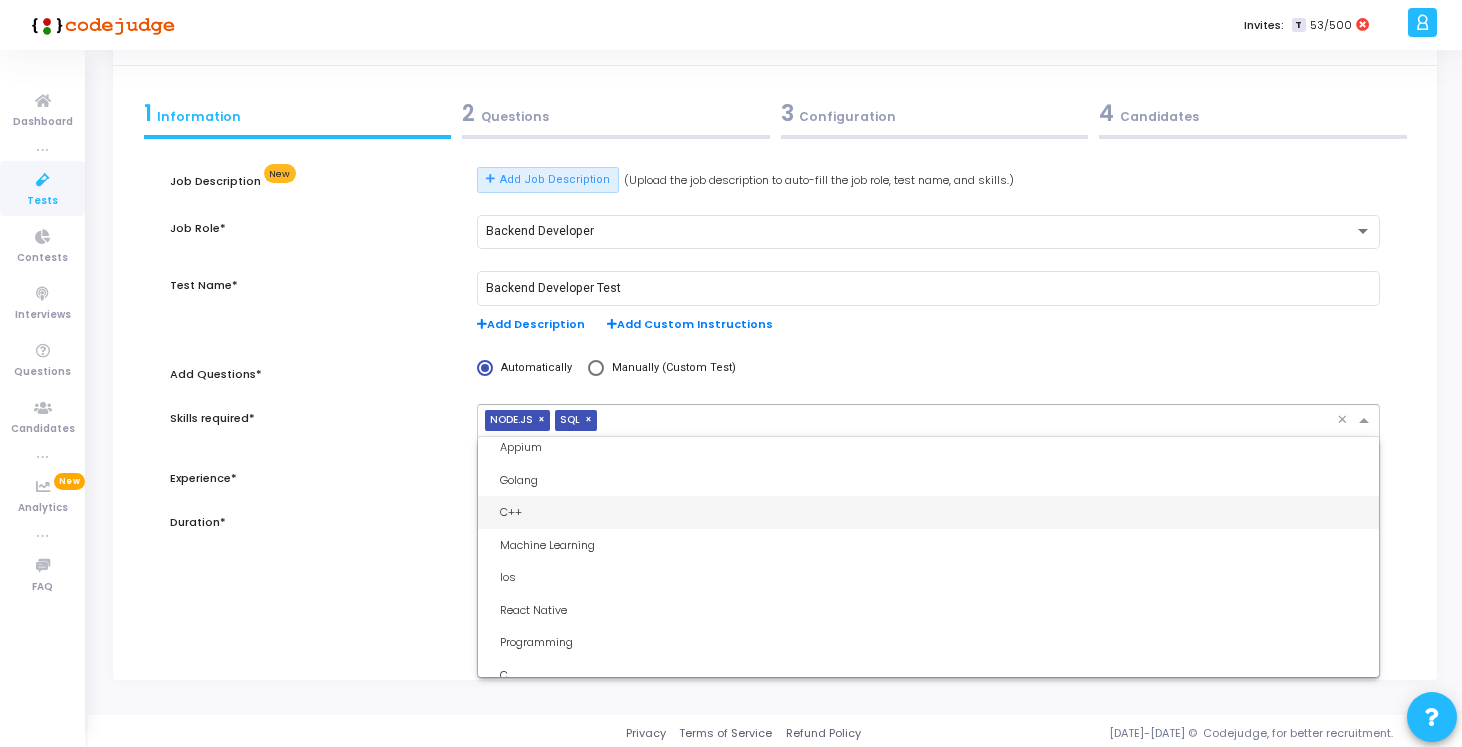 scroll, scrollTop: 267, scrollLeft: 0, axis: vertical 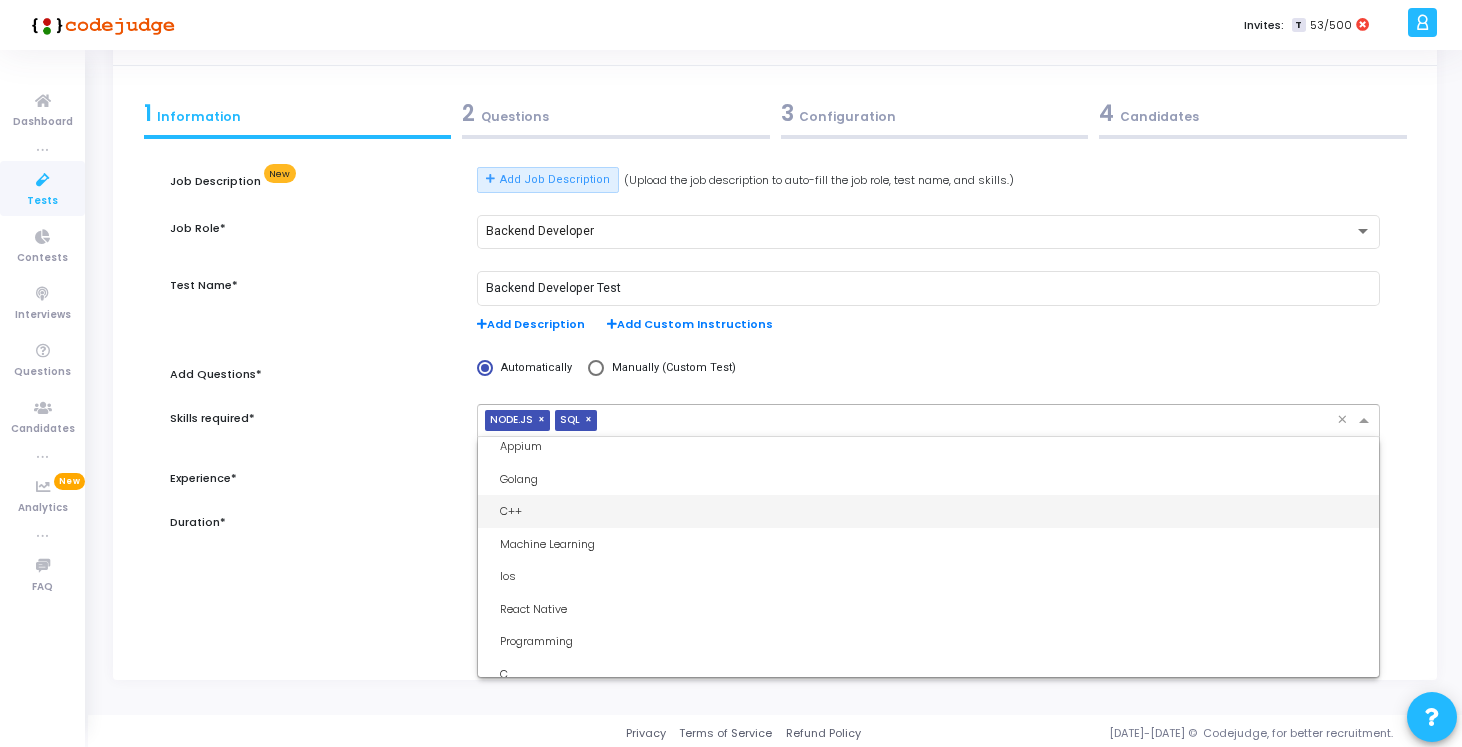 click on "C++" at bounding box center [934, 511] 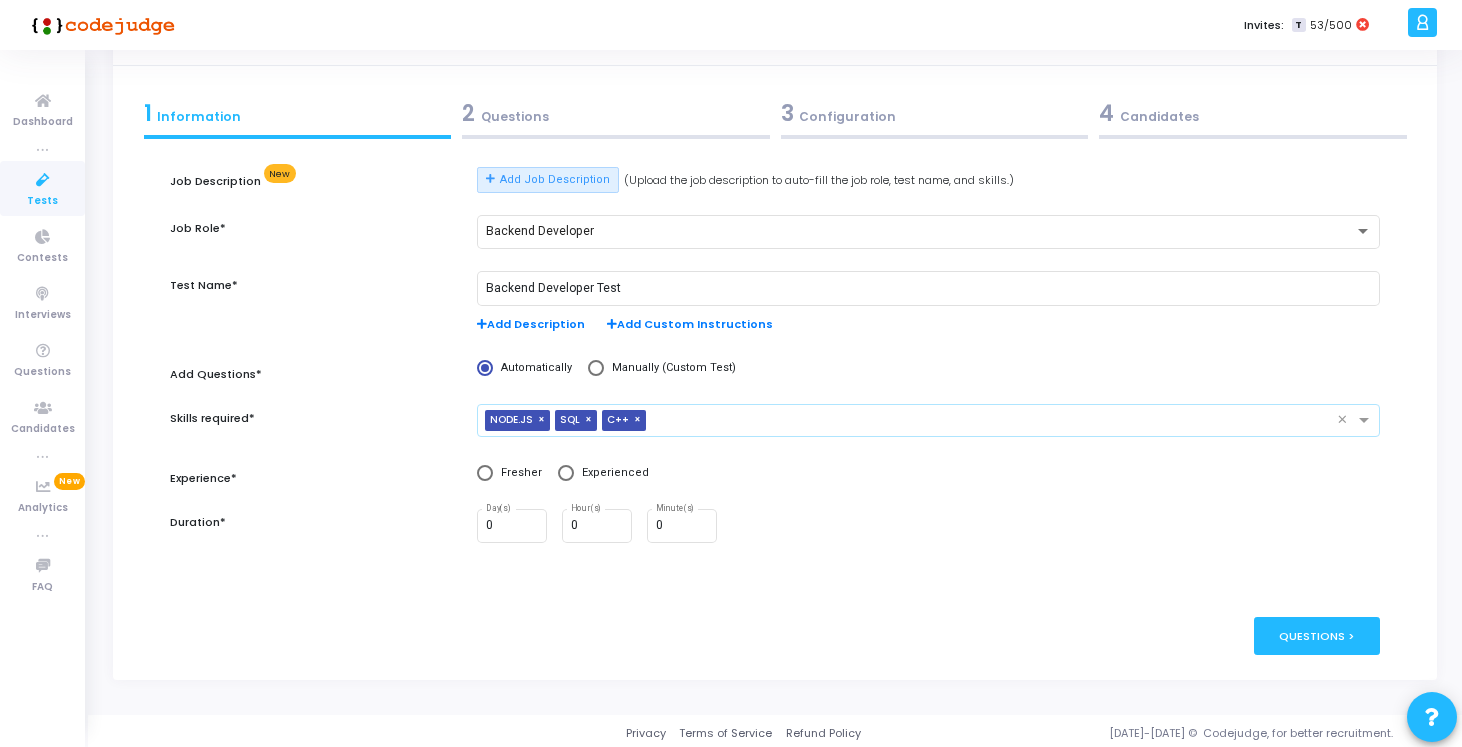 click at bounding box center (995, 421) 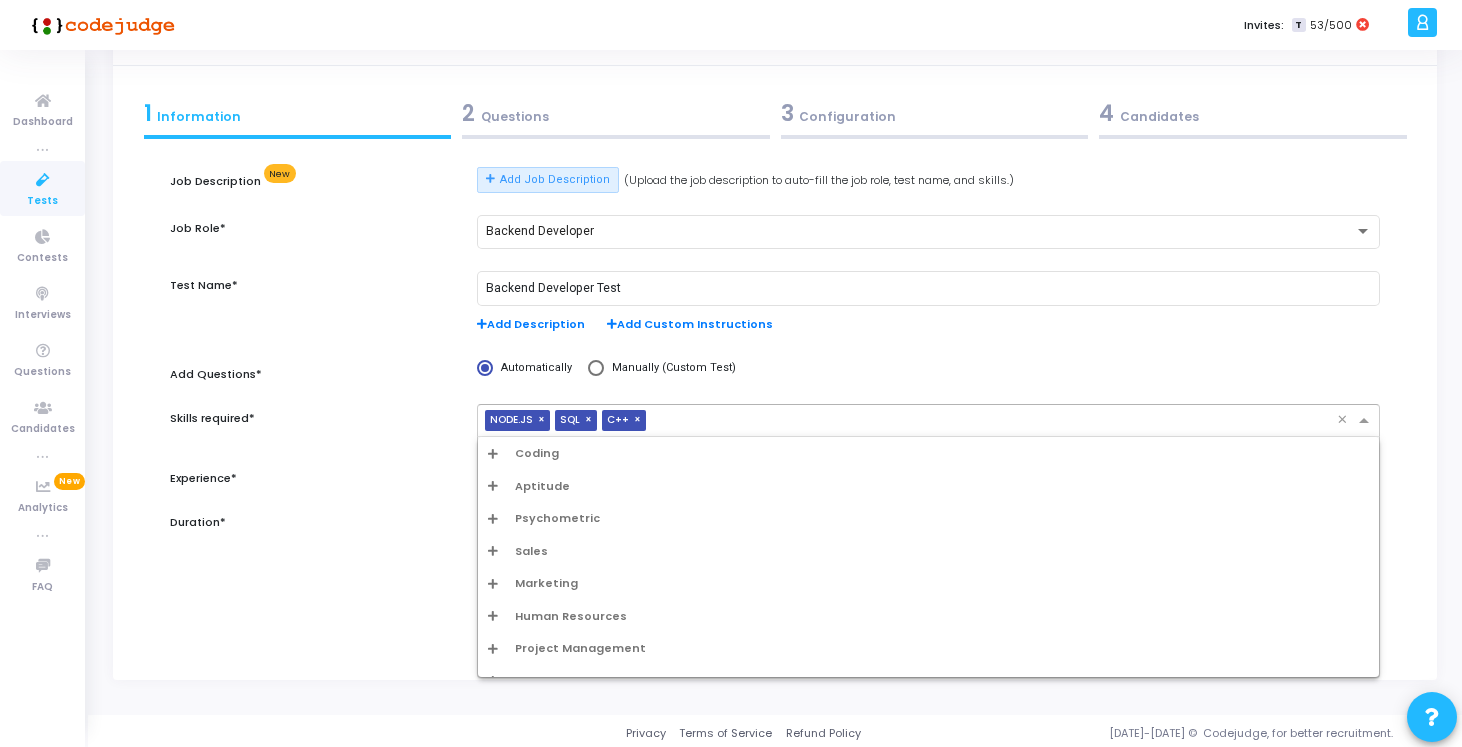 click on "Coding" at bounding box center [928, 453] 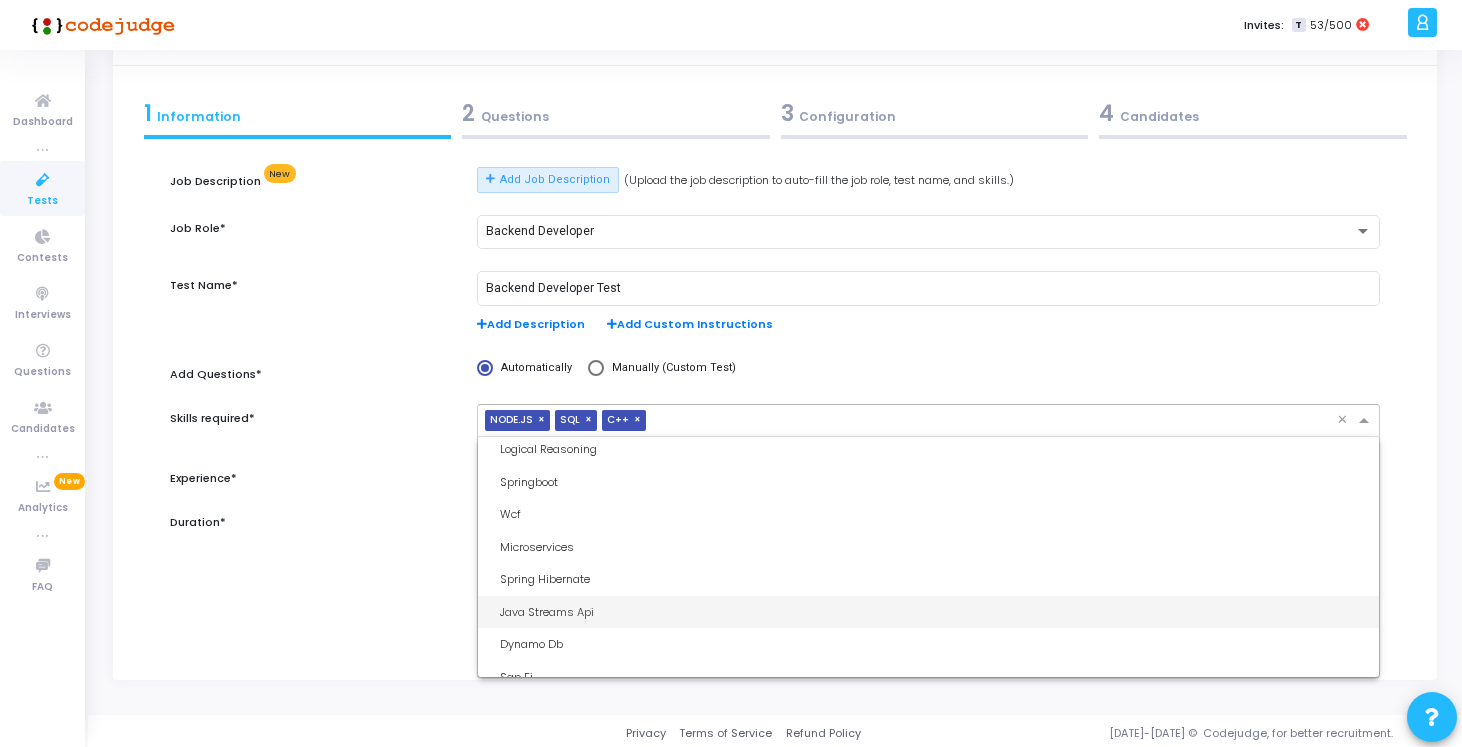 scroll, scrollTop: 2141, scrollLeft: 0, axis: vertical 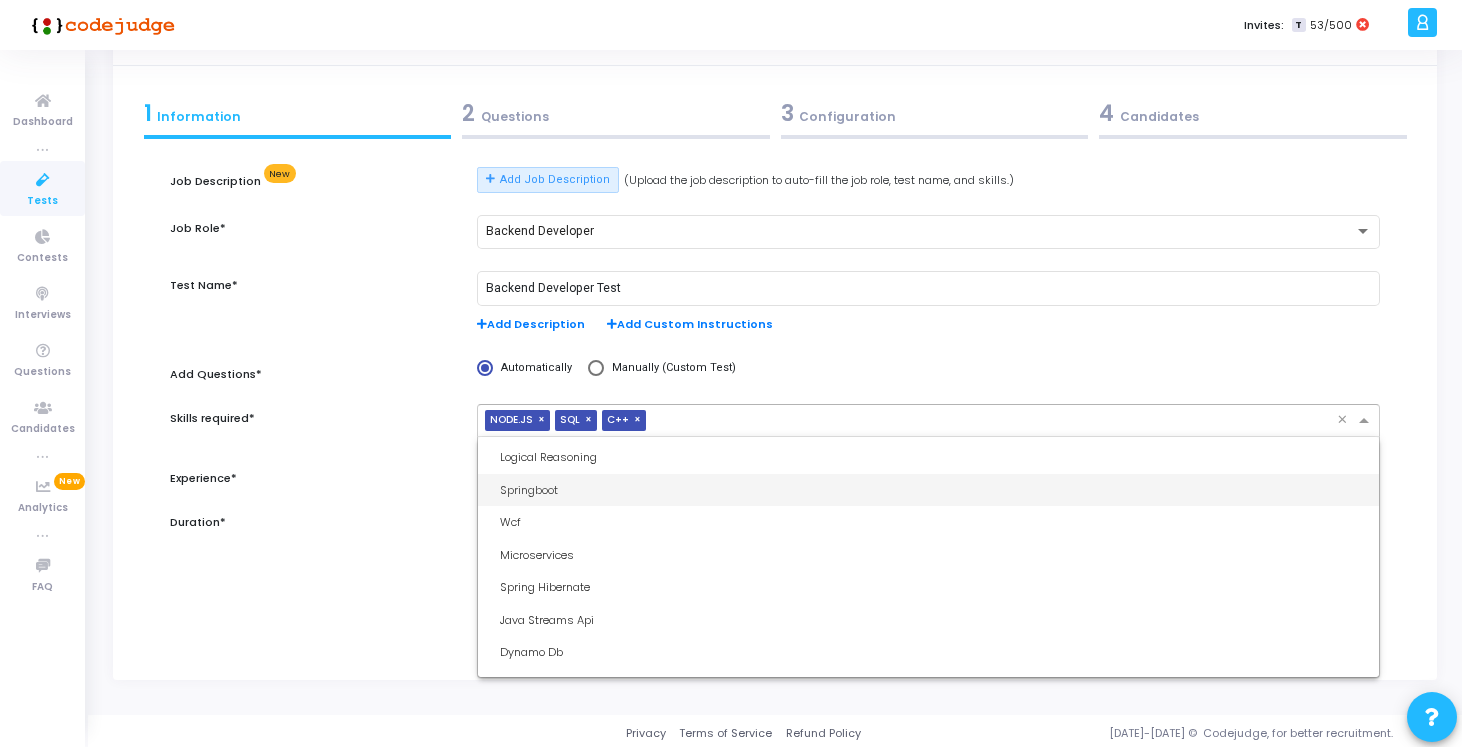 click on "Springboot" at bounding box center [928, 490] 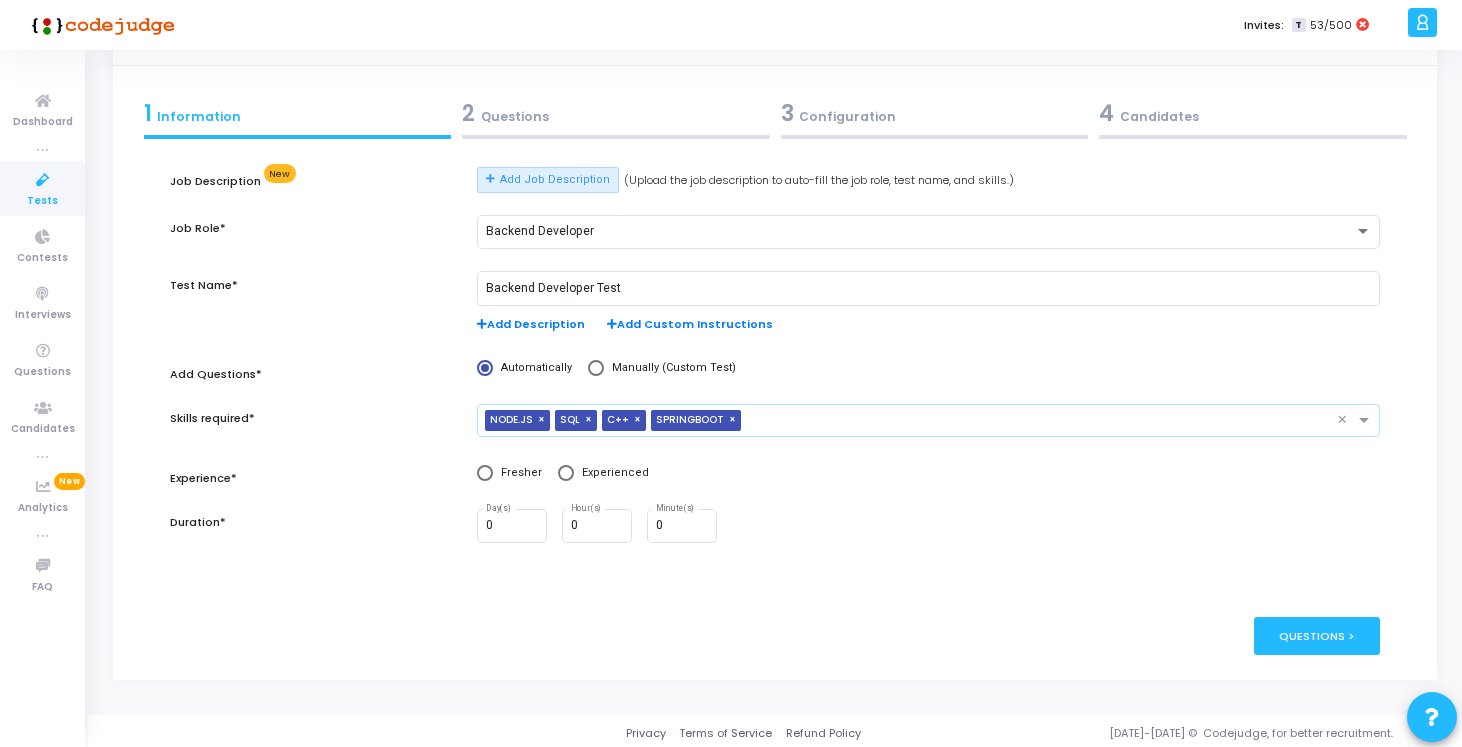 click on "publish  Publish Now   Questions >" at bounding box center (775, 620) 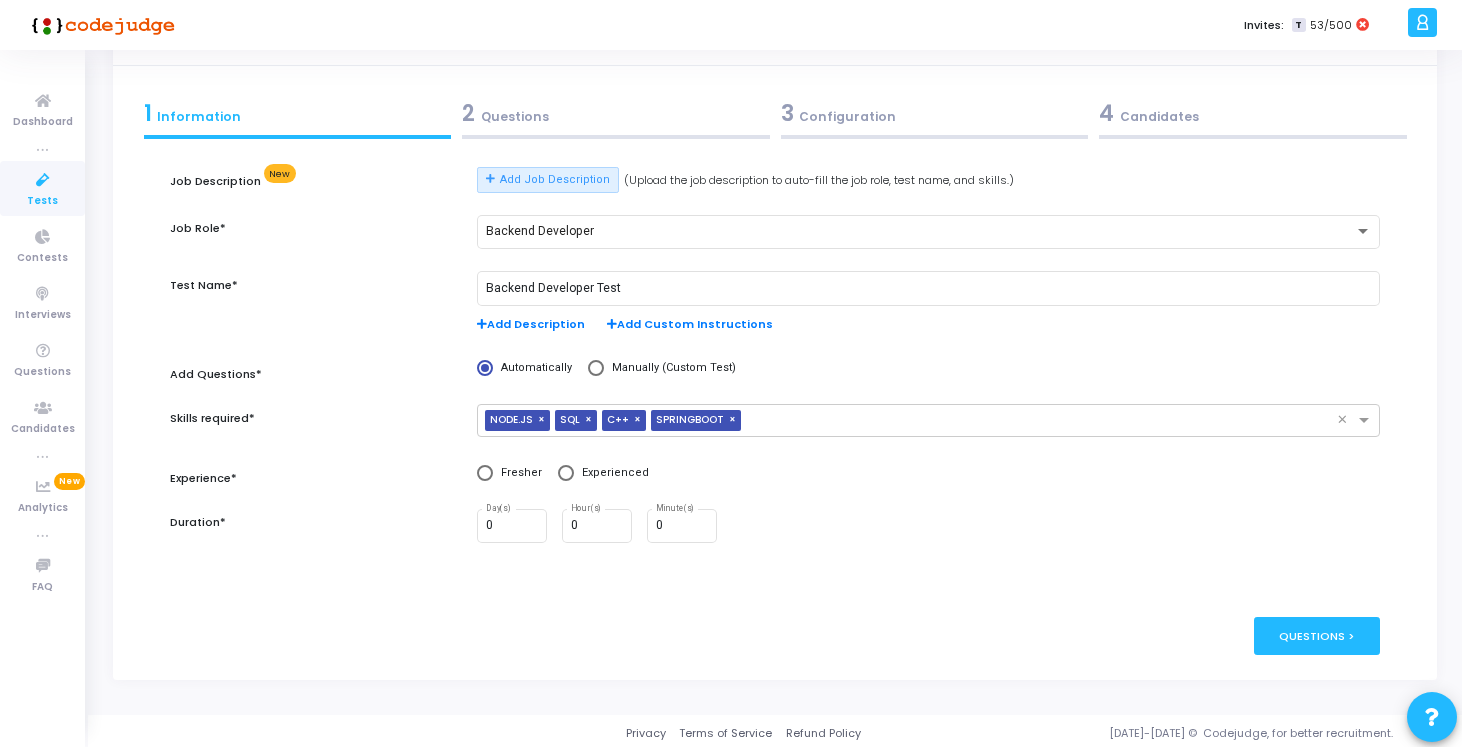 click at bounding box center [485, 473] 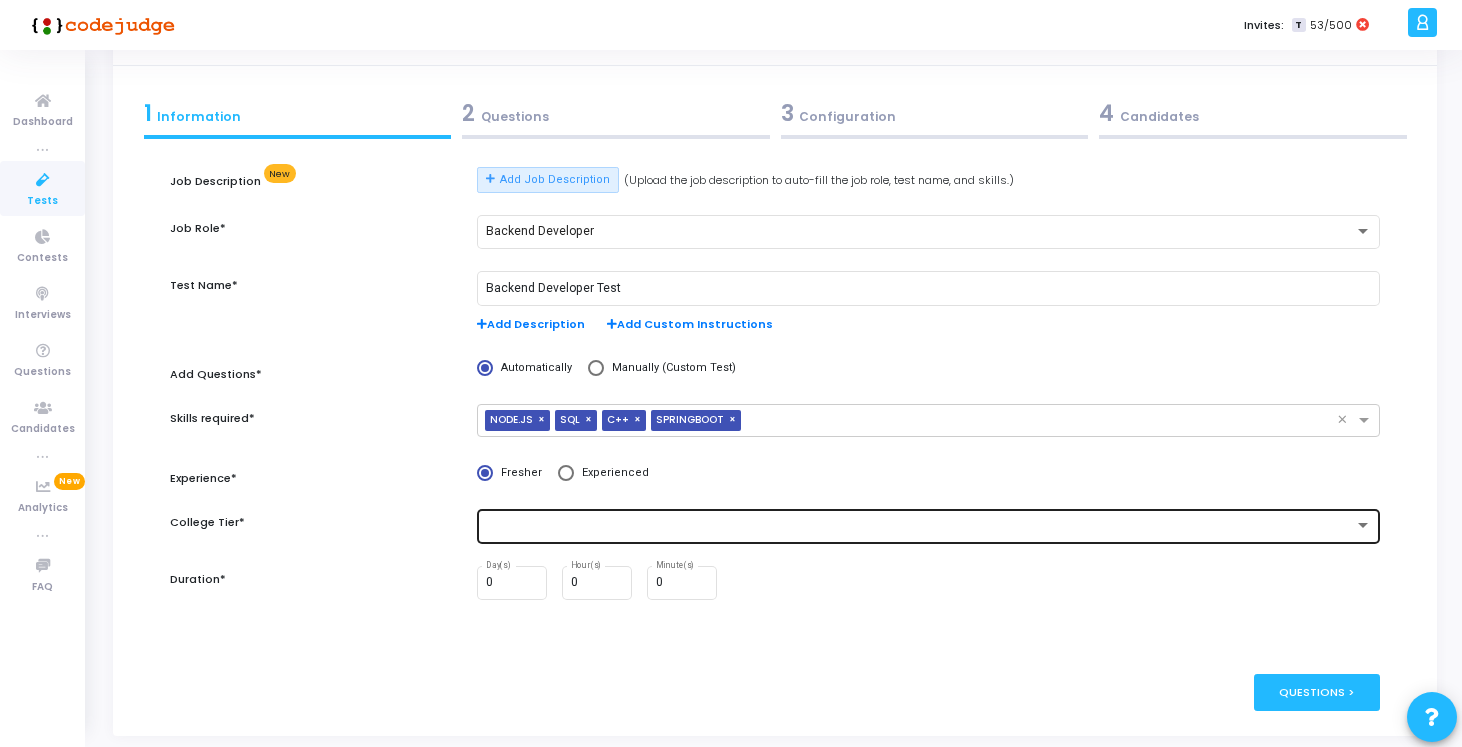 click at bounding box center (920, 526) 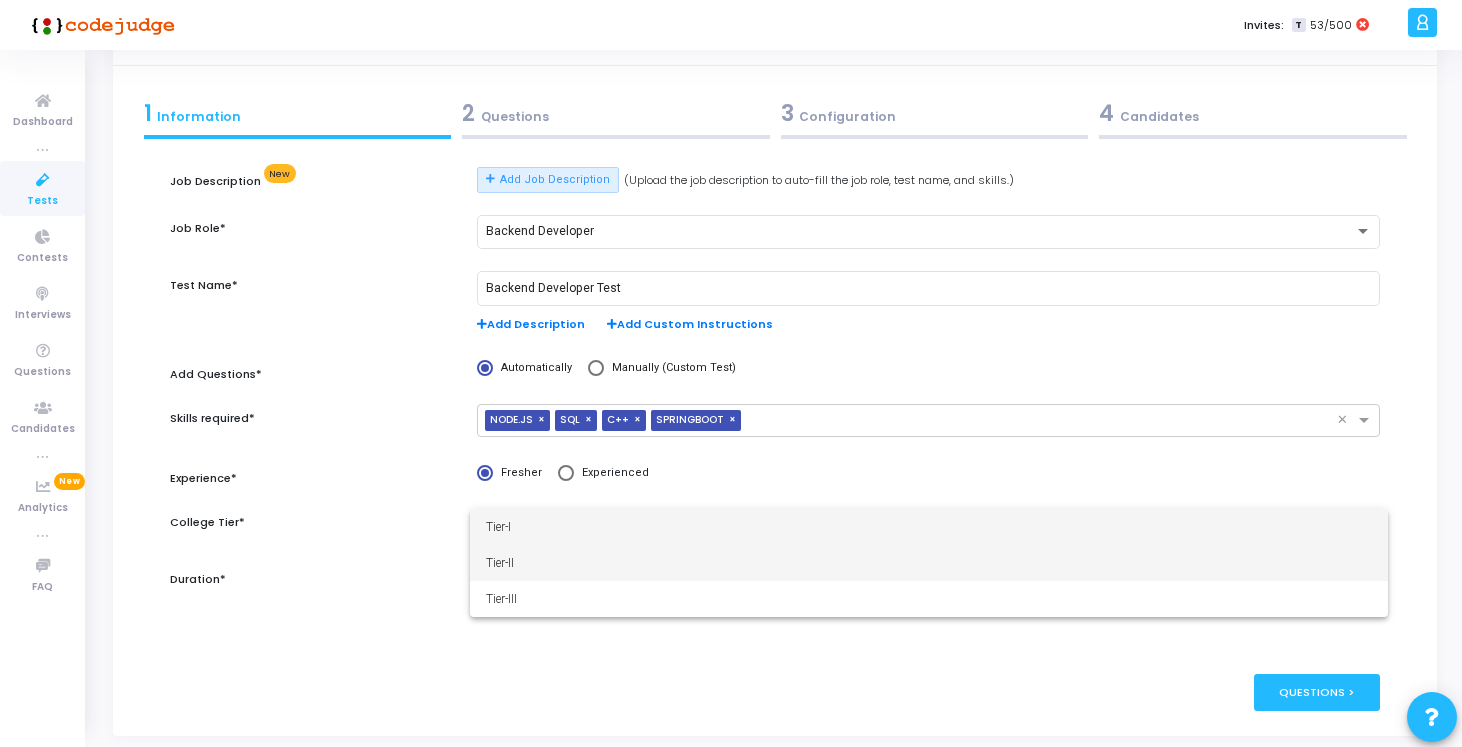 click on "Tier-II" at bounding box center (929, 563) 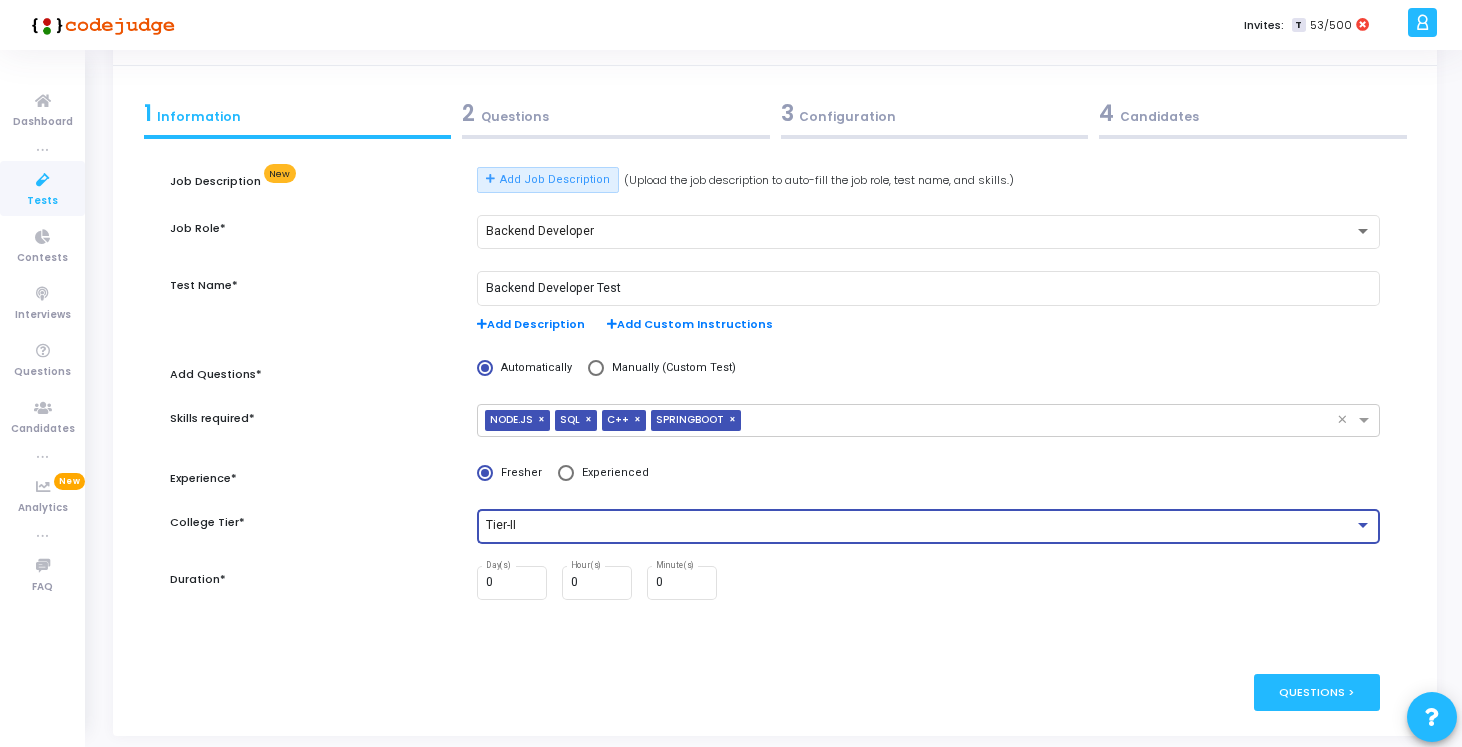 click on "Tier-II" at bounding box center [920, 526] 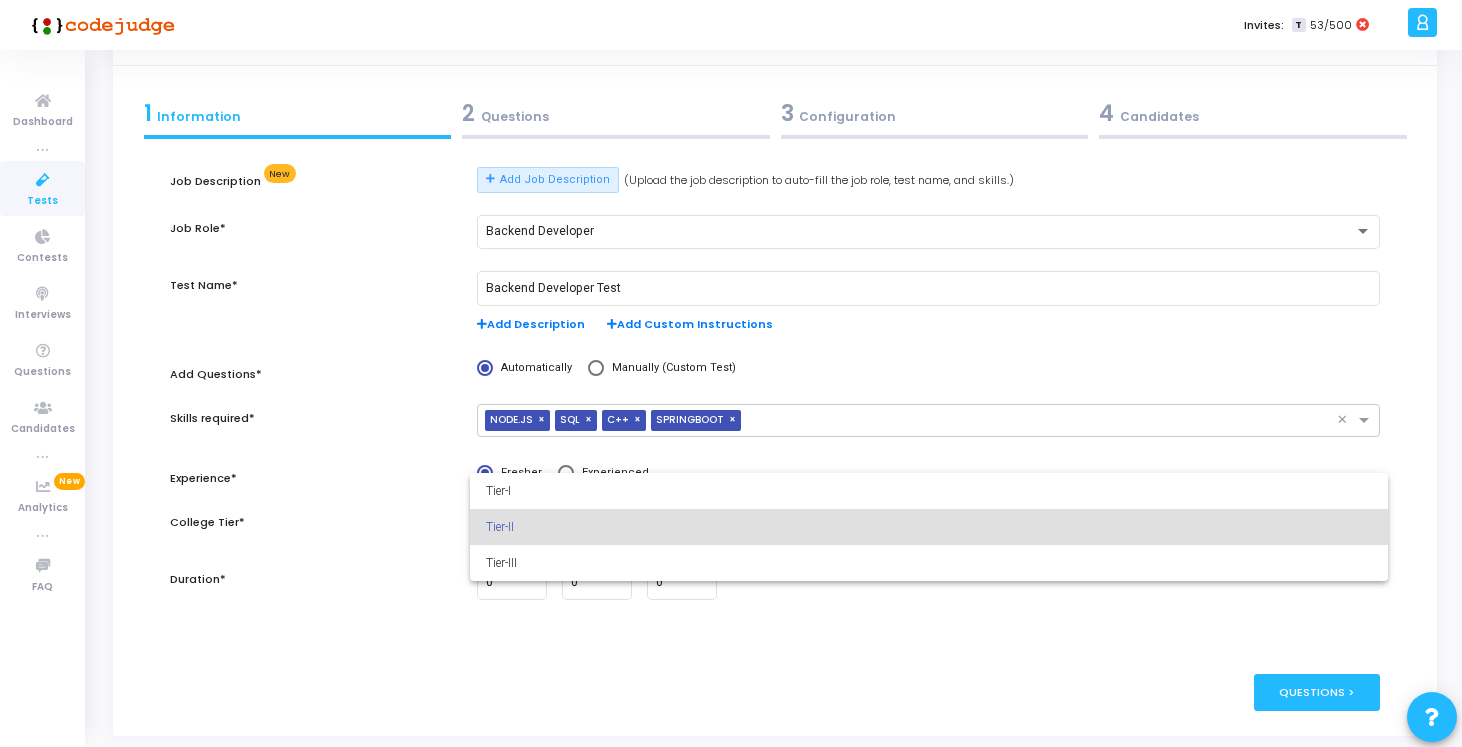 click on "Tier-II" at bounding box center (929, 527) 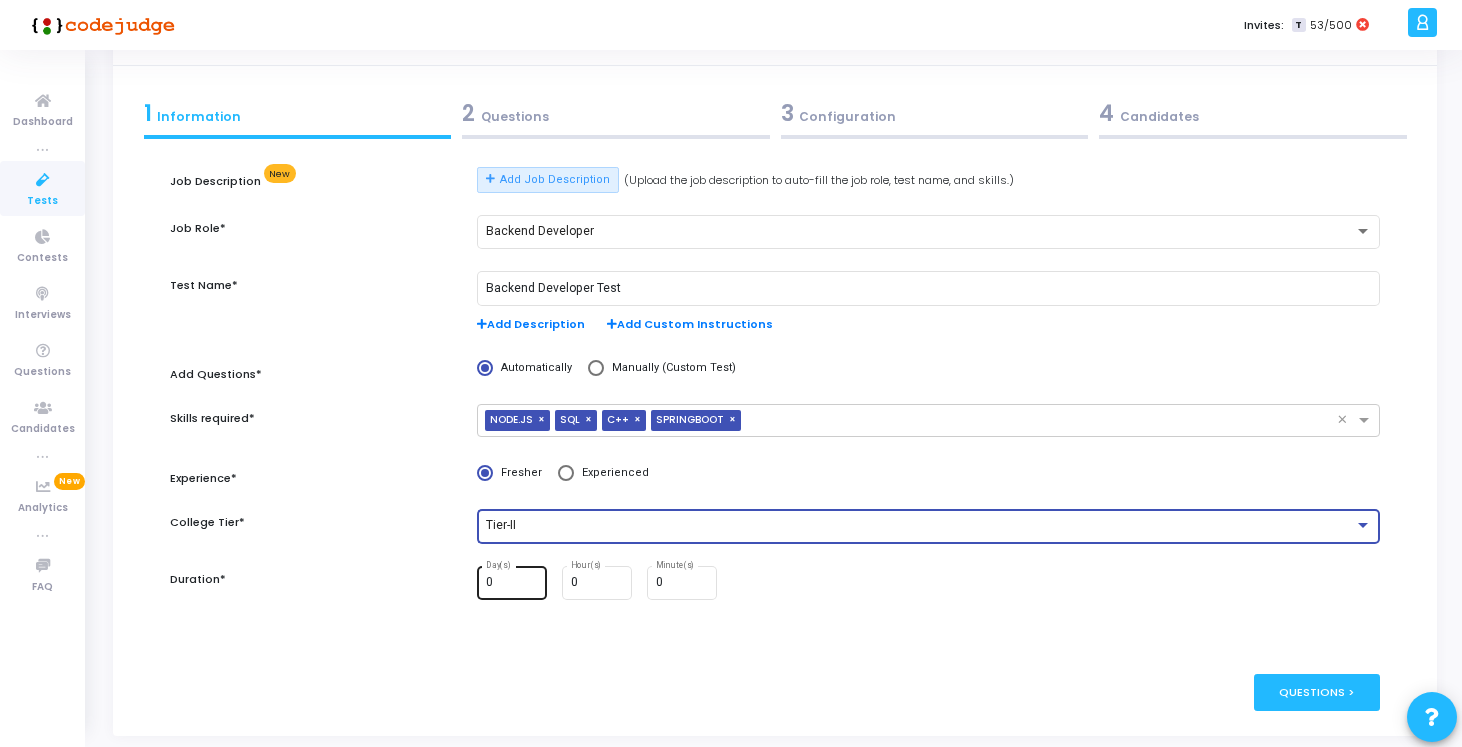 click on "0" at bounding box center [513, 583] 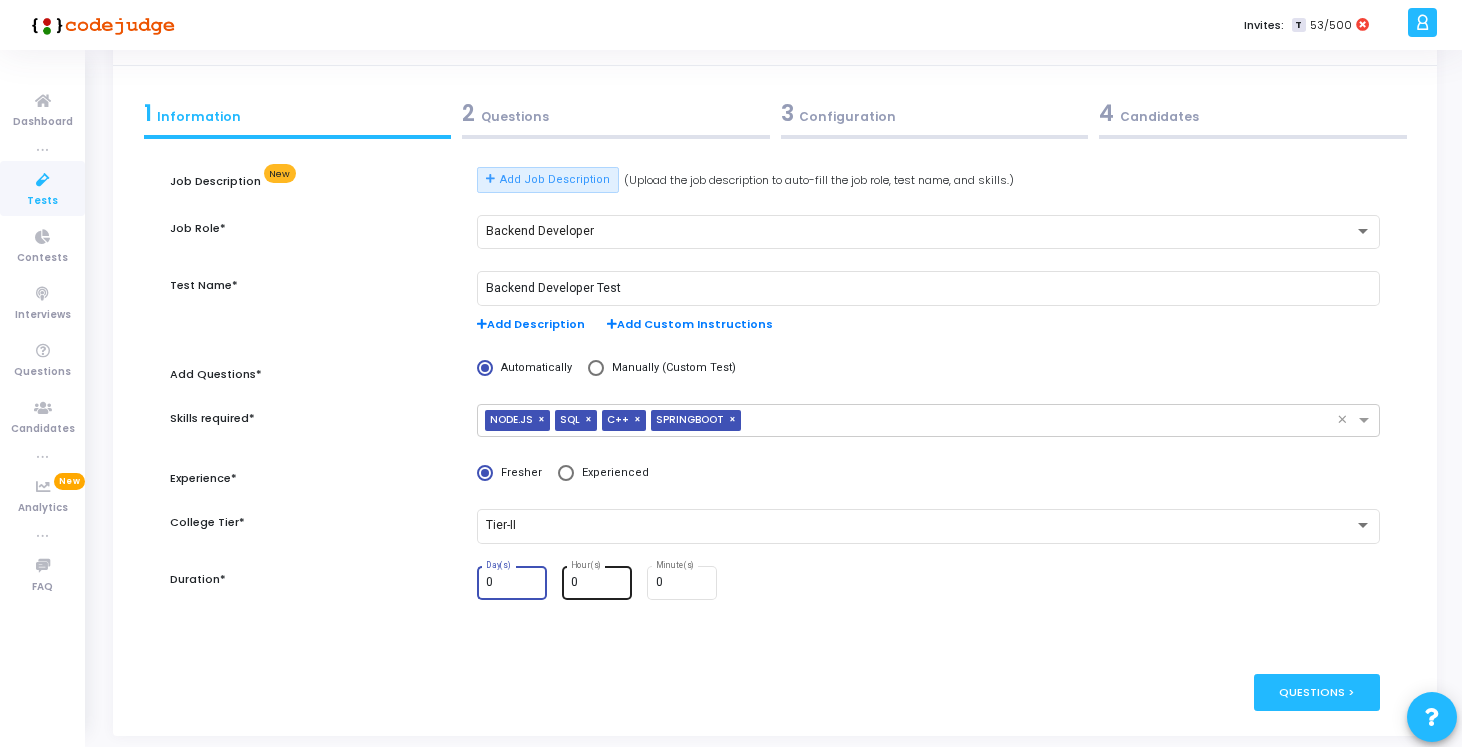 click on "0" at bounding box center [598, 583] 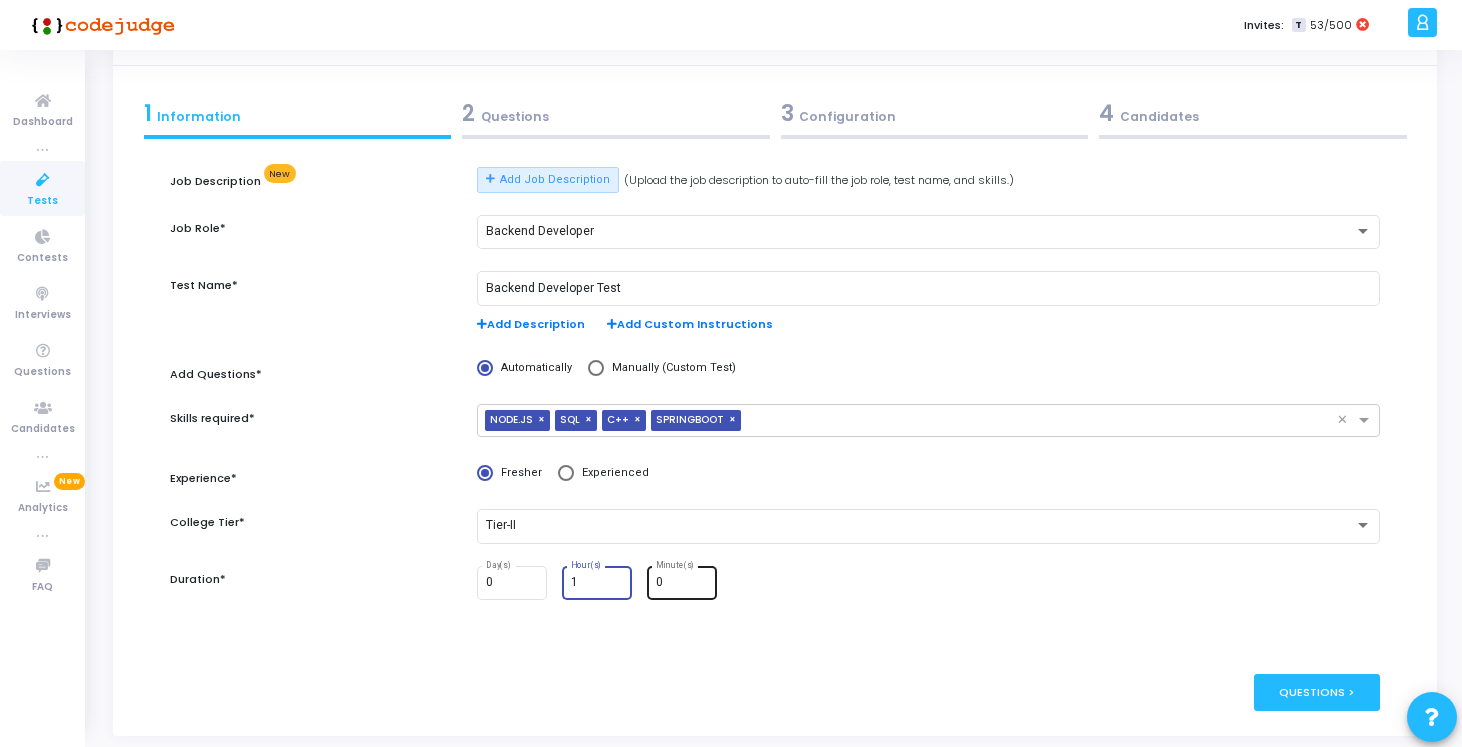 type on "1" 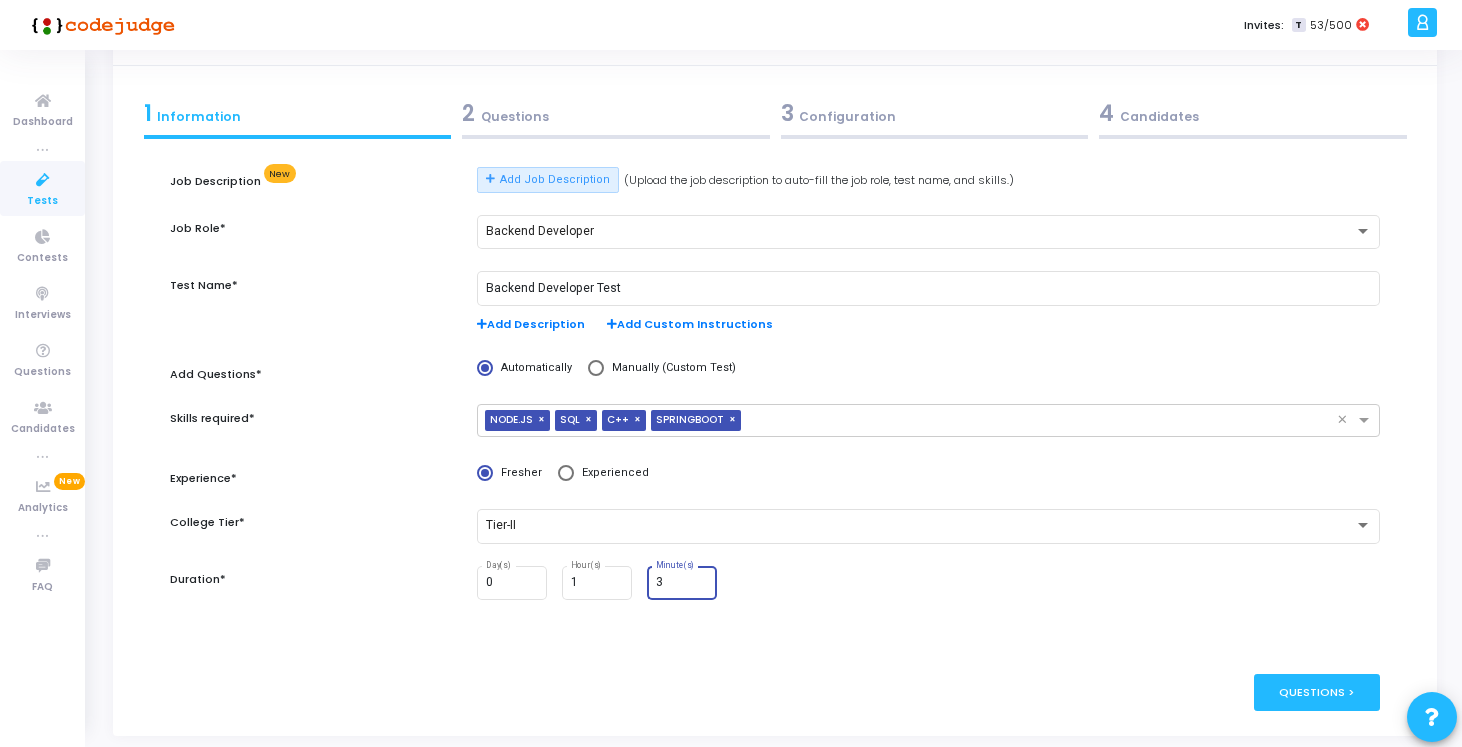 type on "30" 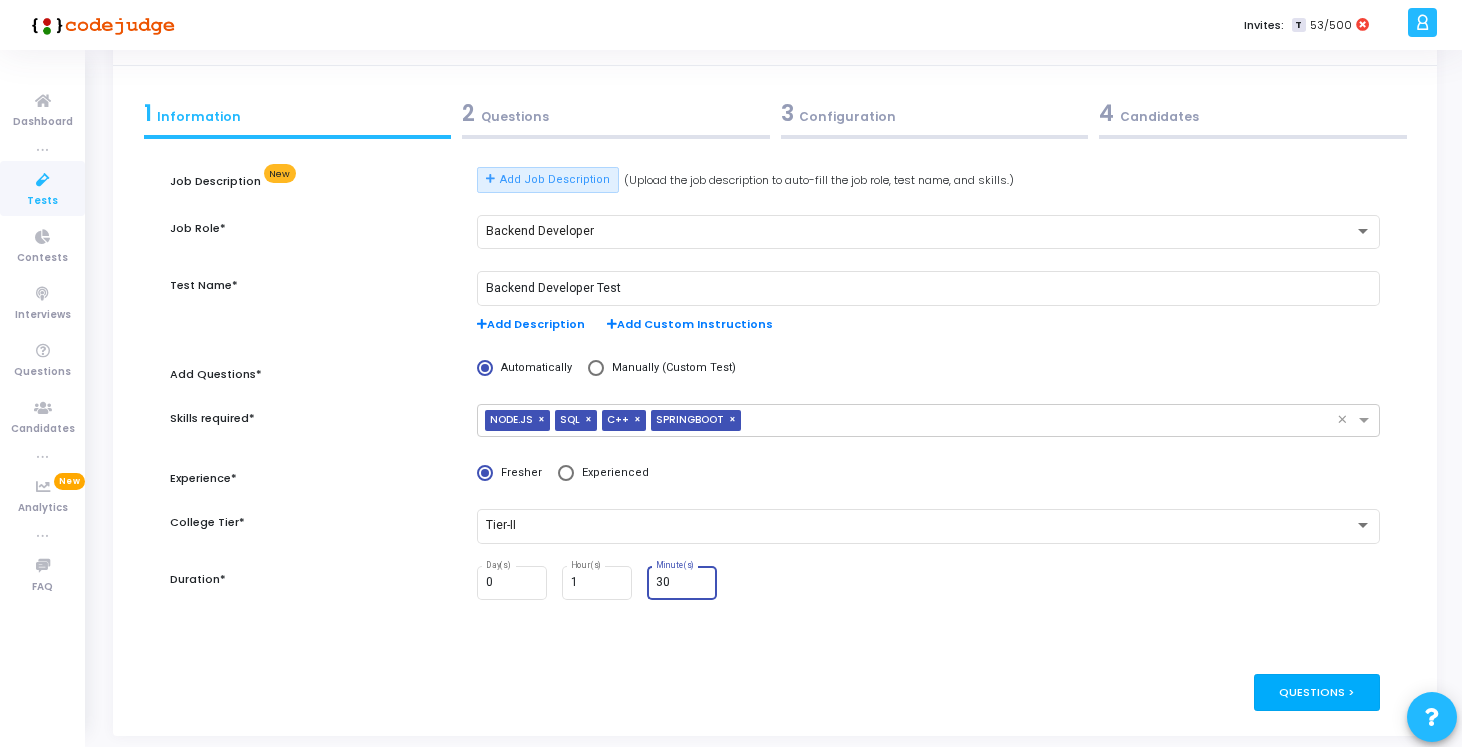 click on "Questions >" at bounding box center (1317, 692) 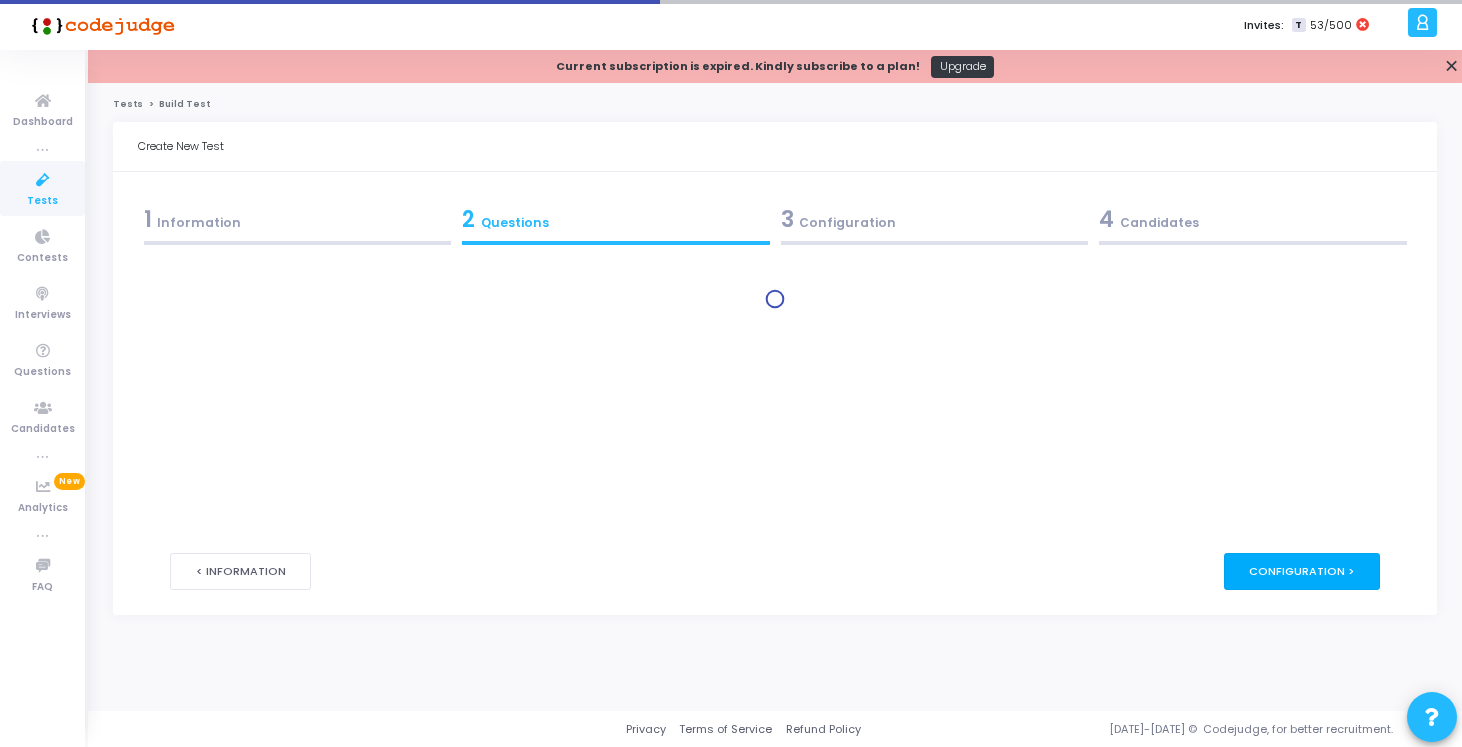 scroll, scrollTop: 0, scrollLeft: 0, axis: both 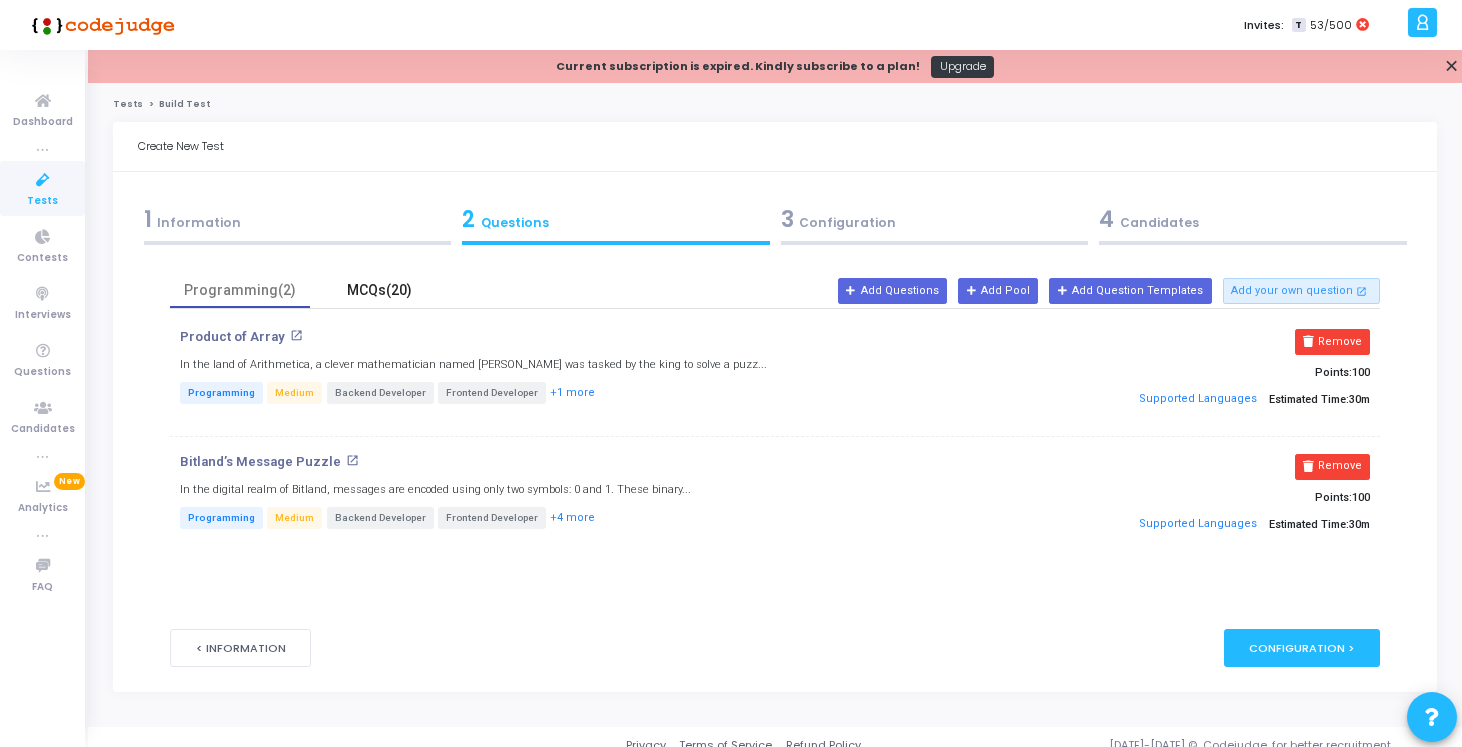 click on "MCQs(20)" at bounding box center (380, 290) 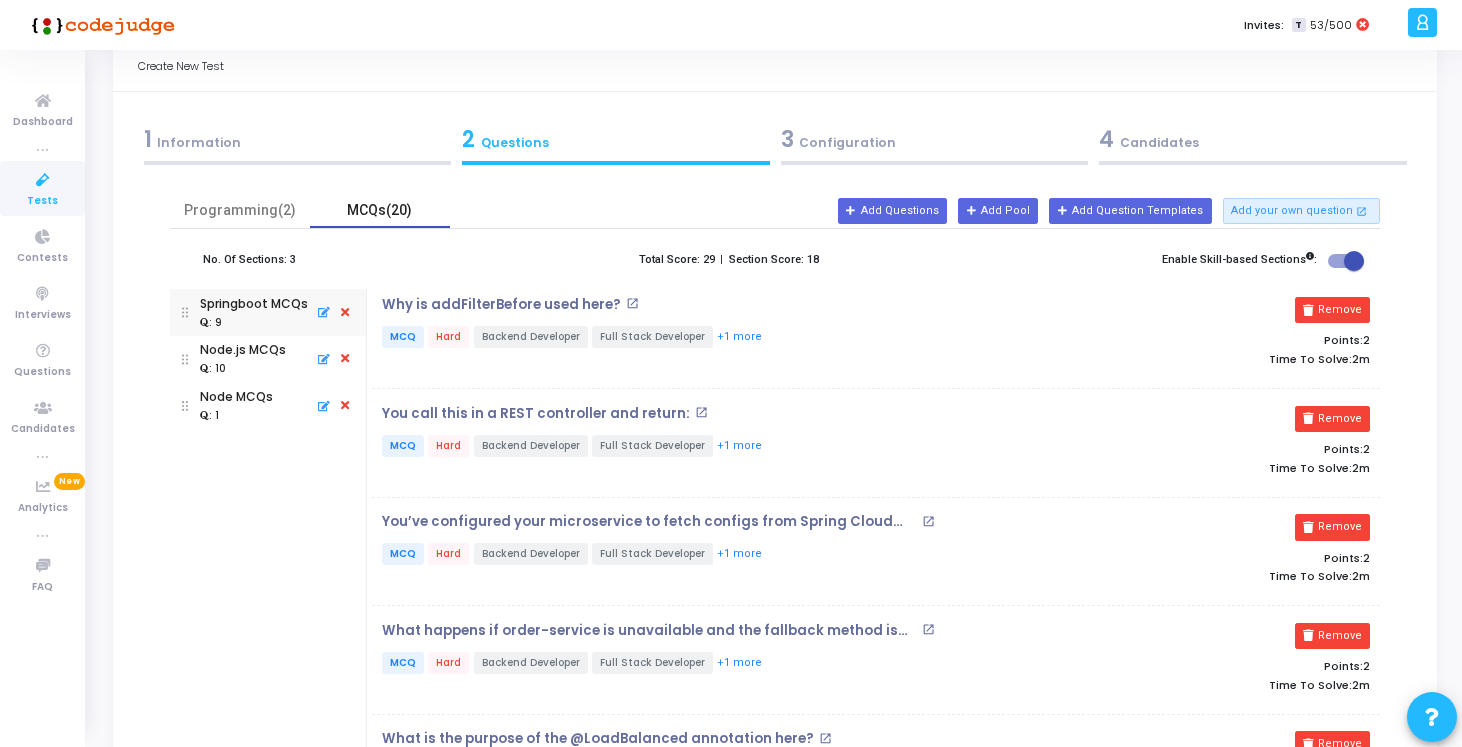scroll, scrollTop: 0, scrollLeft: 0, axis: both 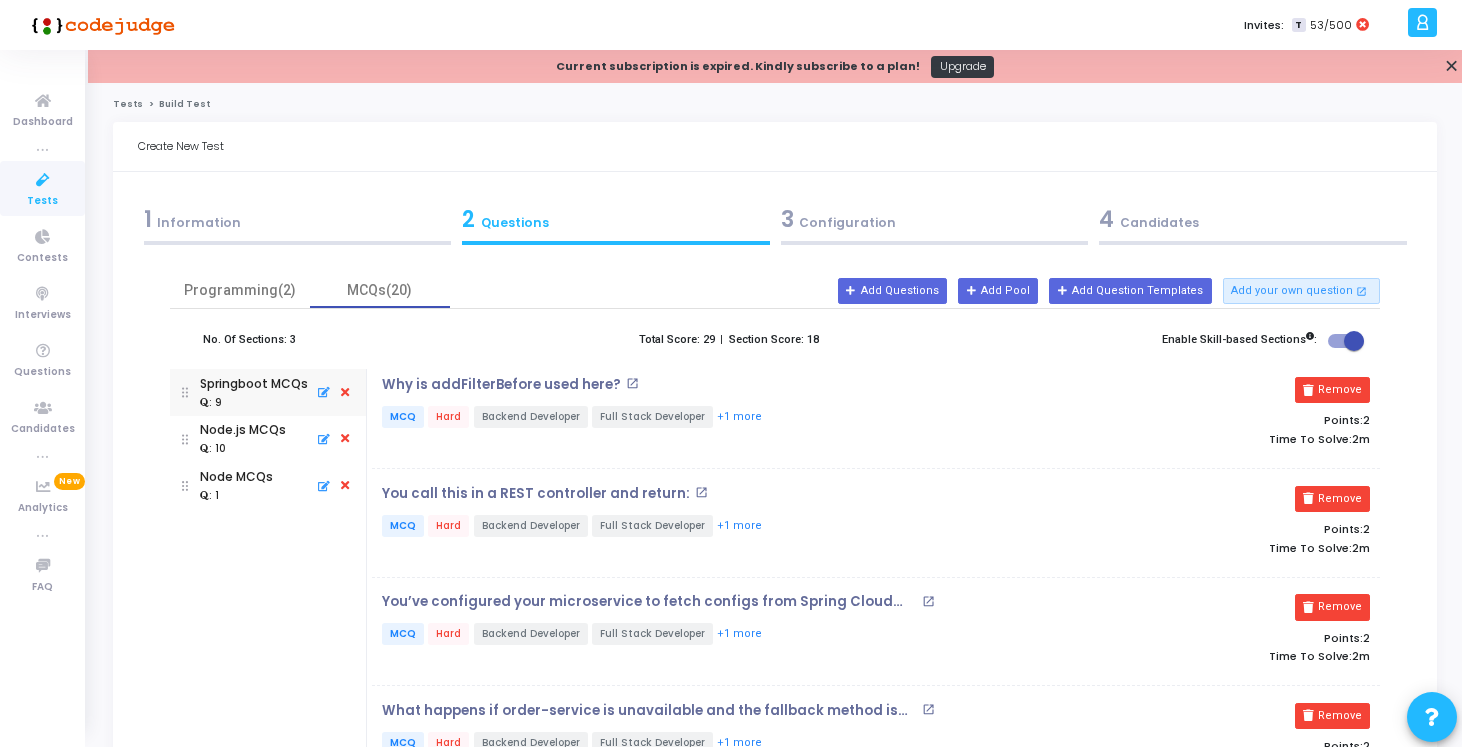 click on "1  Information" at bounding box center [298, 219] 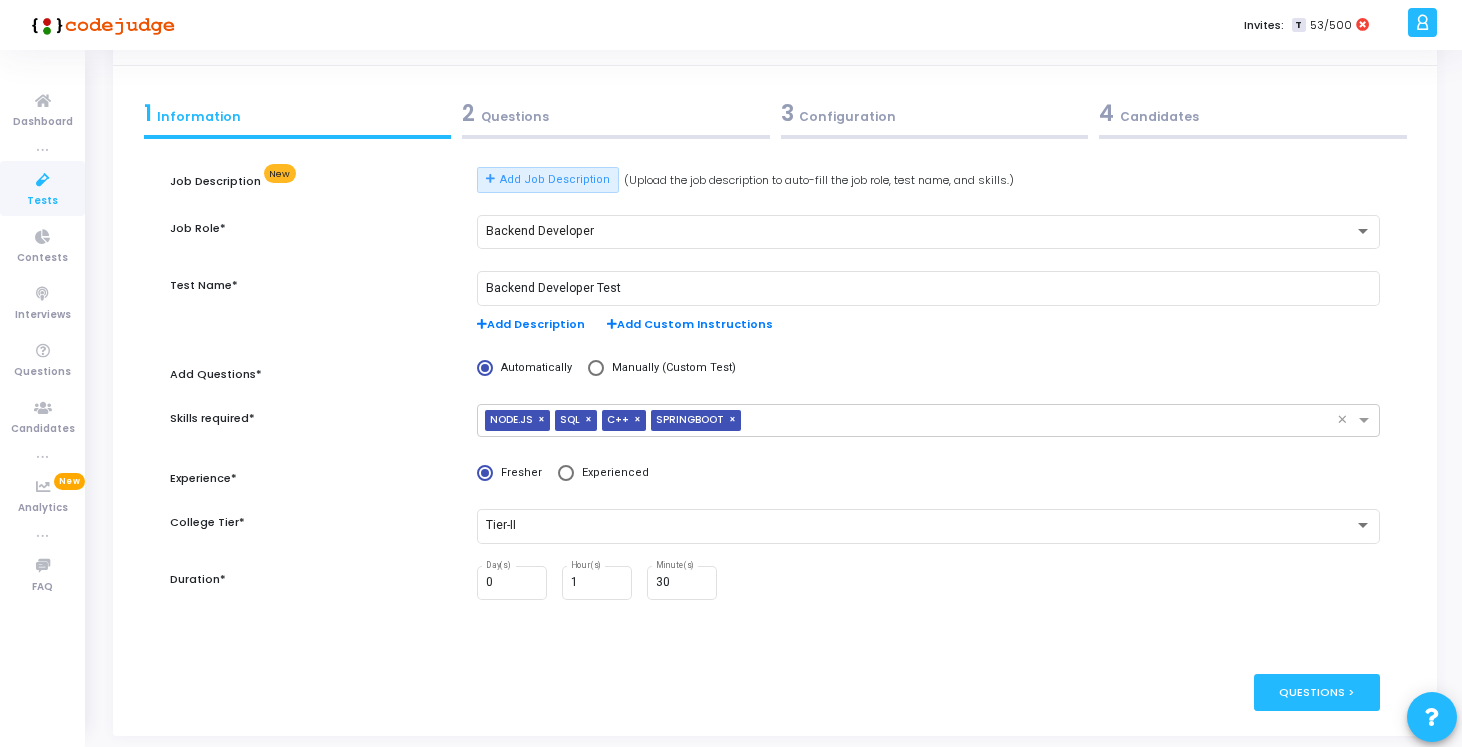 scroll, scrollTop: 107, scrollLeft: 0, axis: vertical 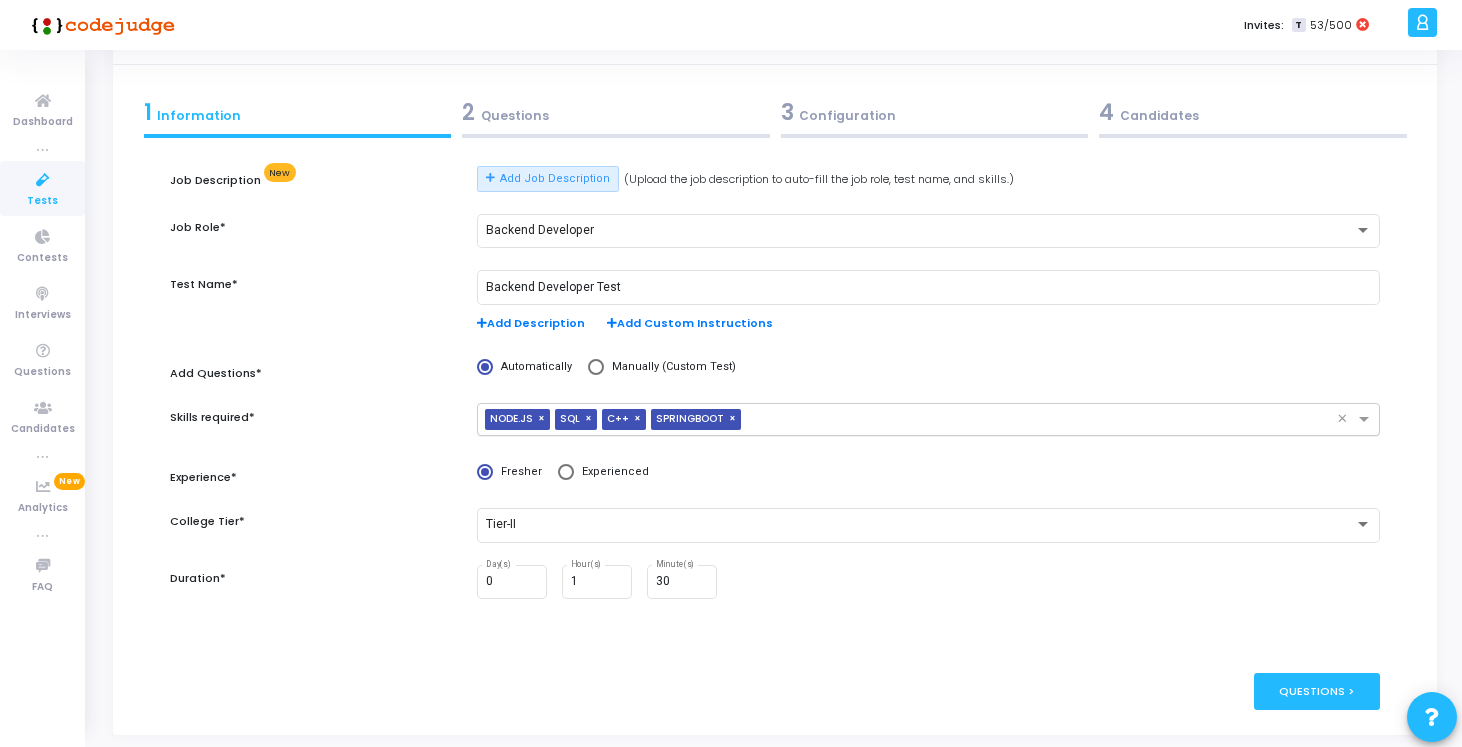 click on "×" at bounding box center (544, 419) 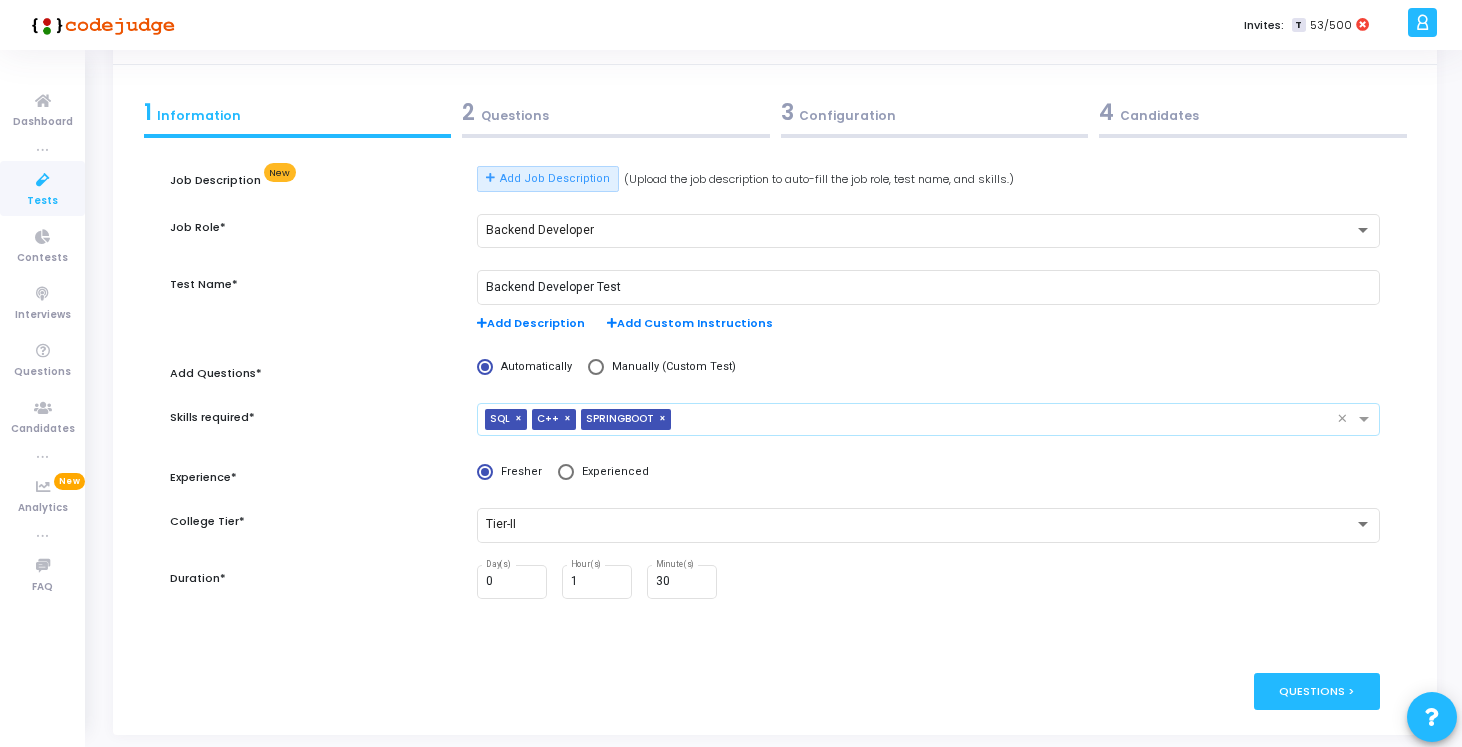 click at bounding box center (1008, 420) 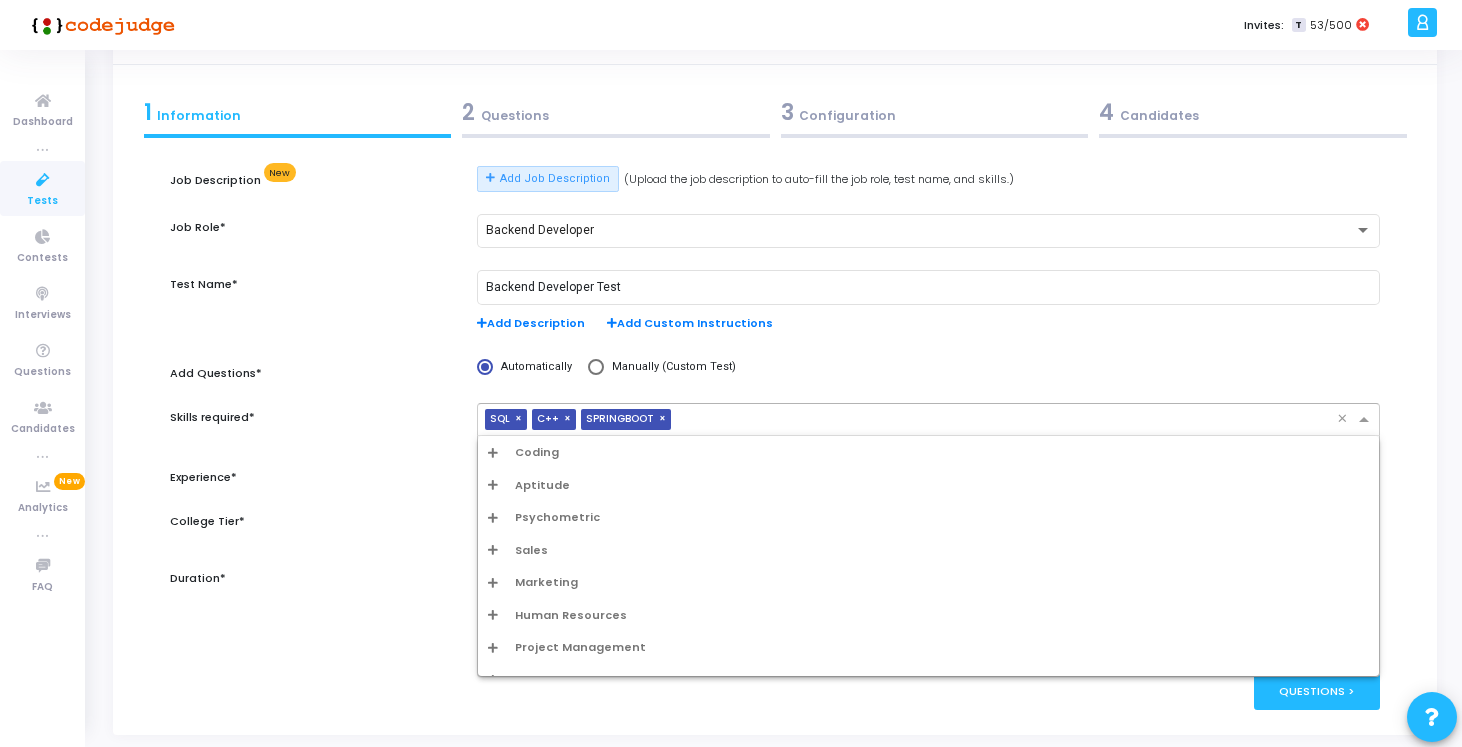 click on "Aptitude" at bounding box center (928, 485) 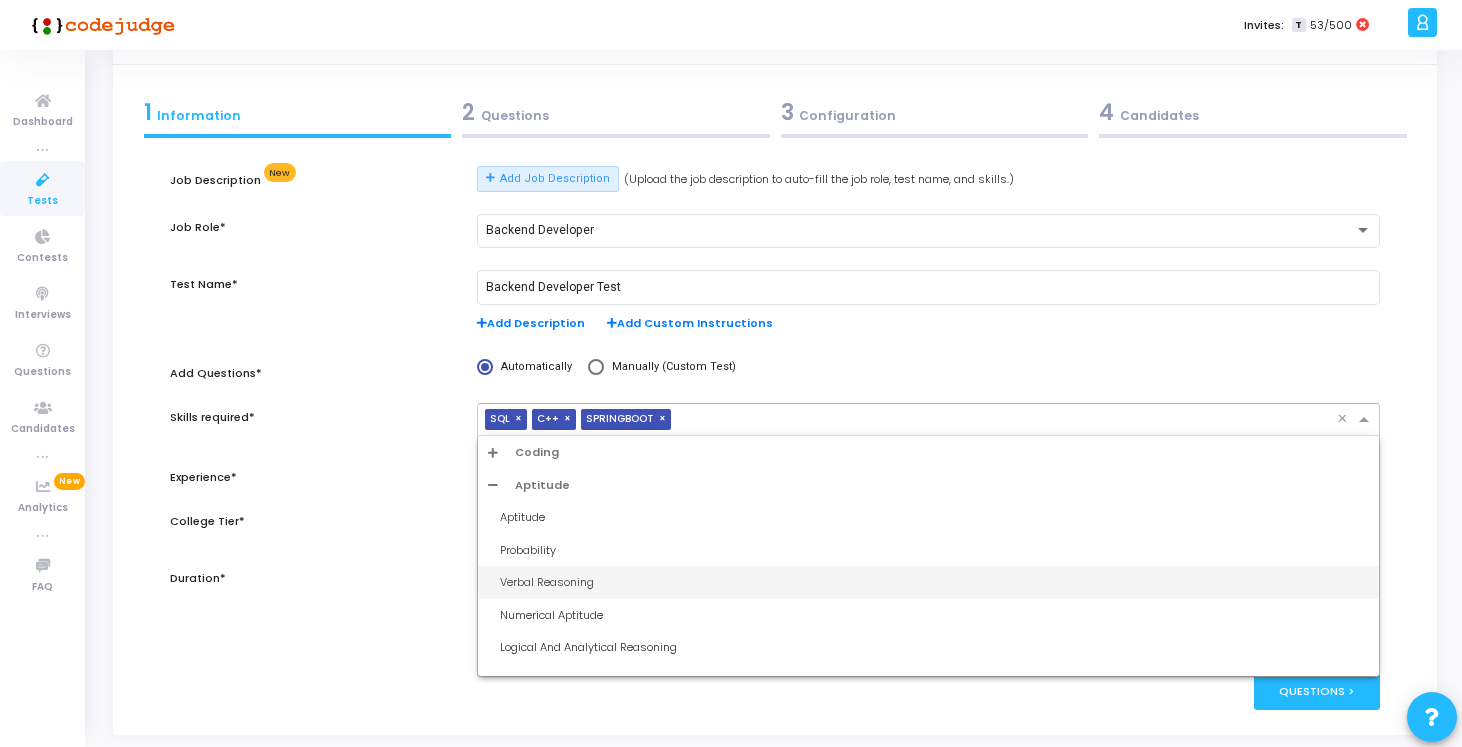 click on "Verbal Reasoning" at bounding box center [934, 582] 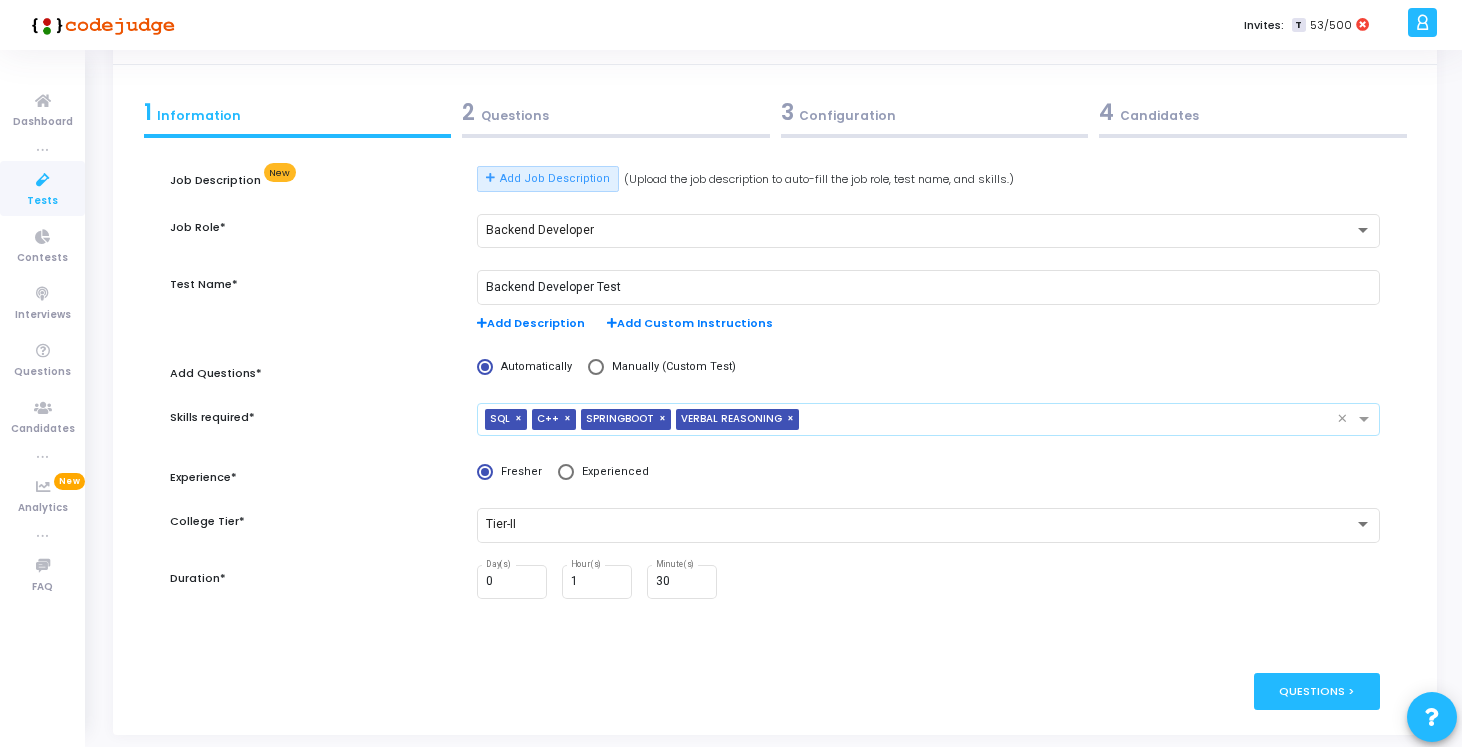 click at bounding box center [1072, 420] 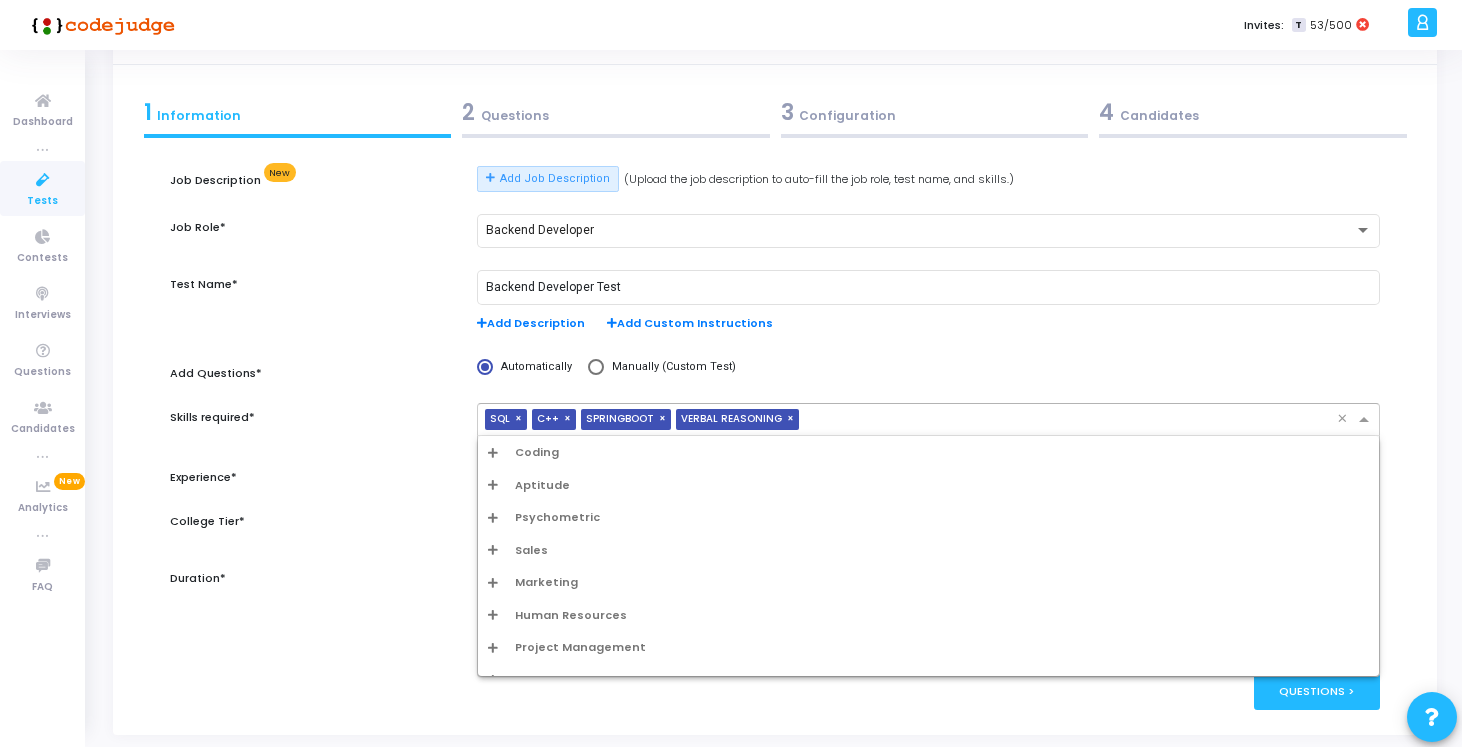 scroll, scrollTop: 20, scrollLeft: 0, axis: vertical 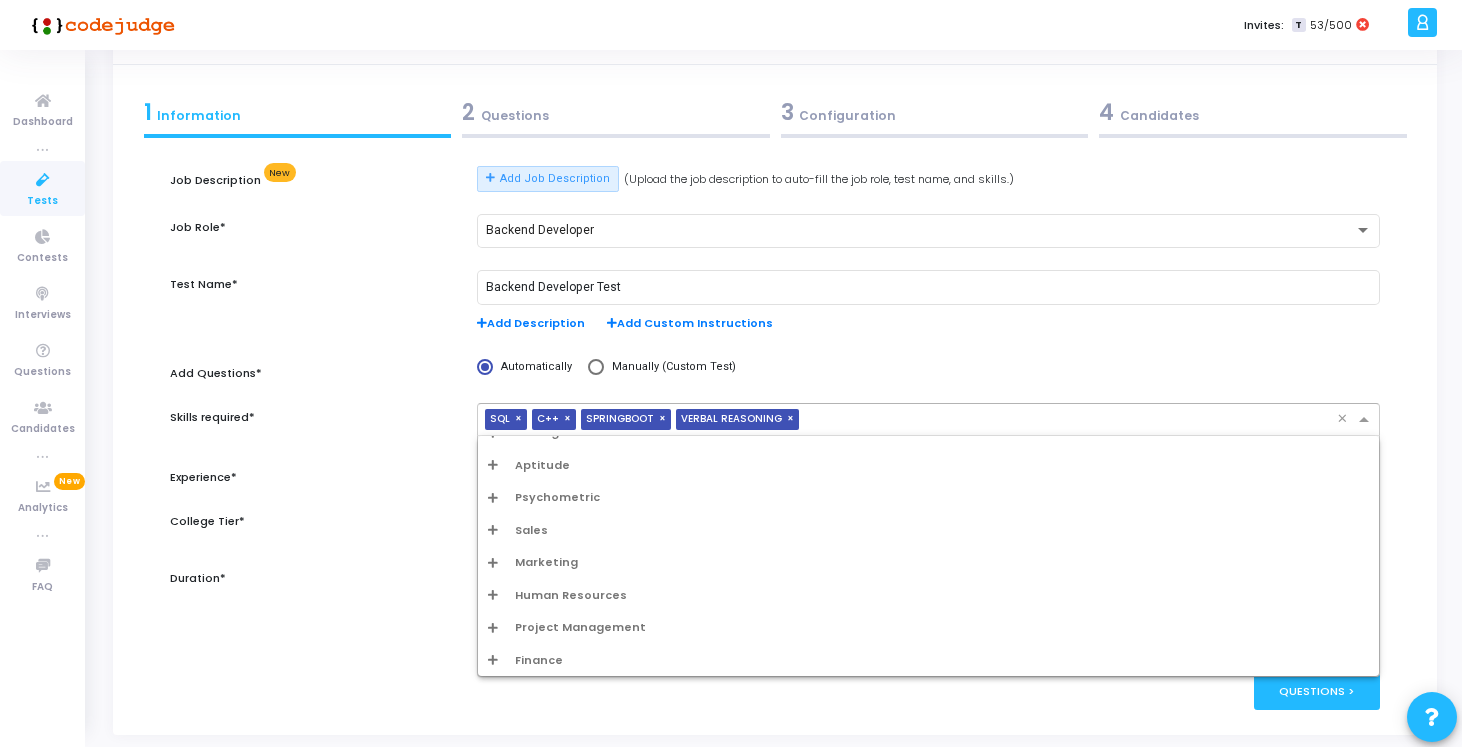 click on "Project Management" at bounding box center (928, 627) 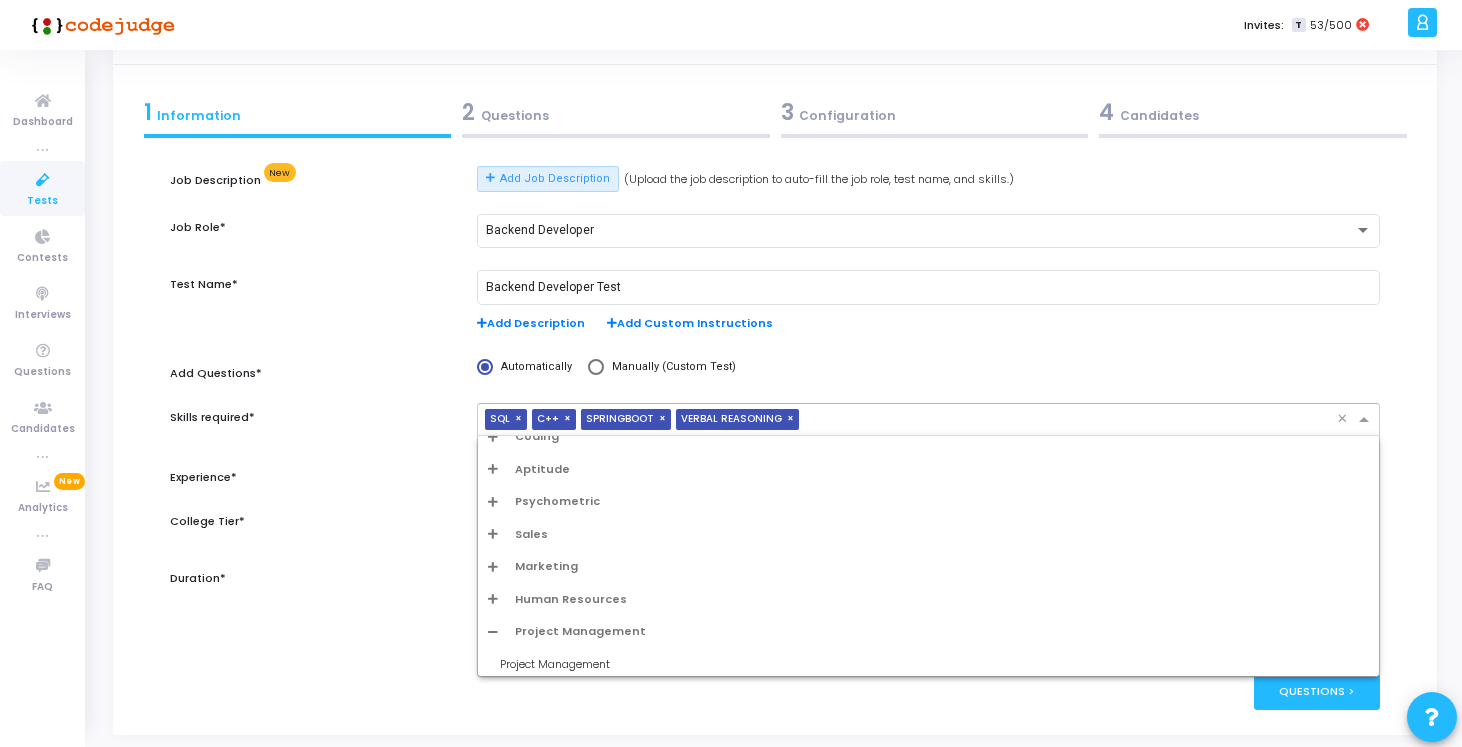 scroll, scrollTop: 0, scrollLeft: 0, axis: both 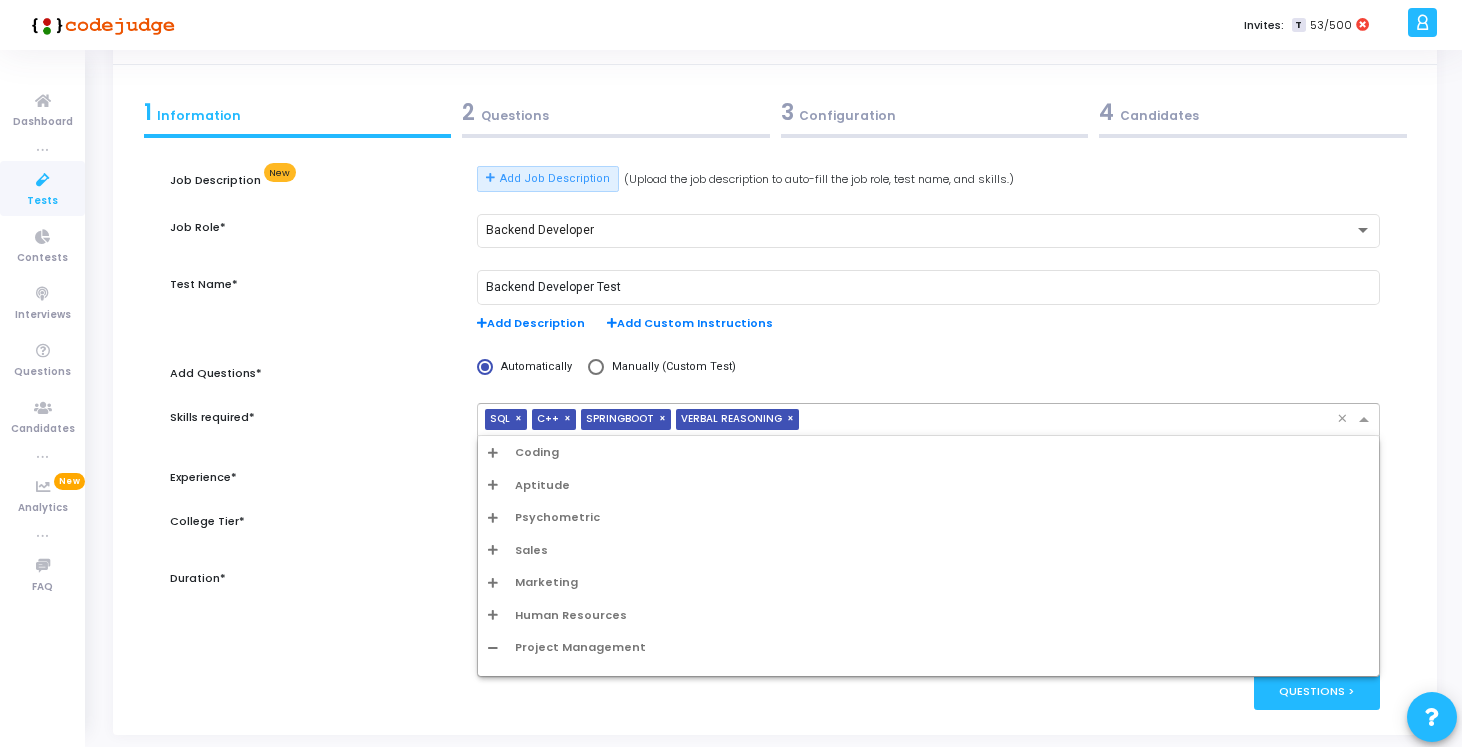 click on "Aptitude" at bounding box center (928, 485) 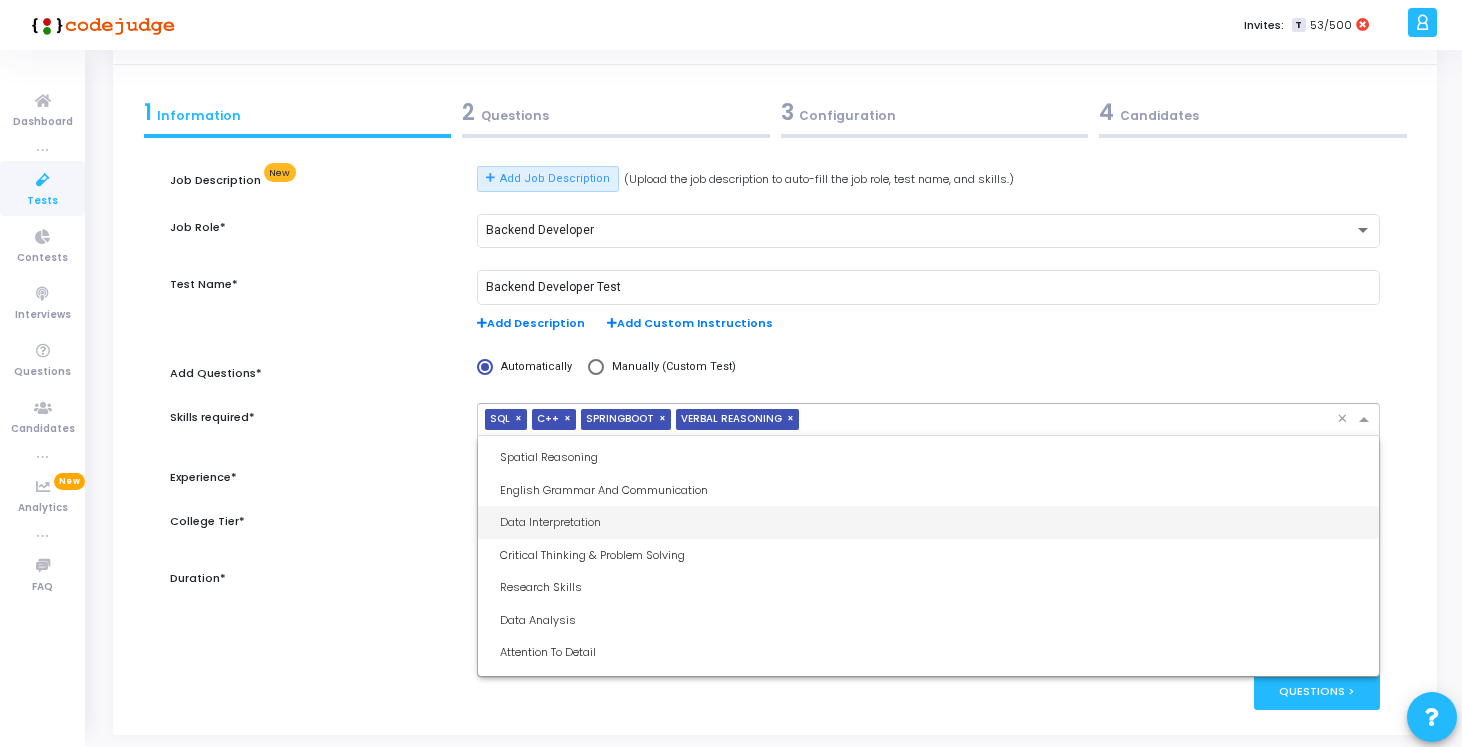 scroll, scrollTop: 257, scrollLeft: 0, axis: vertical 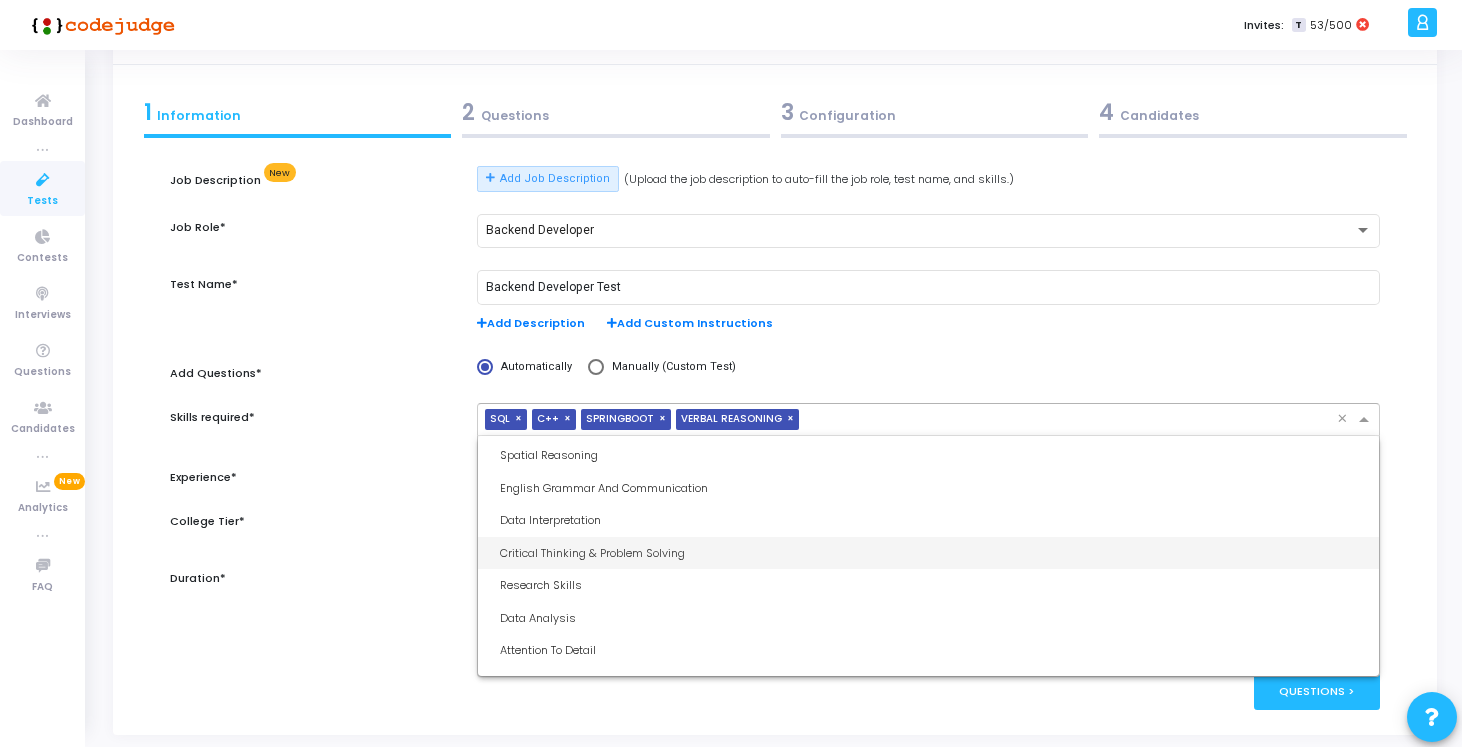 click on "Critical Thinking & Problem Solving" at bounding box center [934, 553] 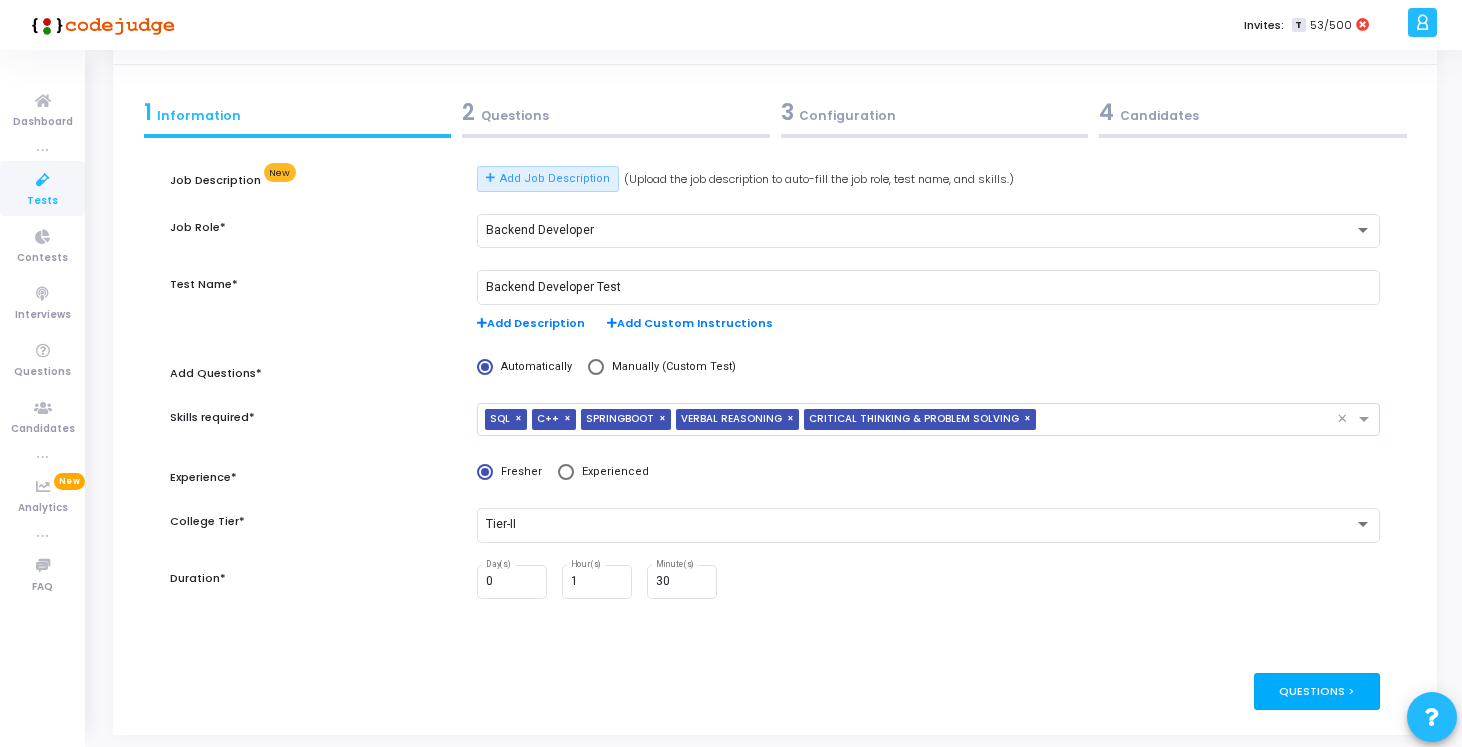 click on "Questions >" at bounding box center [1317, 691] 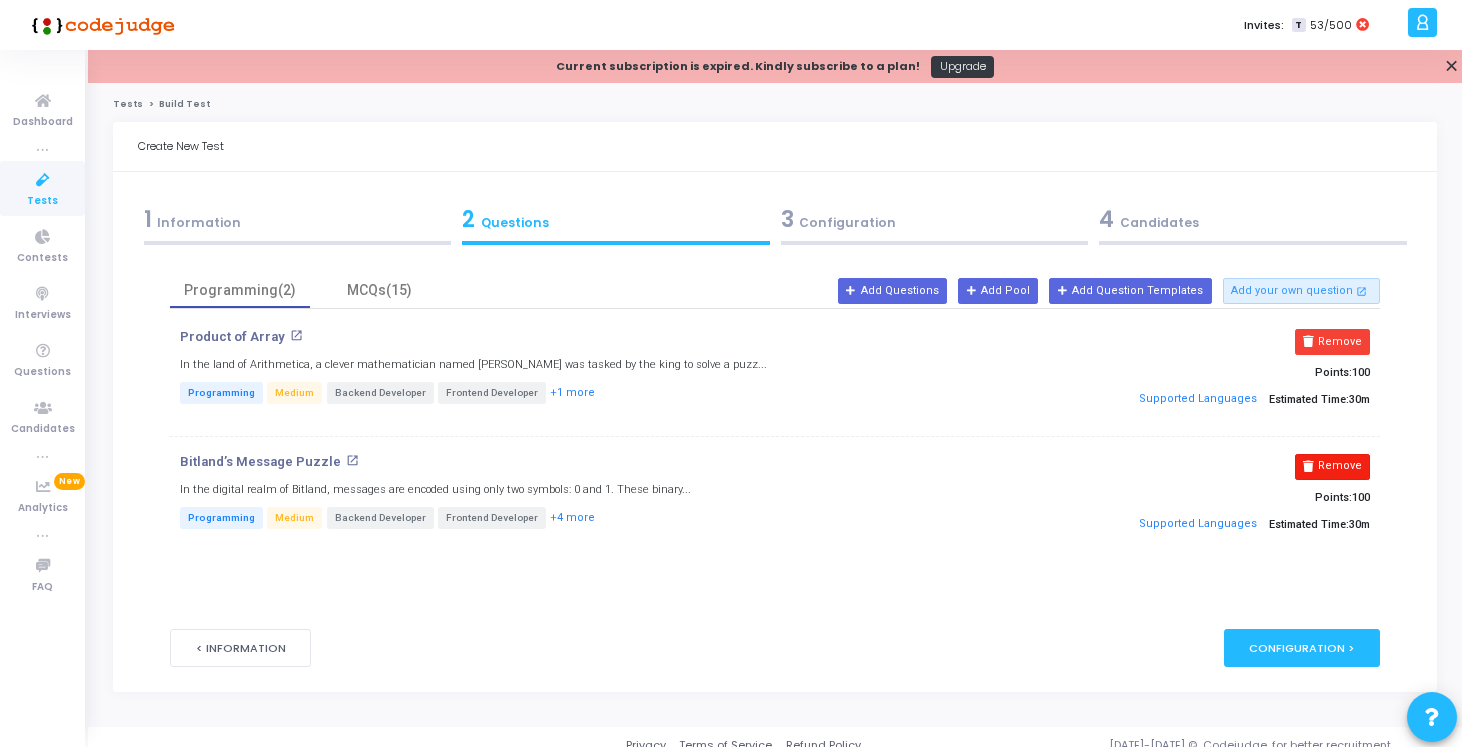 click on "Remove" at bounding box center (1332, 467) 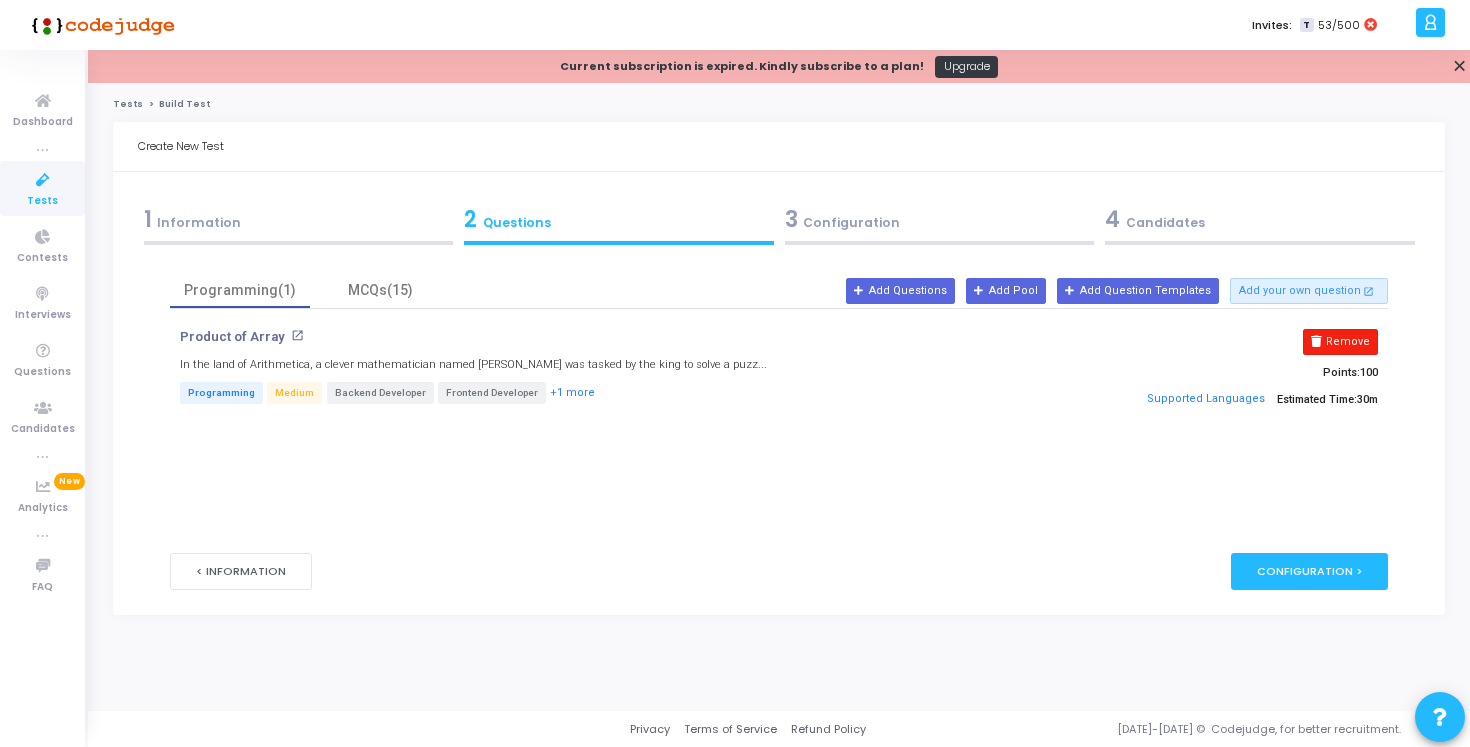 click on "Remove" at bounding box center [1340, 342] 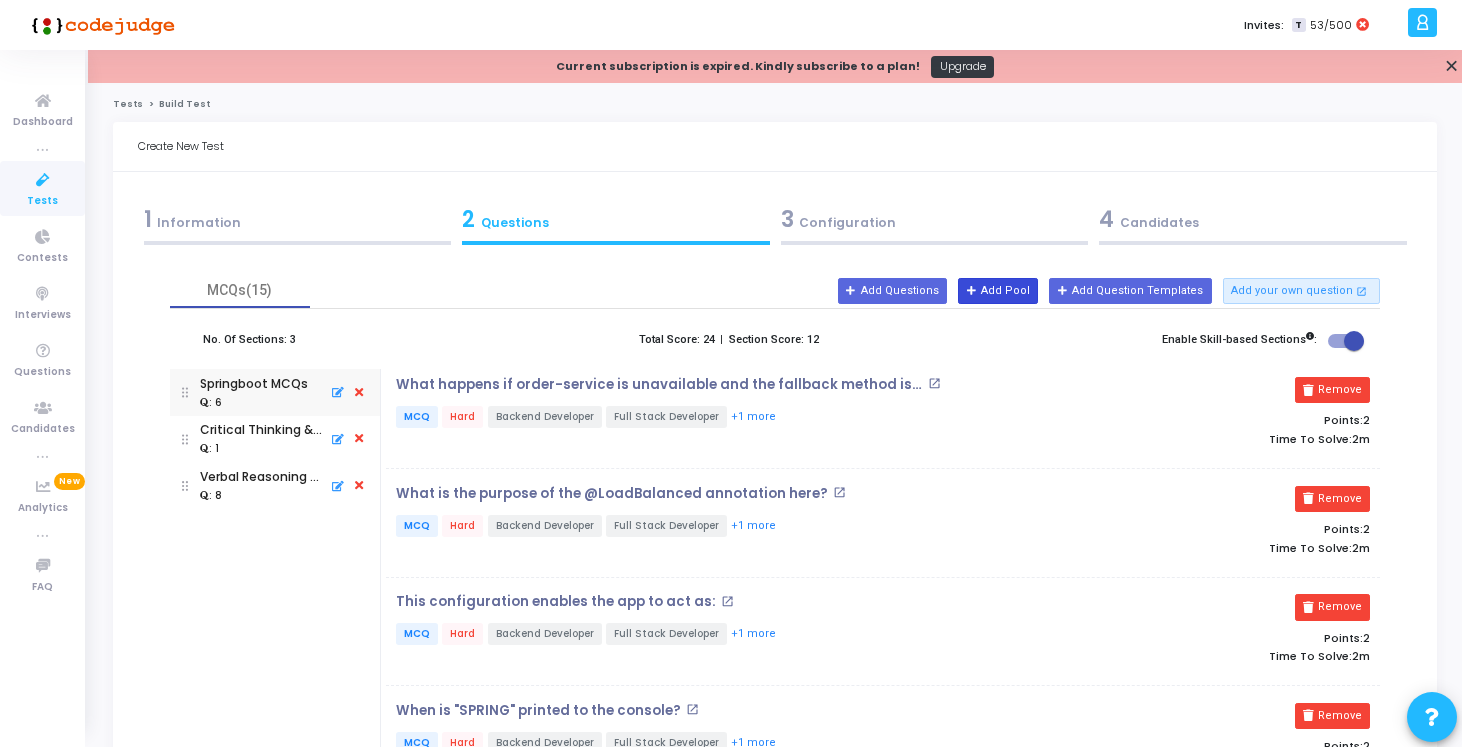 click on "Add Pool" at bounding box center [998, 291] 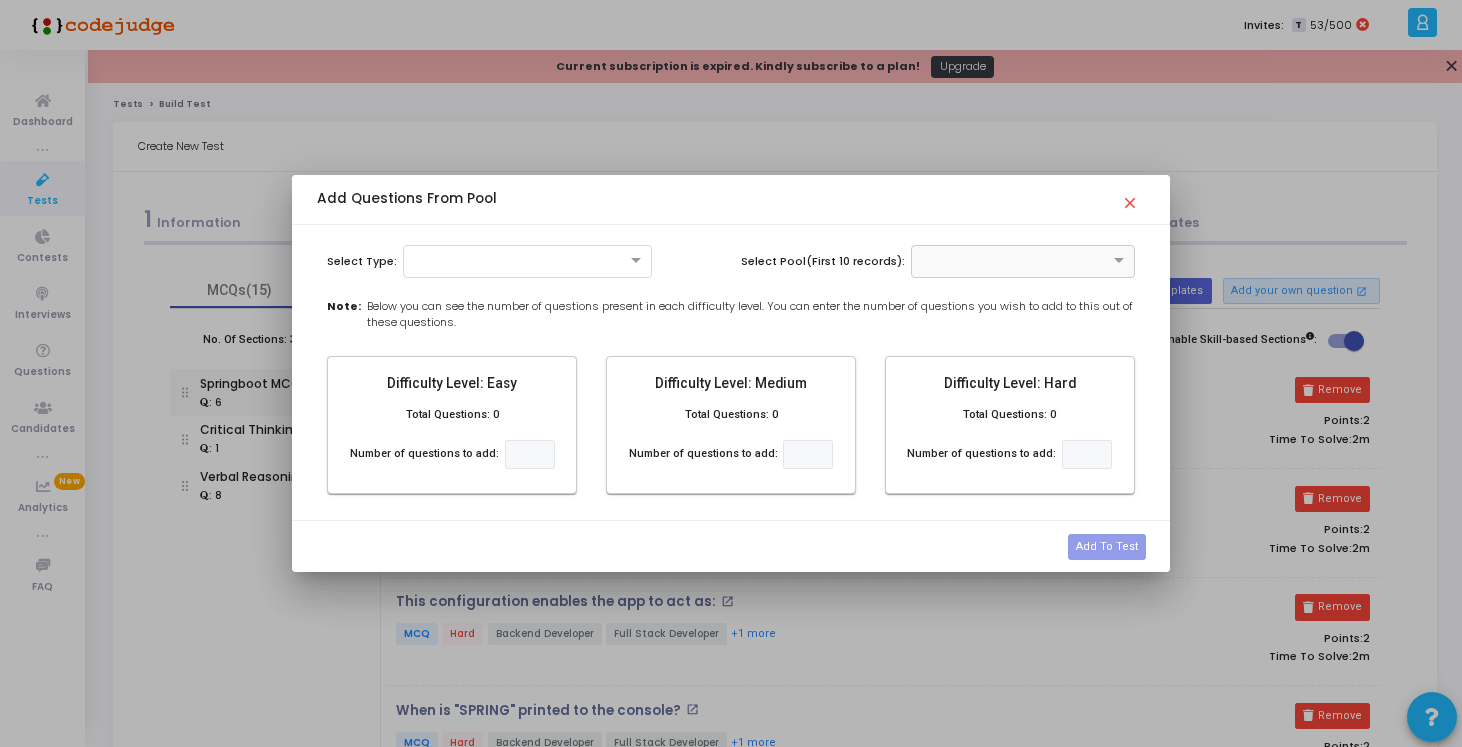 click at bounding box center (527, 259) 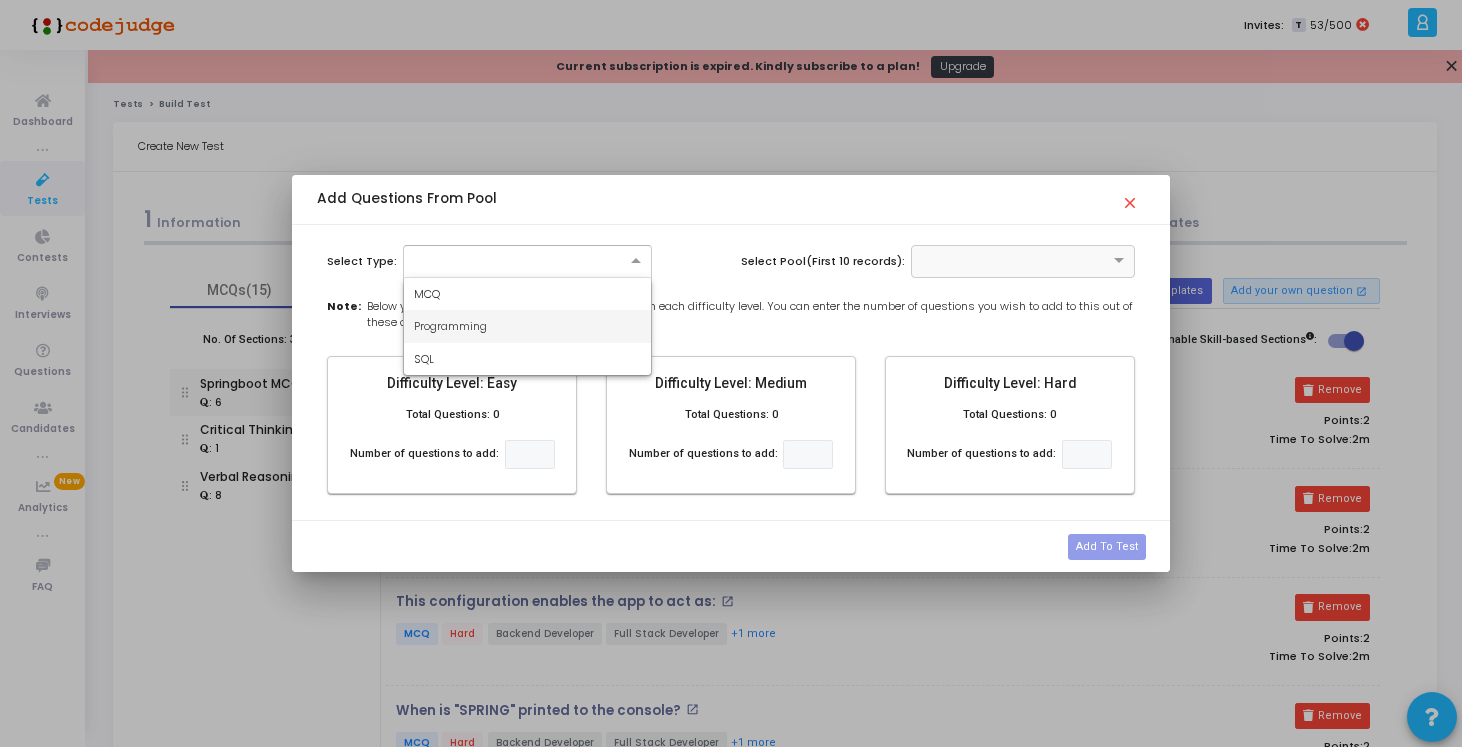 click on "Programming" at bounding box center (527, 326) 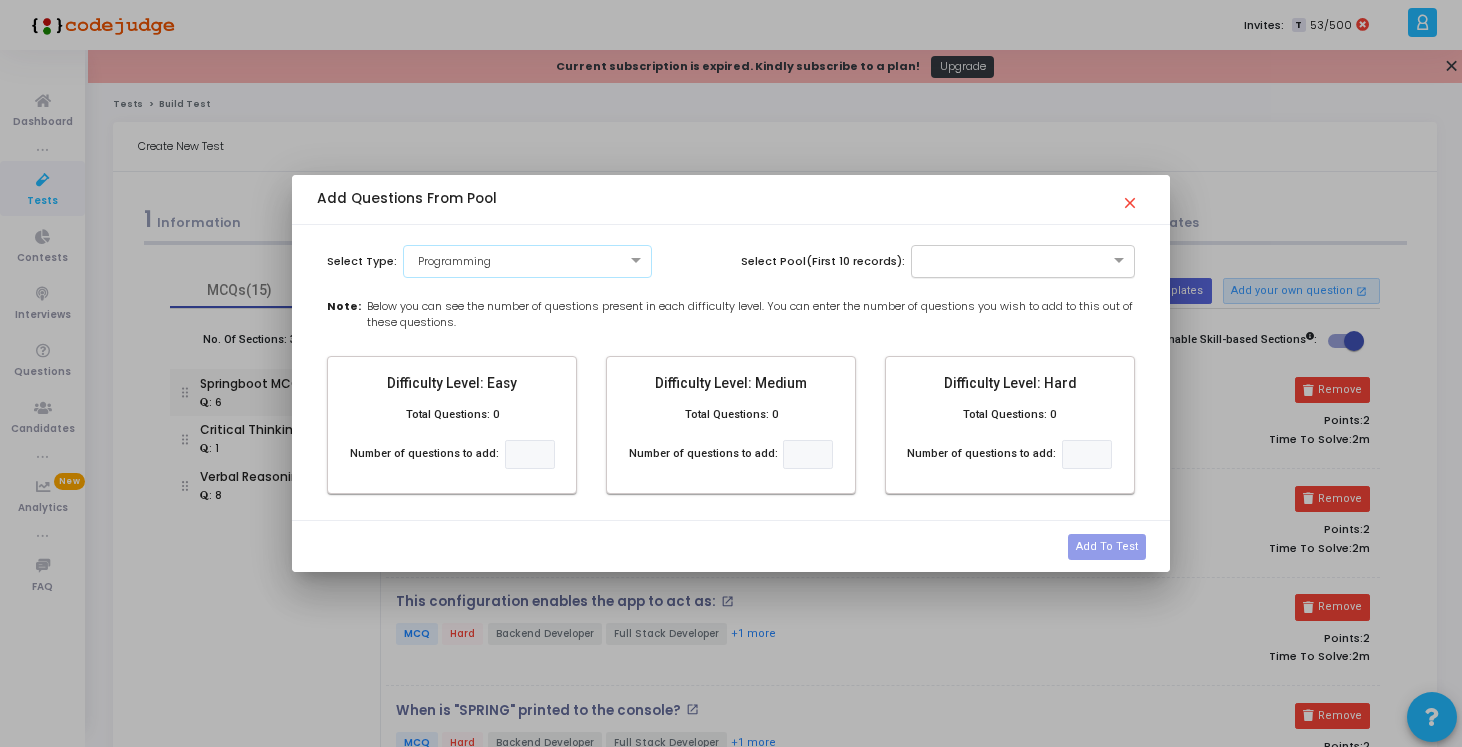 click at bounding box center (1003, 259) 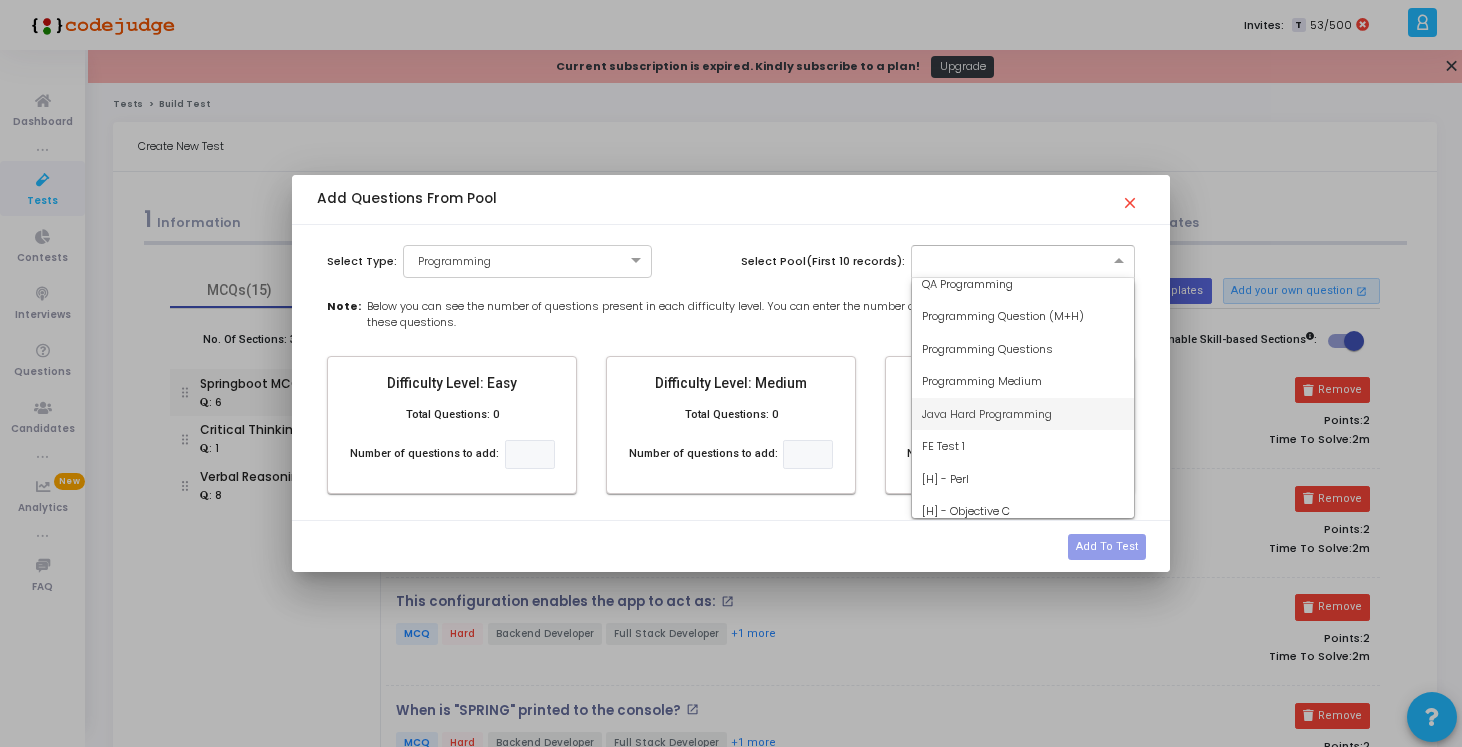 scroll, scrollTop: 0, scrollLeft: 0, axis: both 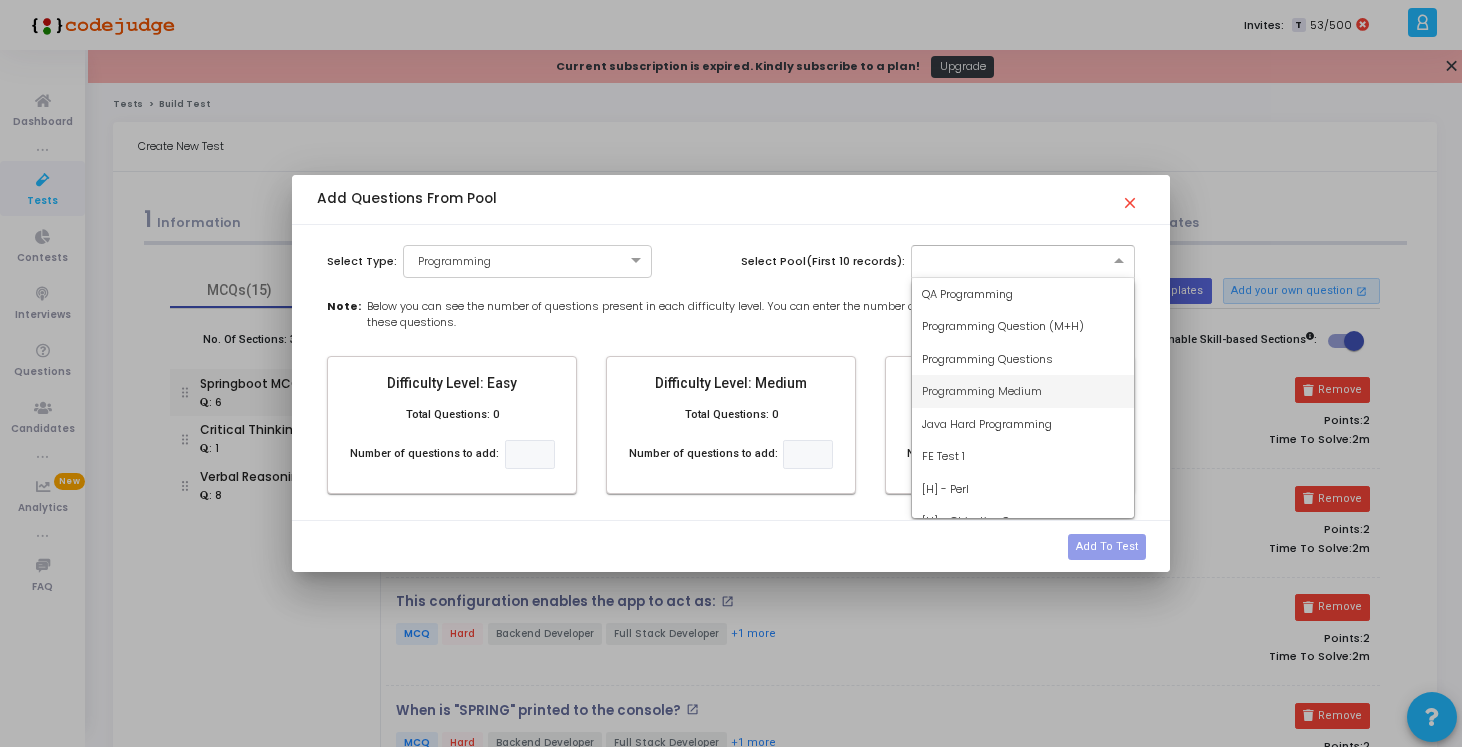 click on "Below you can see the number of questions present in each difficulty level. You can enter the number of questions you wish to add to this out of these questions." at bounding box center (751, 314) 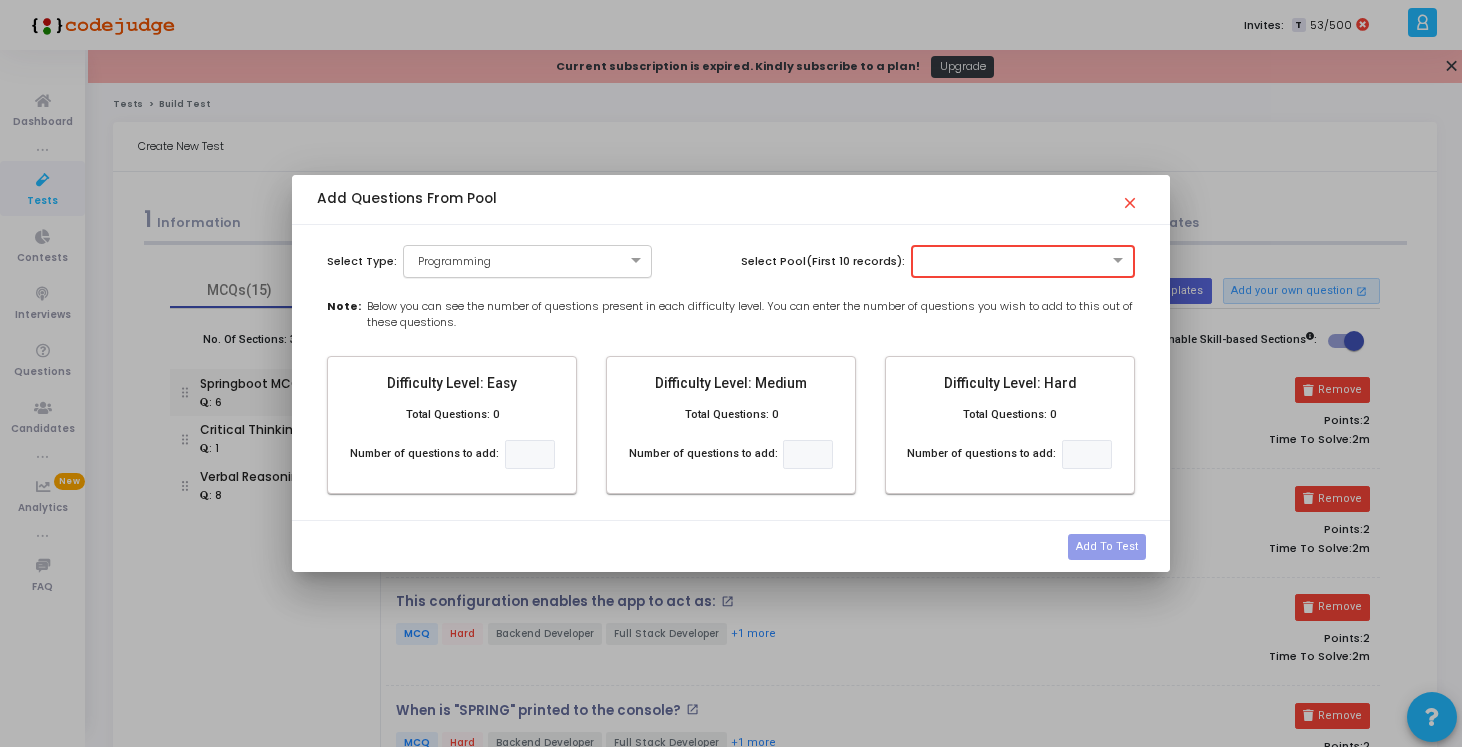 click at bounding box center [527, 259] 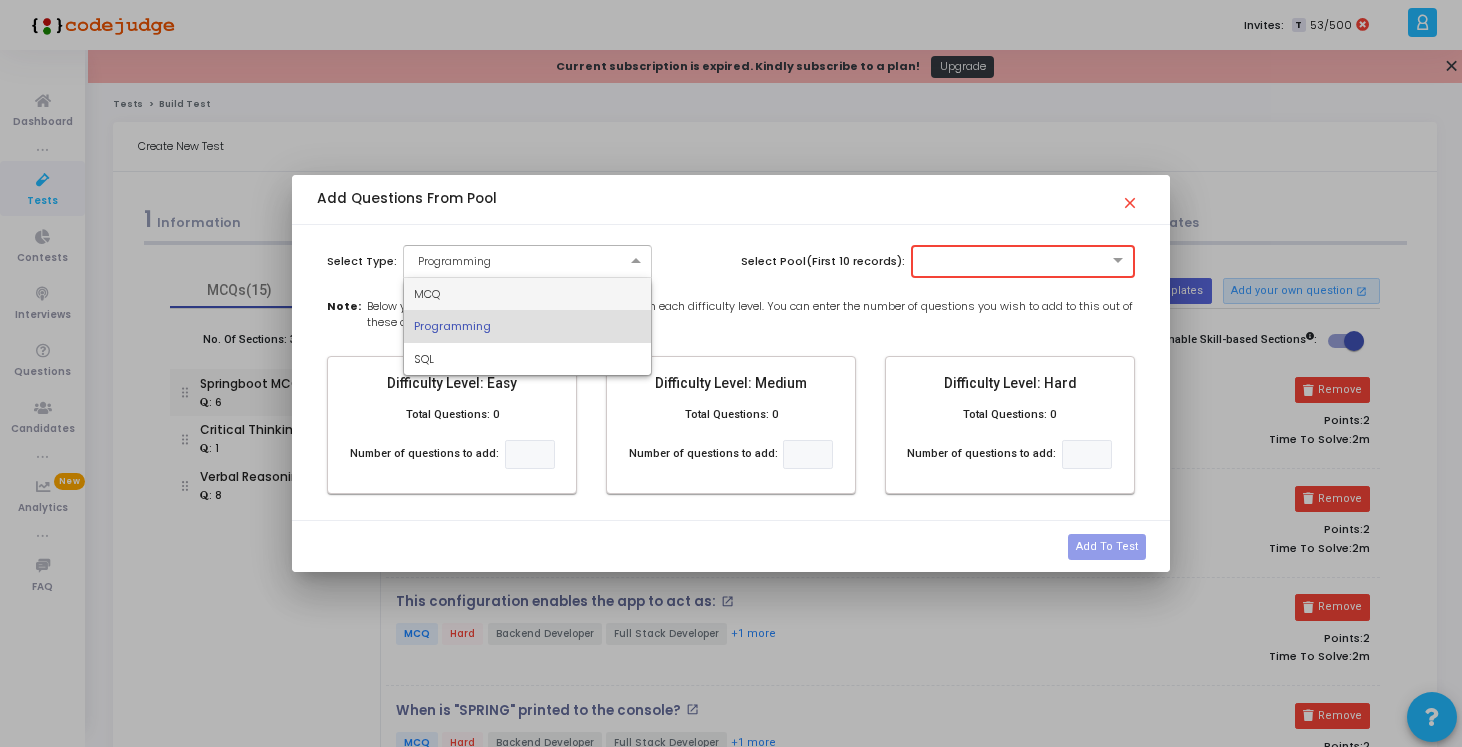 click on "MCQ" at bounding box center (527, 294) 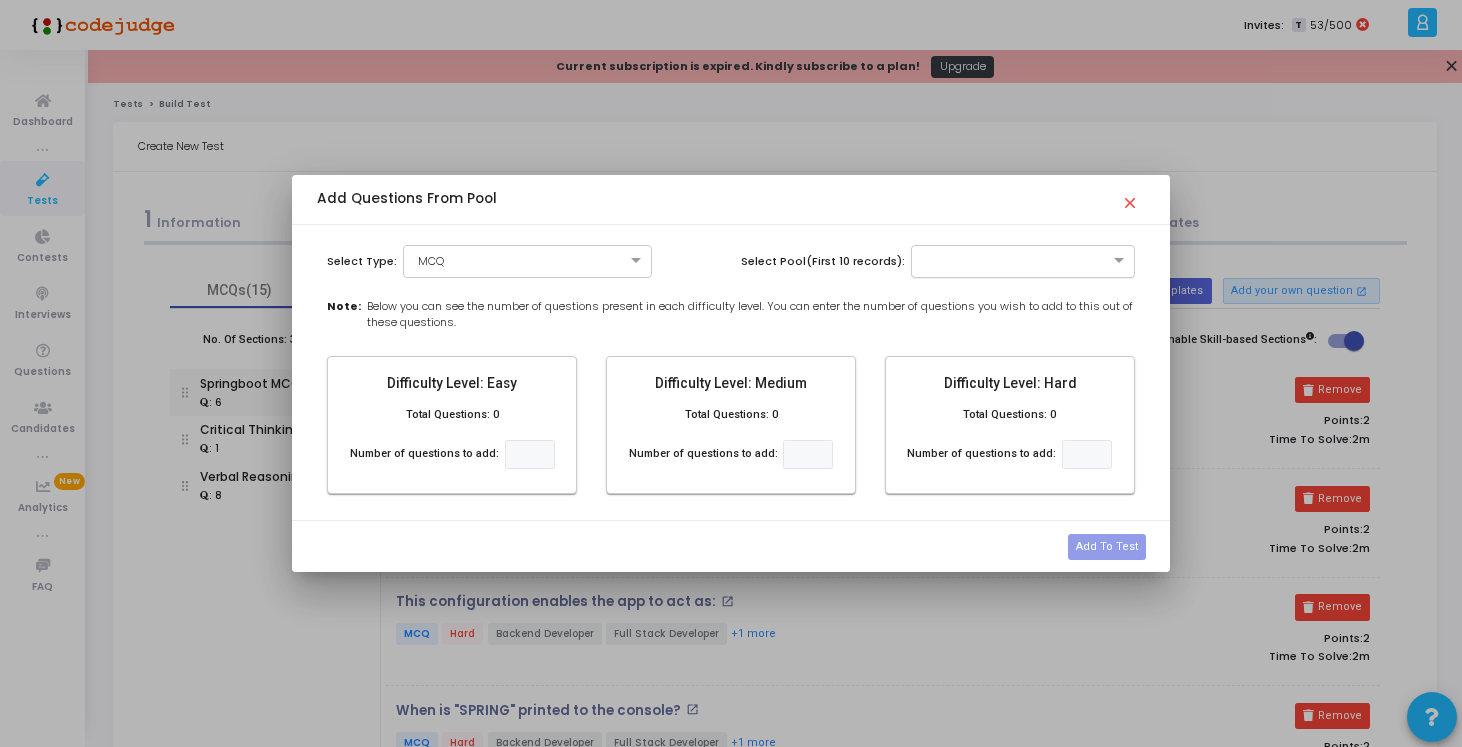 click at bounding box center [1023, 261] 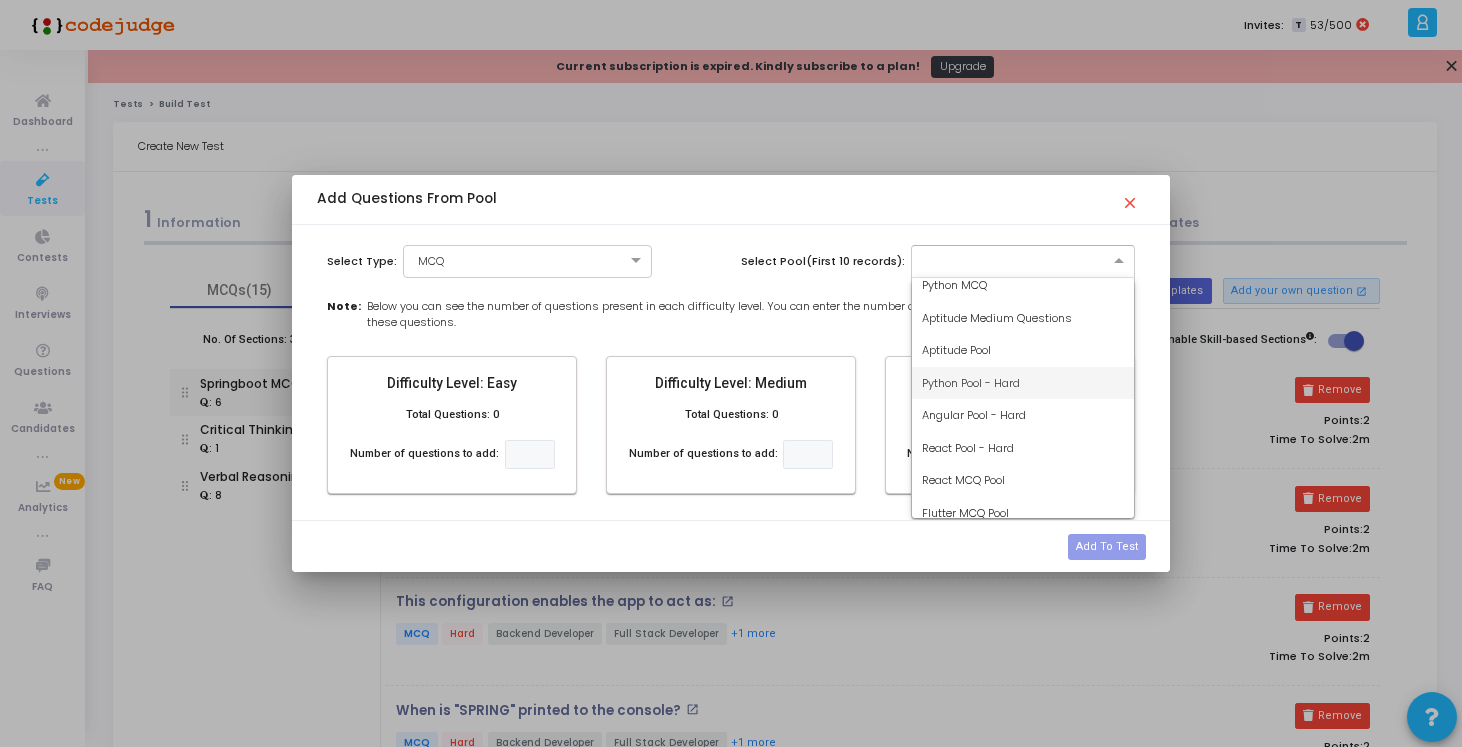 scroll, scrollTop: 42, scrollLeft: 0, axis: vertical 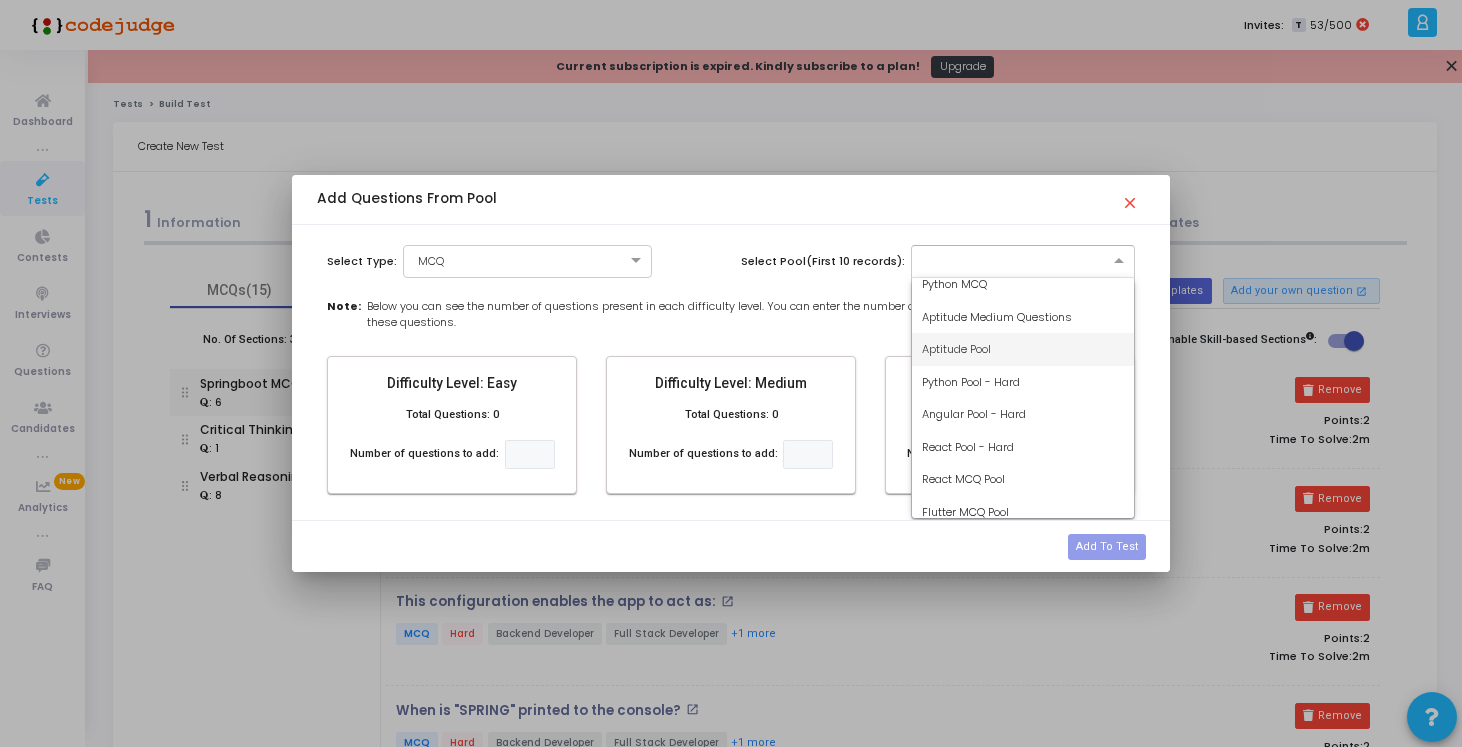 click on "Aptitude Pool" at bounding box center [1023, 349] 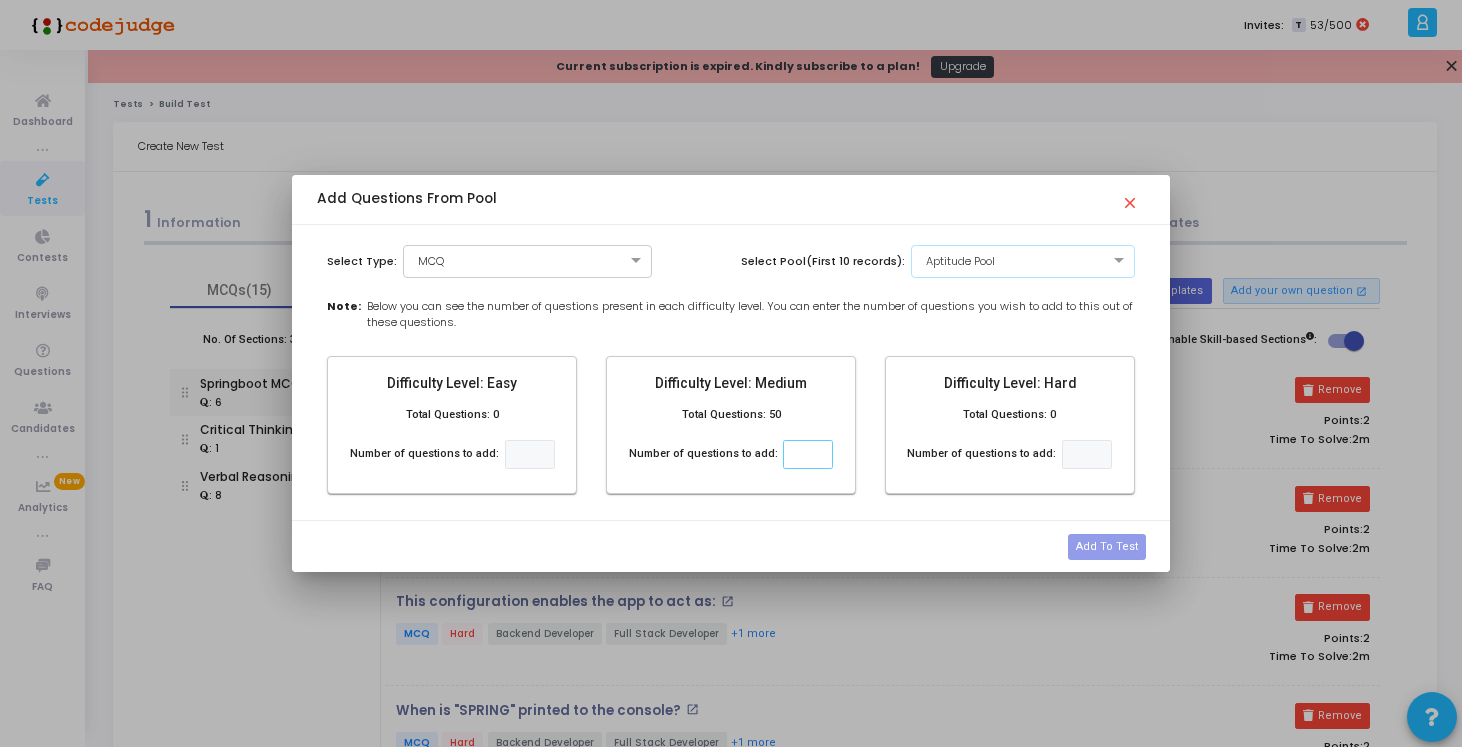 click 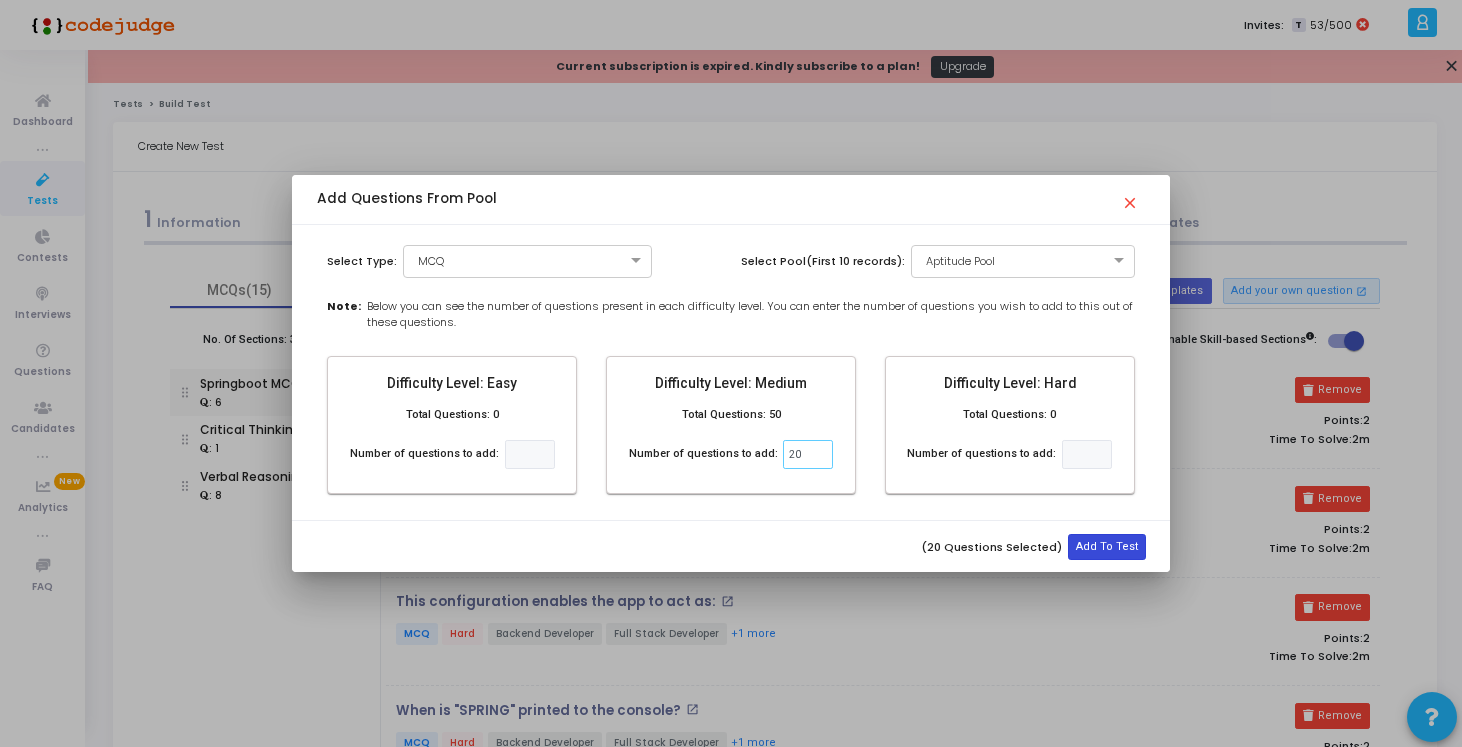 type on "20" 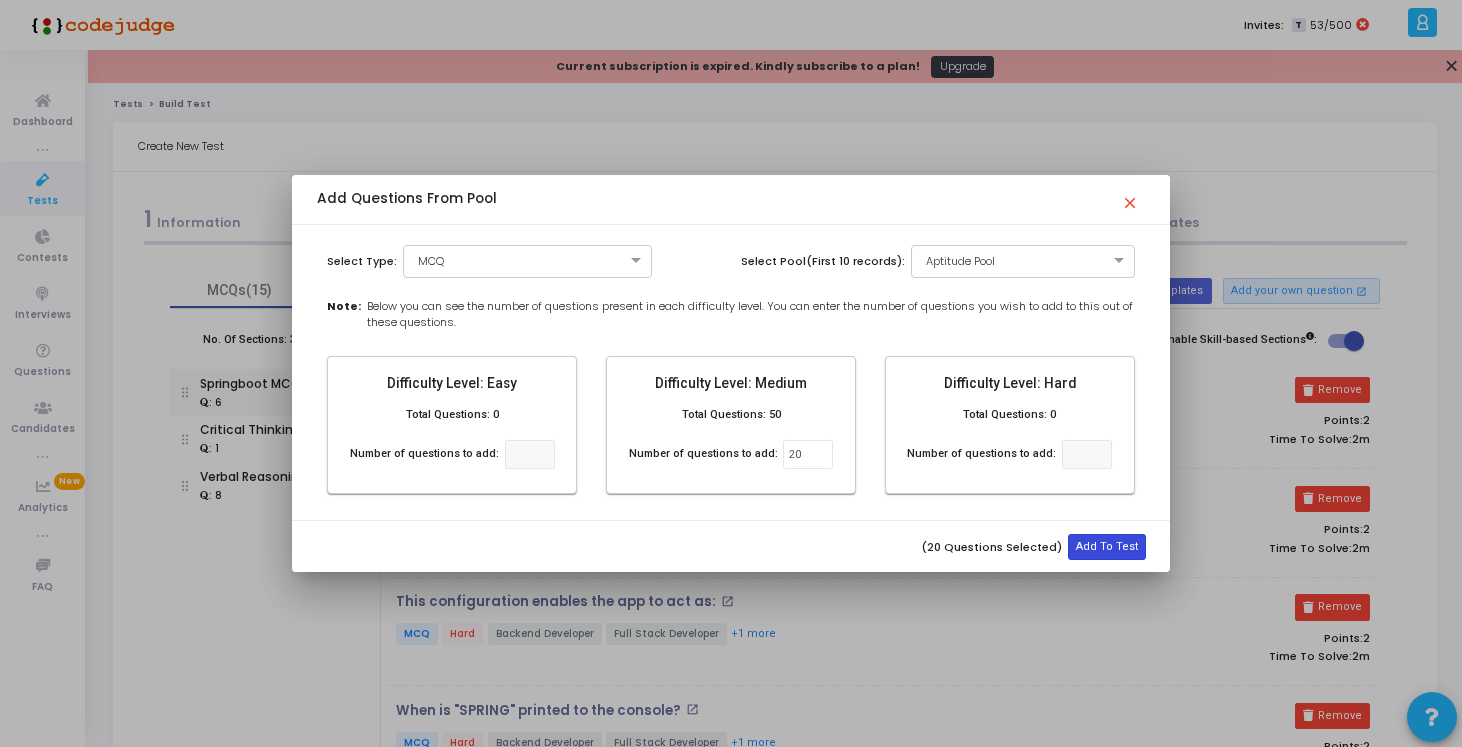 click on "Add To Test" at bounding box center (1107, 547) 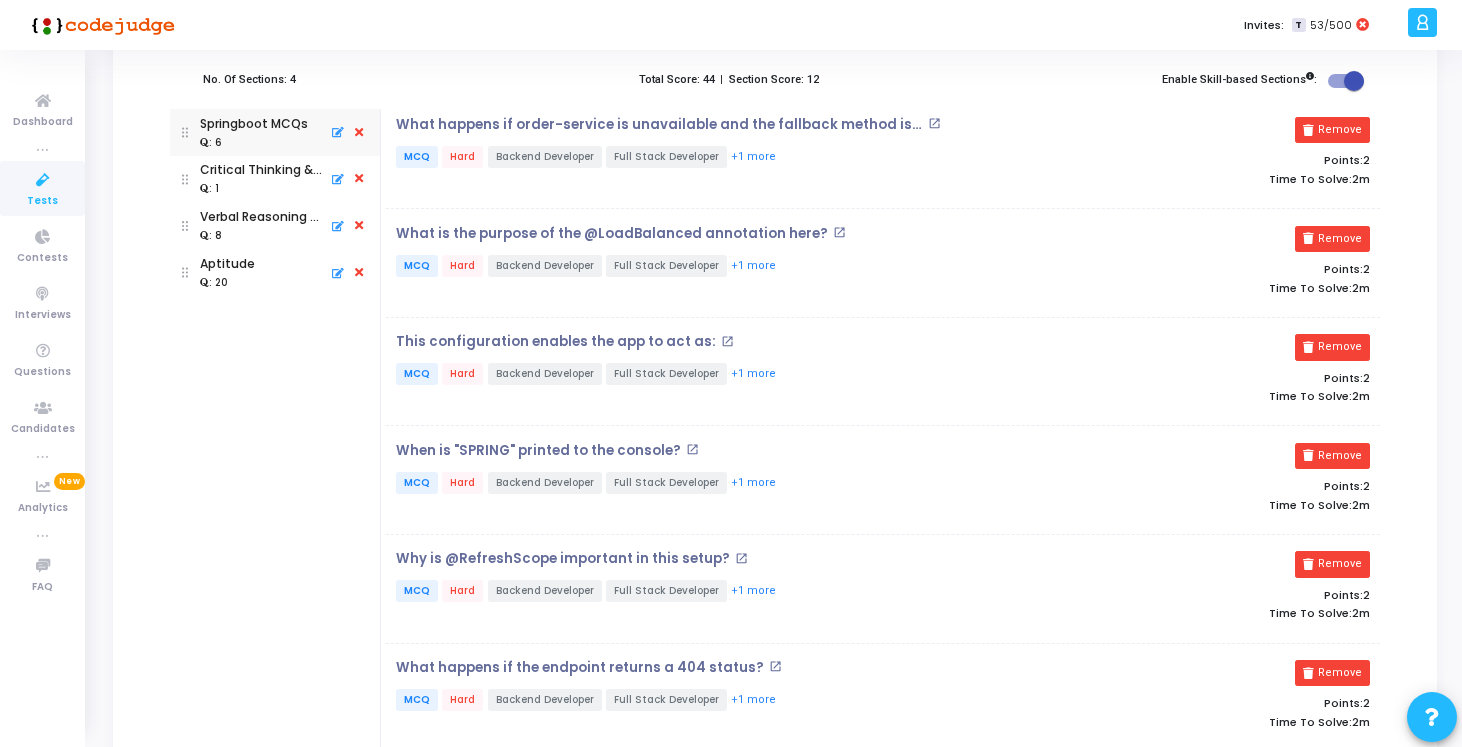 scroll, scrollTop: 245, scrollLeft: 0, axis: vertical 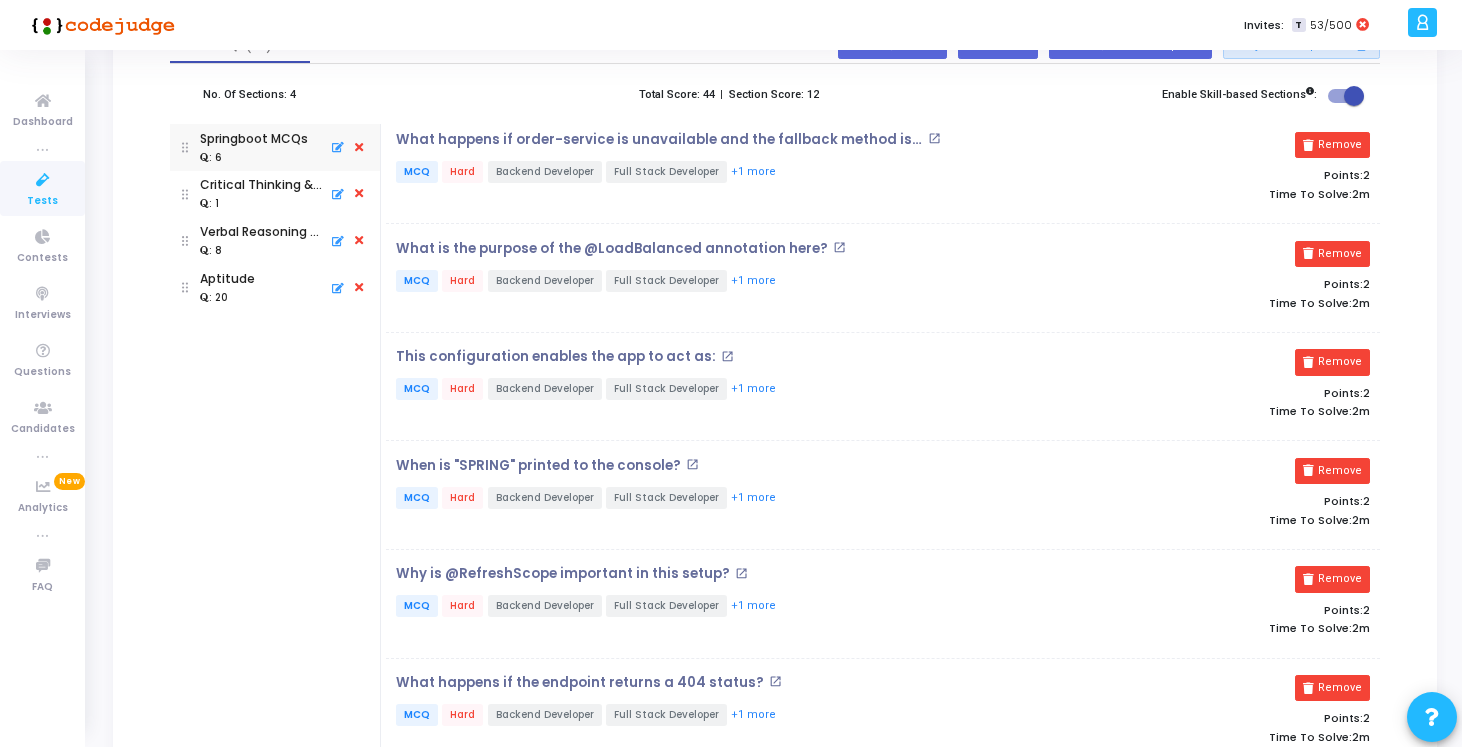 click on ": 1" at bounding box center (261, 204) 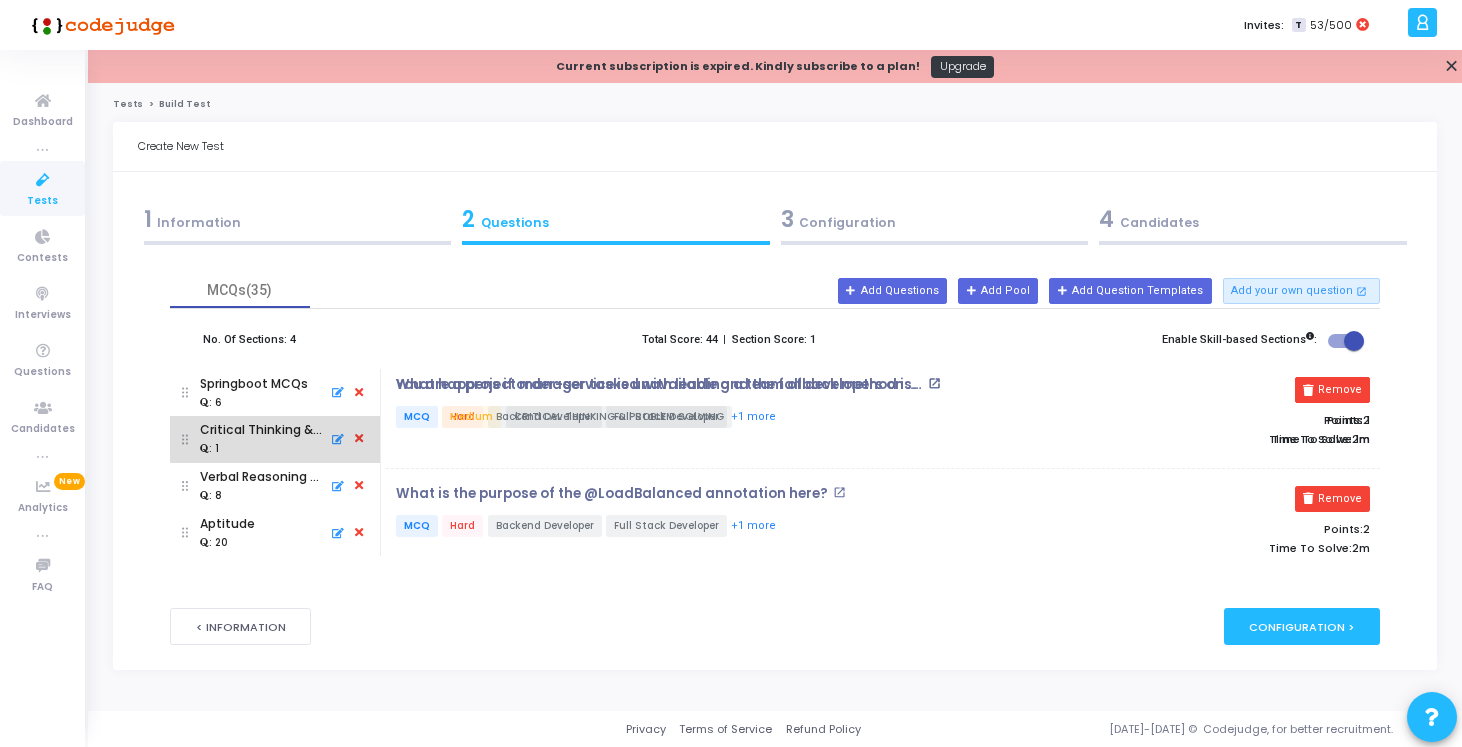 scroll, scrollTop: 0, scrollLeft: 0, axis: both 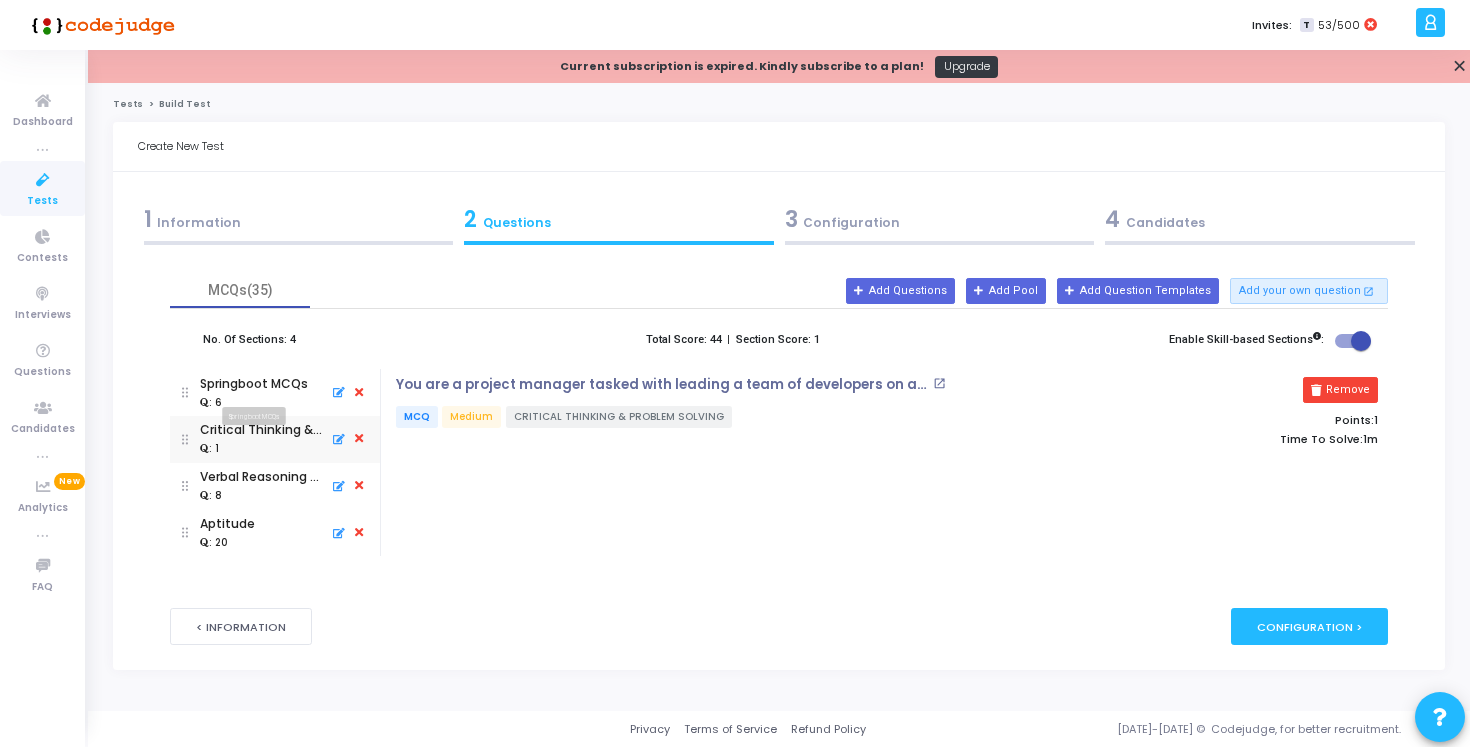 click on "Springboot MCQs" at bounding box center (254, 384) 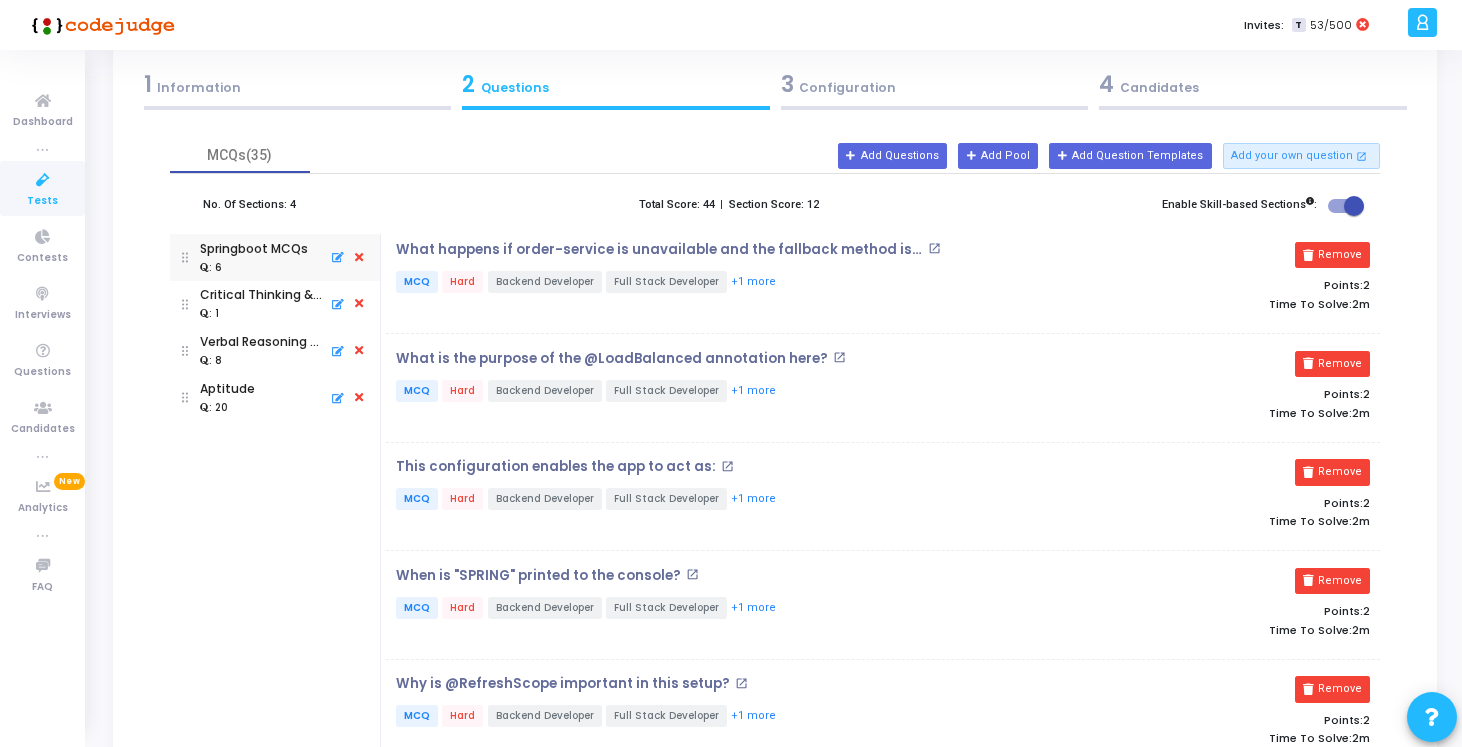scroll, scrollTop: 0, scrollLeft: 0, axis: both 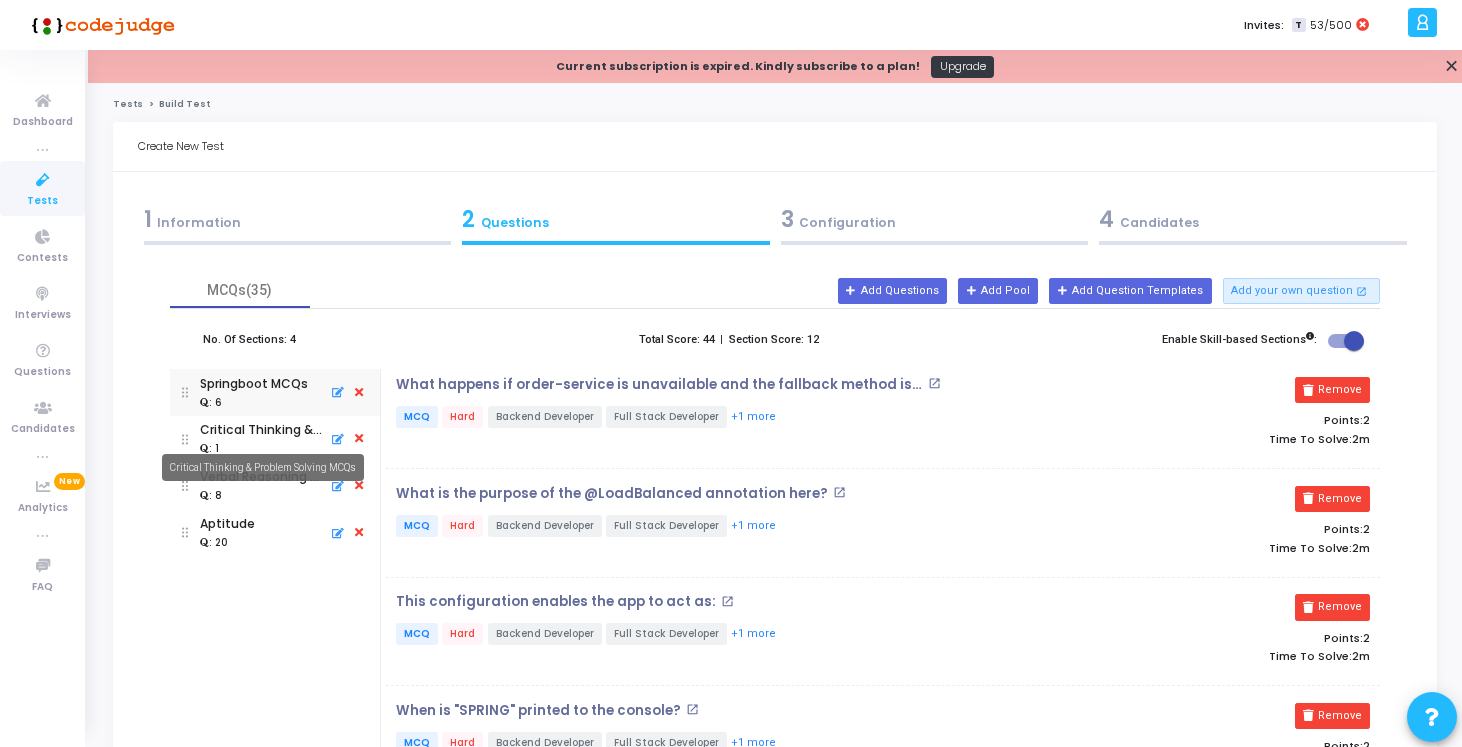 click on "Critical Thinking & Problem Solving MCQs" at bounding box center (263, 467) 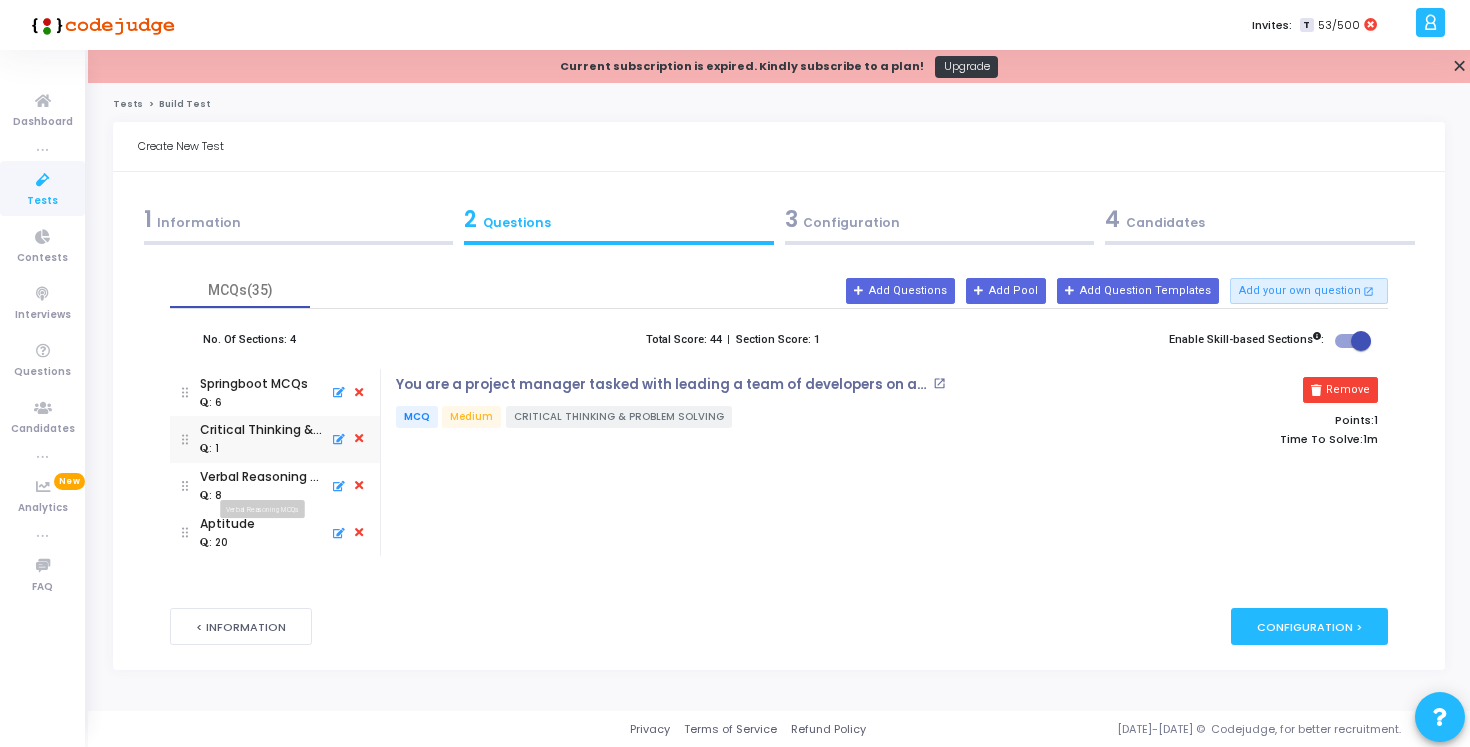 click on "Verbal Reasoning MCQs" at bounding box center [262, 513] 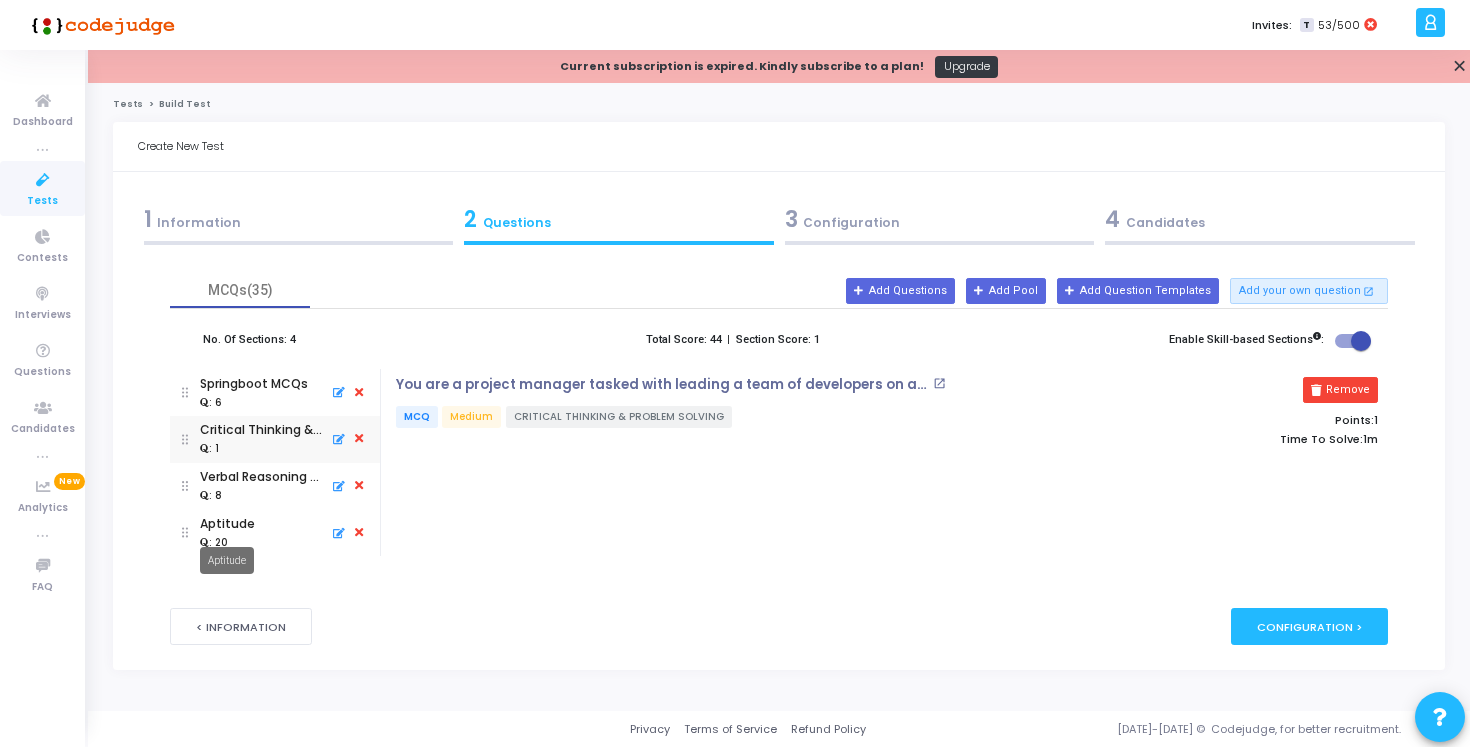 click on "Aptitude" at bounding box center [227, 524] 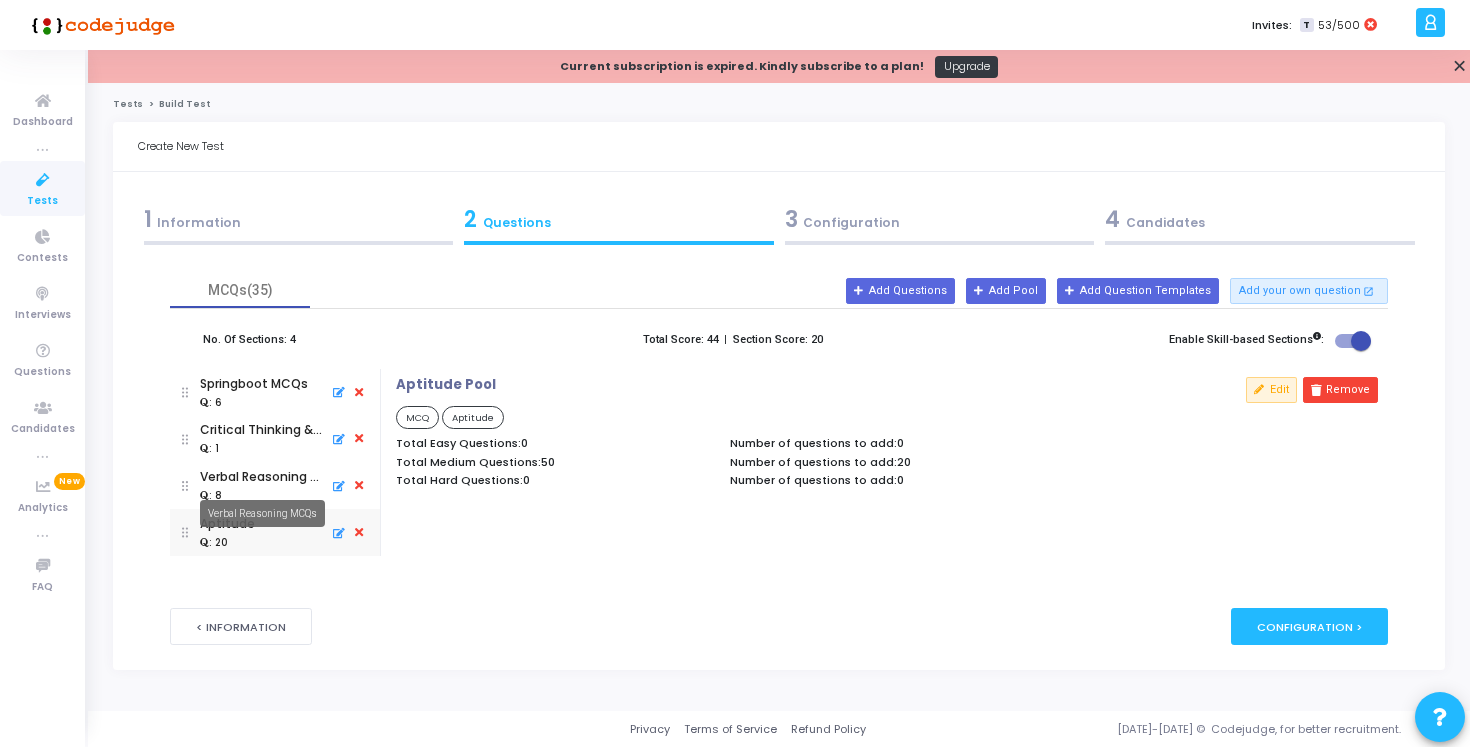 click on "Verbal Reasoning MCQs" at bounding box center [262, 513] 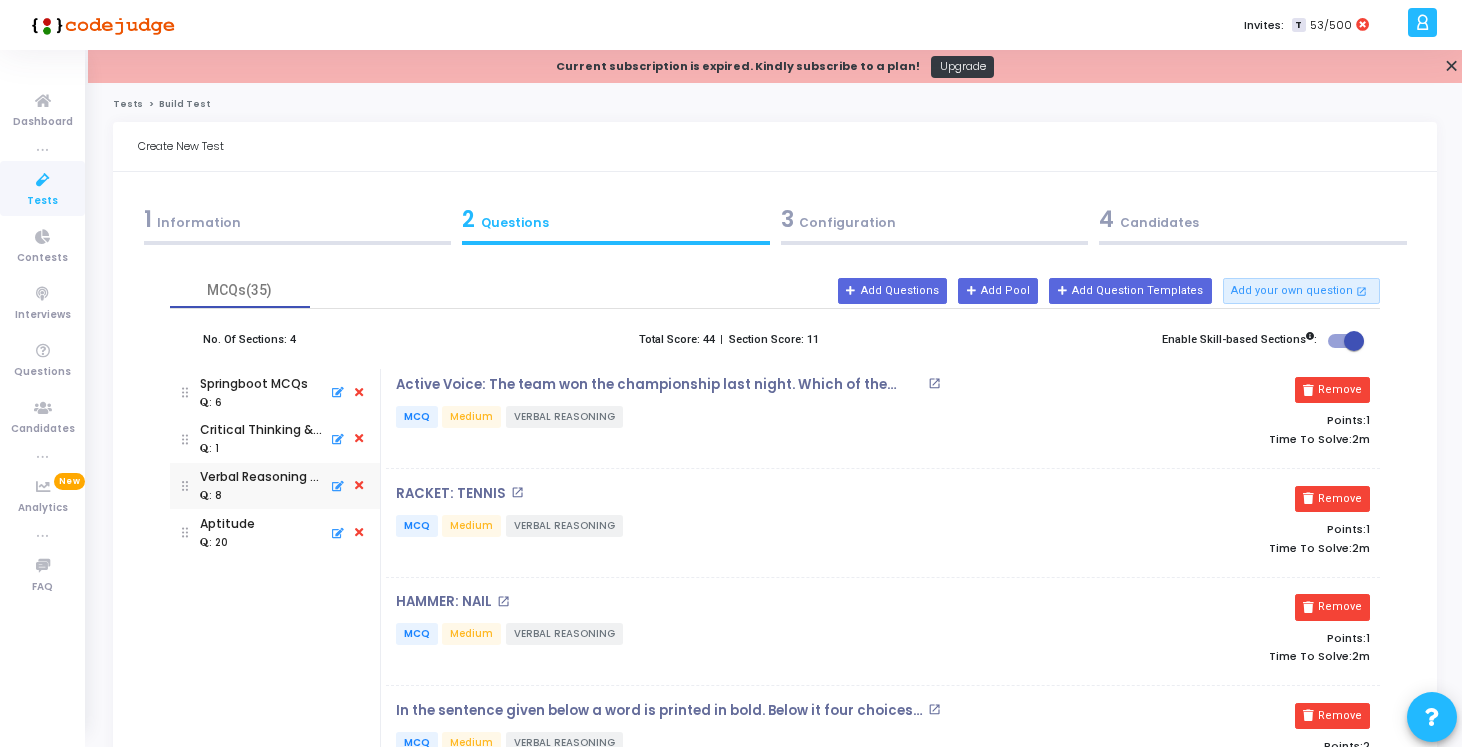 click on ": 1" at bounding box center (261, 449) 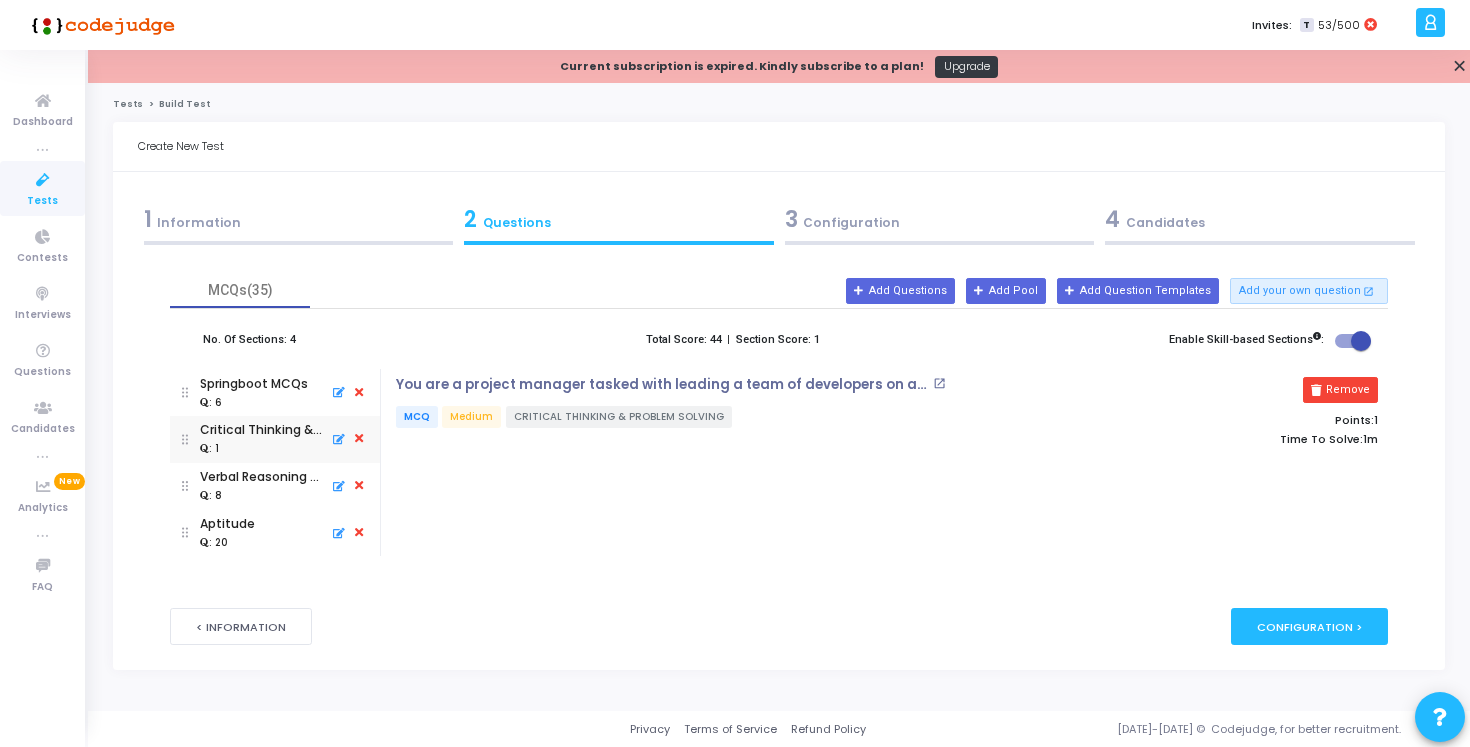click on ": 6" at bounding box center [254, 402] 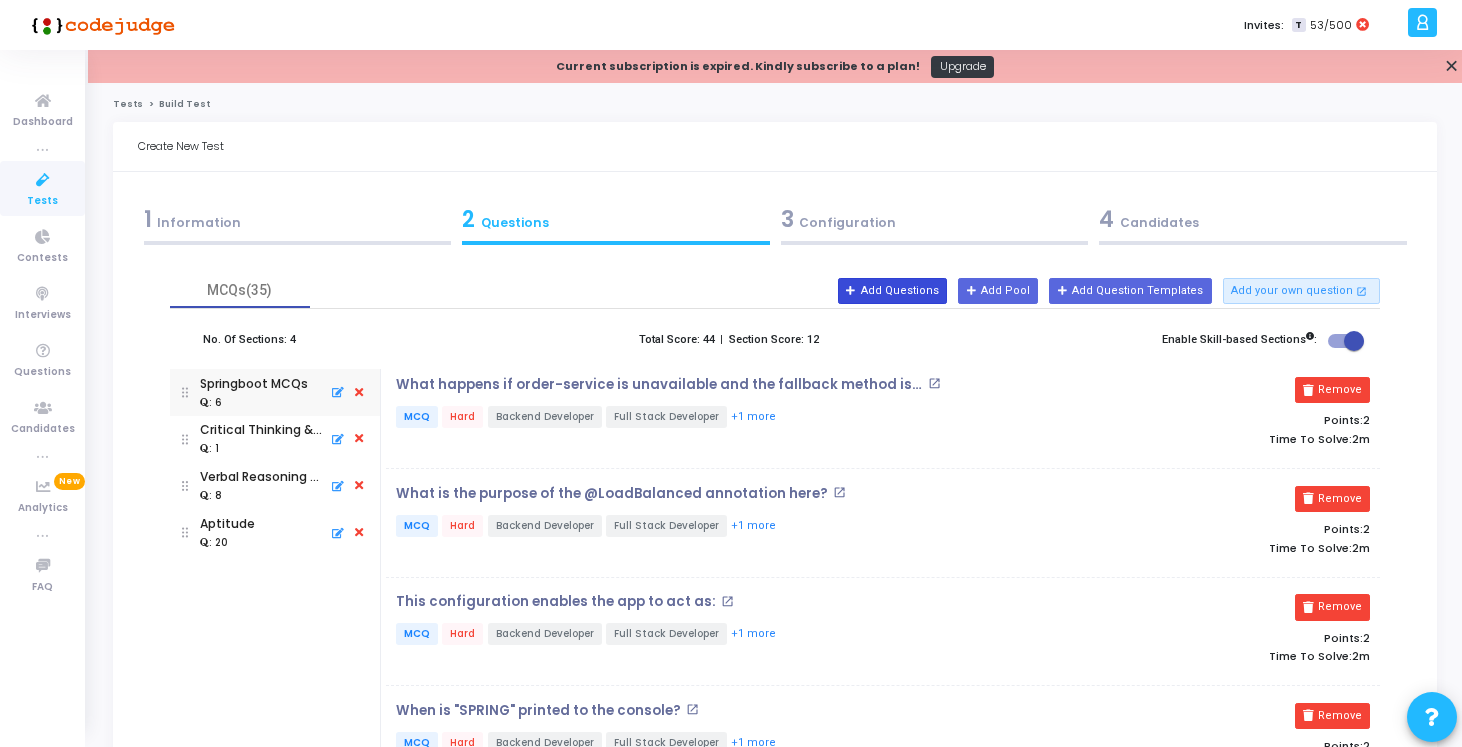 click on "Add Questions" at bounding box center (892, 291) 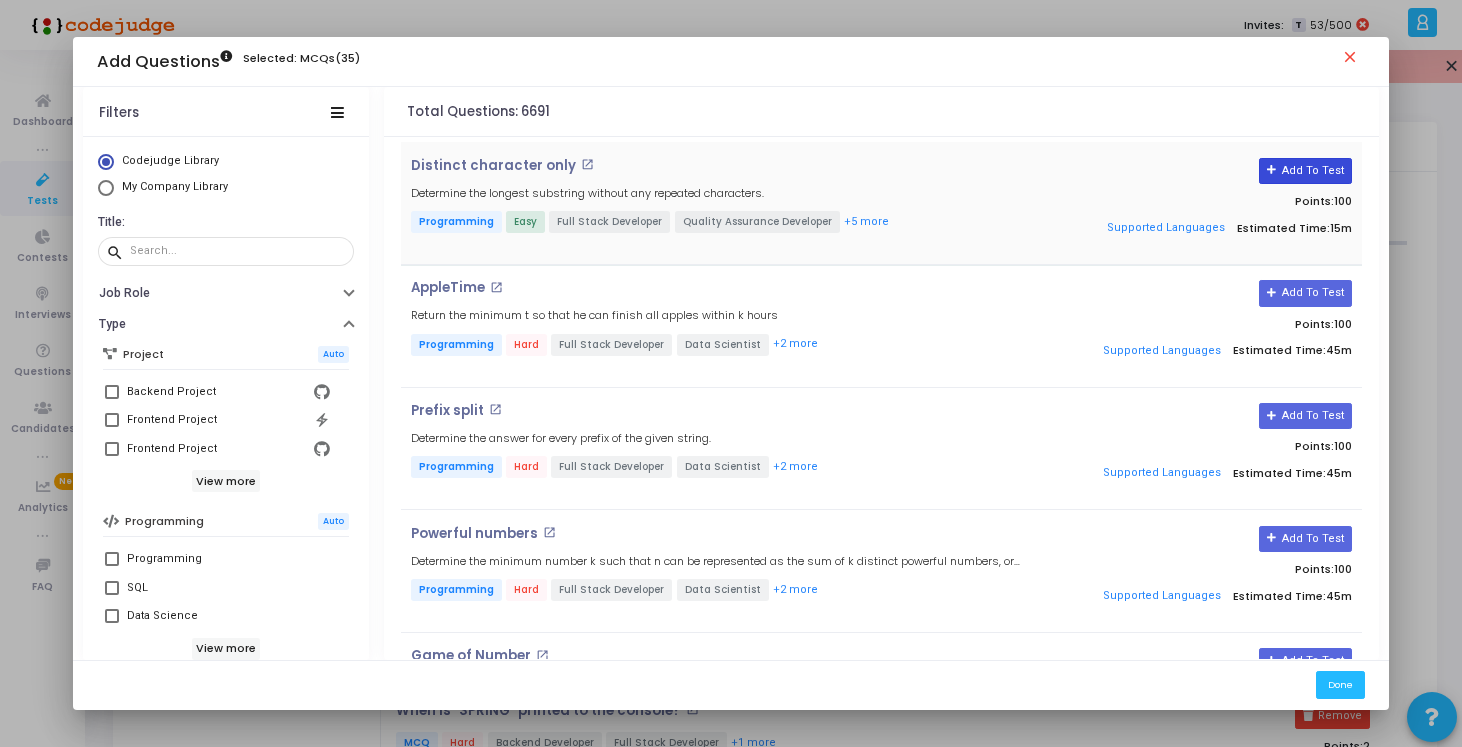 click on "Add To Test" at bounding box center [1305, 171] 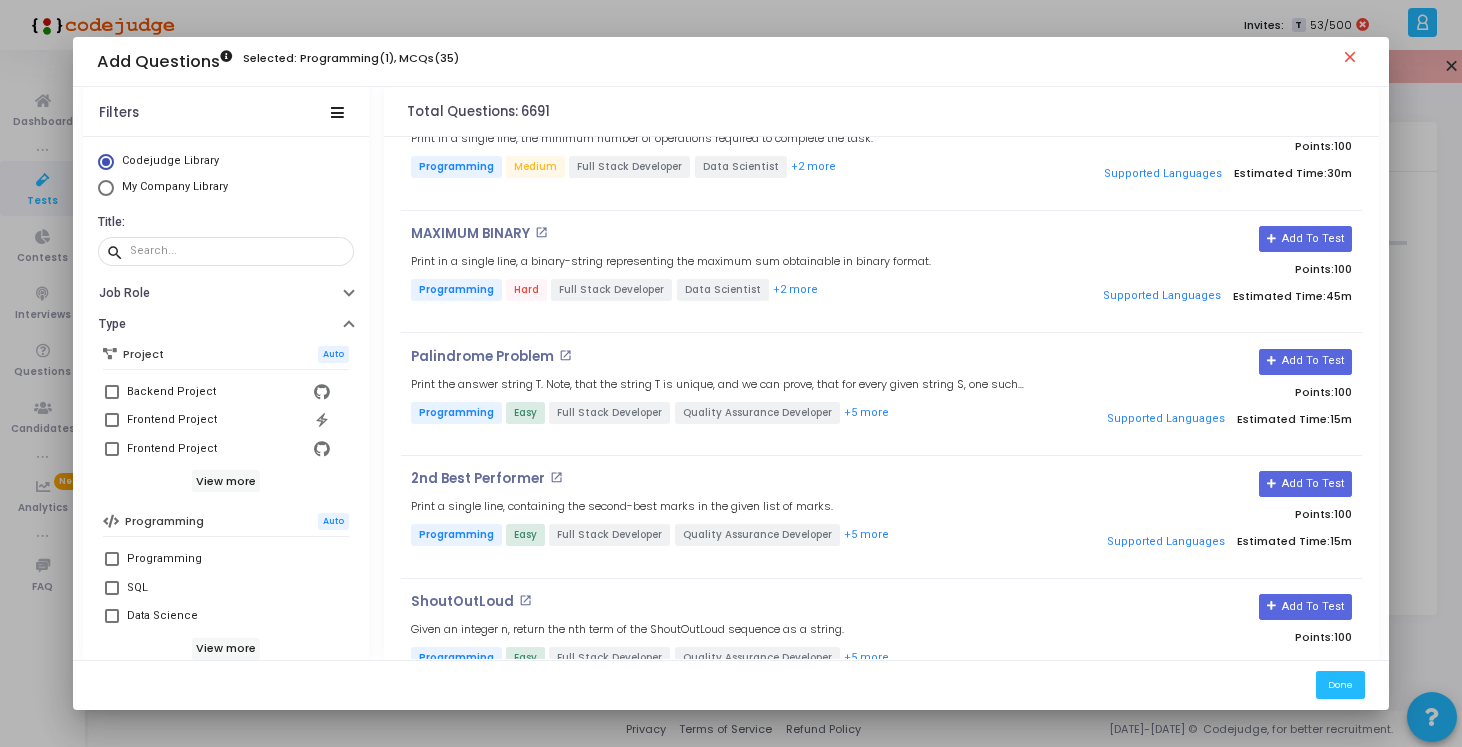 scroll, scrollTop: 13422, scrollLeft: 0, axis: vertical 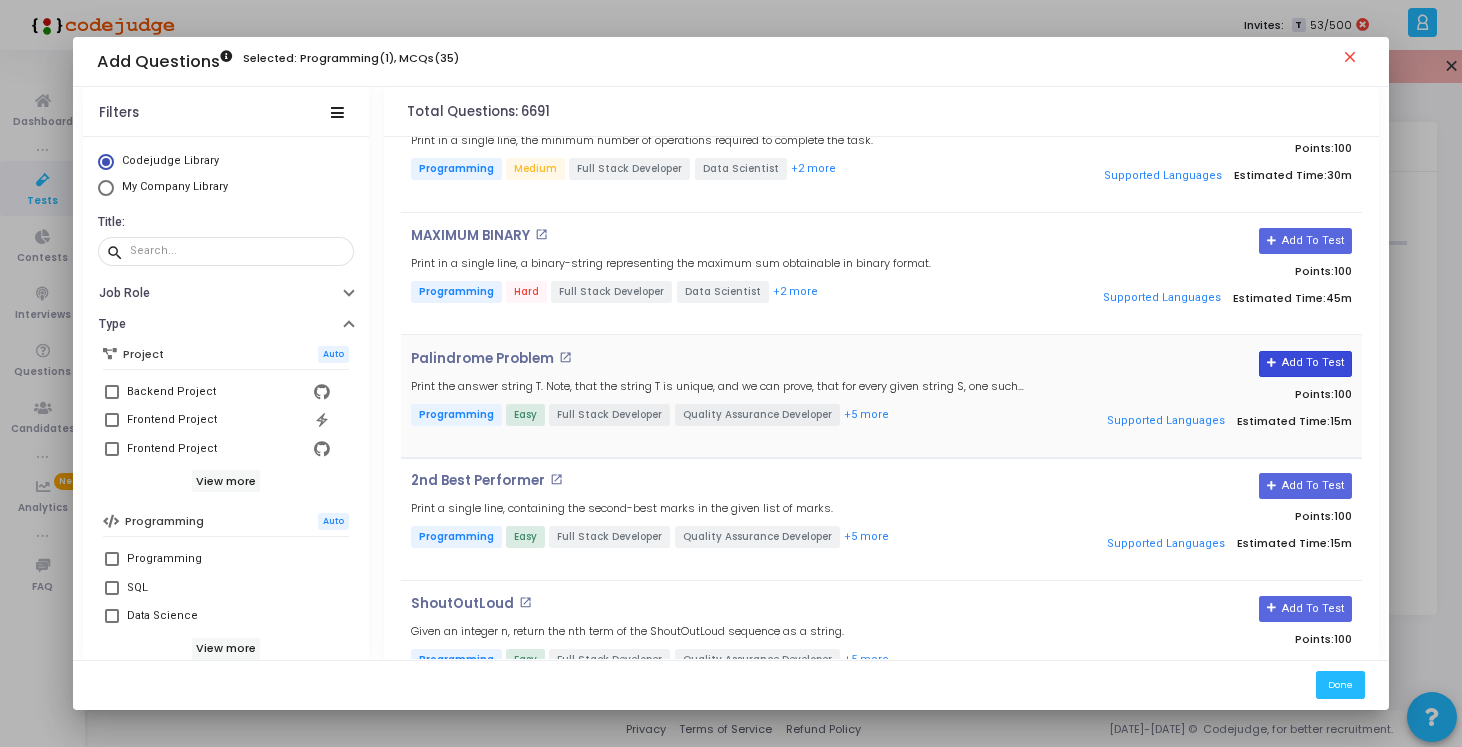 click on "Add To Test" at bounding box center (1305, 364) 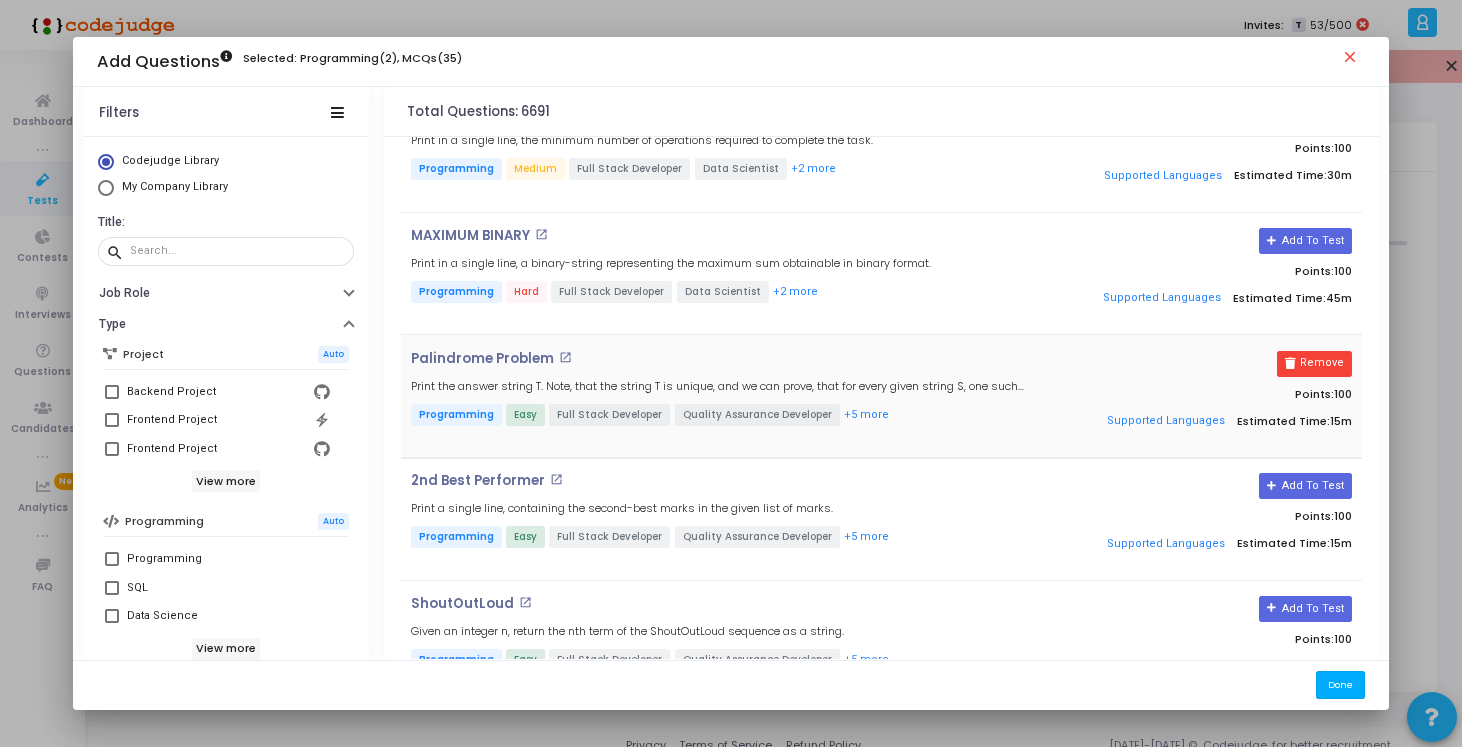 click on "Done" at bounding box center [1340, 684] 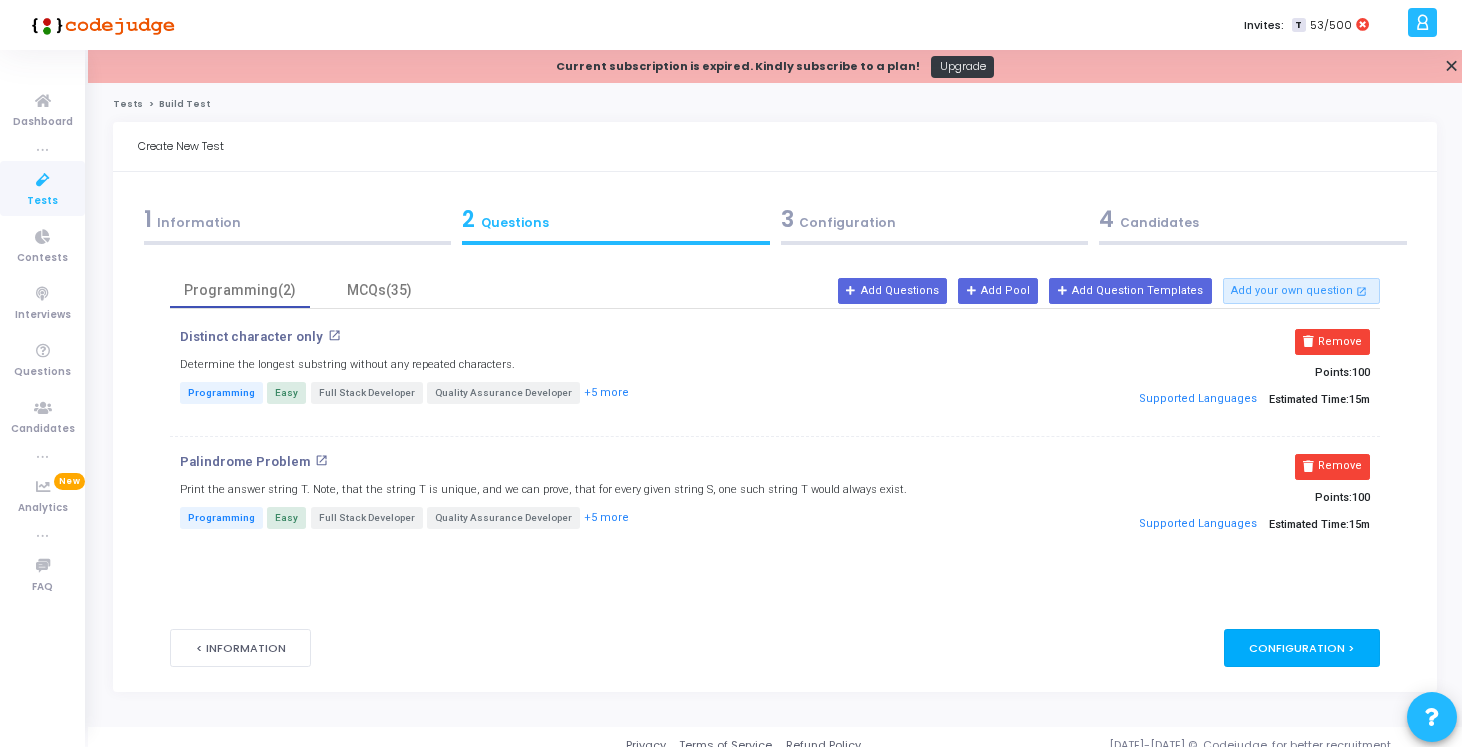 click on "Configuration >" at bounding box center (1302, 647) 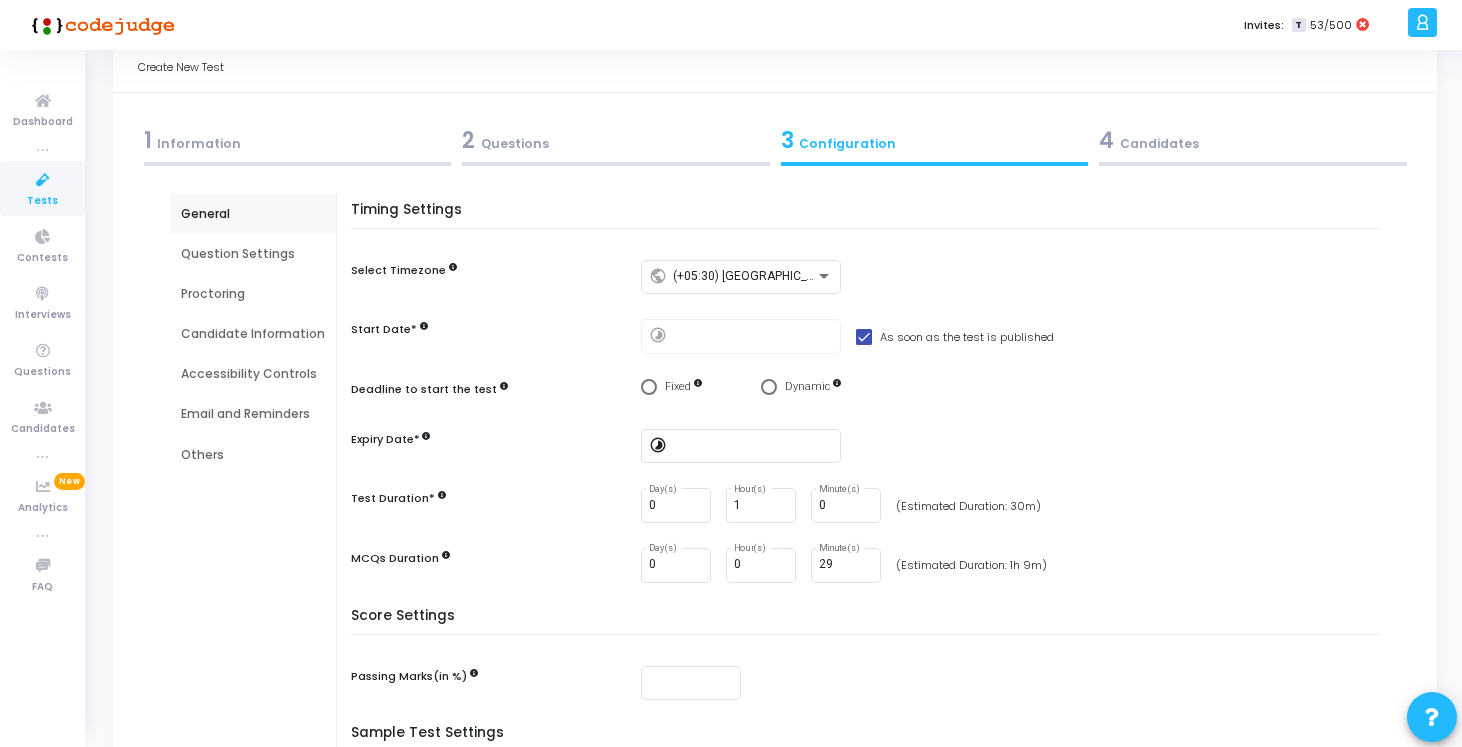 scroll, scrollTop: 119, scrollLeft: 0, axis: vertical 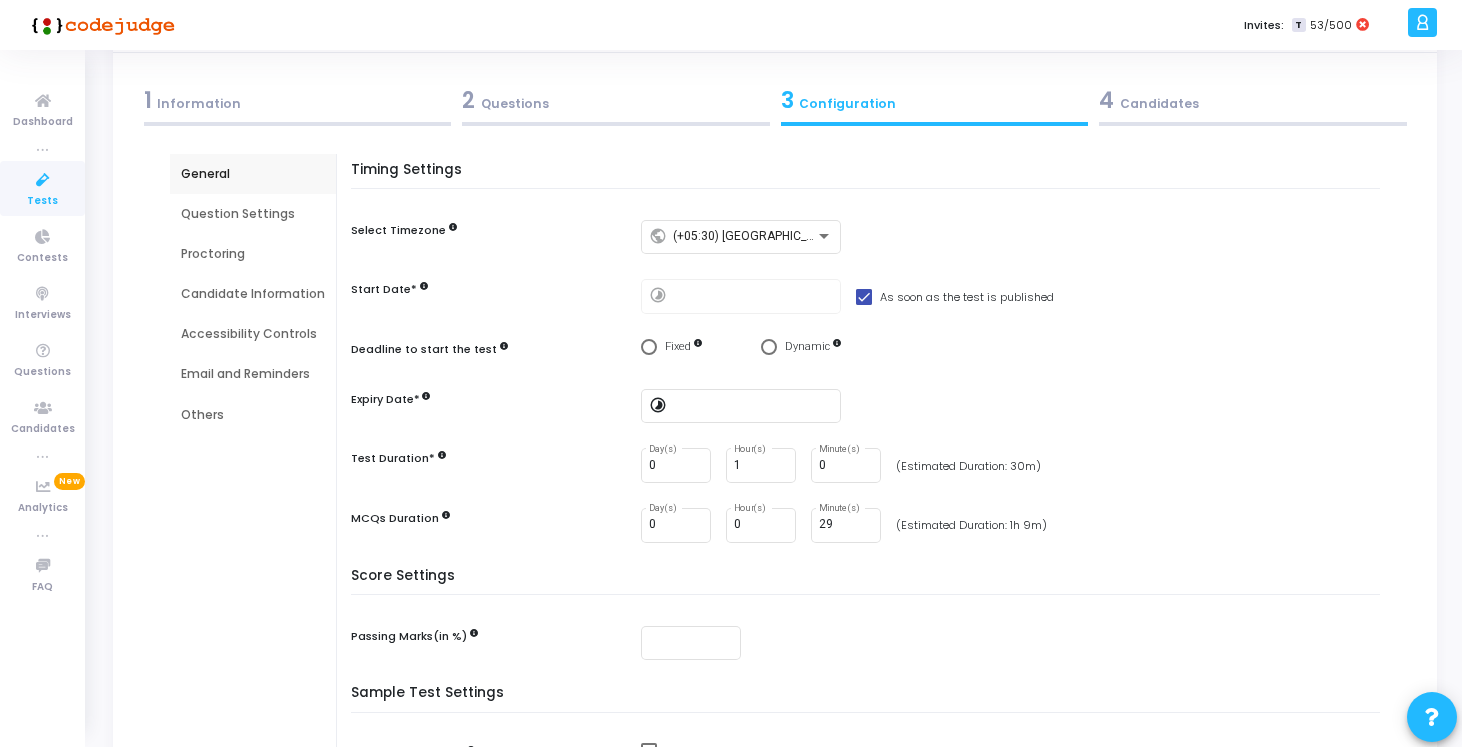 click at bounding box center [864, 297] 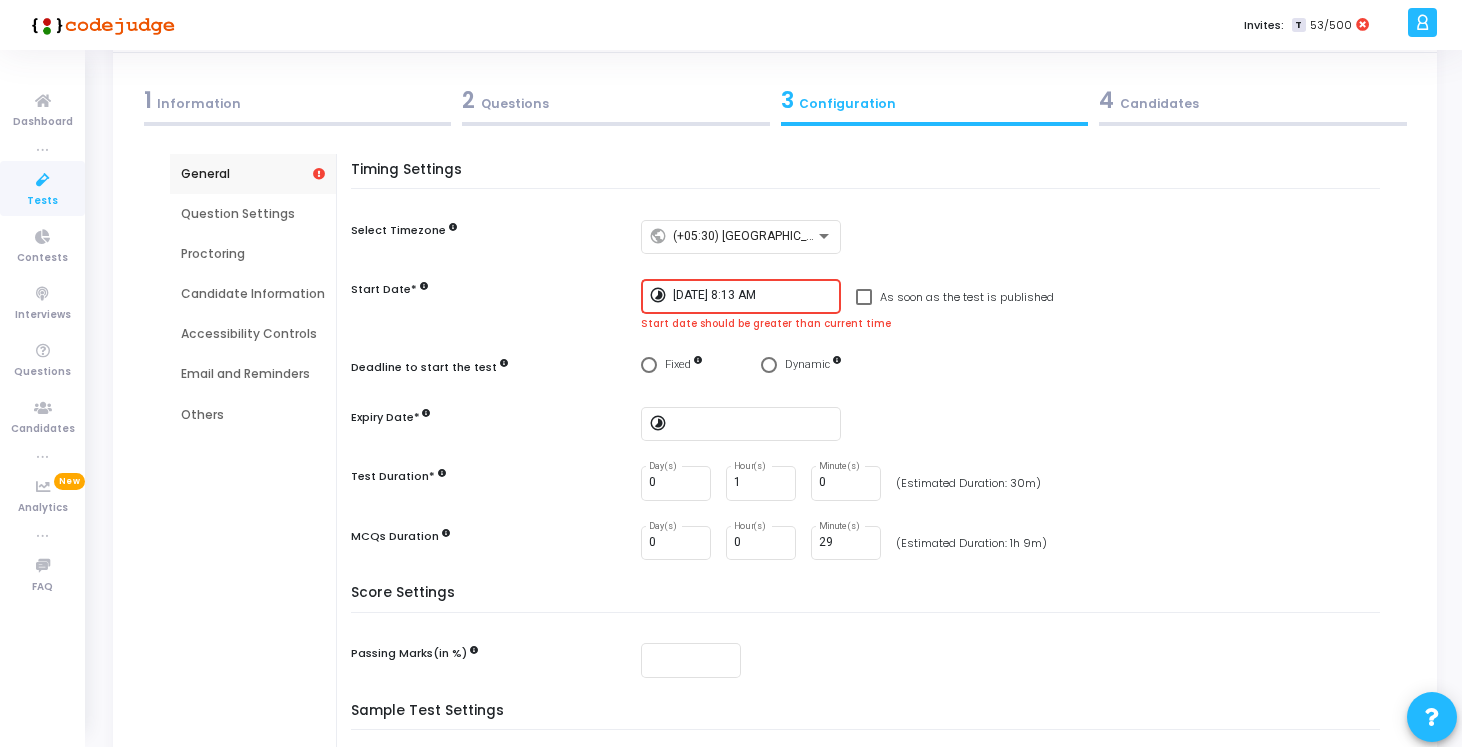 click at bounding box center (864, 297) 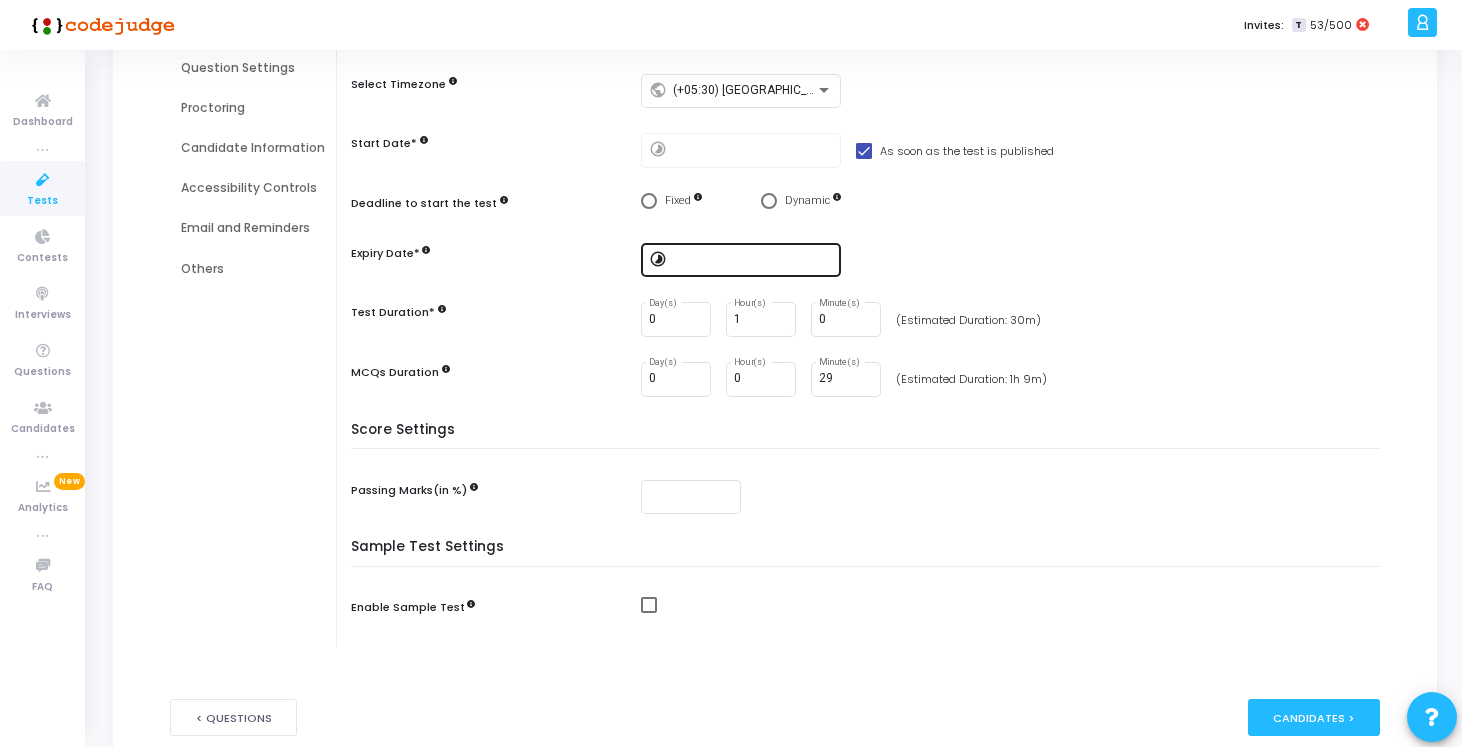 scroll, scrollTop: 268, scrollLeft: 0, axis: vertical 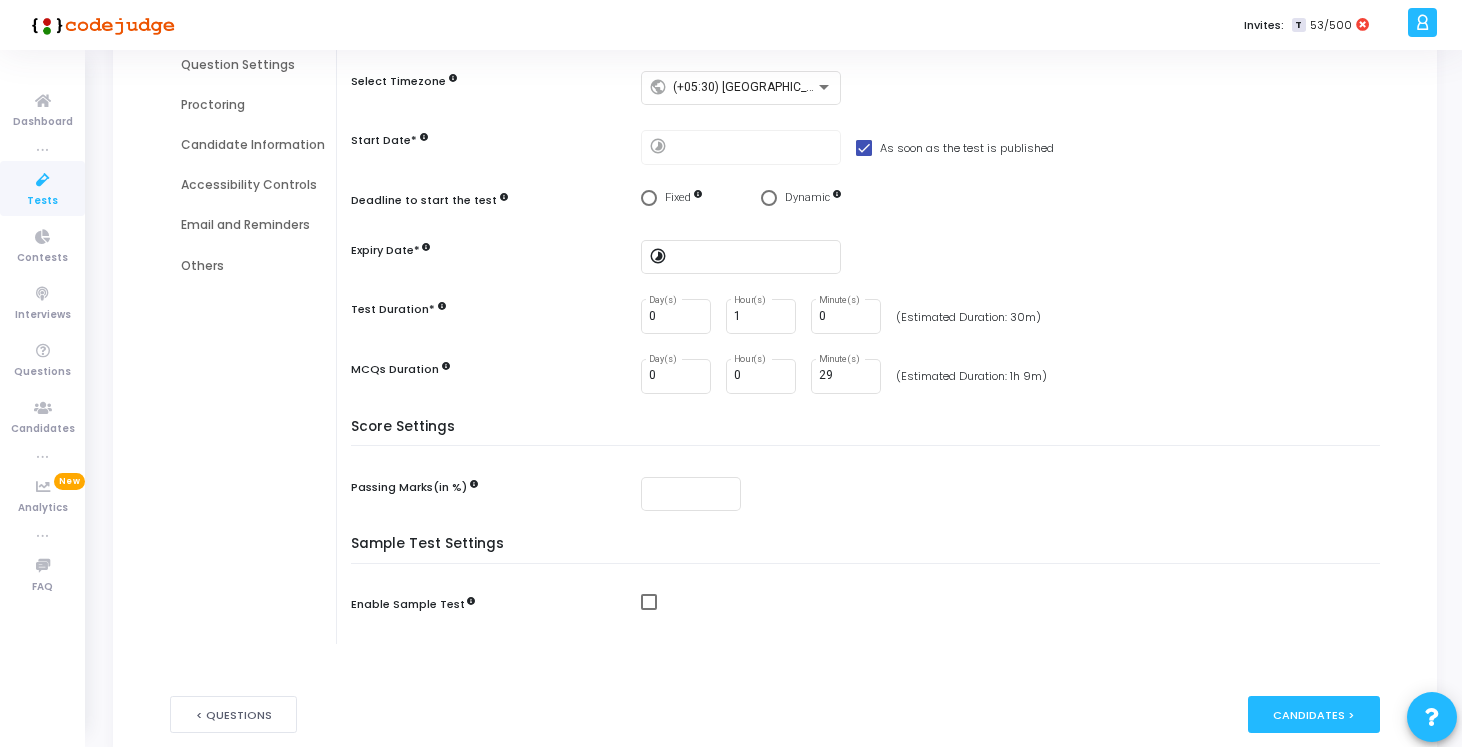 click at bounding box center (649, 198) 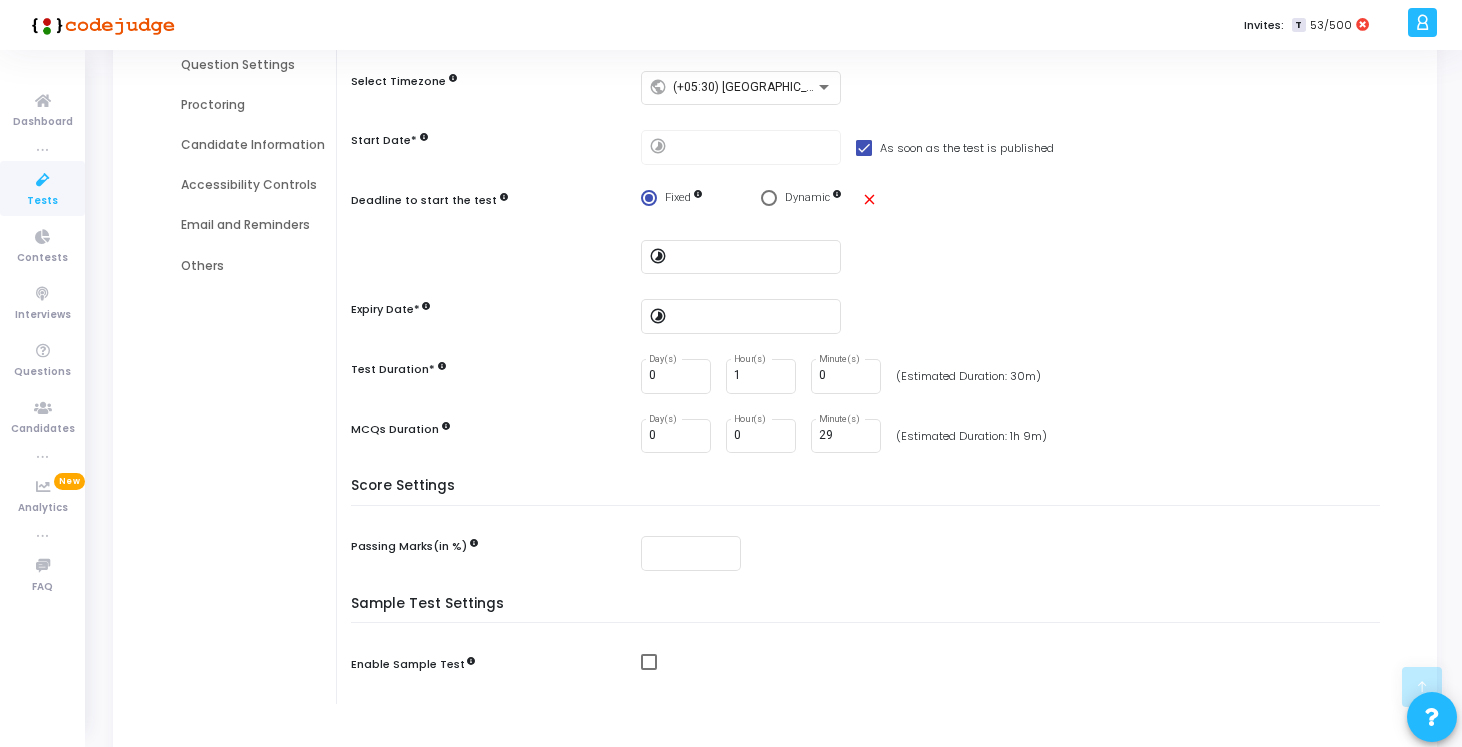 scroll, scrollTop: 411, scrollLeft: 0, axis: vertical 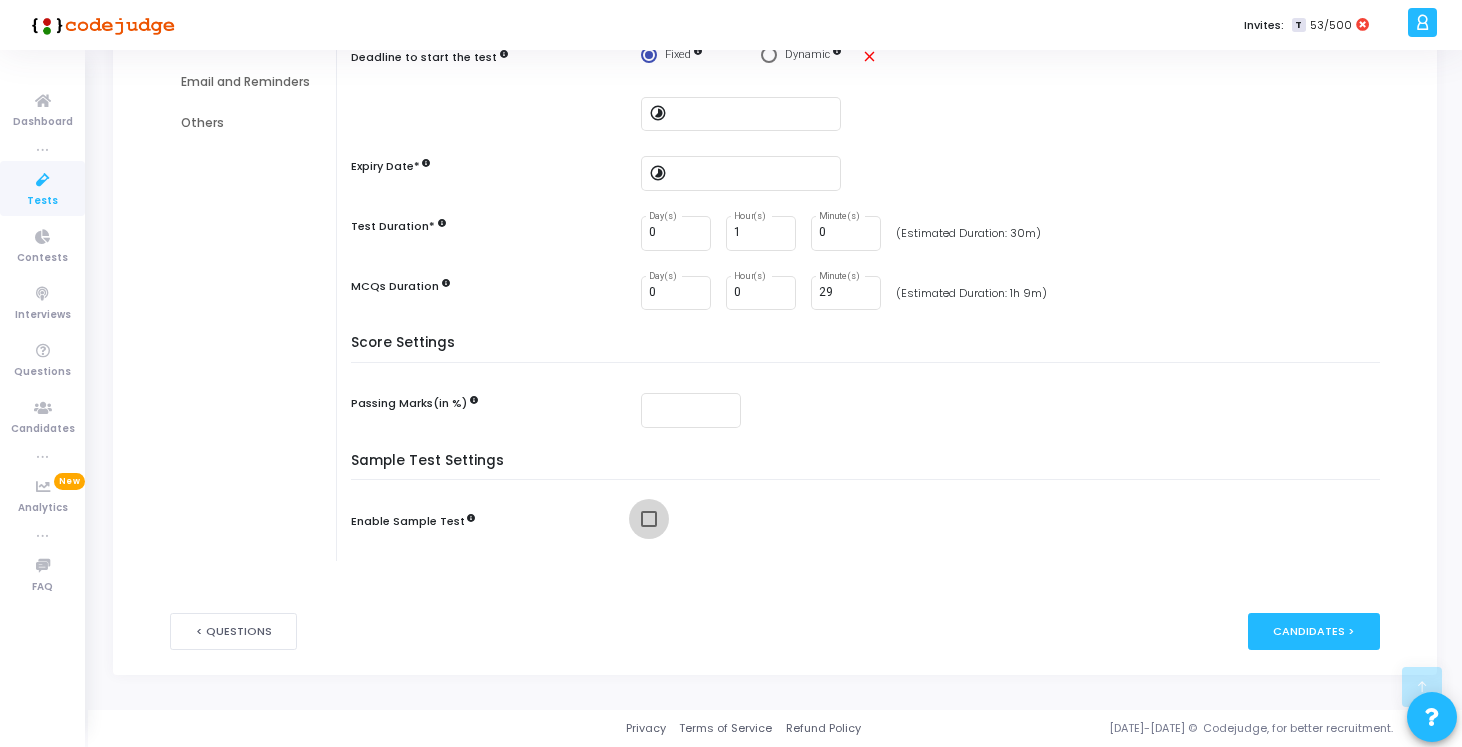 click at bounding box center [649, 519] 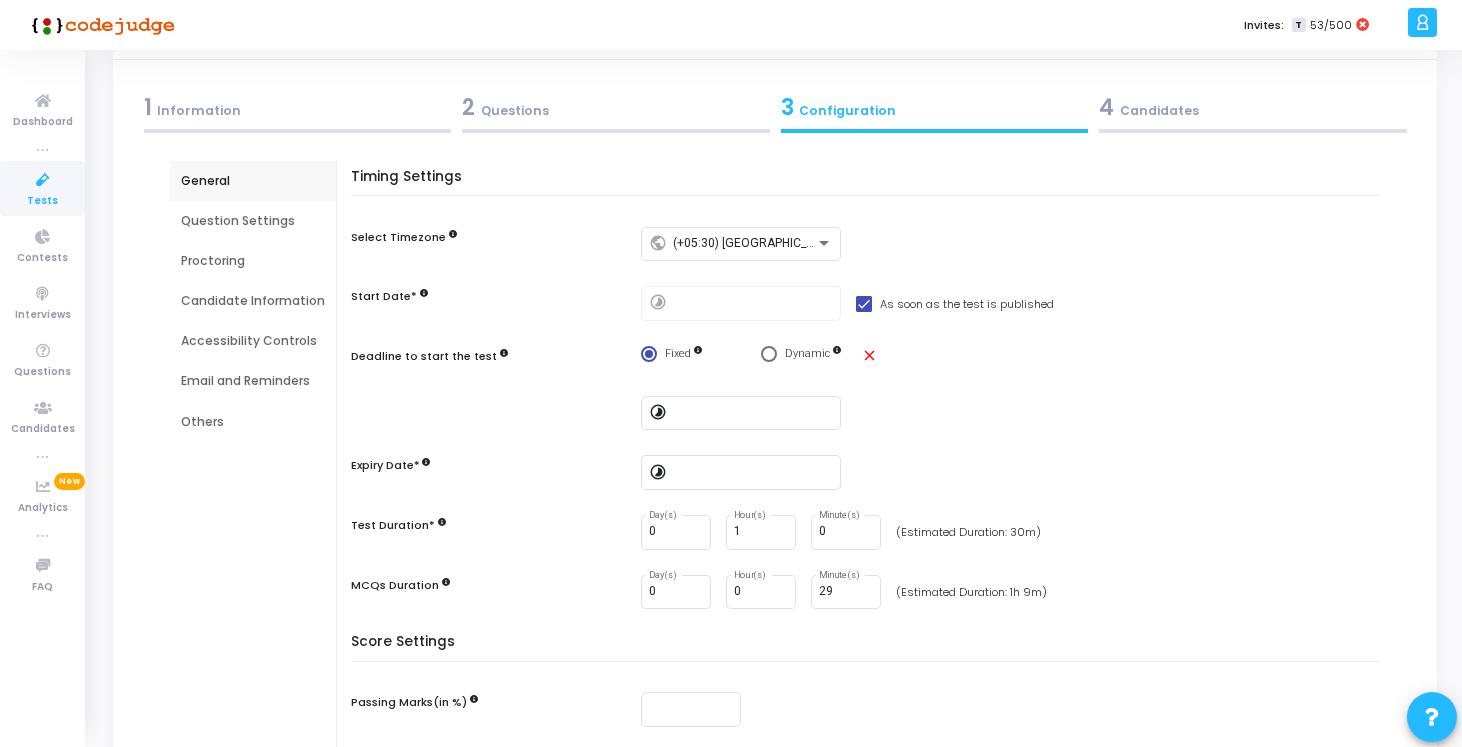 scroll, scrollTop: 105, scrollLeft: 0, axis: vertical 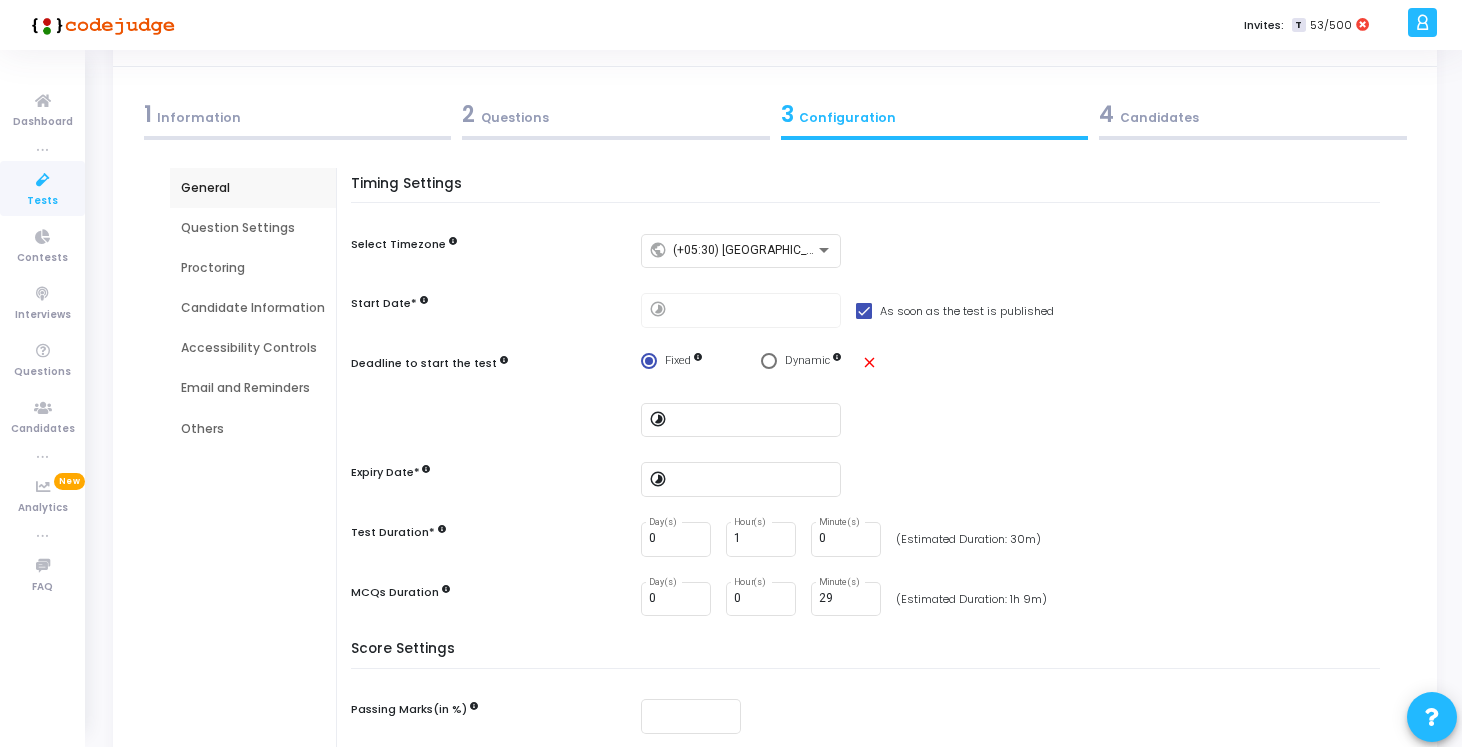 click at bounding box center [753, 309] 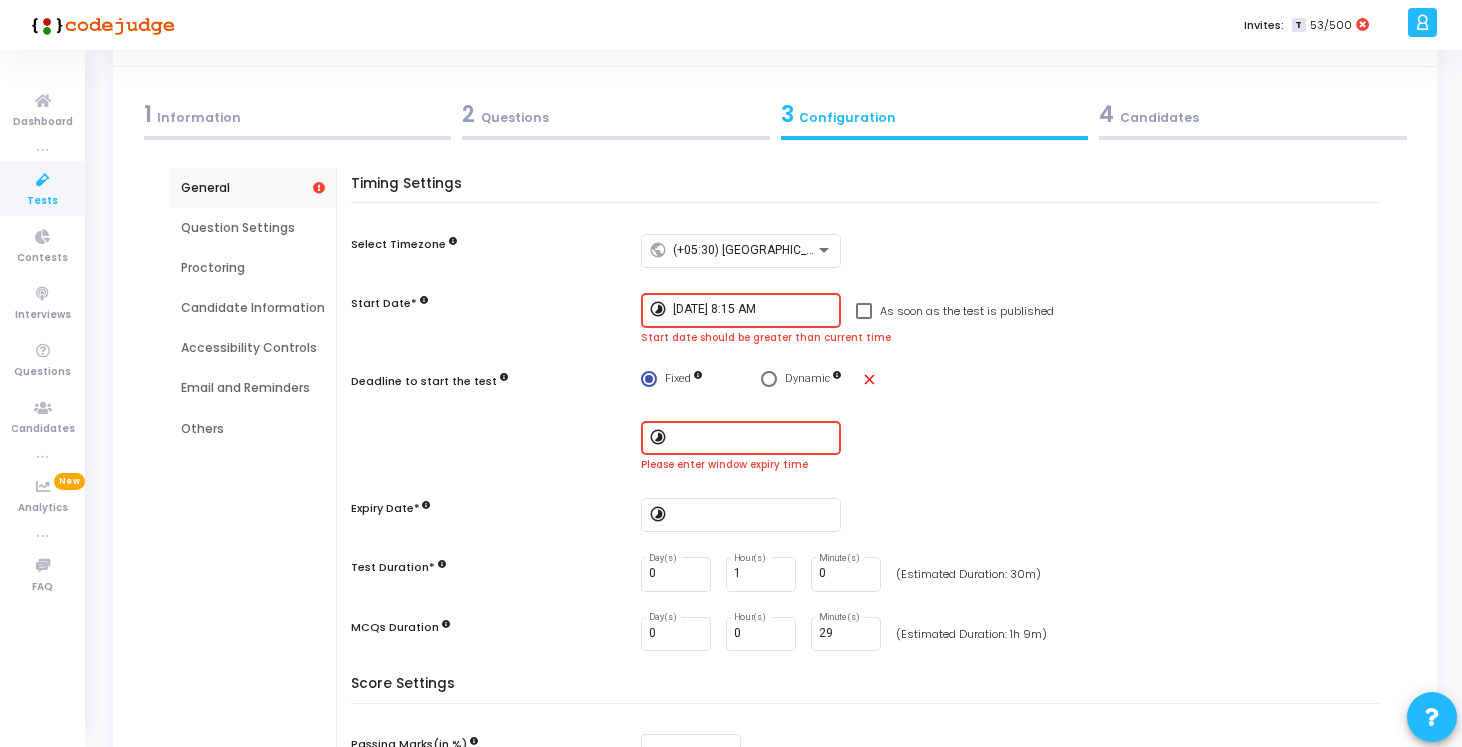 click on "[DATE] 8:15 AM" at bounding box center (753, 310) 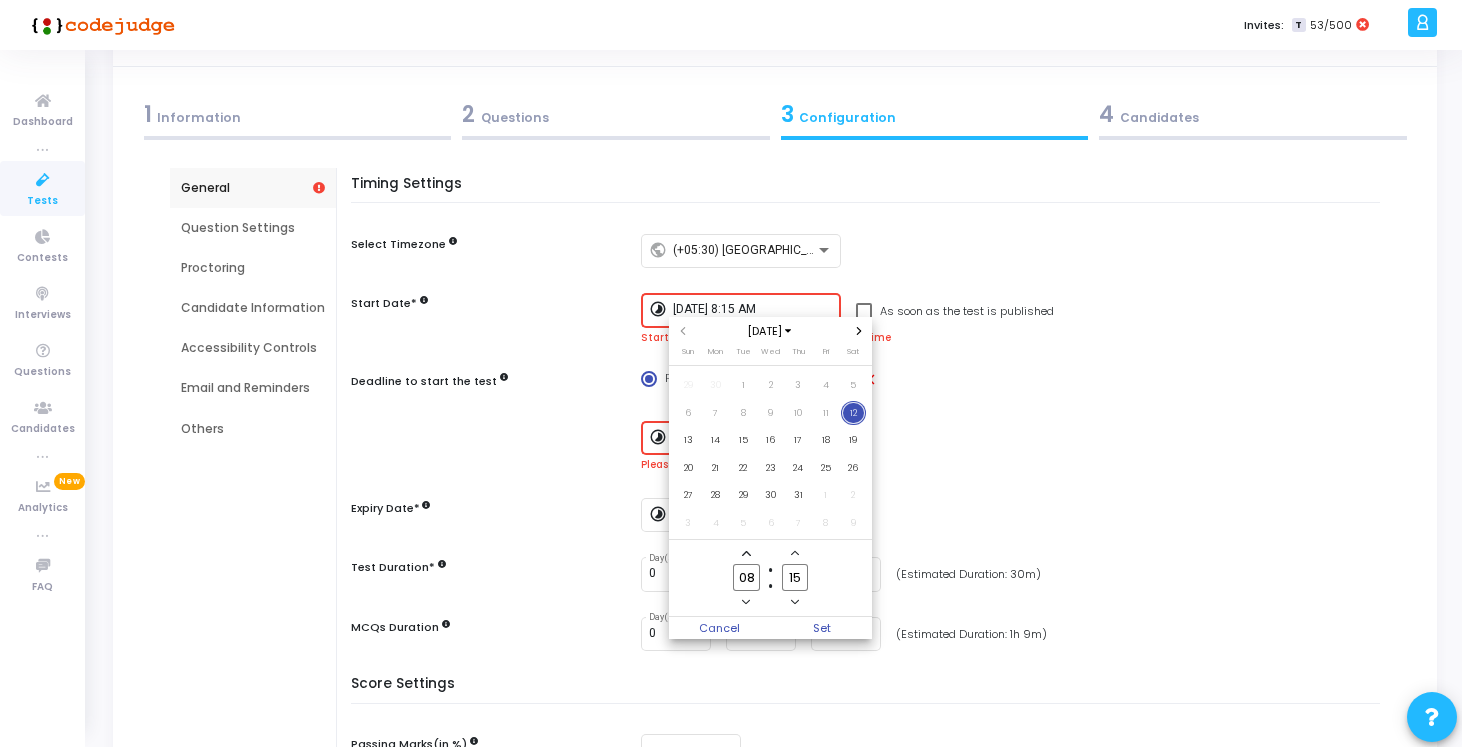 scroll, scrollTop: 0, scrollLeft: 0, axis: both 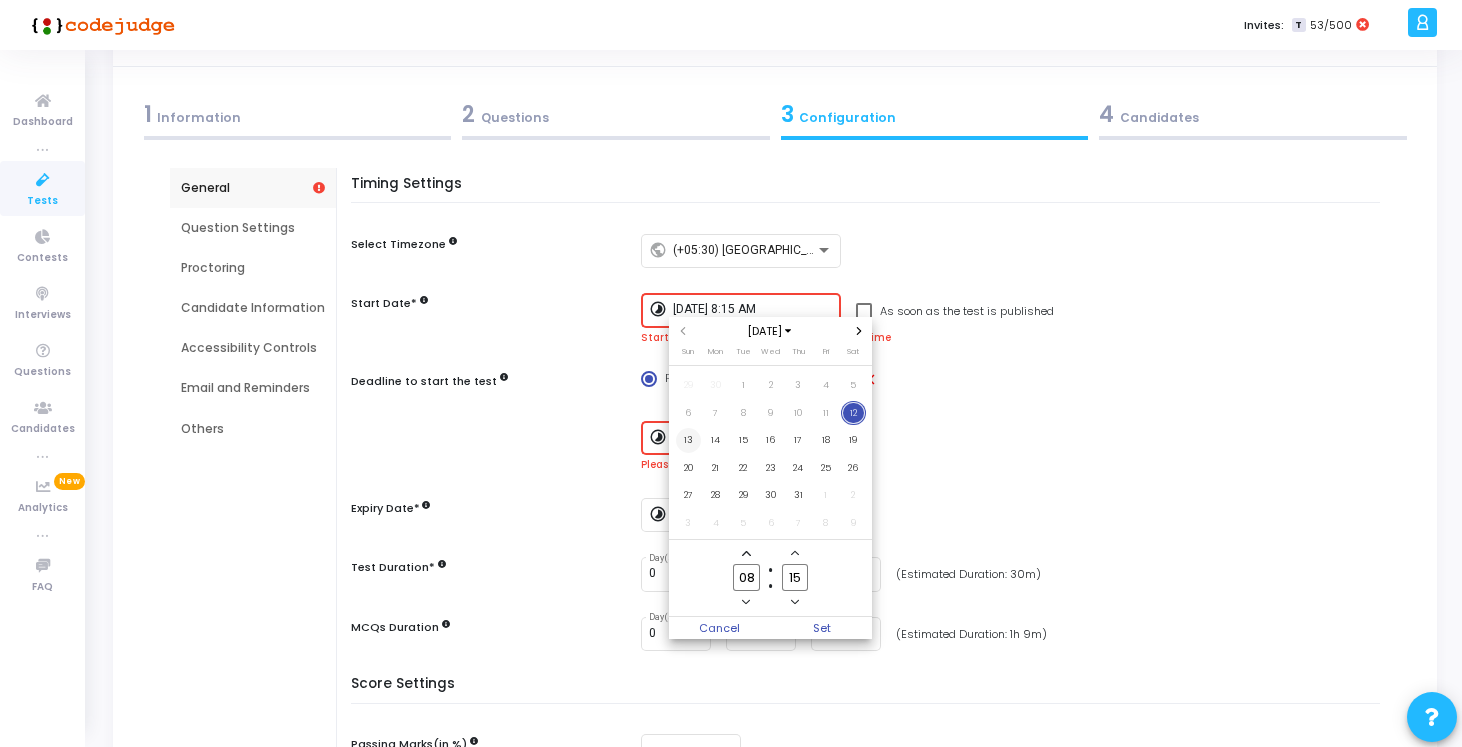 click on "13" at bounding box center [688, 440] 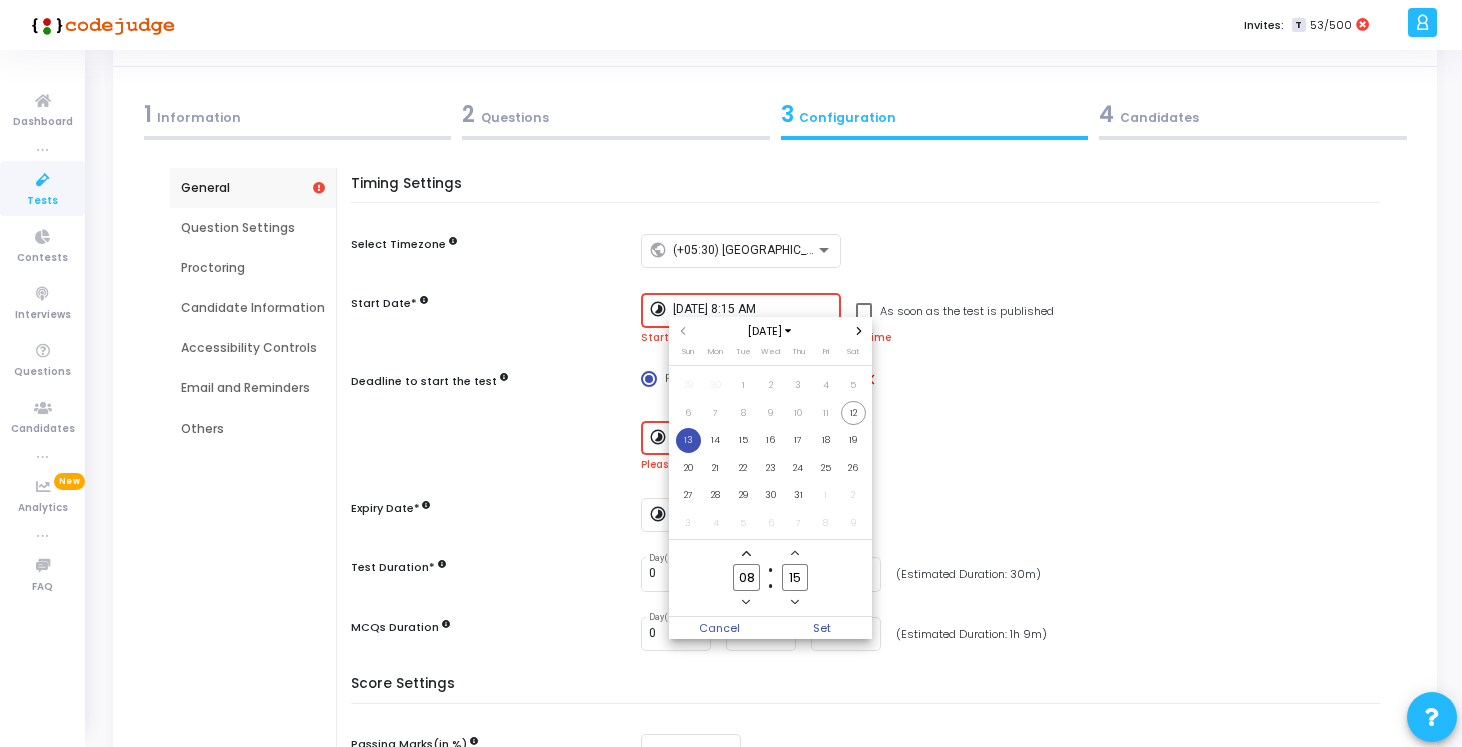 click 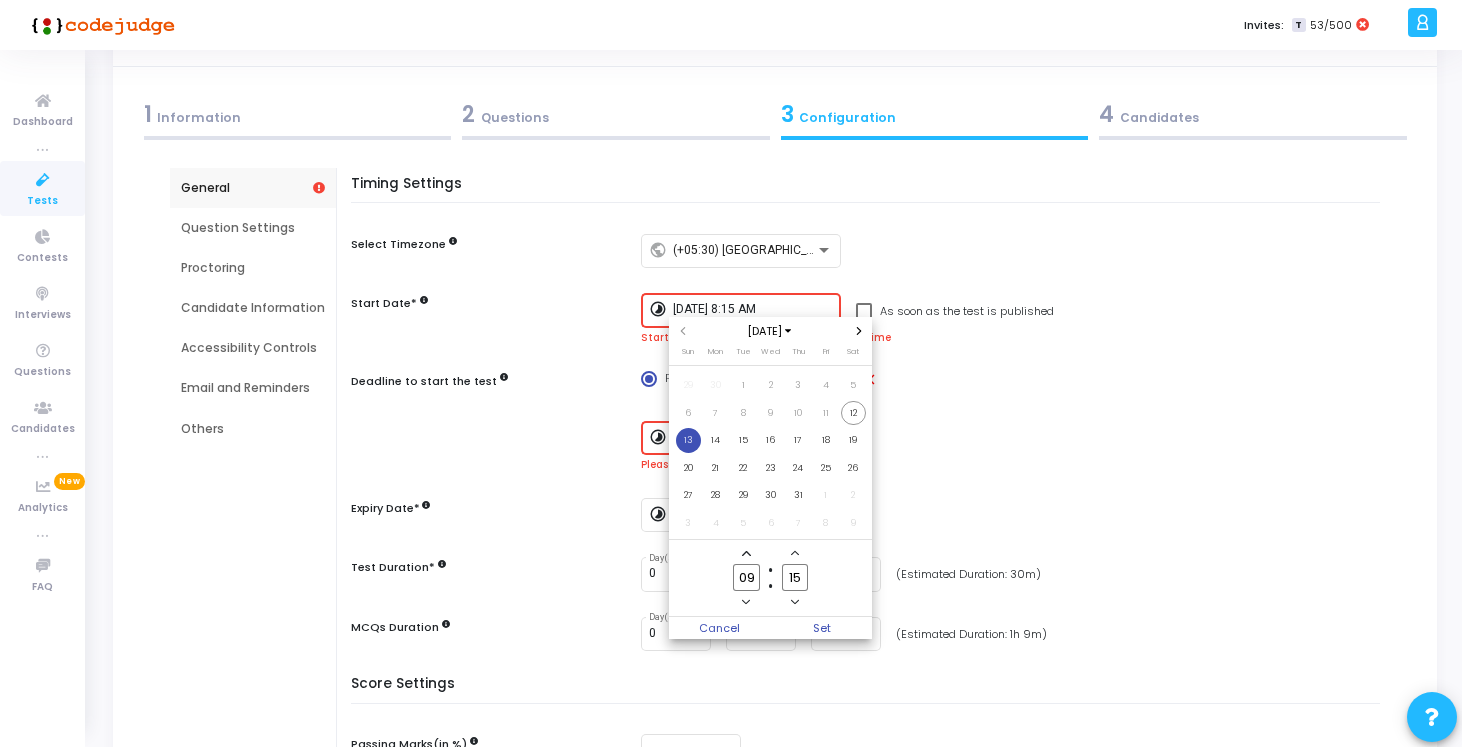 click 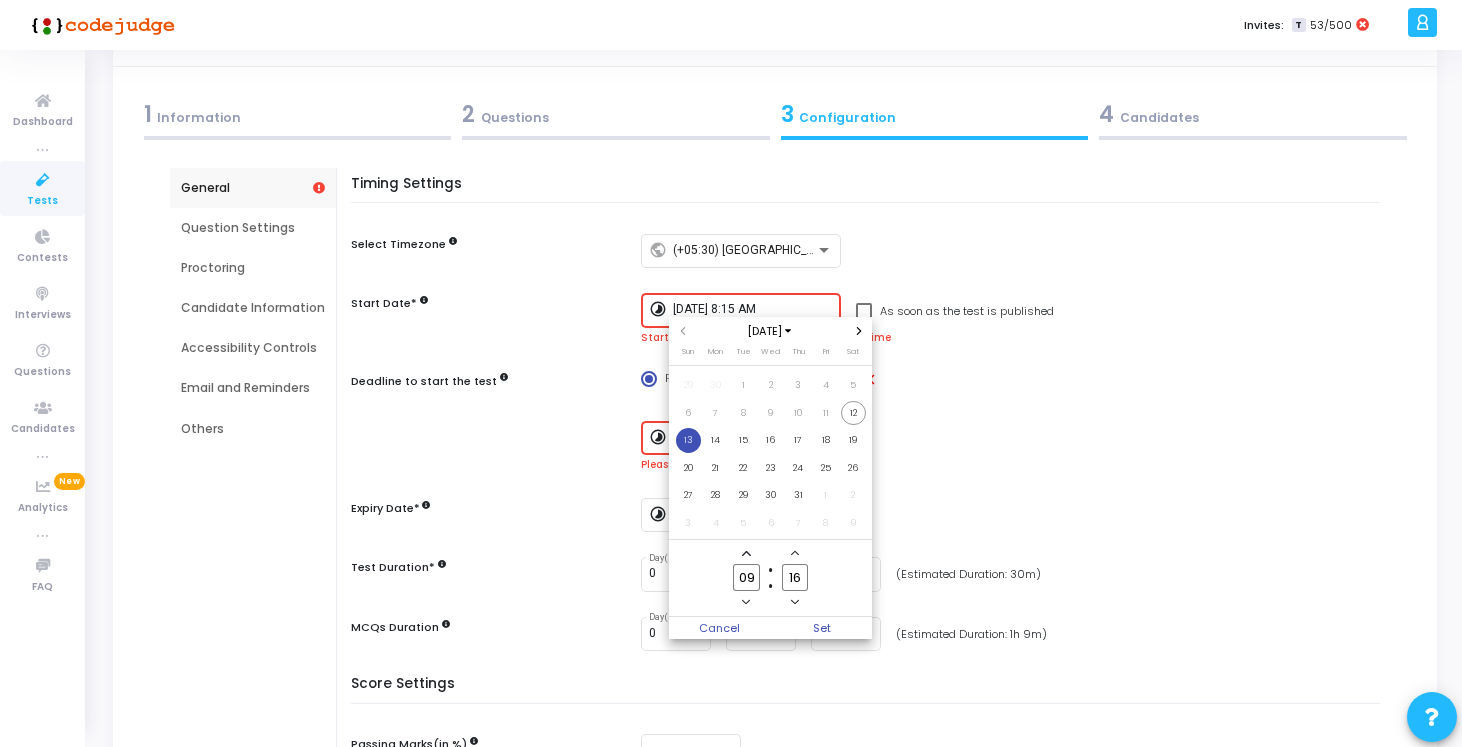 click 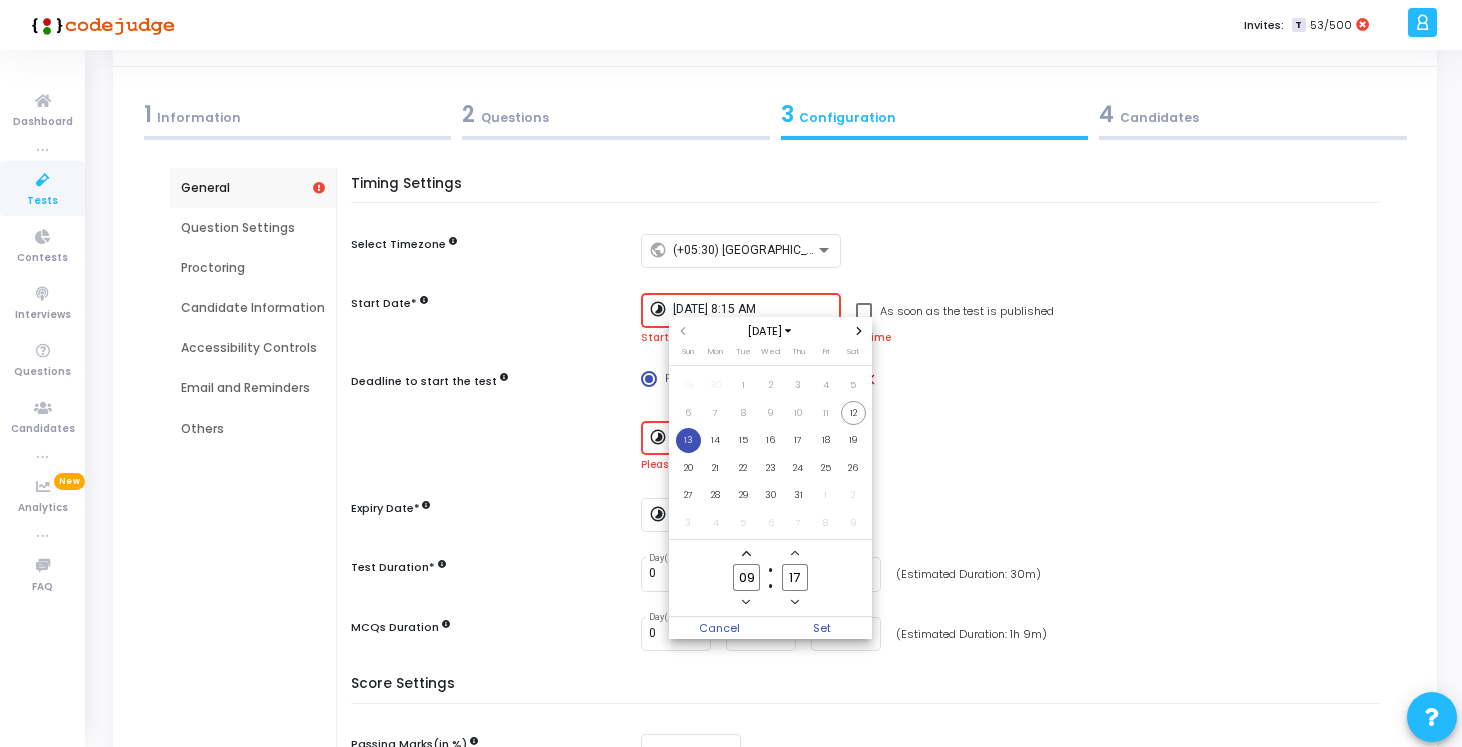 click 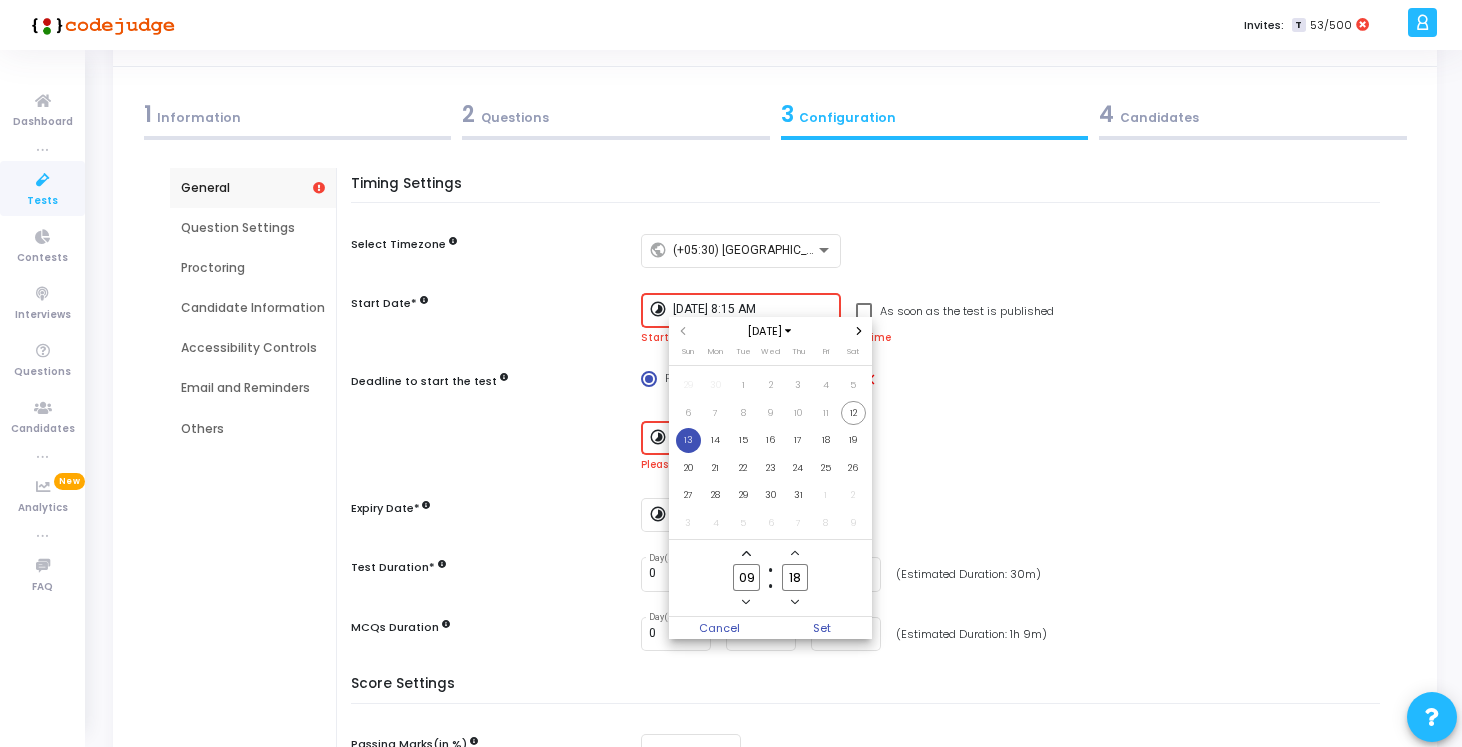 click 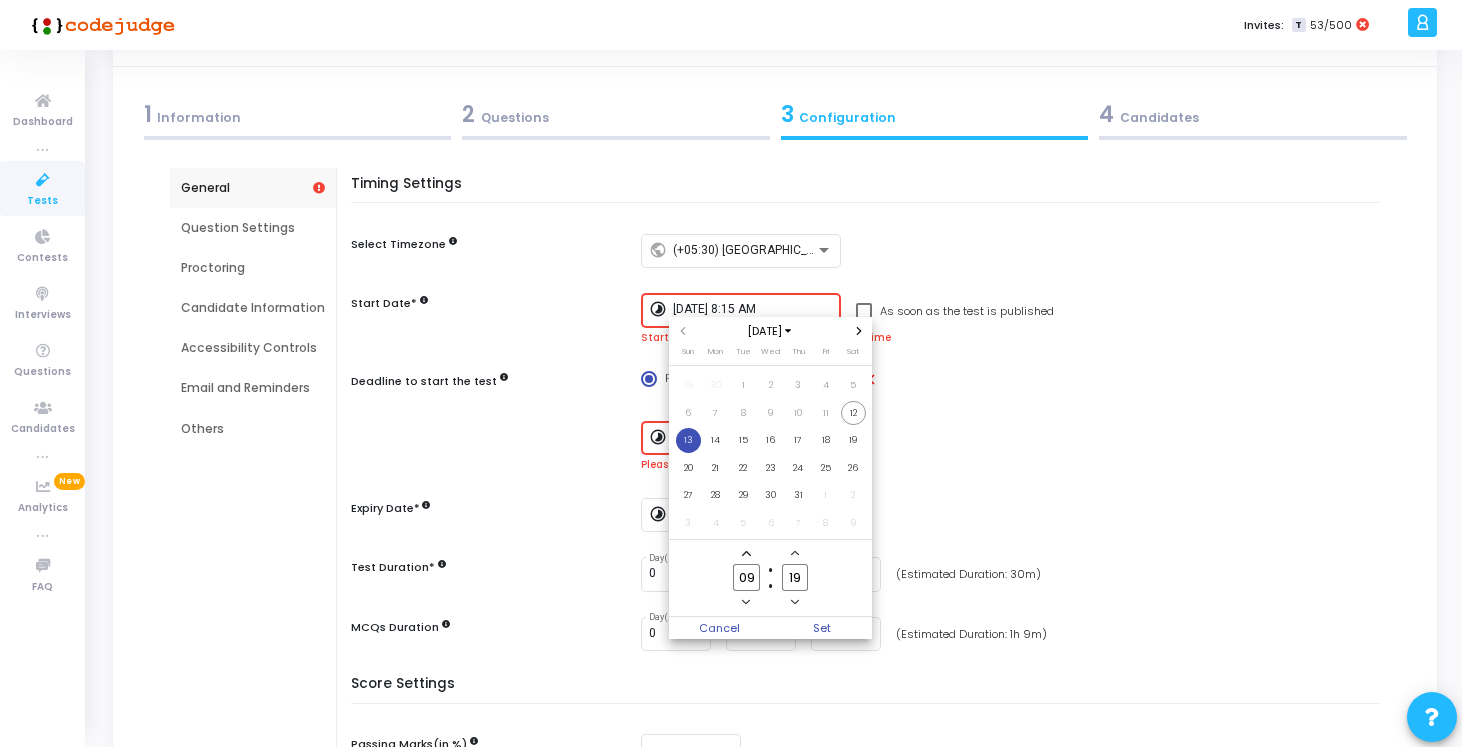 click 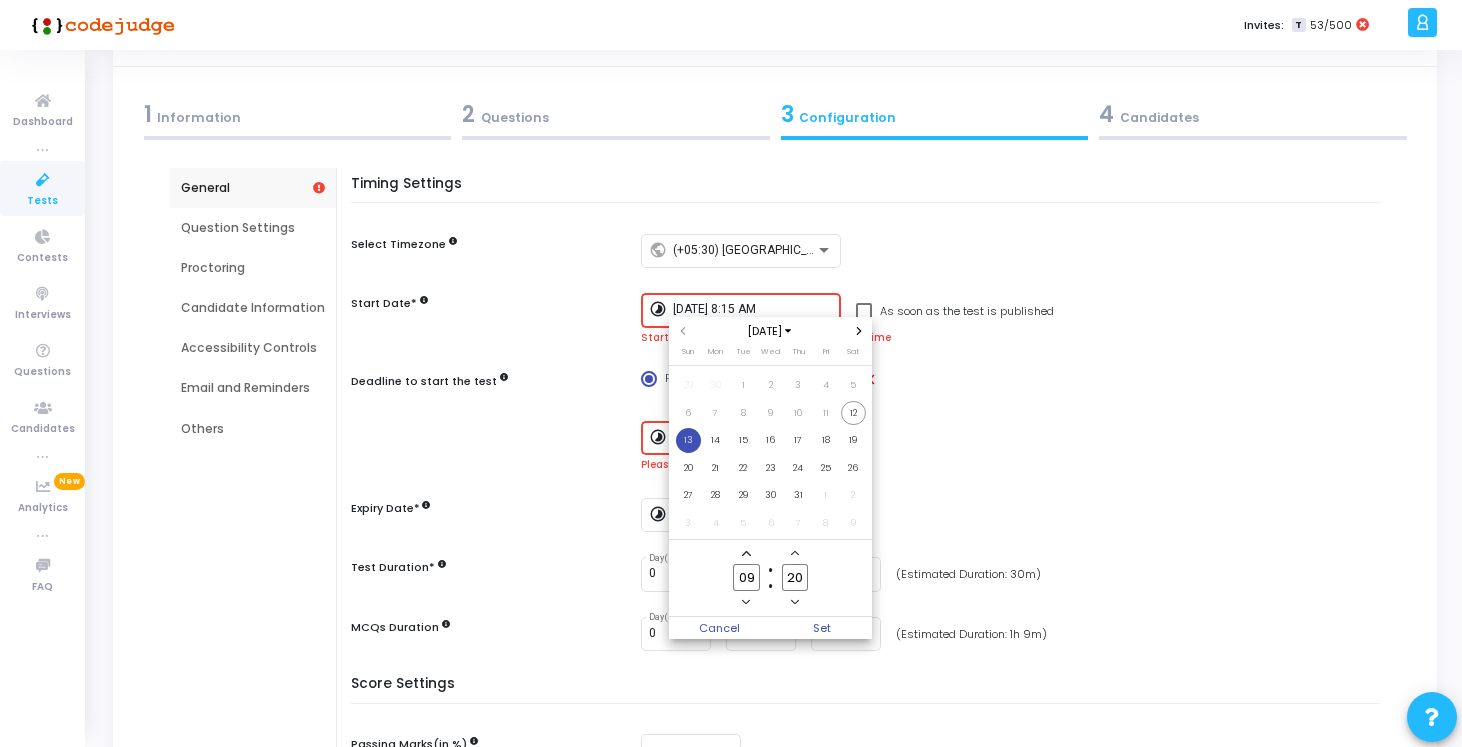 click 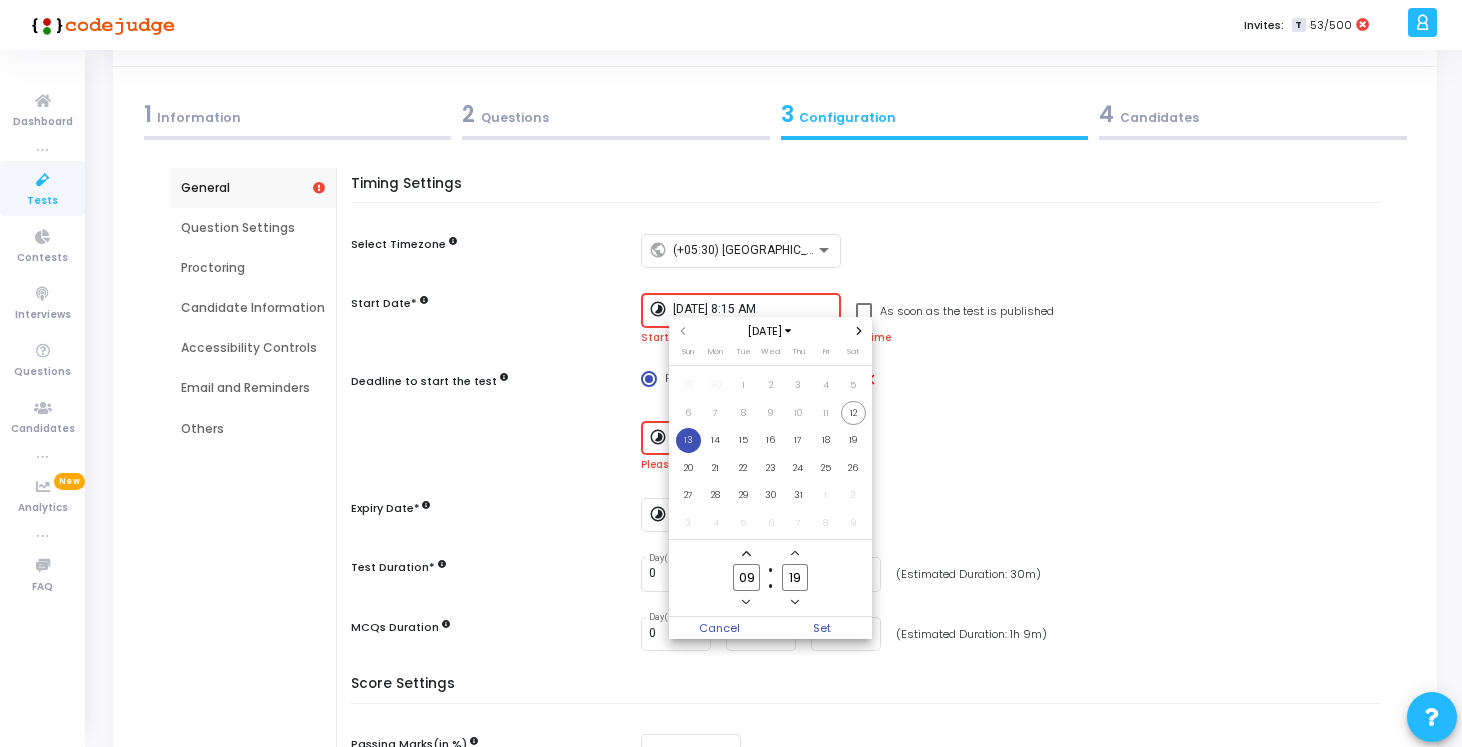 click 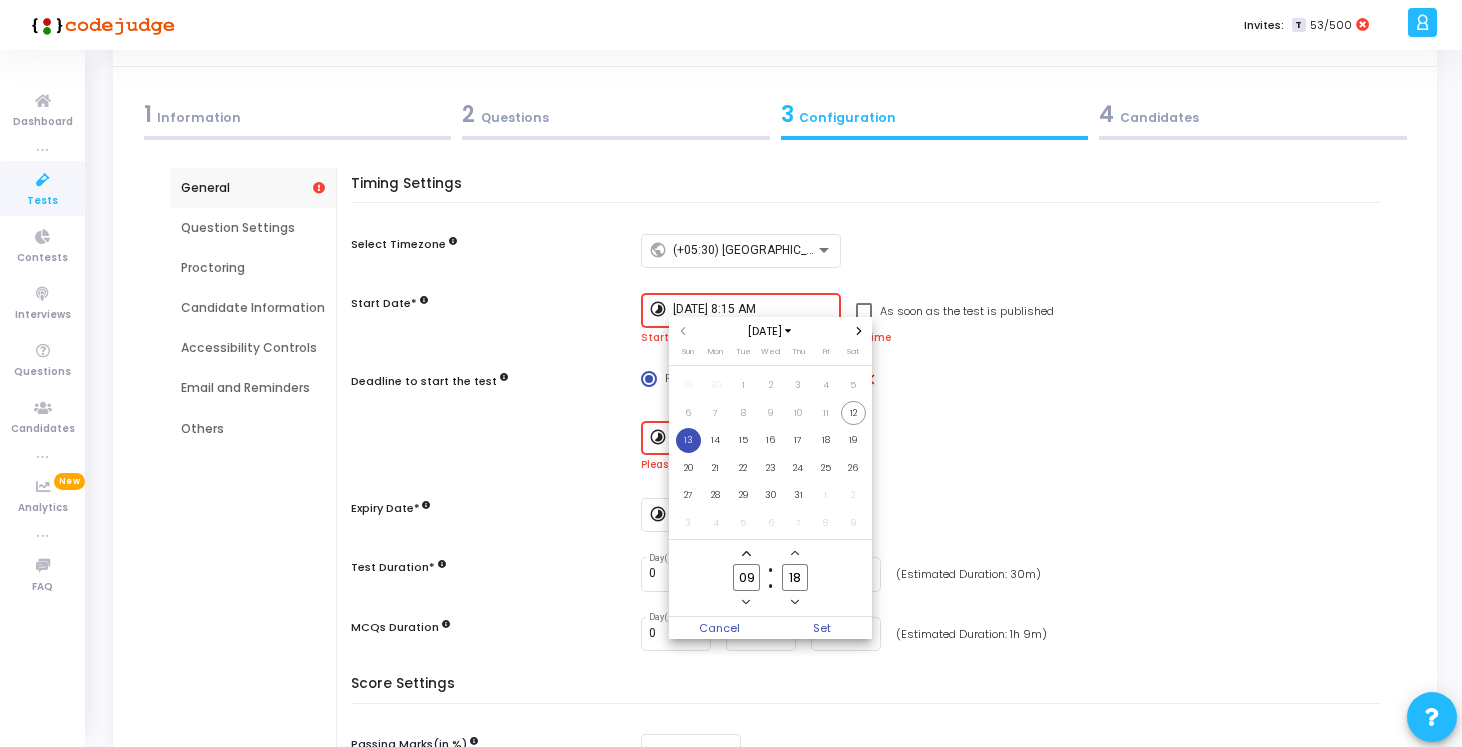 click 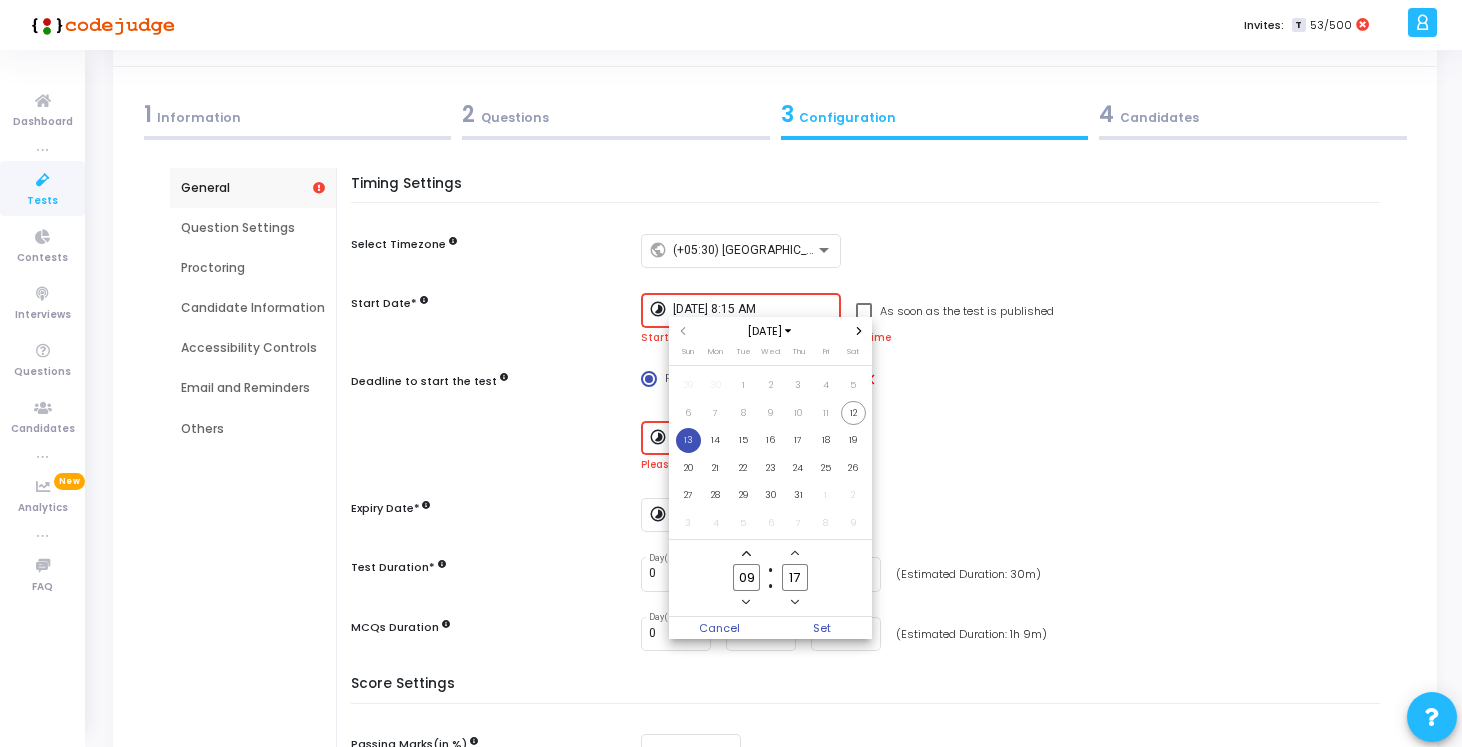 click 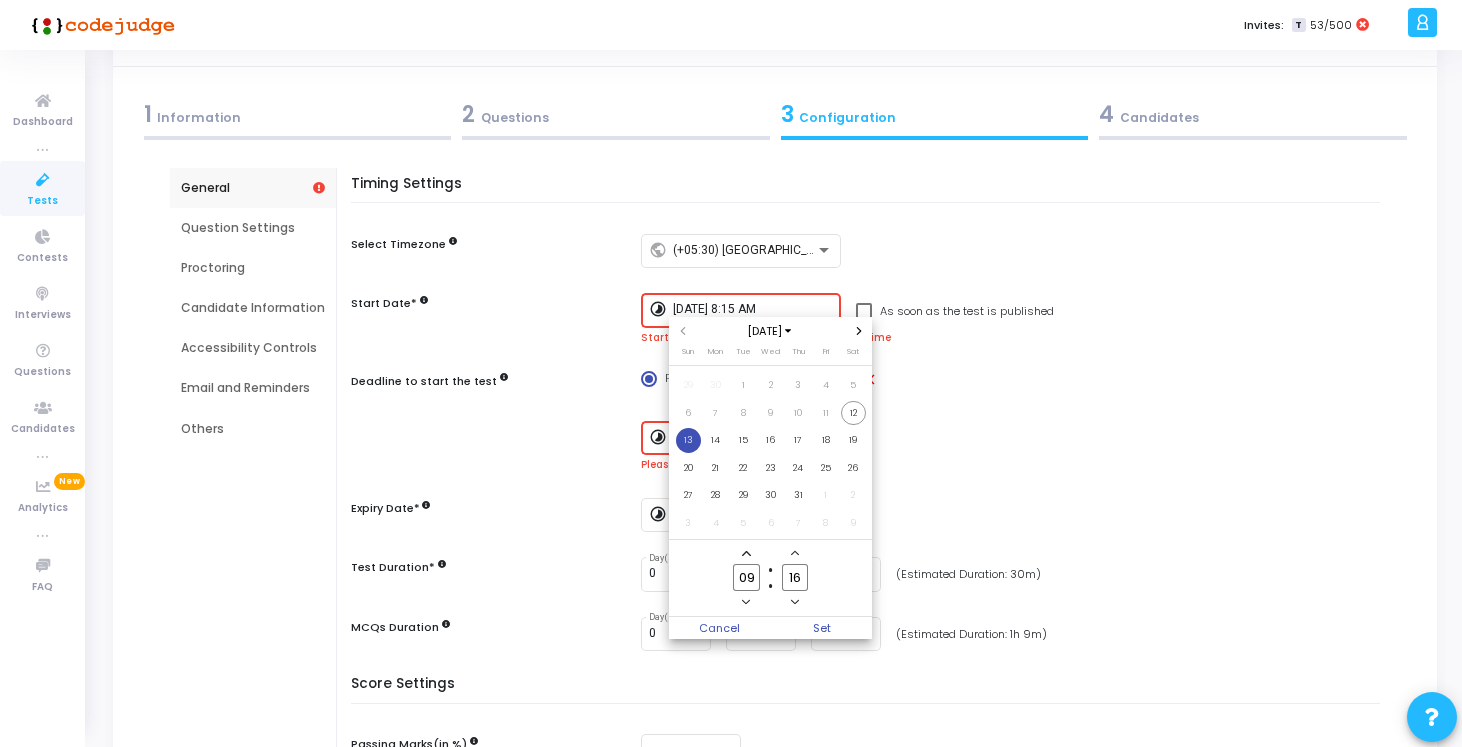click 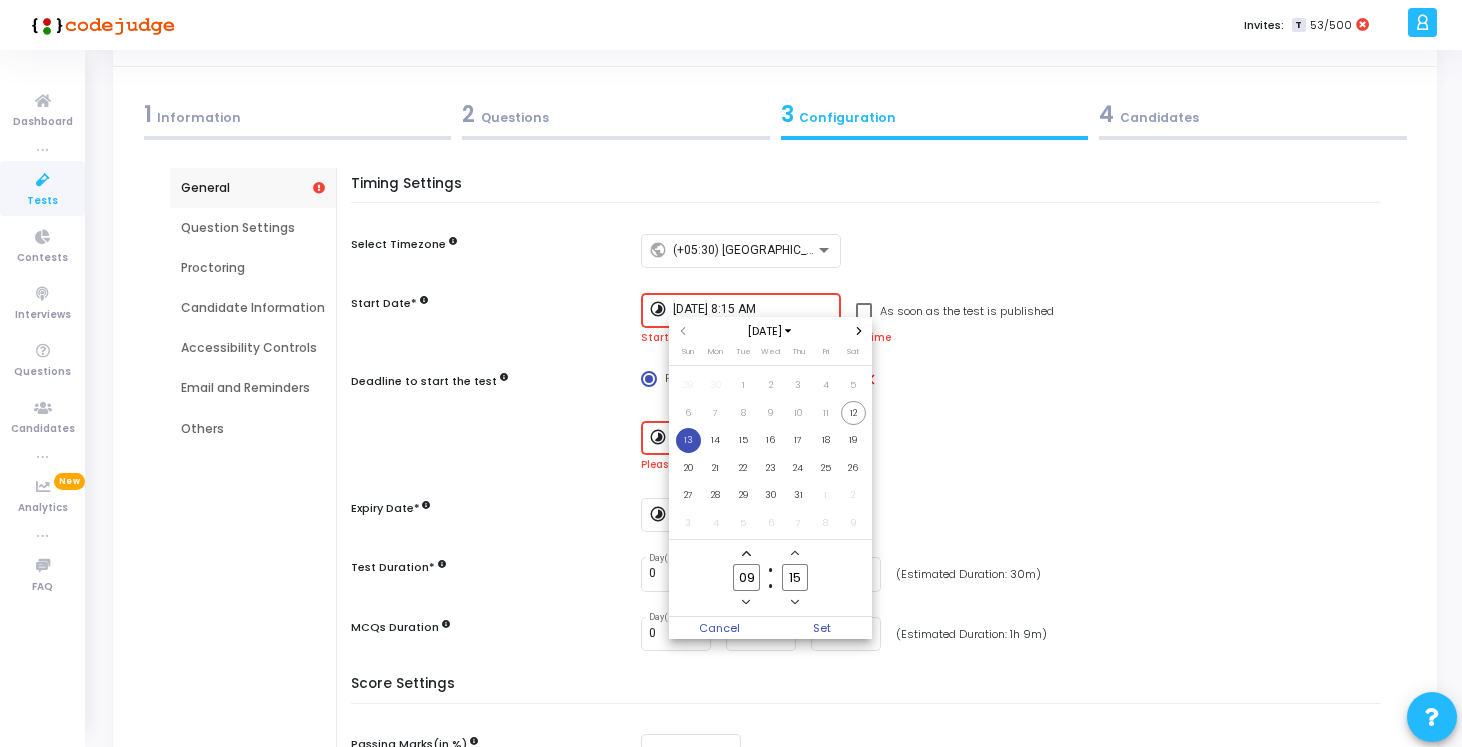 click 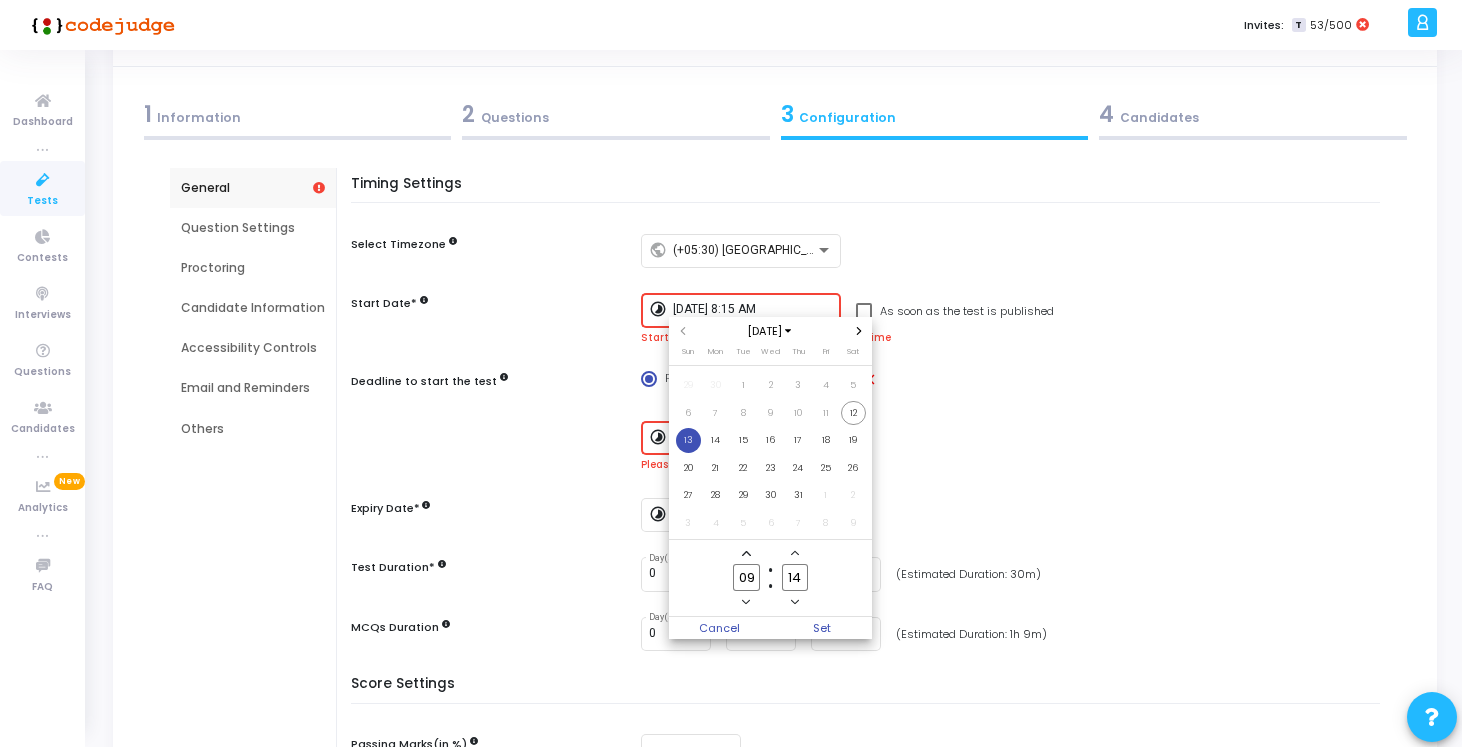 click 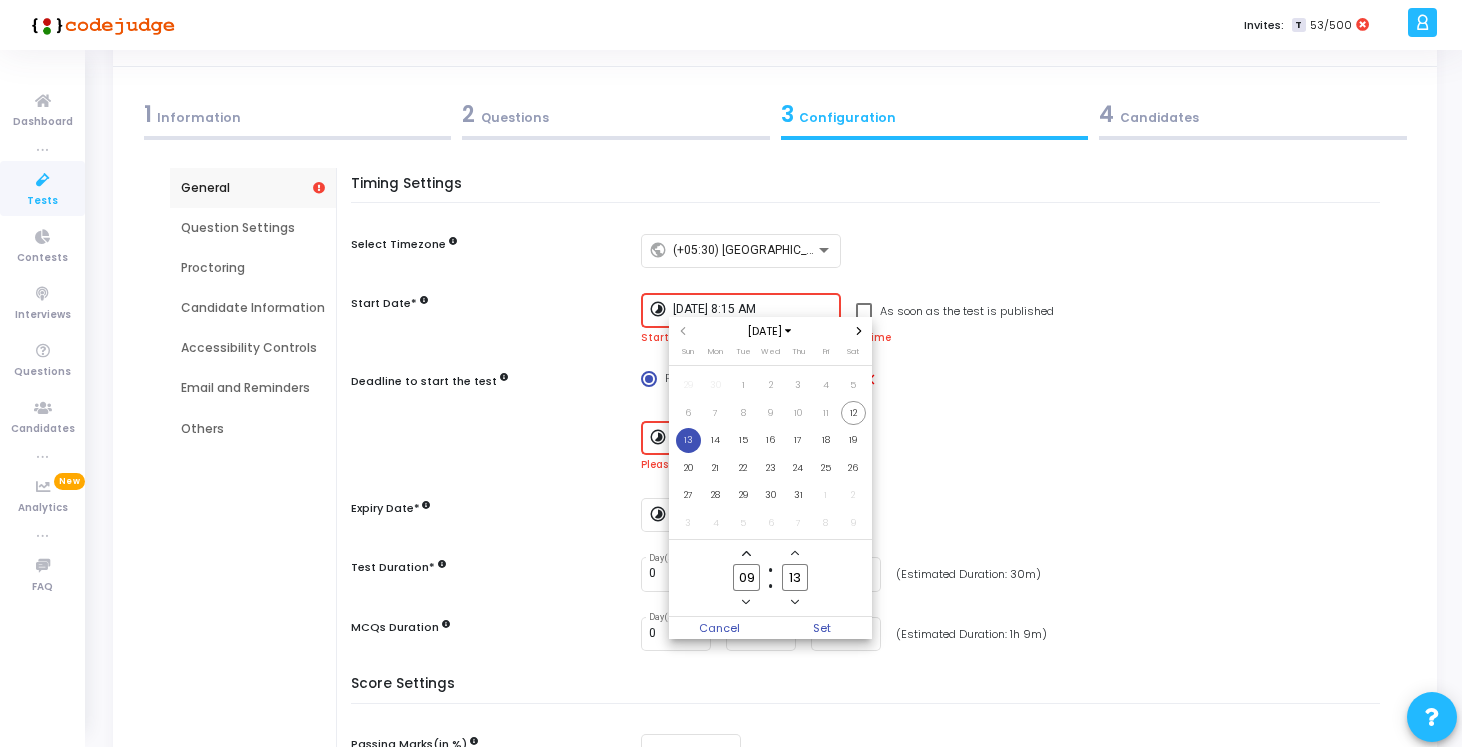 click 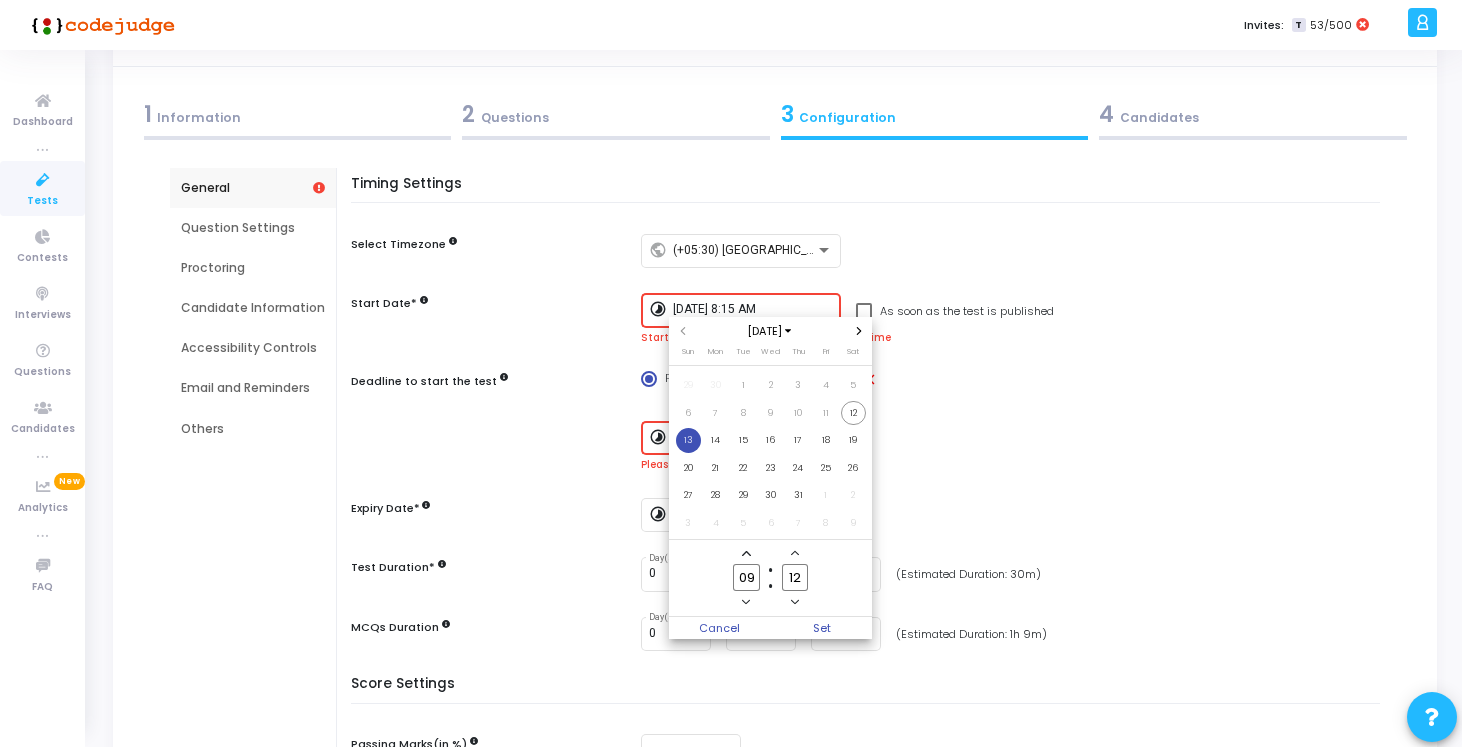 click 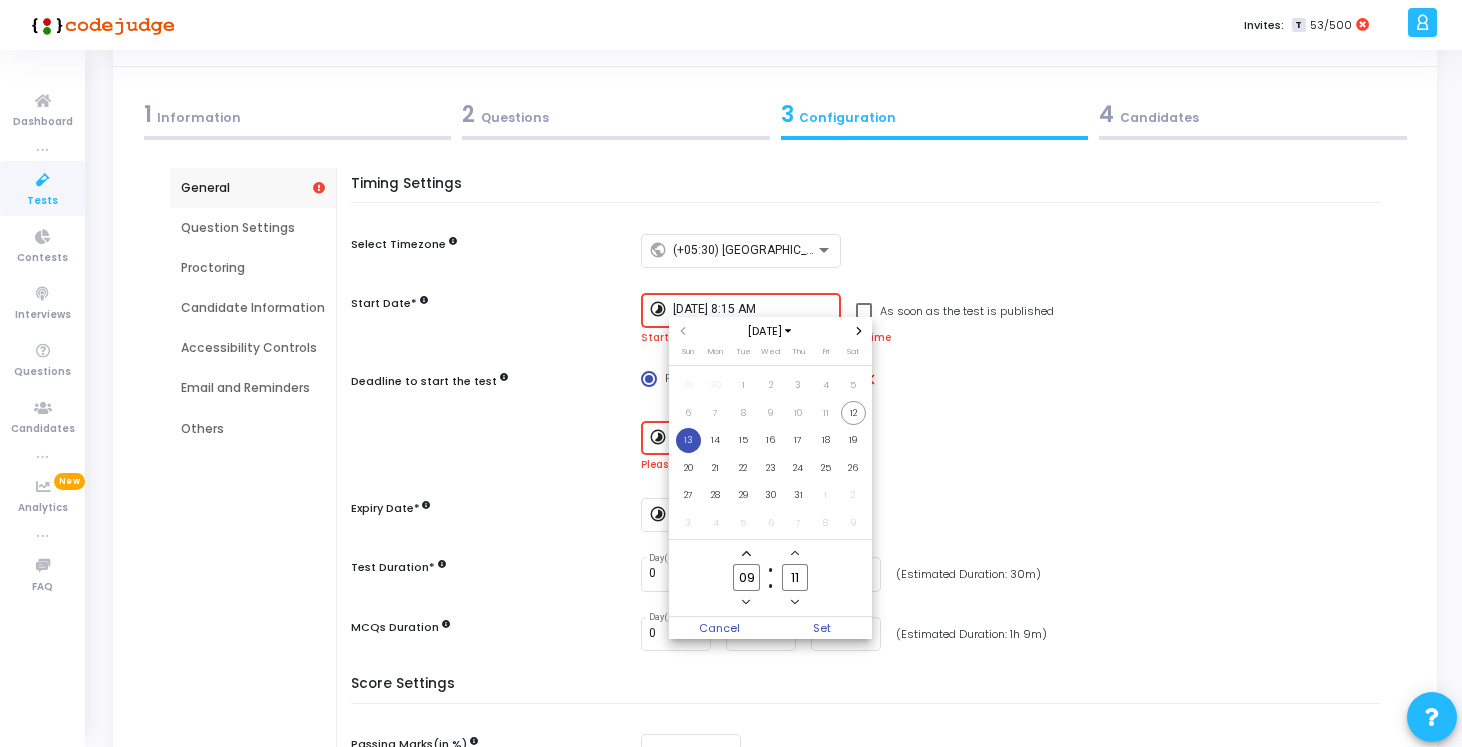 click 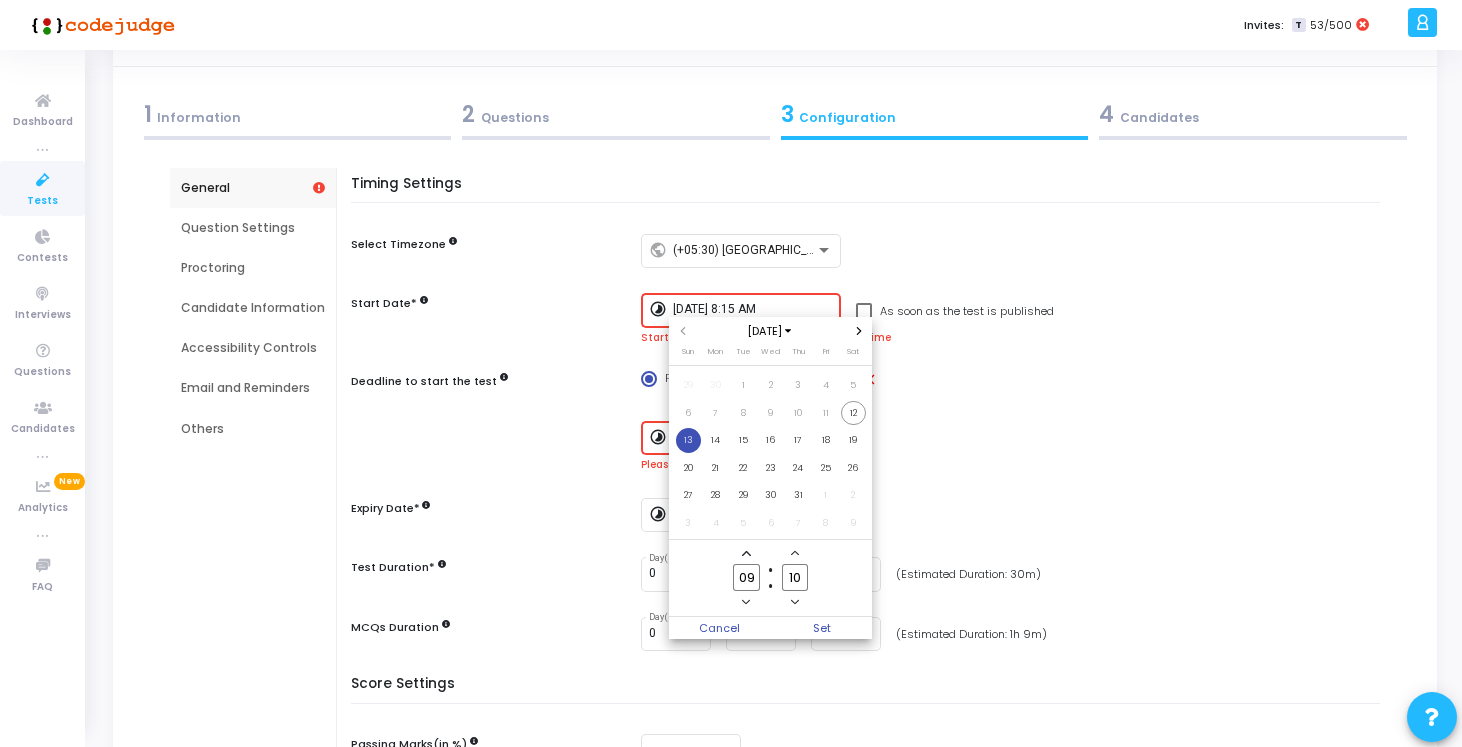 click 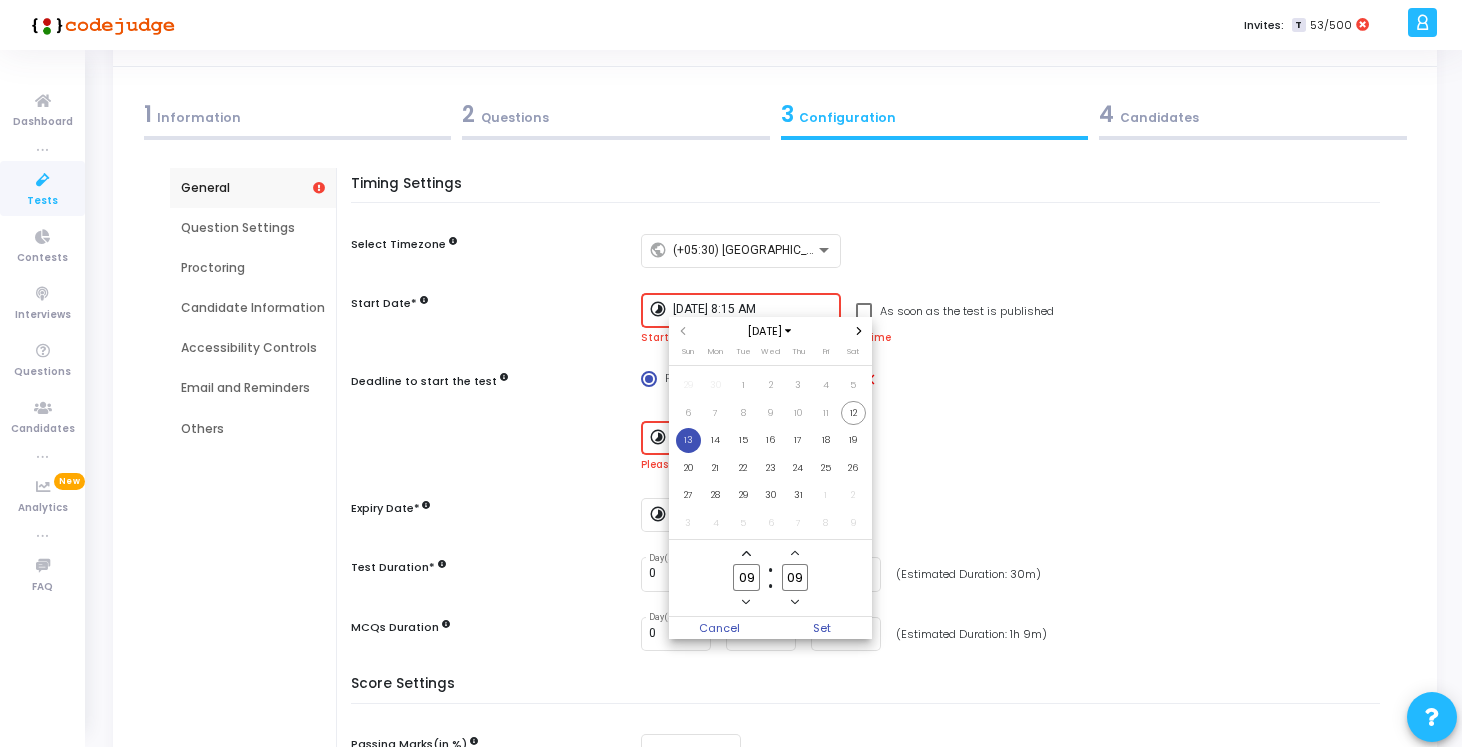 click 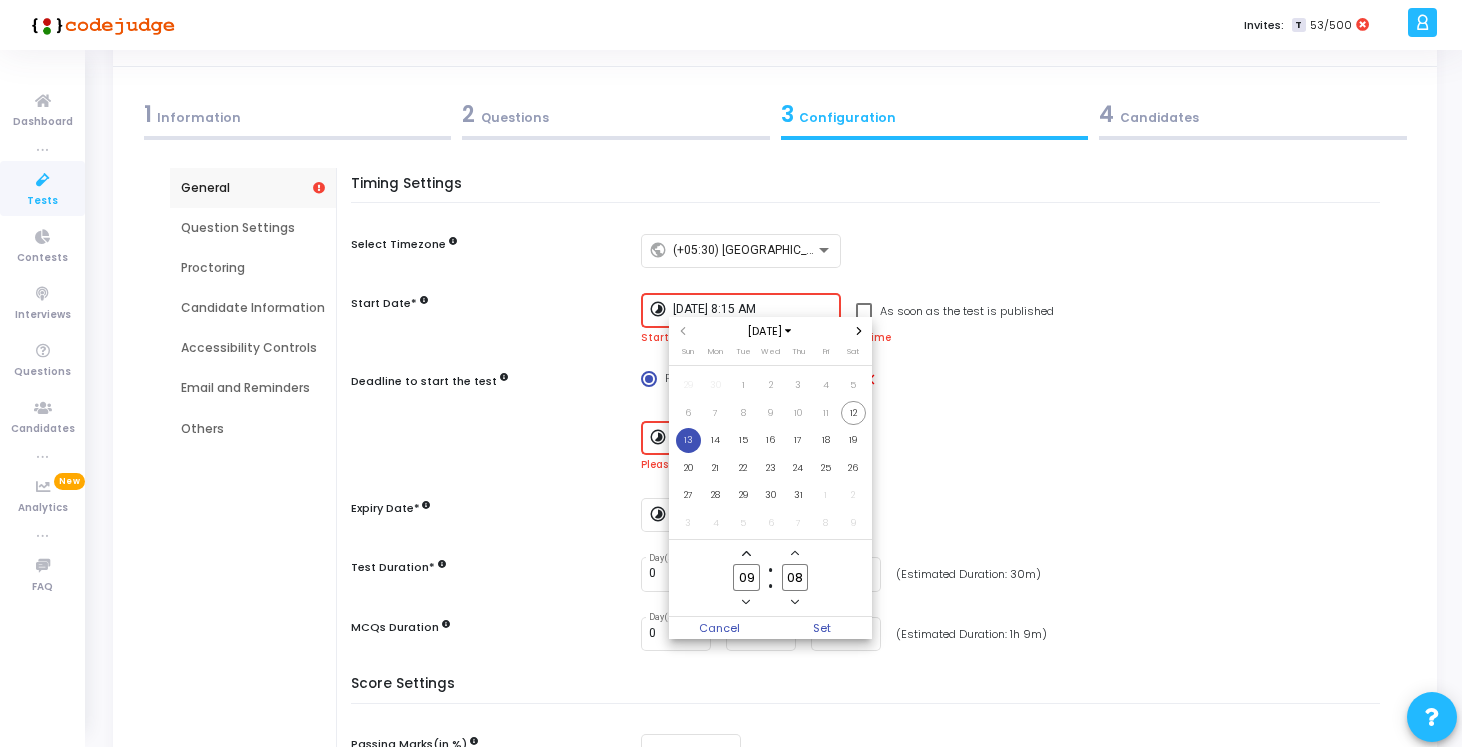 click 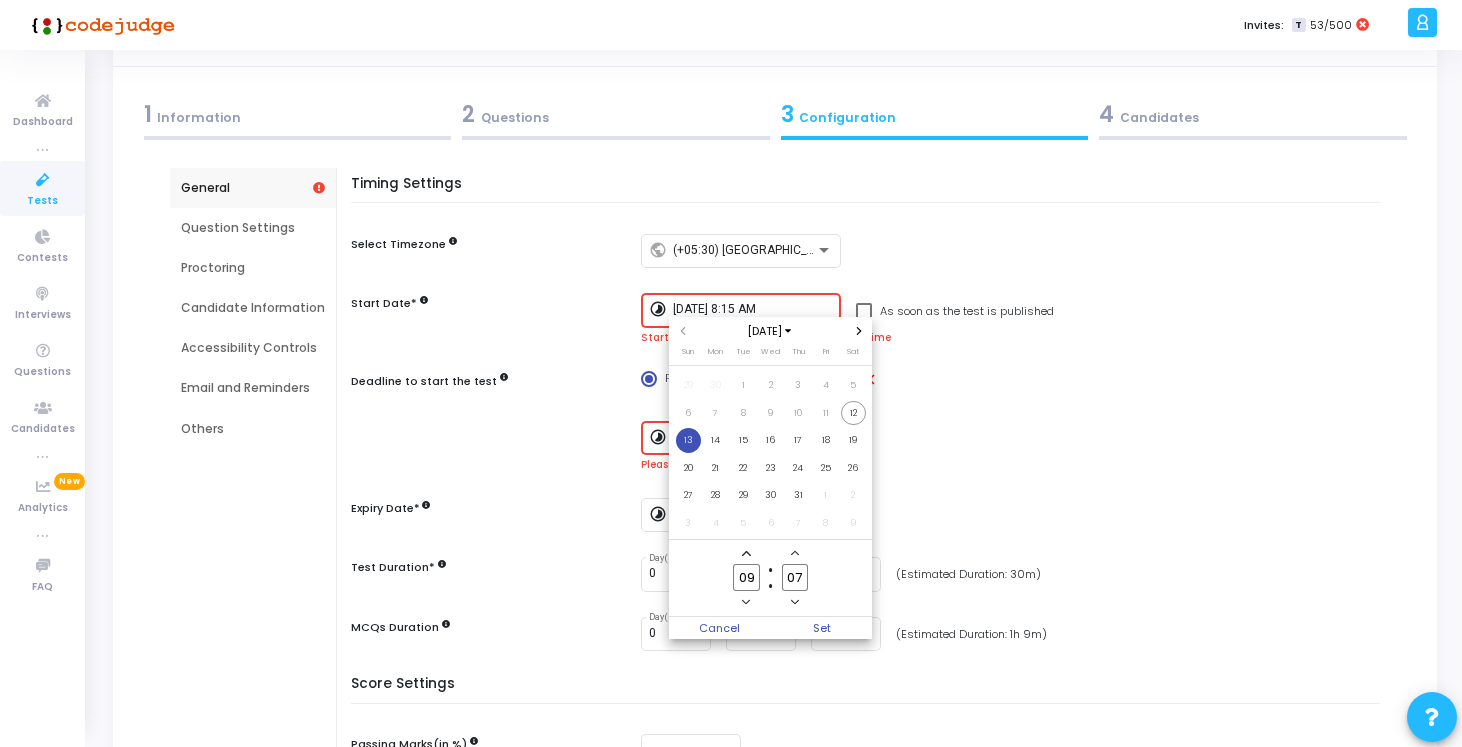 click 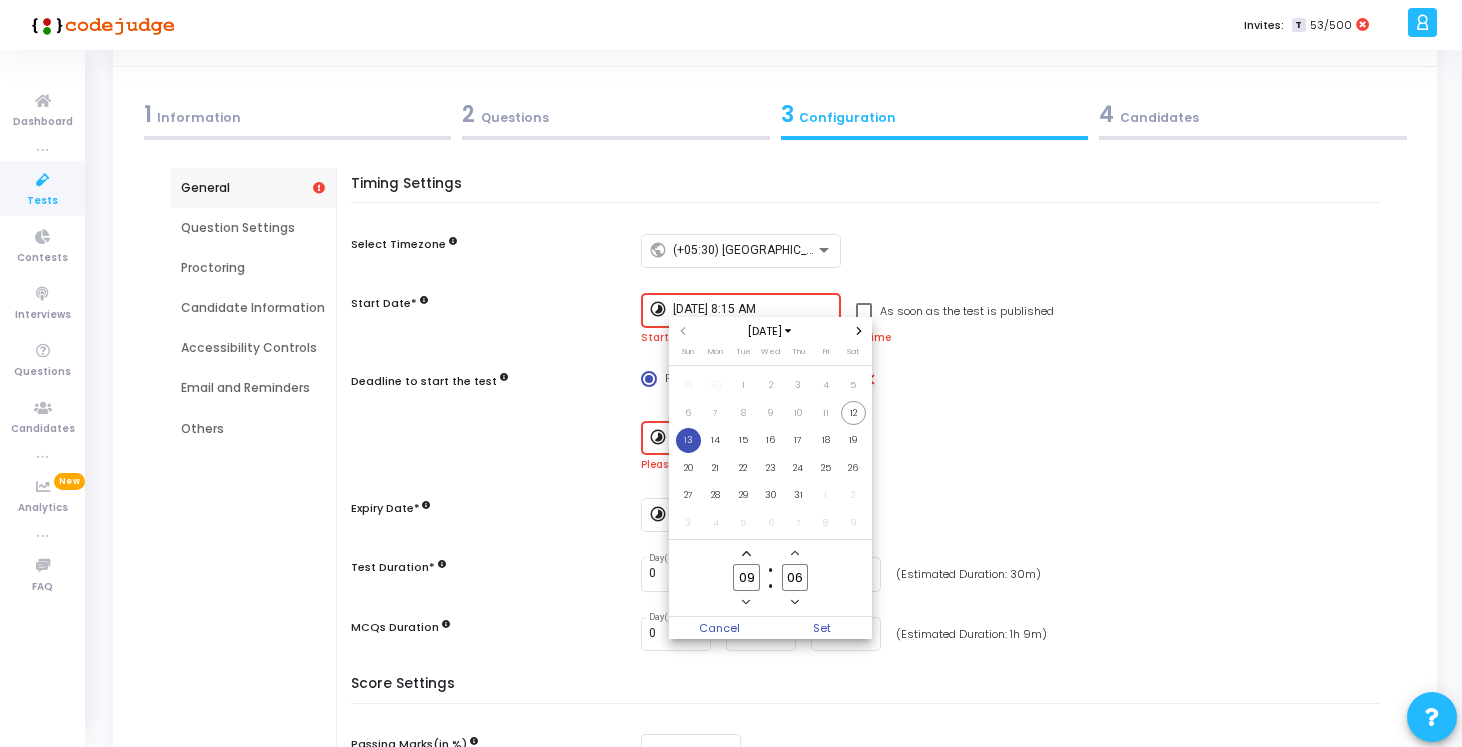 click 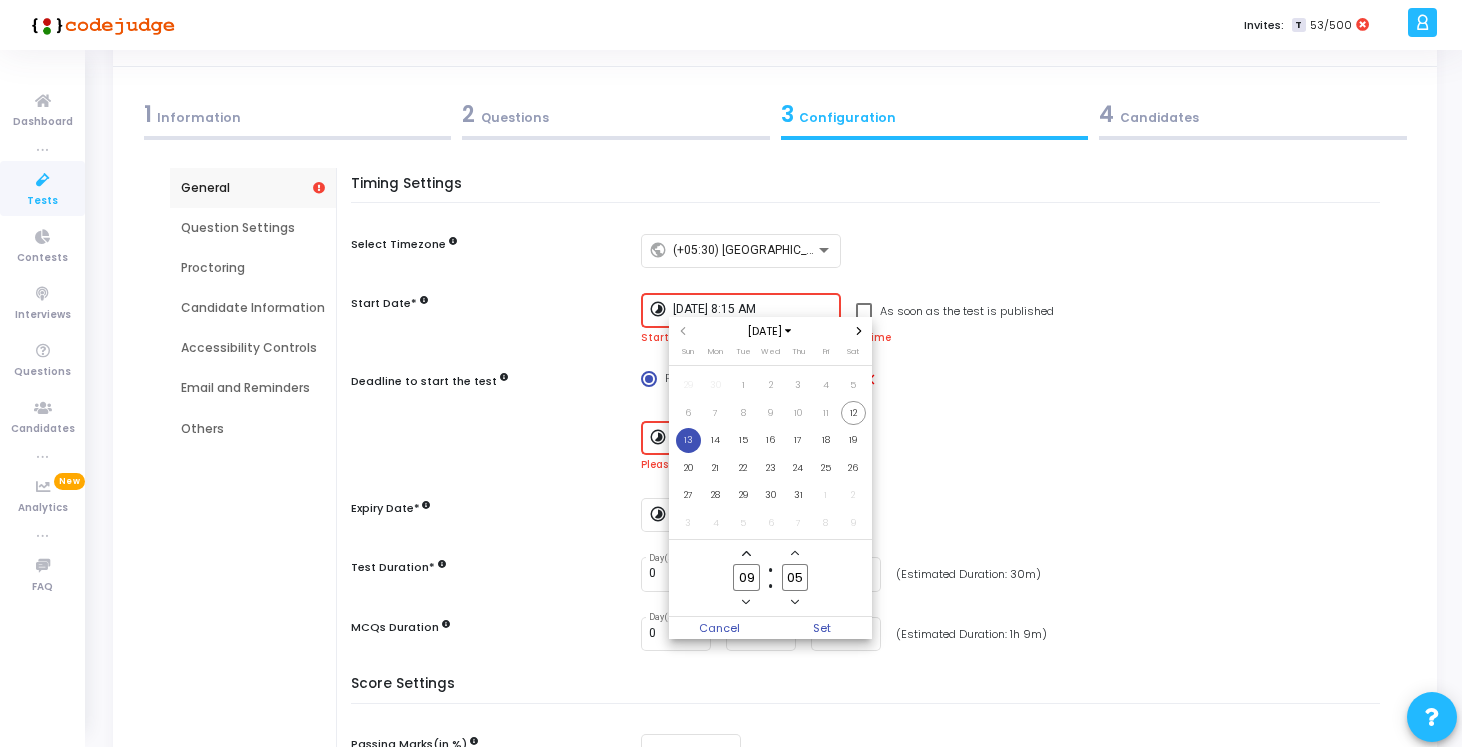click 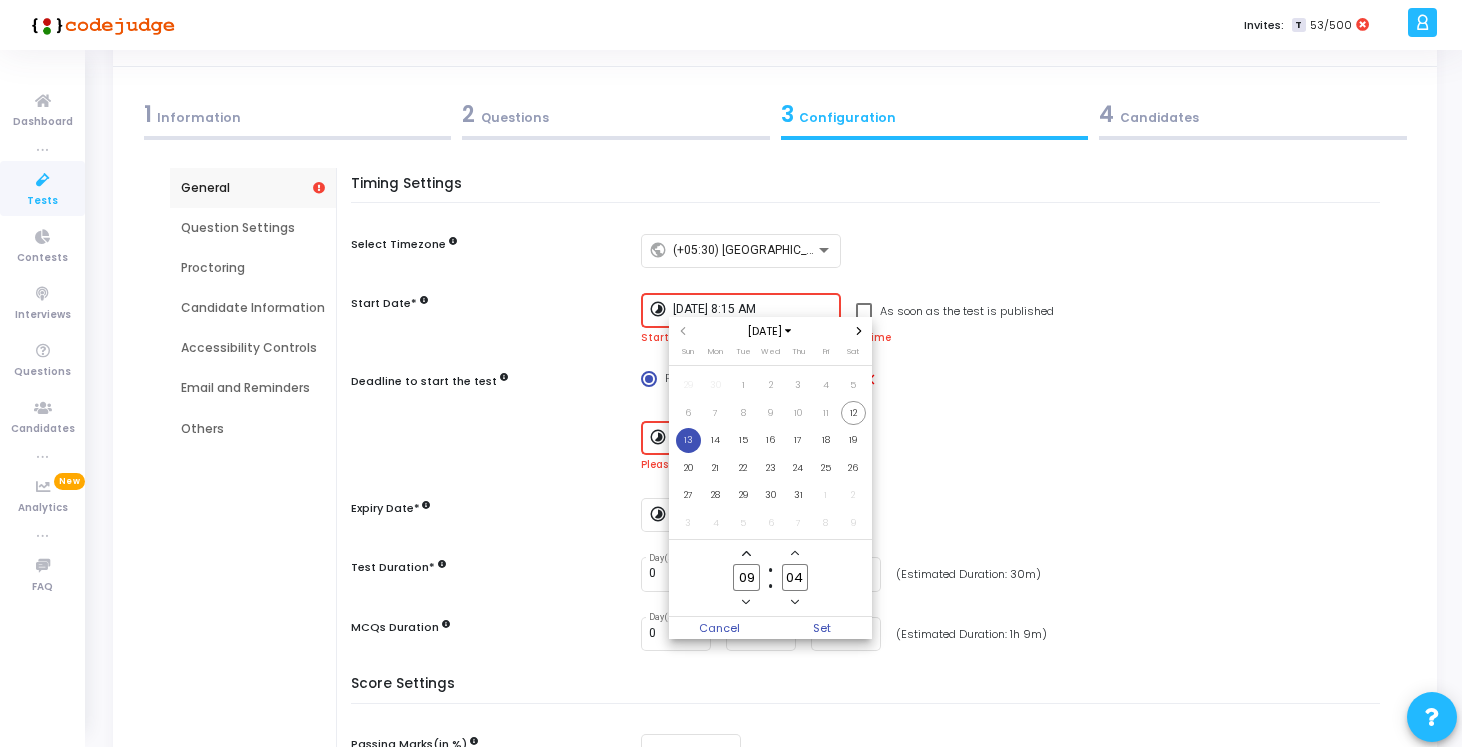 click 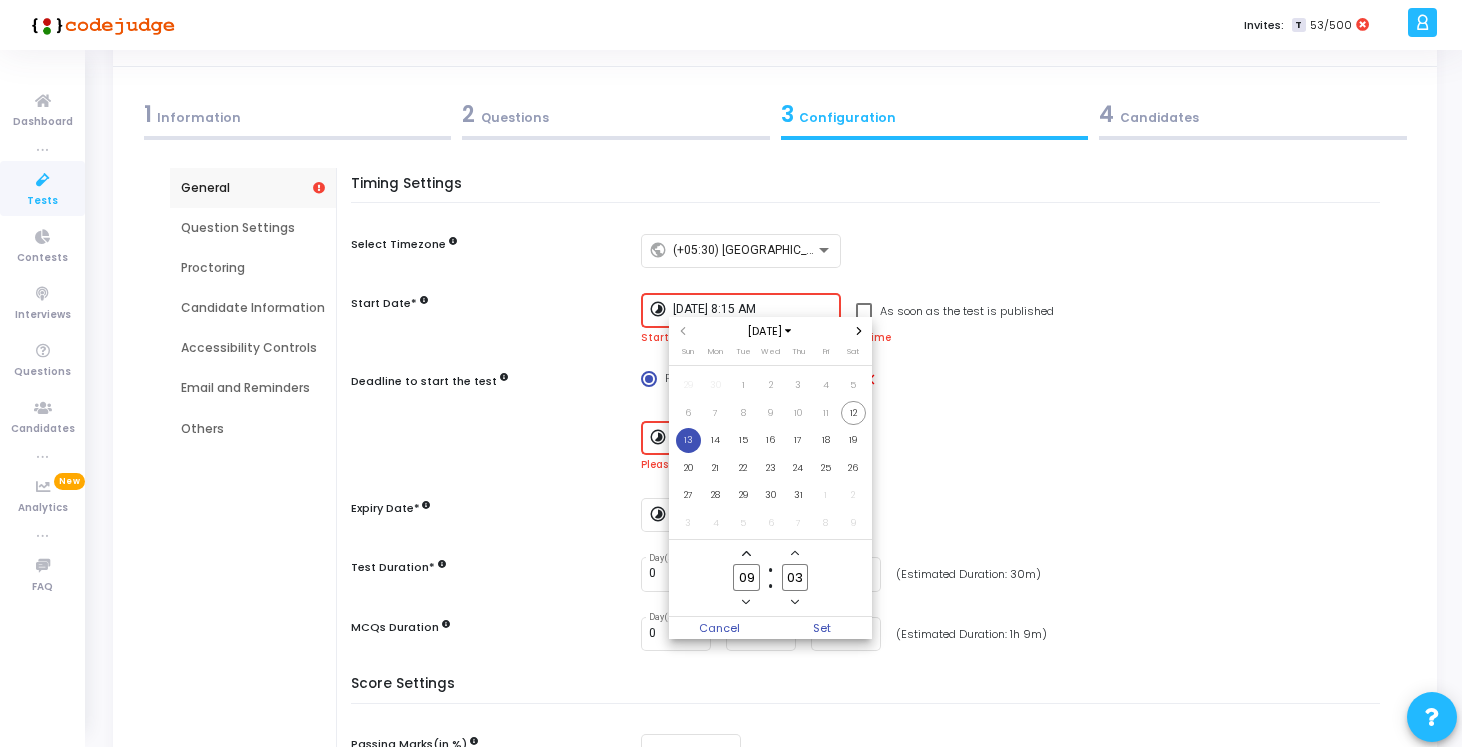 click 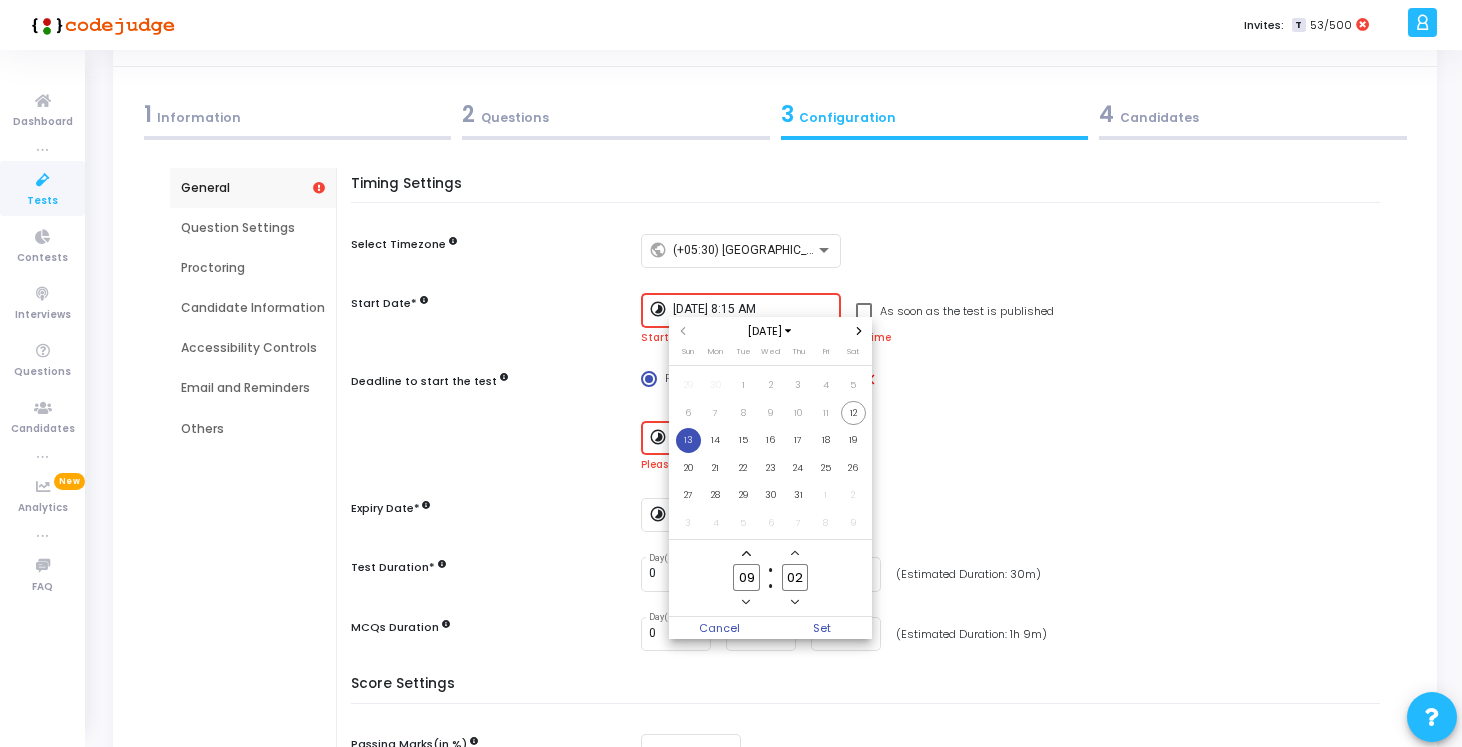 click 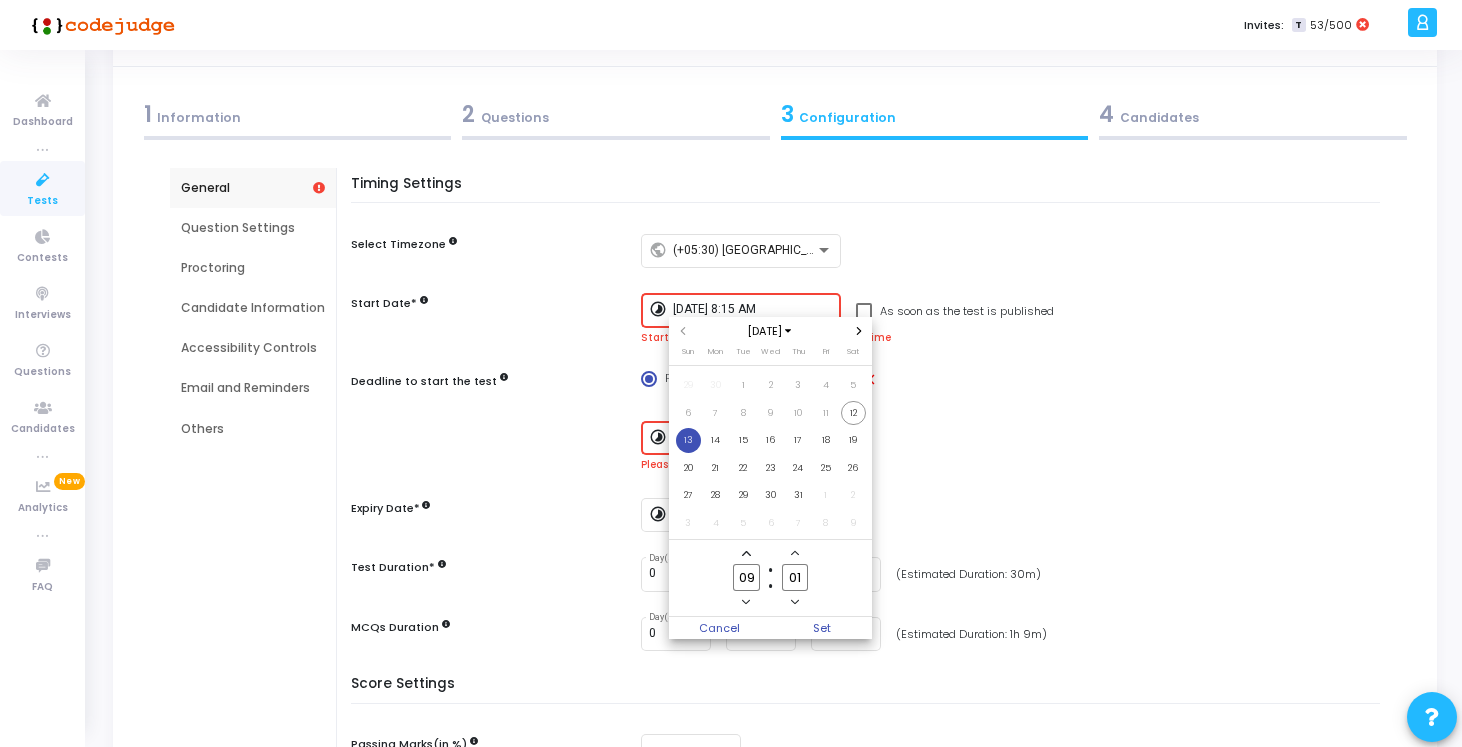 click 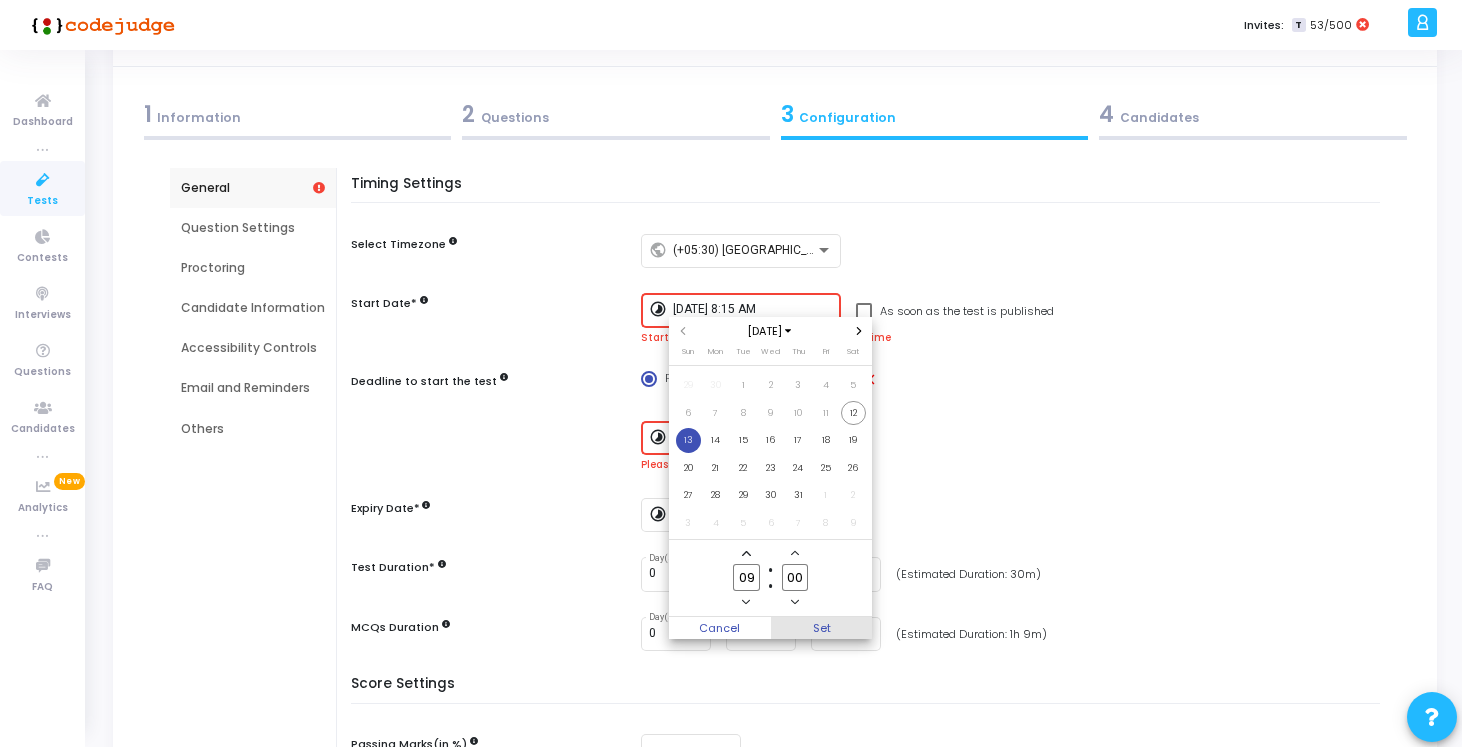 click on "Set" at bounding box center [822, 628] 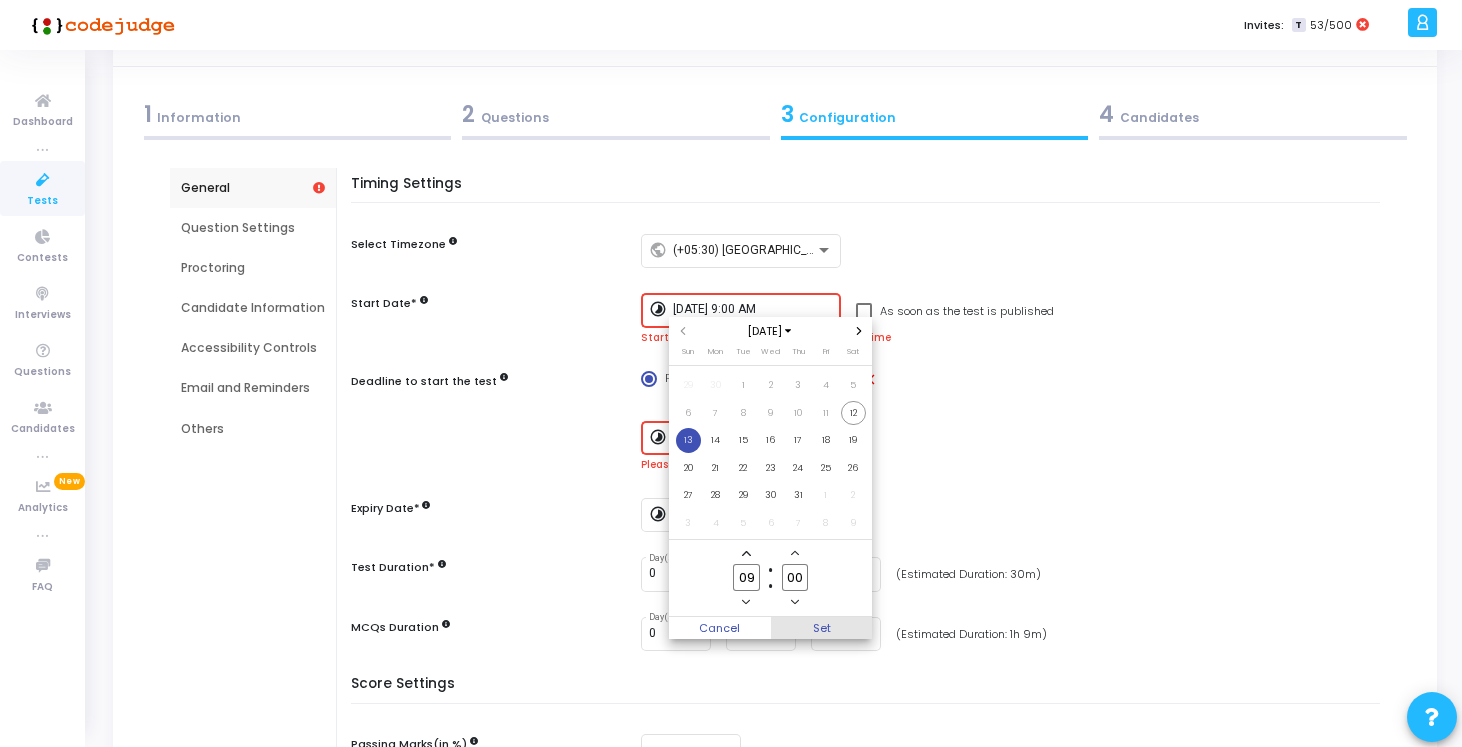 scroll, scrollTop: 105, scrollLeft: 0, axis: vertical 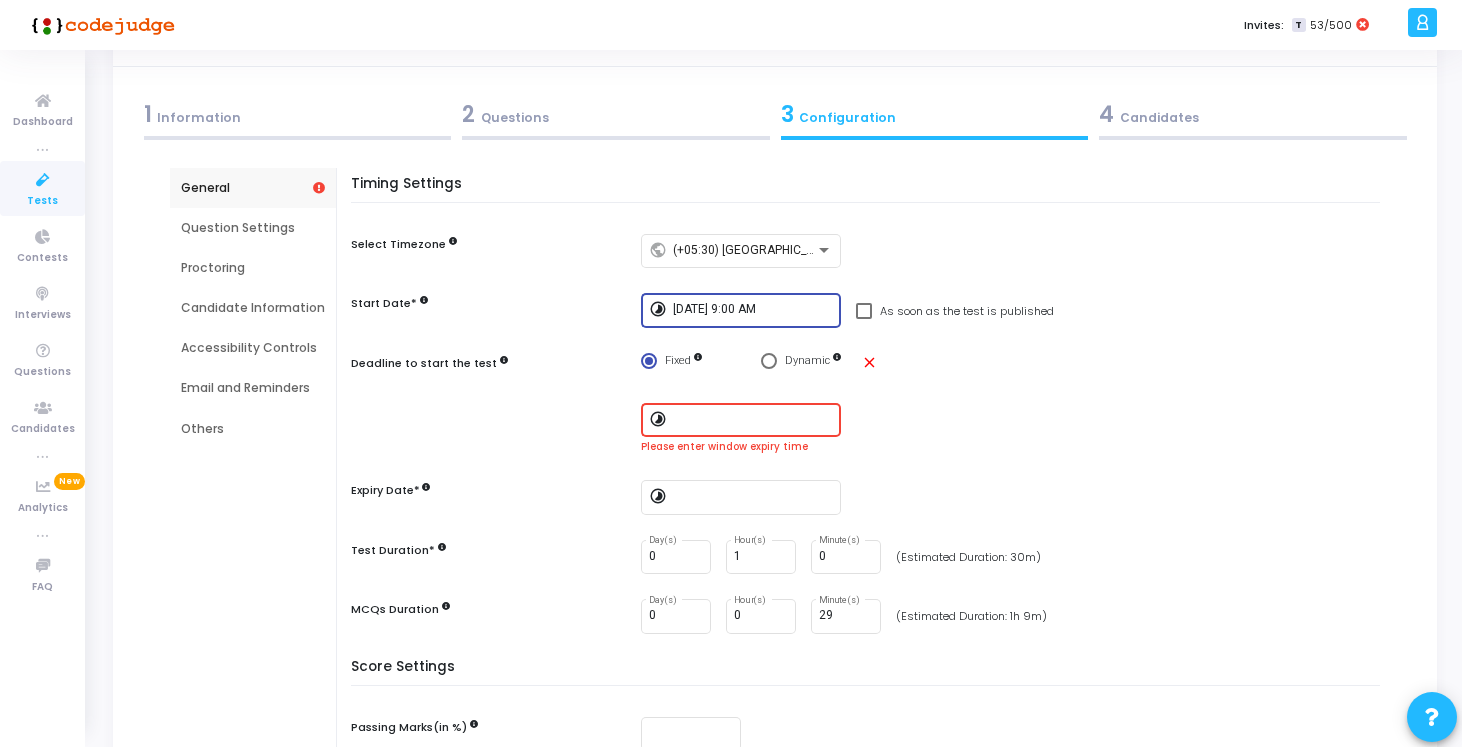 click at bounding box center [753, 418] 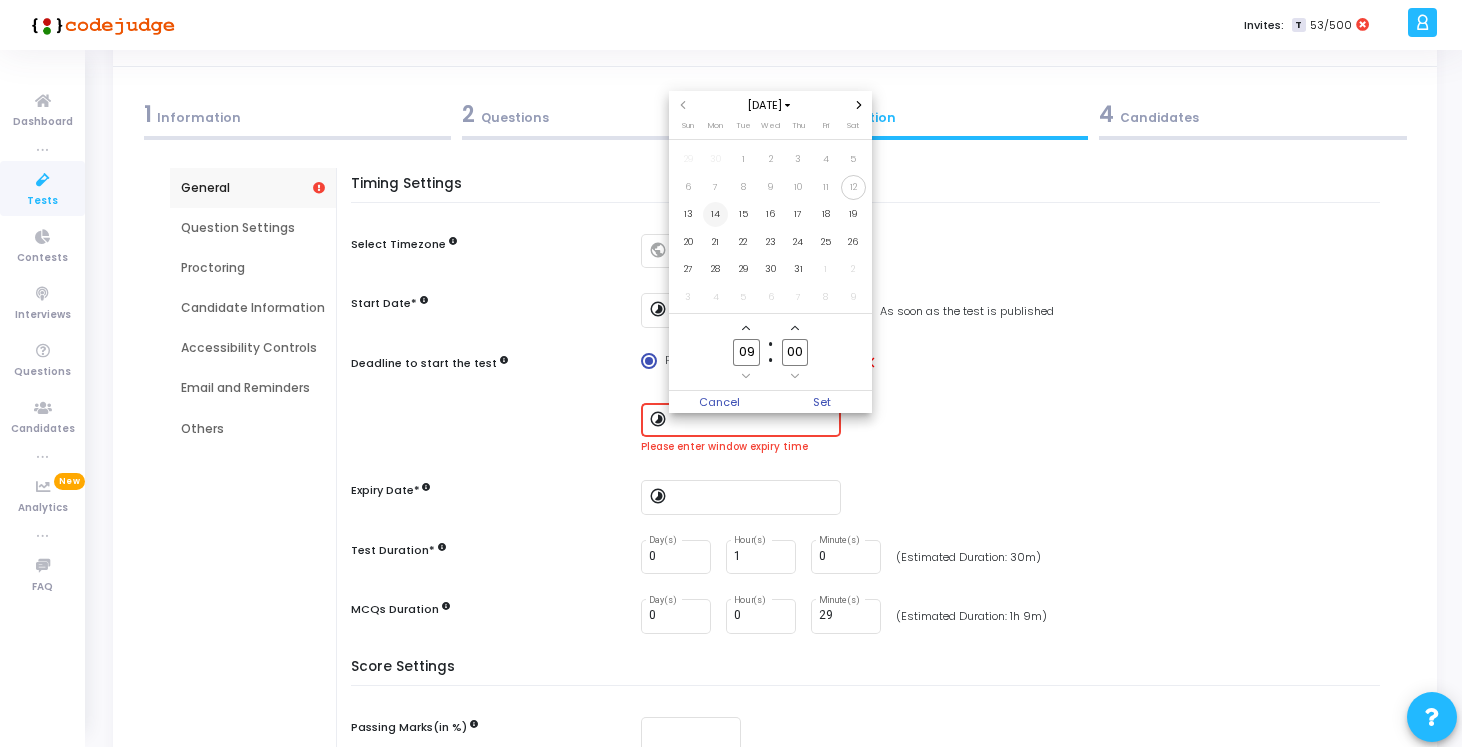 click on "14" at bounding box center [715, 214] 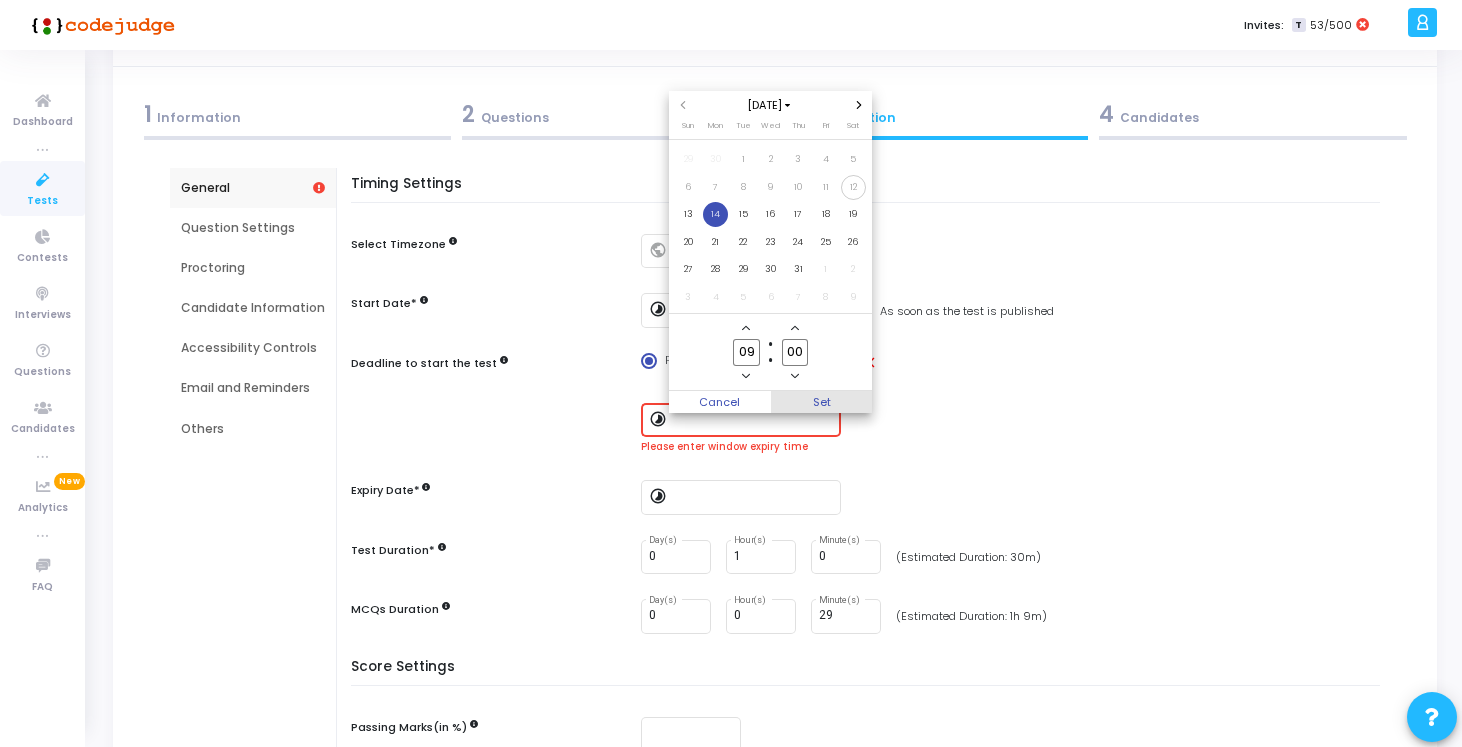 click on "Set" at bounding box center (822, 402) 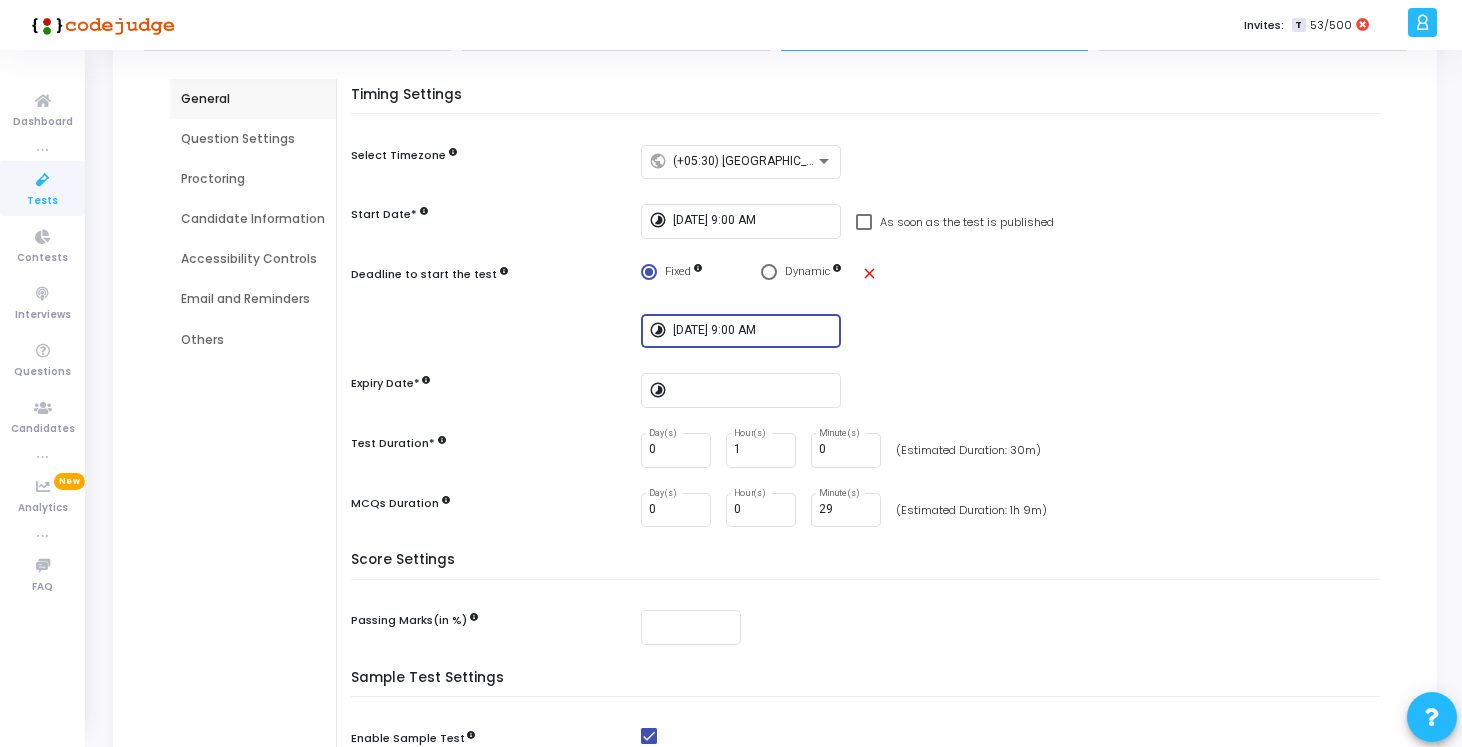 scroll, scrollTop: 198, scrollLeft: 0, axis: vertical 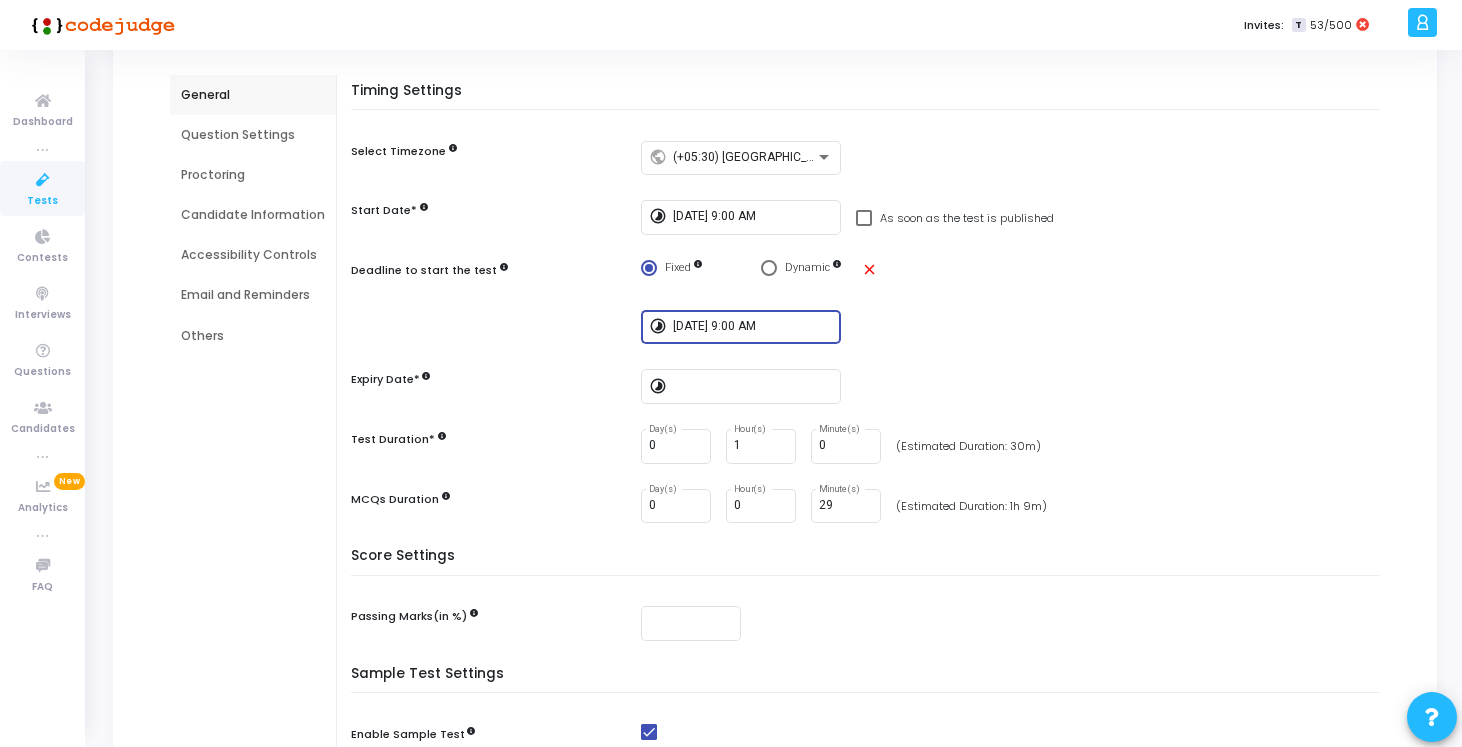 click on "[DATE] 9:00 AM" at bounding box center [753, 327] 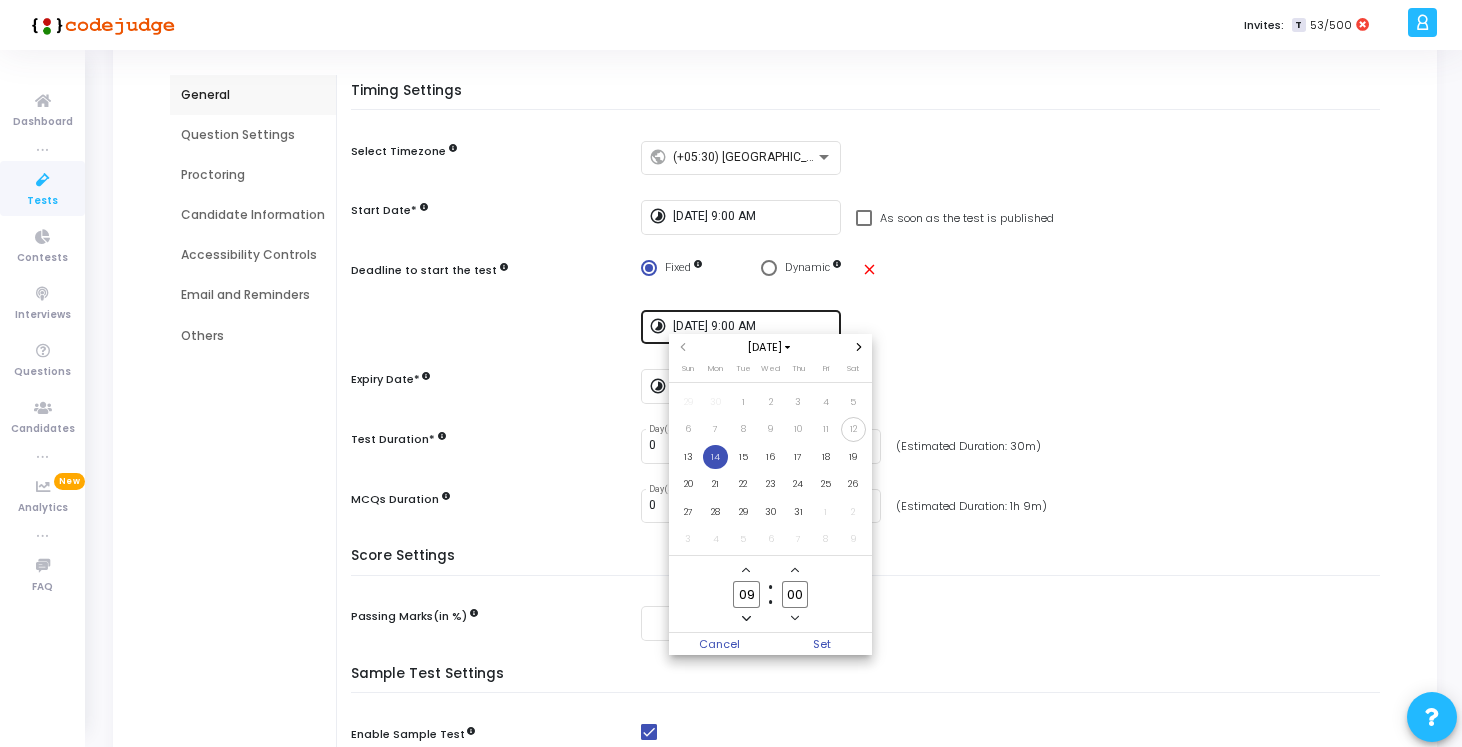 scroll, scrollTop: 0, scrollLeft: 0, axis: both 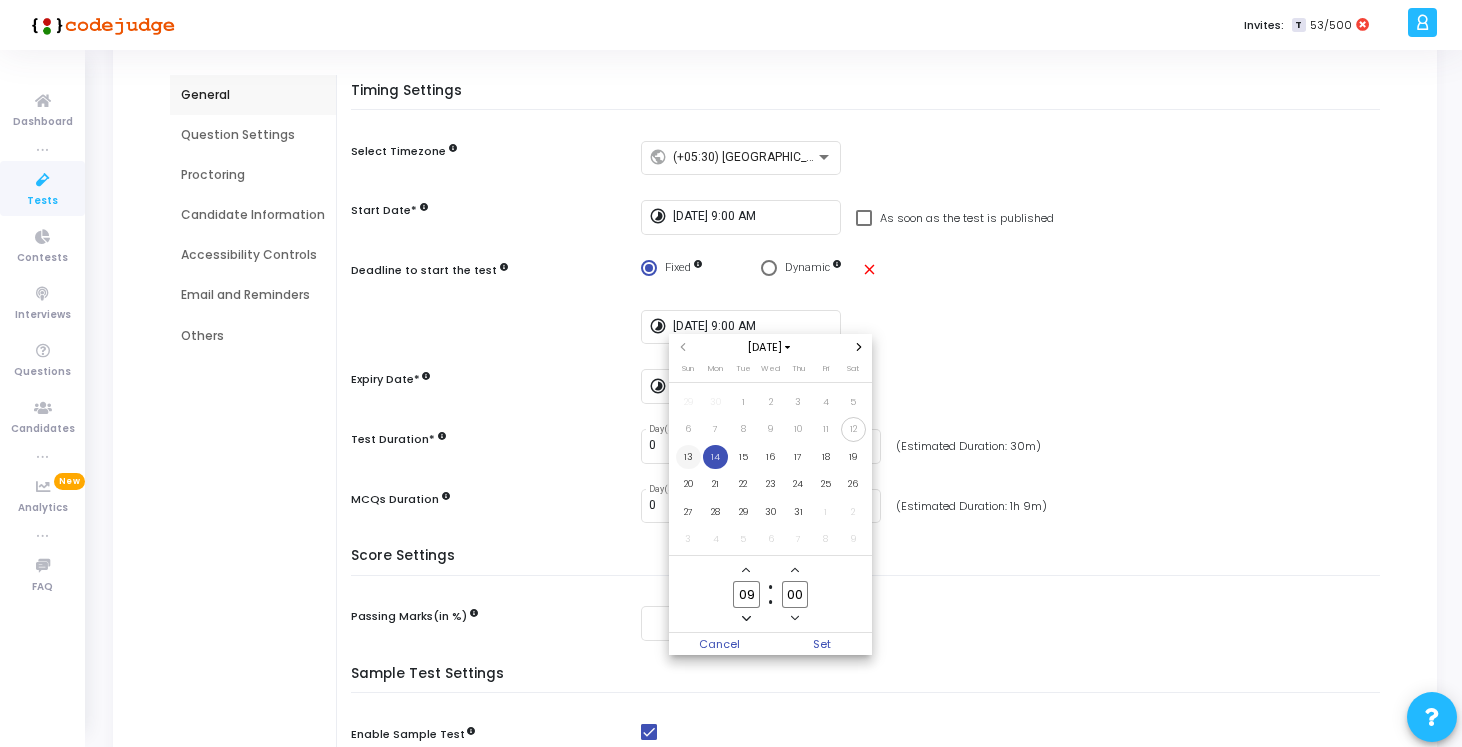 click on "13" at bounding box center (688, 457) 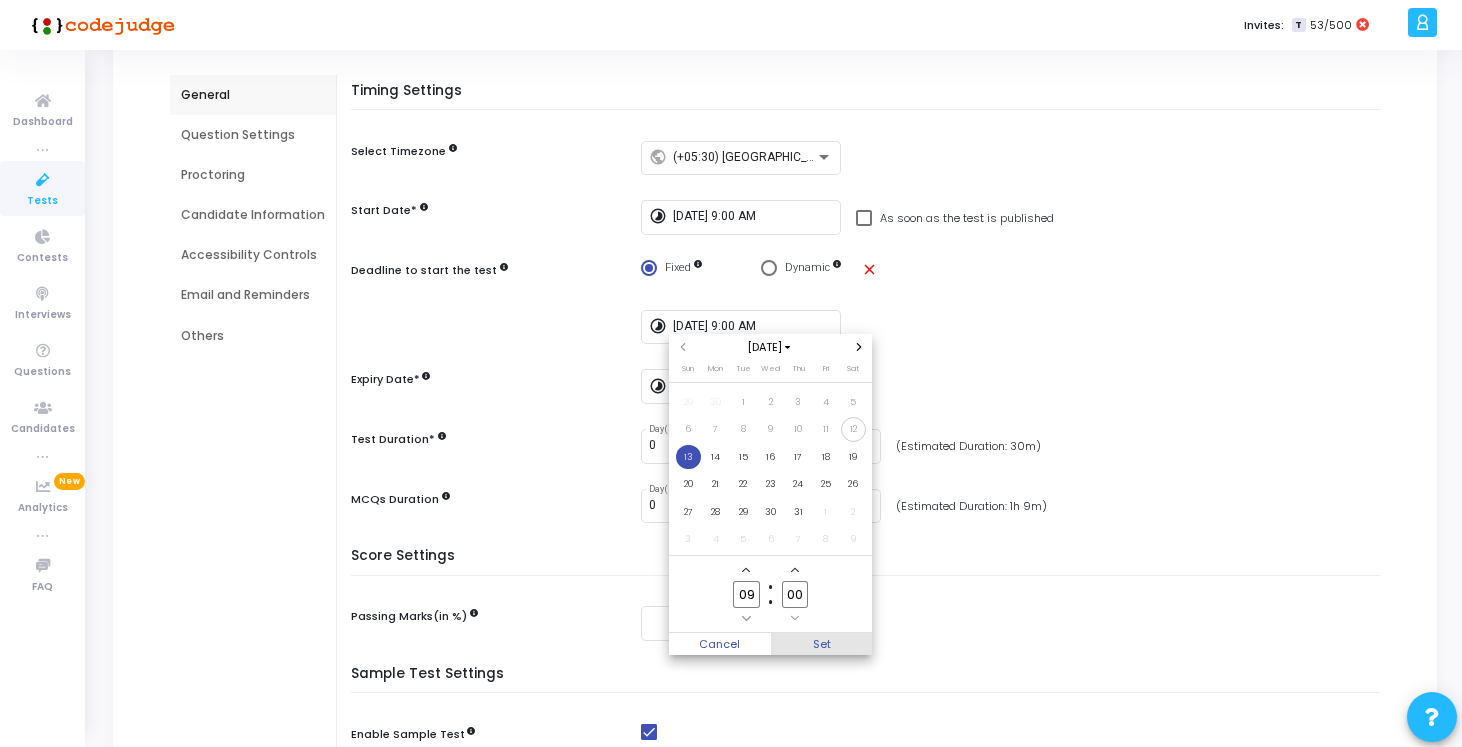 click on "Set" at bounding box center (822, 644) 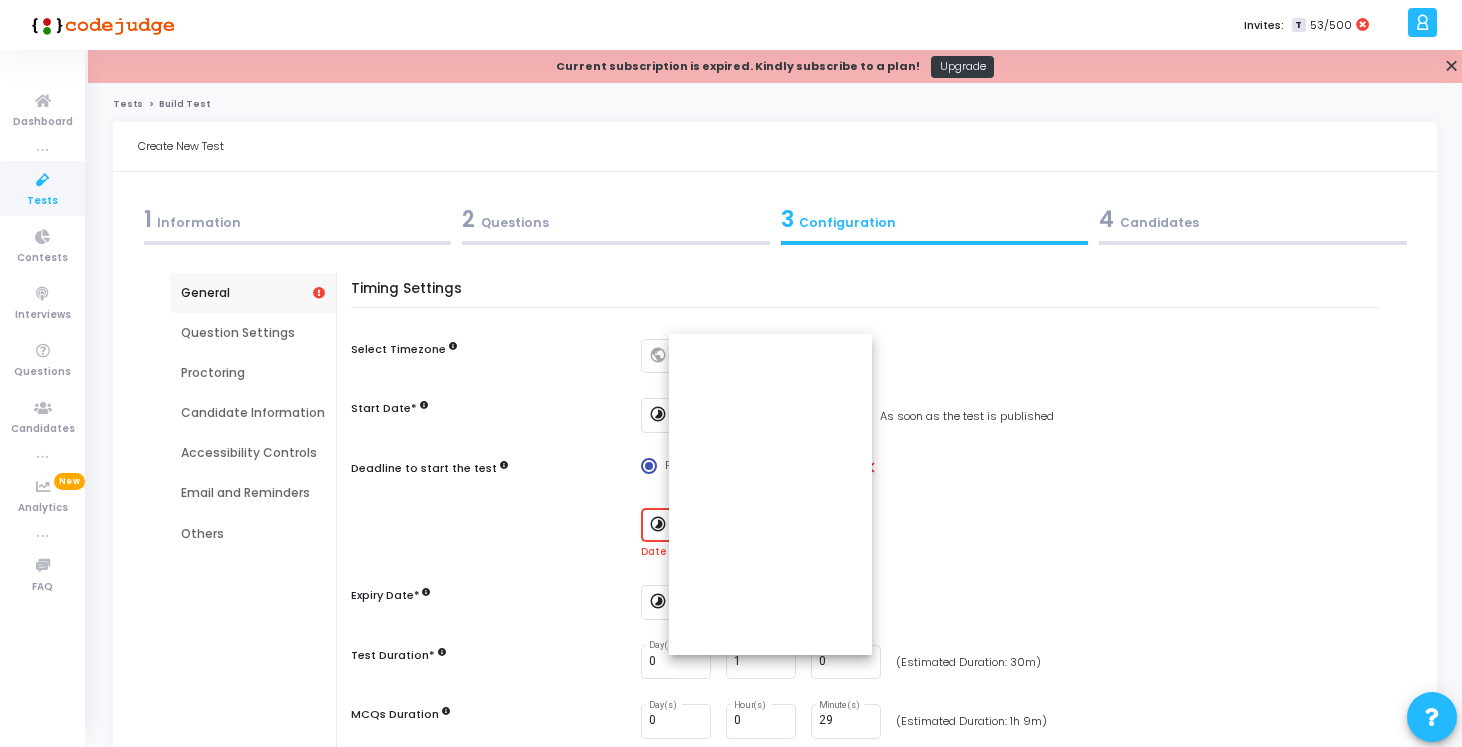 scroll, scrollTop: 198, scrollLeft: 0, axis: vertical 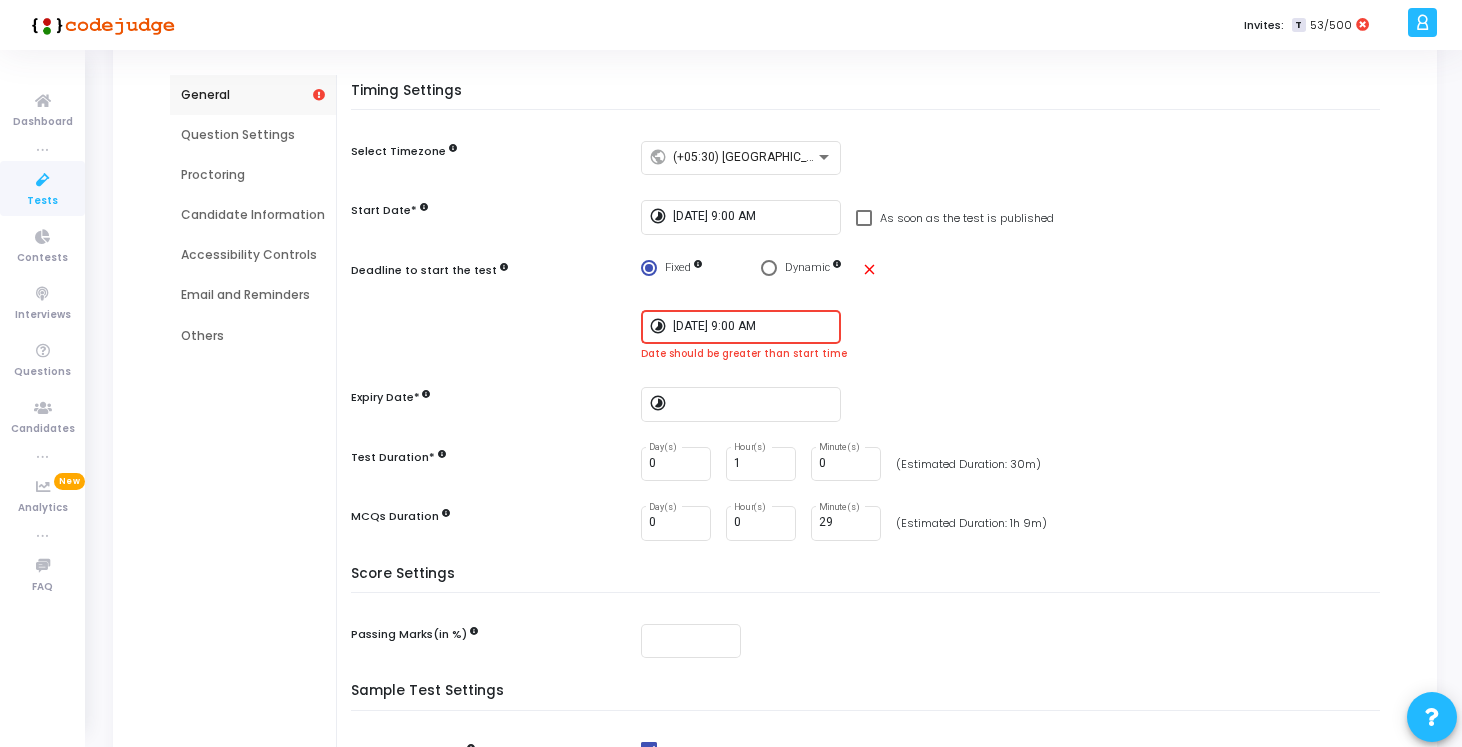click on "Timing Settings   Select Timezone  public (+05:30) [GEOGRAPHIC_DATA]/[GEOGRAPHIC_DATA] Start Date* timelapse [DATE] 9:00 AM    As soon as the test is published  Deadline to start the test   Fixed   Dynamic close timelapse [DATE] 9:00 AM  Date should be greater than start time   Expiry Date*  timelapse  Test Duration*  0 Day(s) 1 Hour(s) 0 Minute(s)  (Estimated Duration: 30m)   MCQs Duration  0 Day(s) 0 Hour(s) 29 Minute(s)  (Estimated Duration: 1h 9m)" at bounding box center (870, 324) 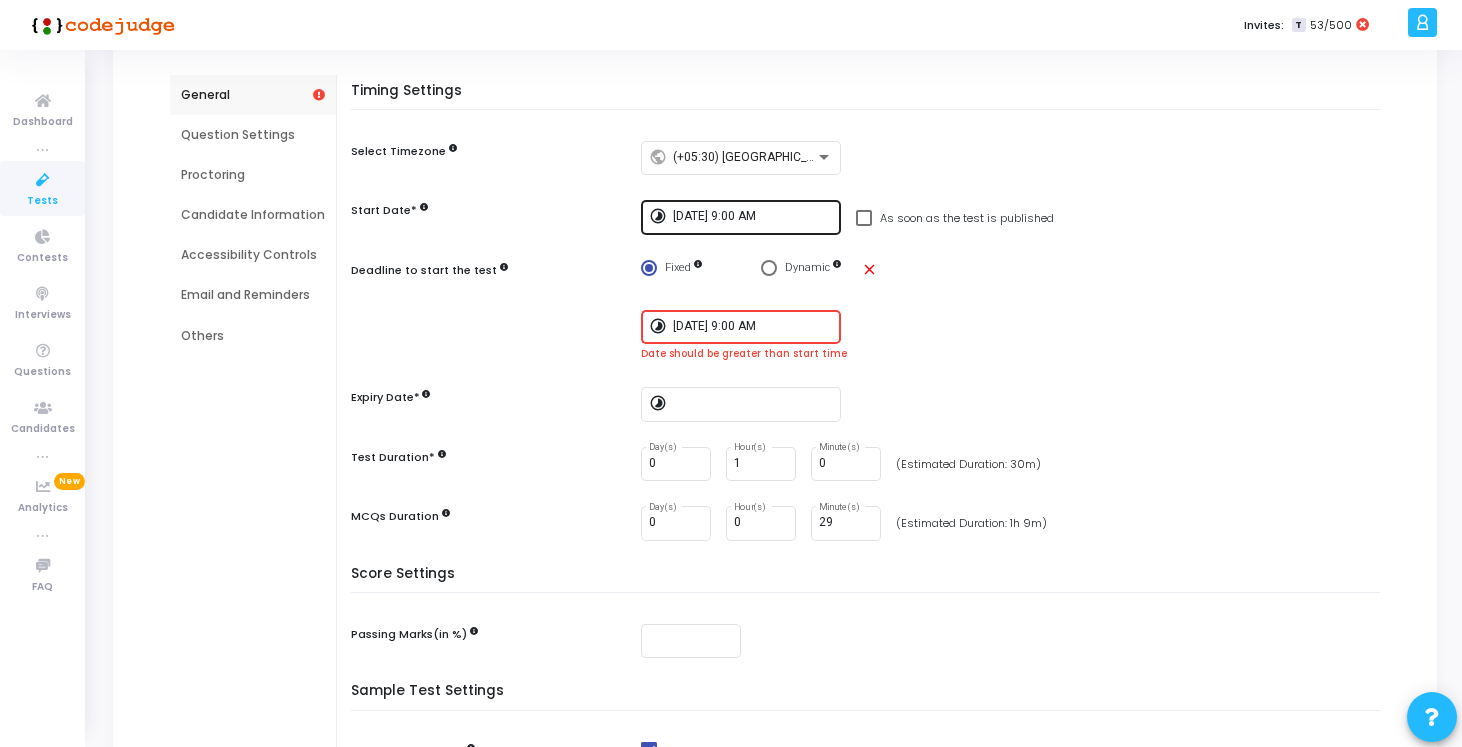 click on "[DATE] 9:00 AM" at bounding box center [753, 217] 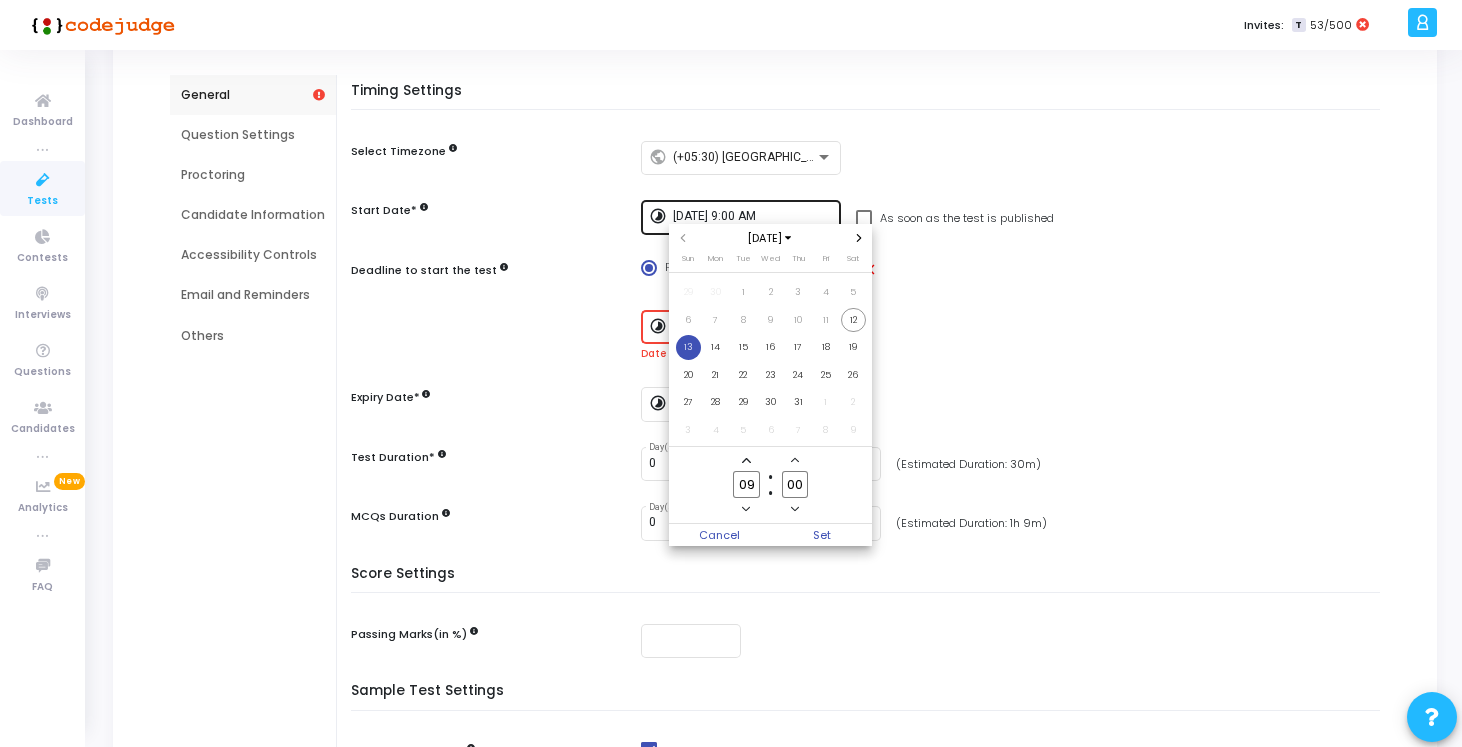 scroll, scrollTop: 0, scrollLeft: 0, axis: both 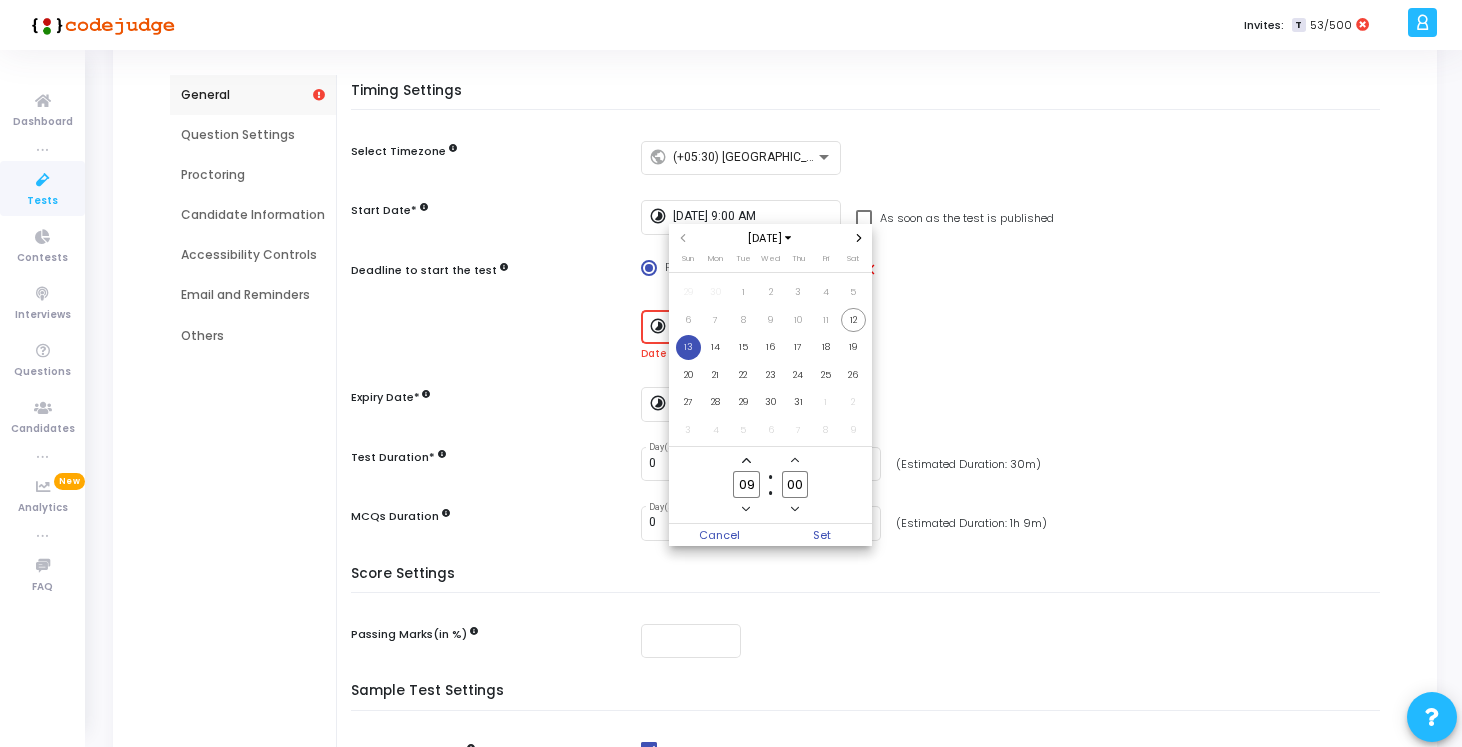 click 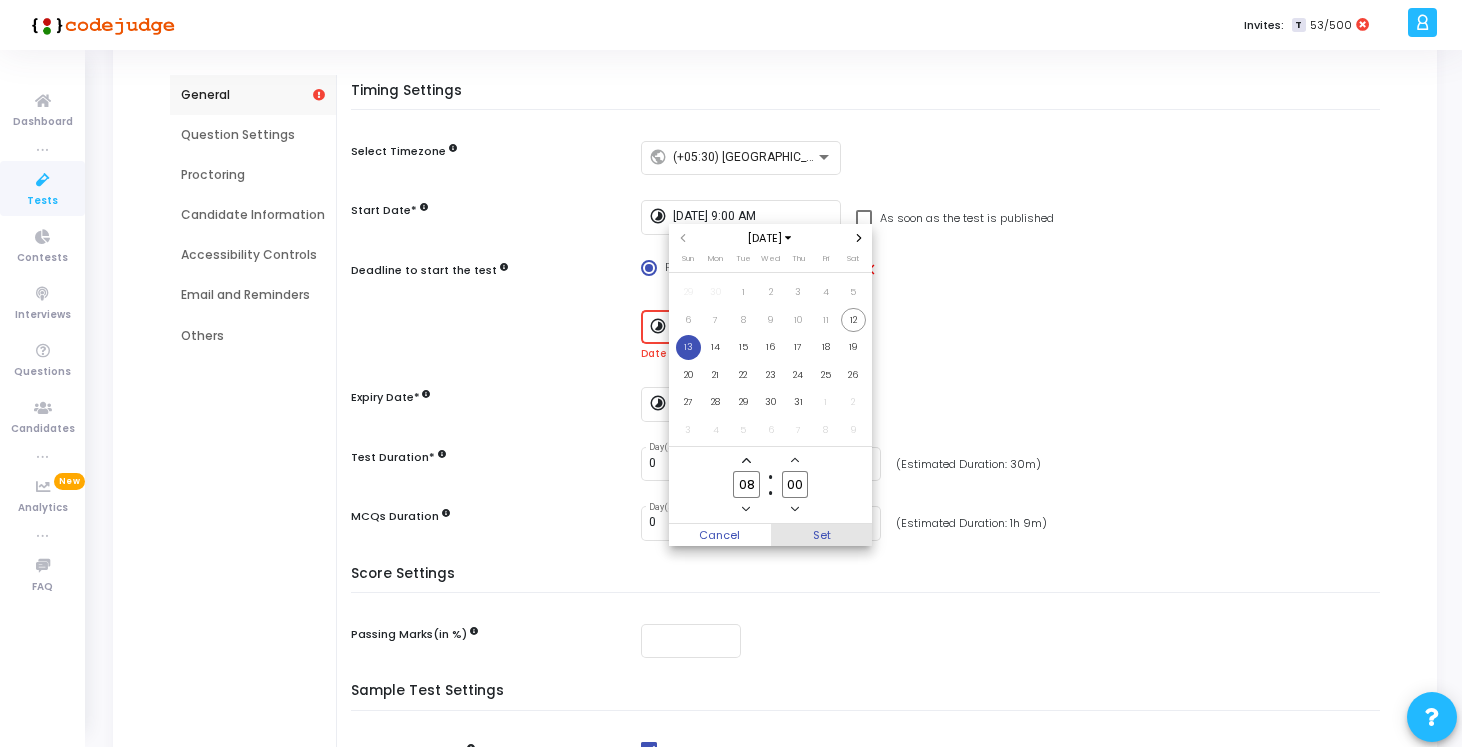 click on "Set" at bounding box center (822, 535) 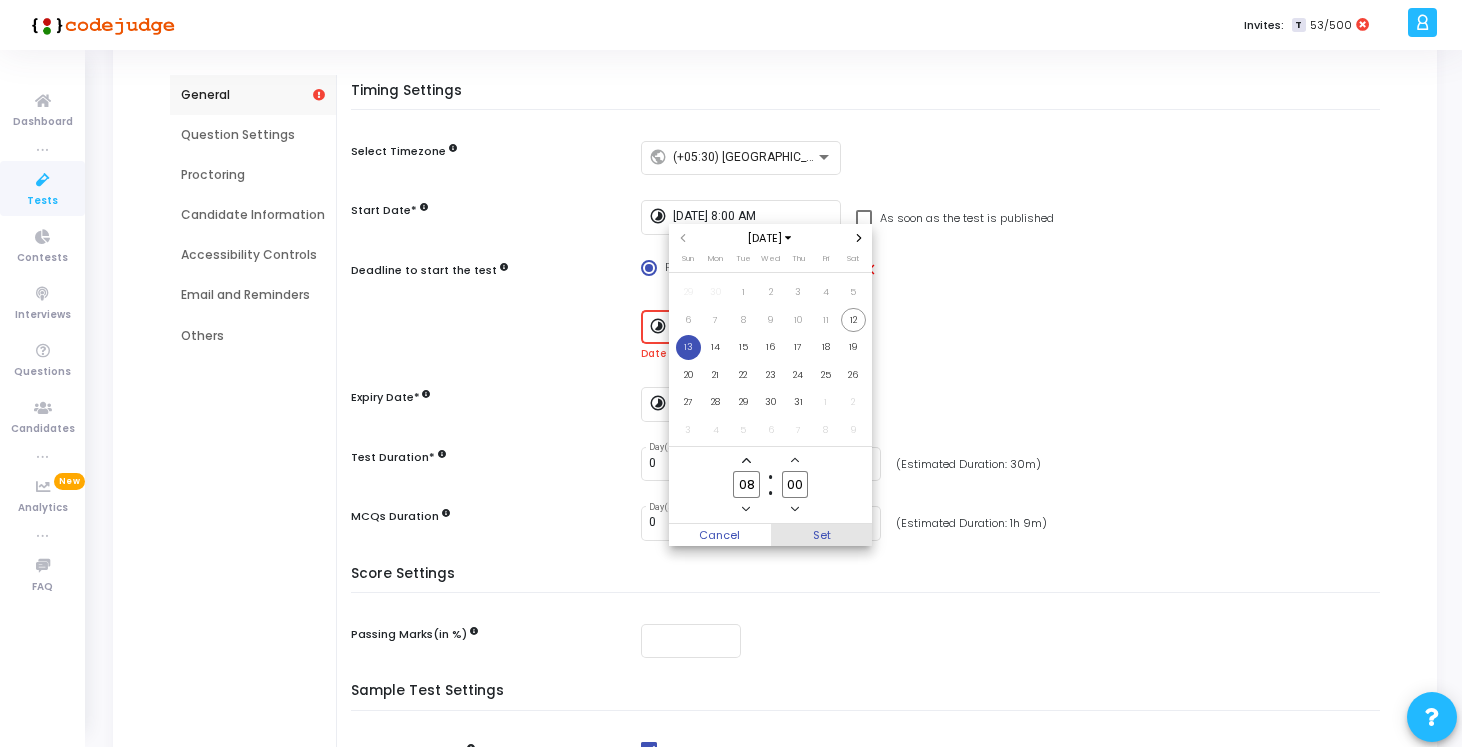 scroll, scrollTop: 198, scrollLeft: 0, axis: vertical 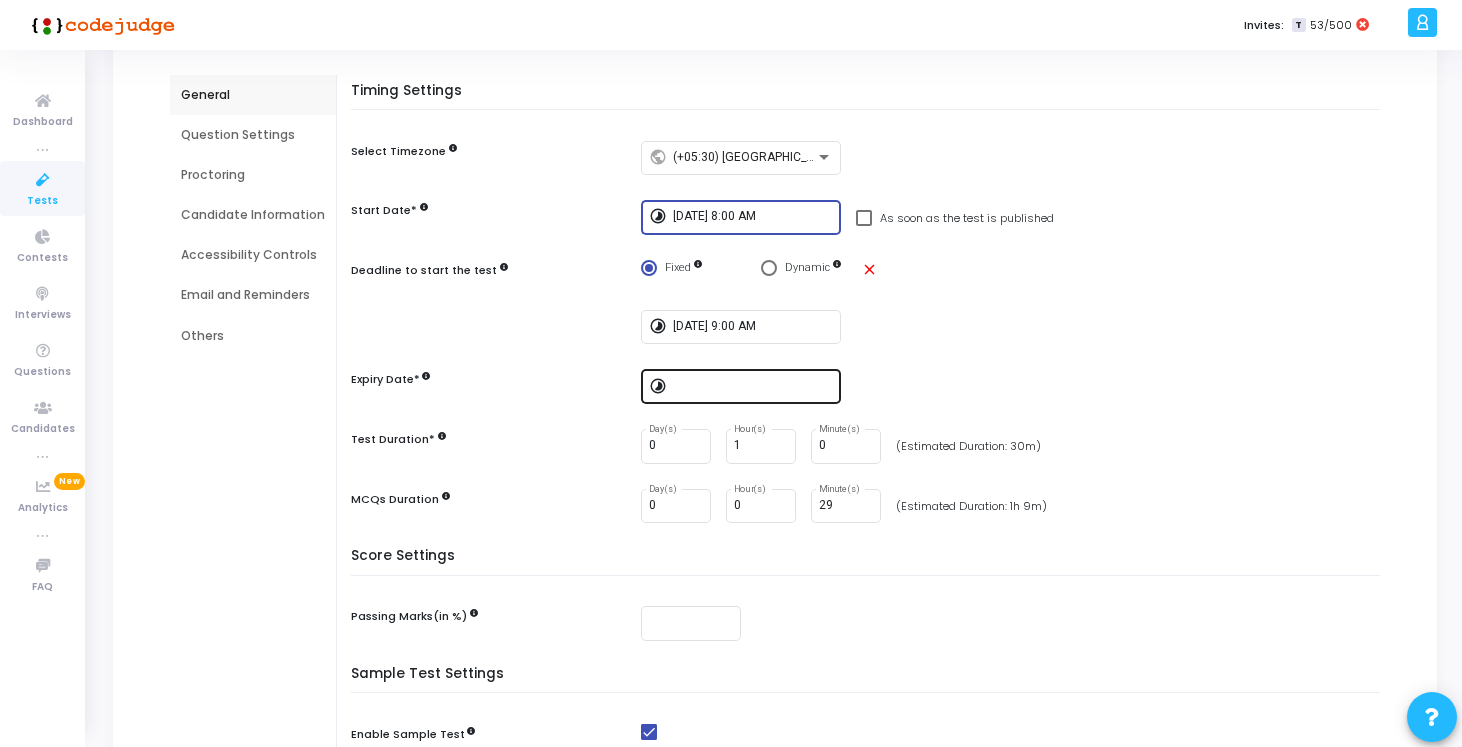 click at bounding box center (753, 387) 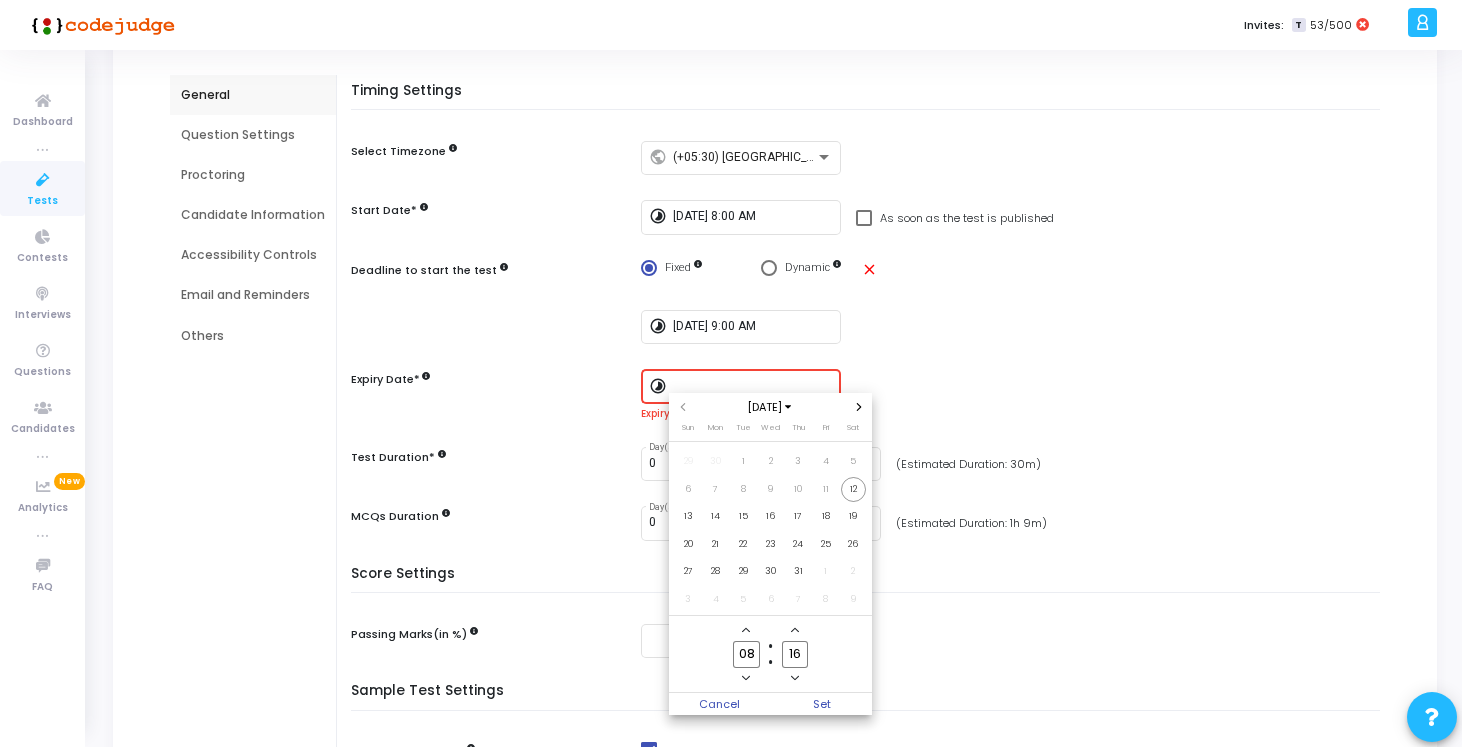 scroll, scrollTop: 0, scrollLeft: 0, axis: both 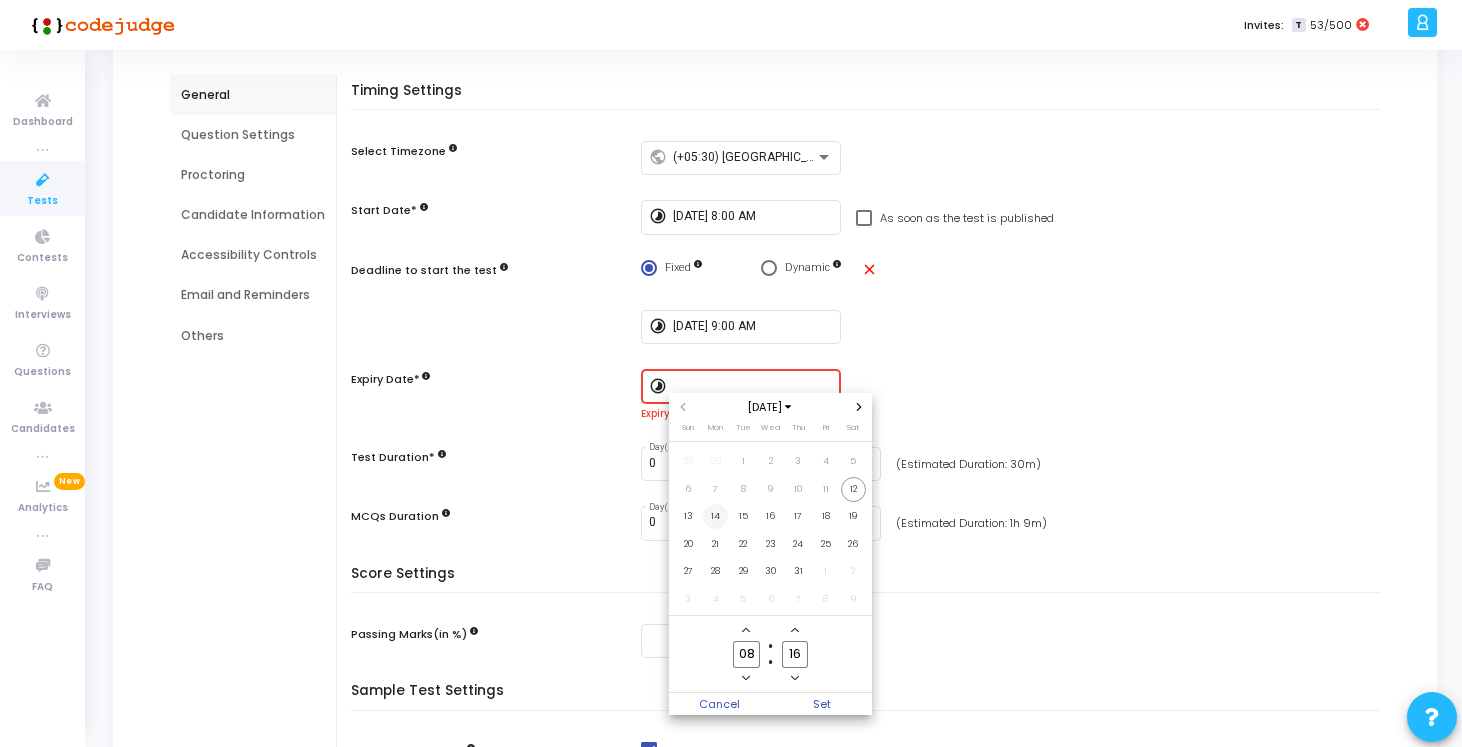 click on "14" at bounding box center [715, 516] 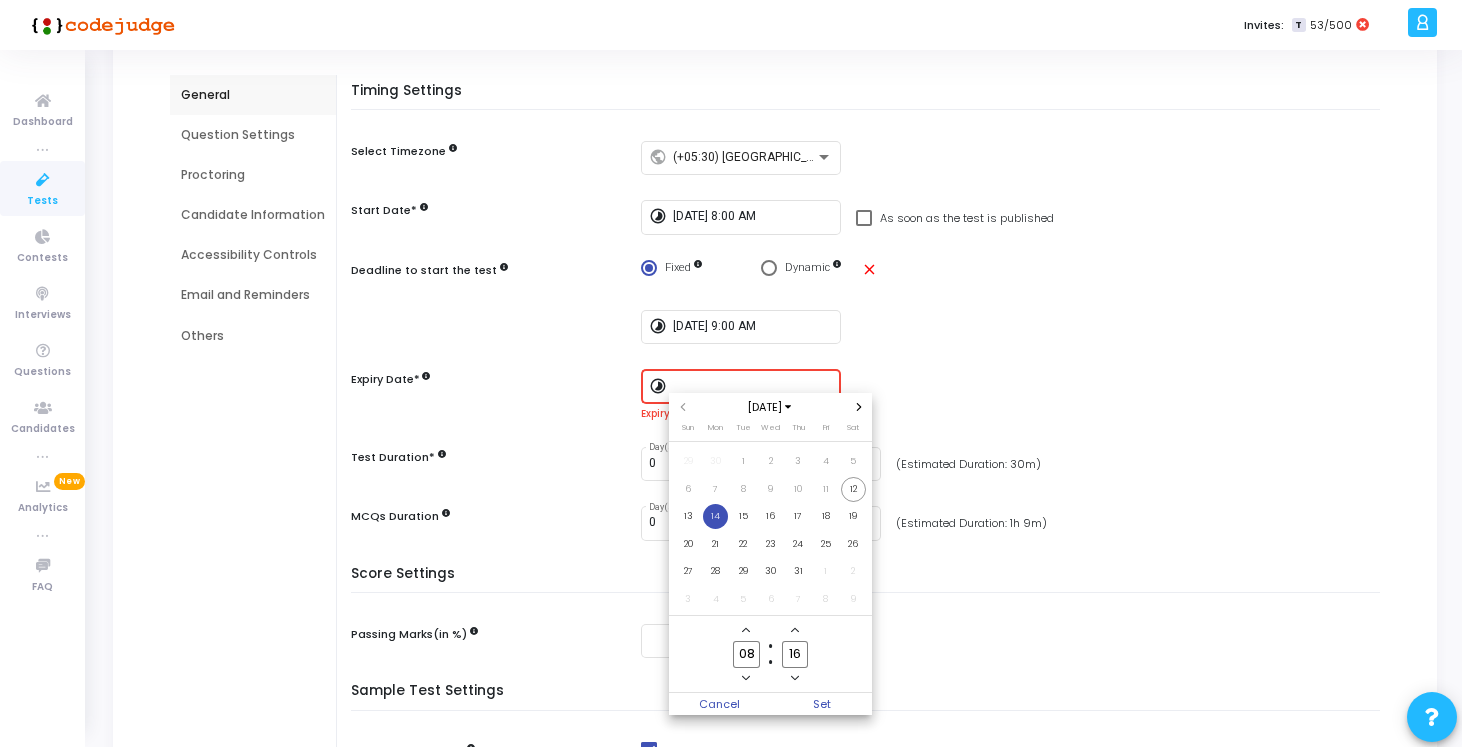click 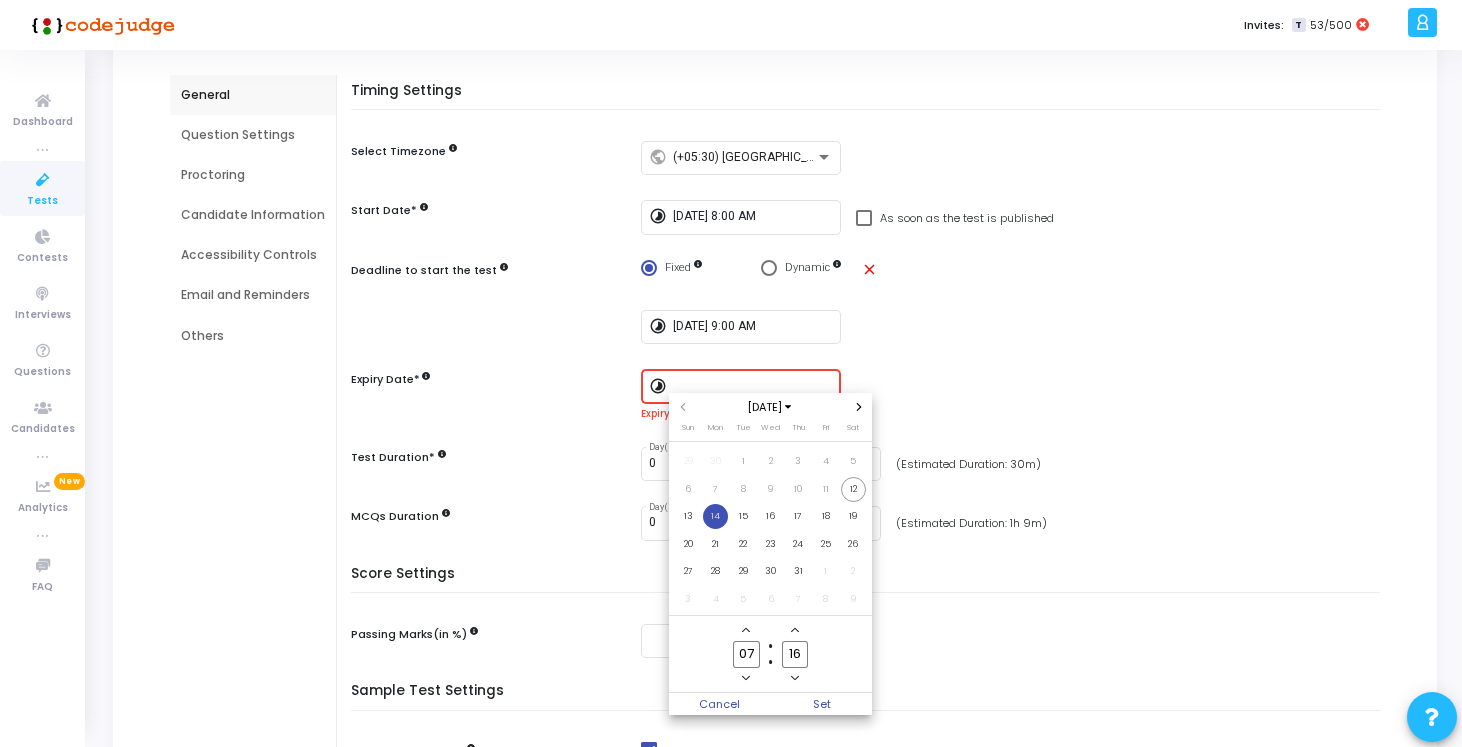 click 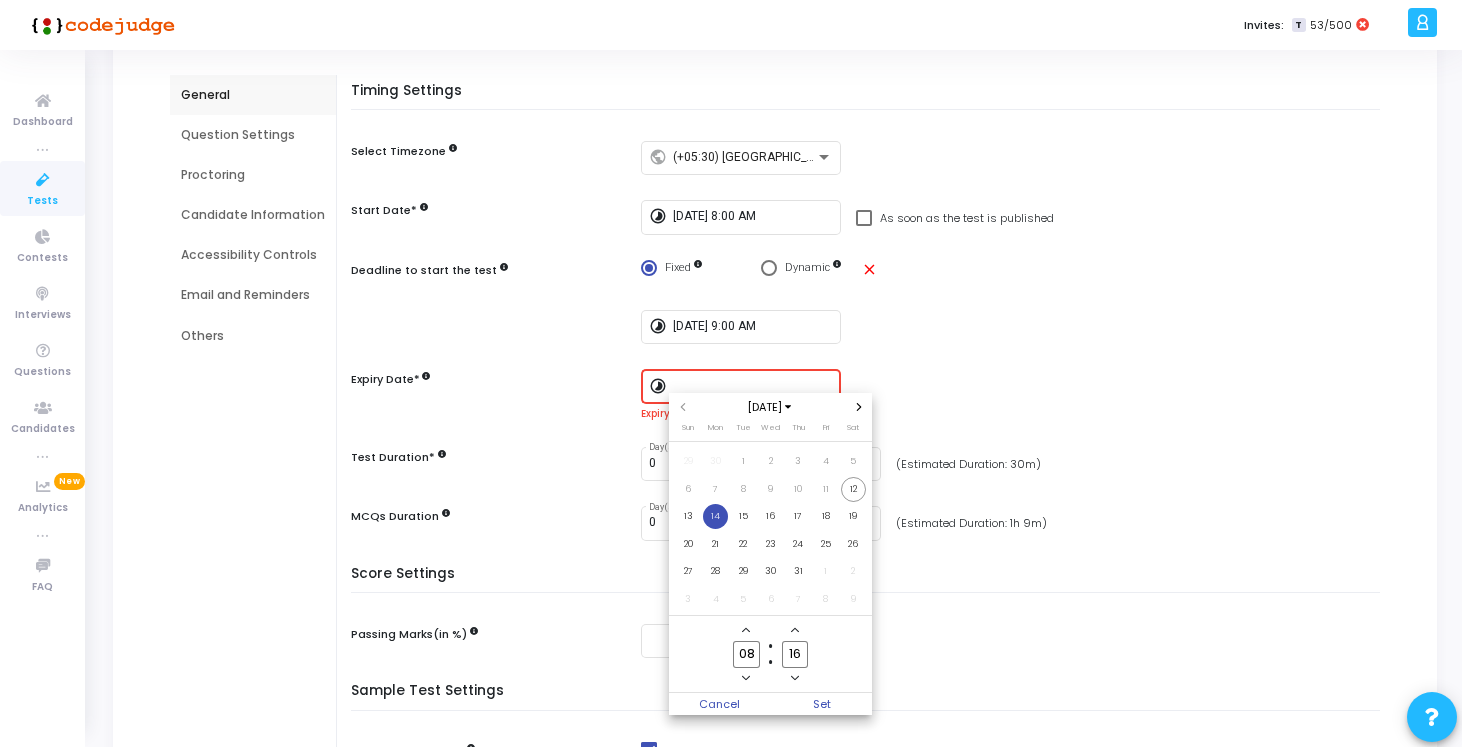 click 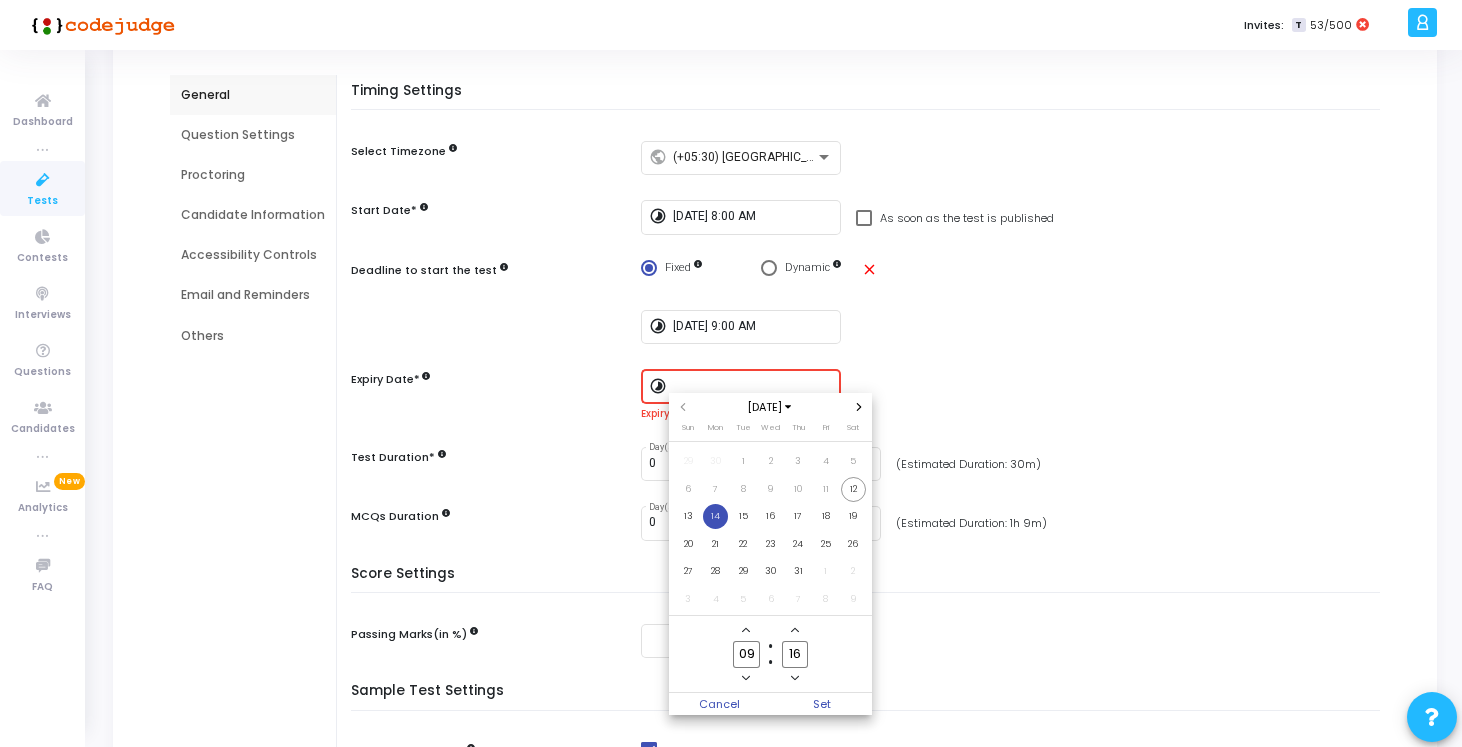 click 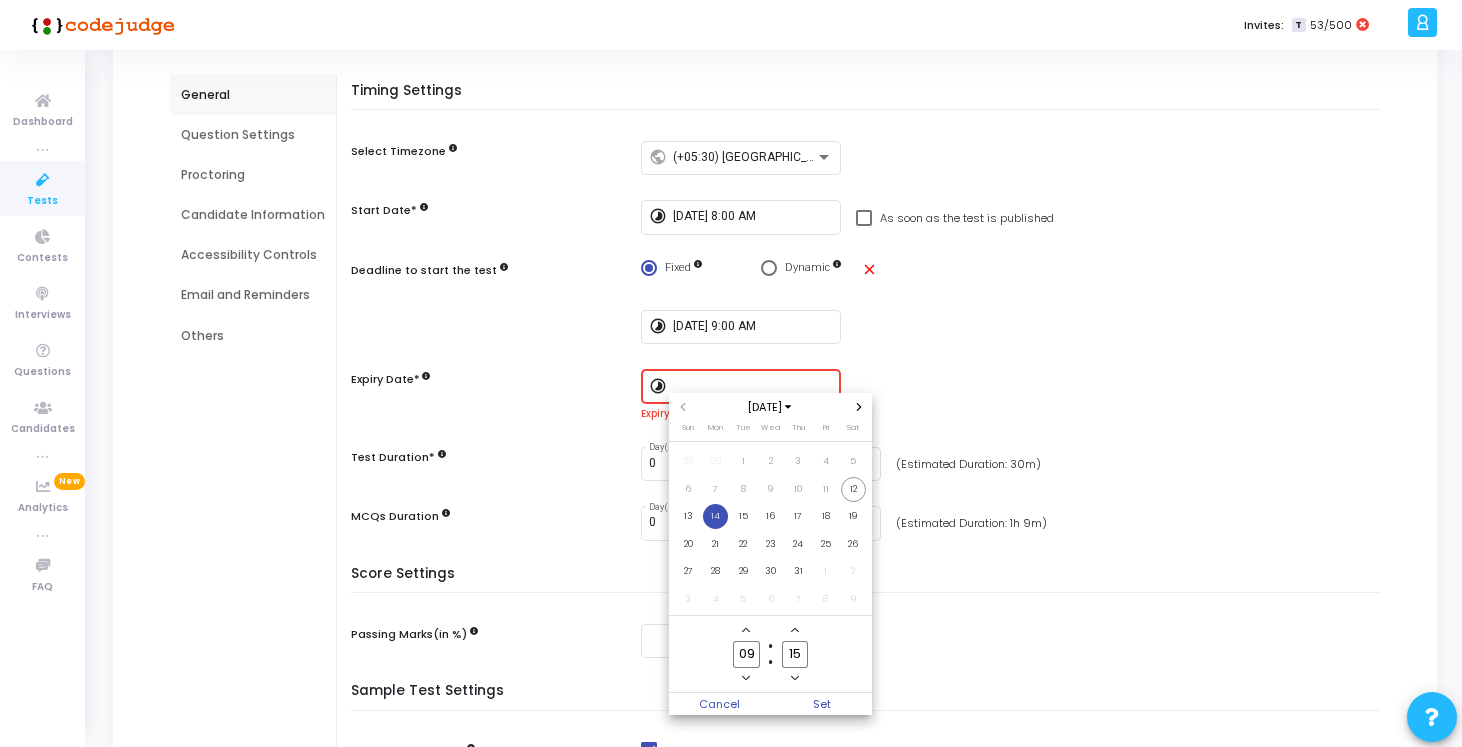 click 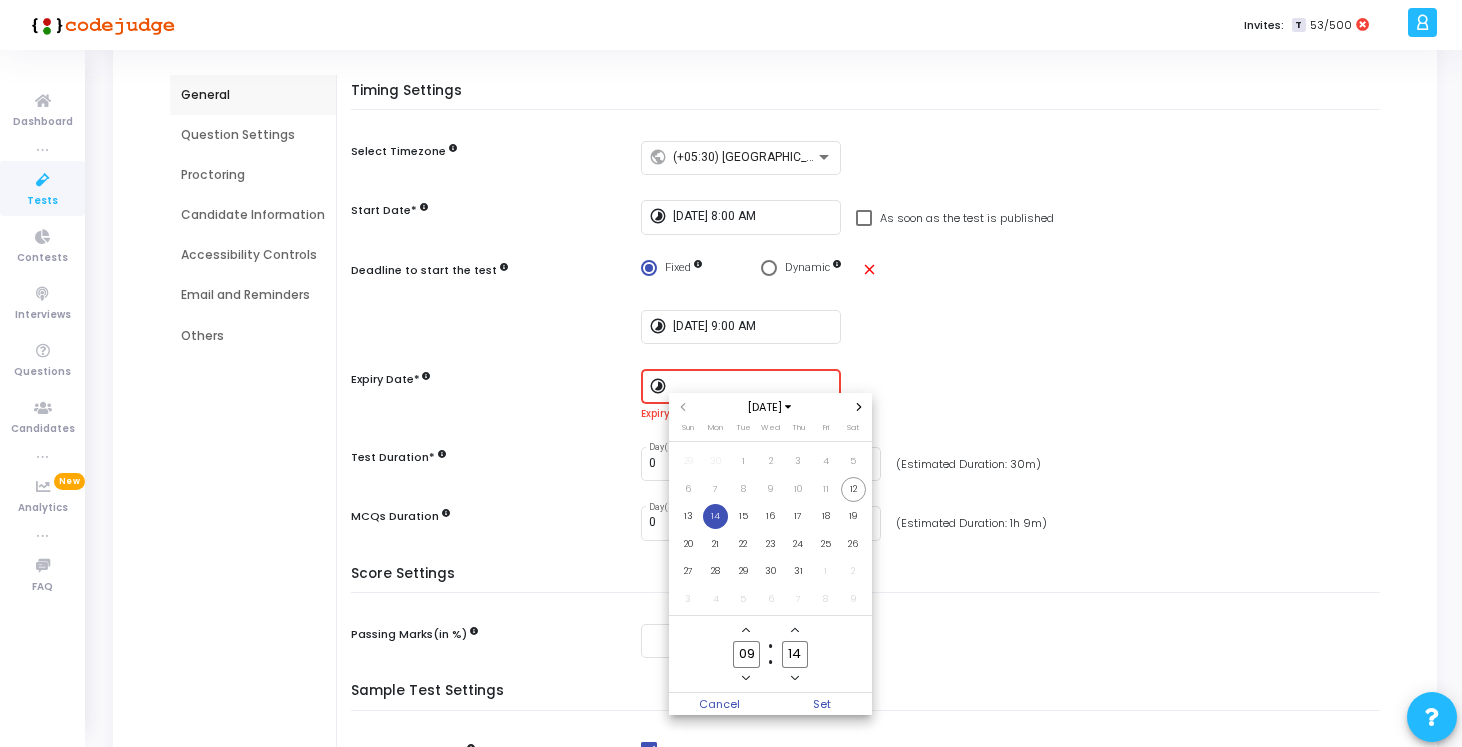click 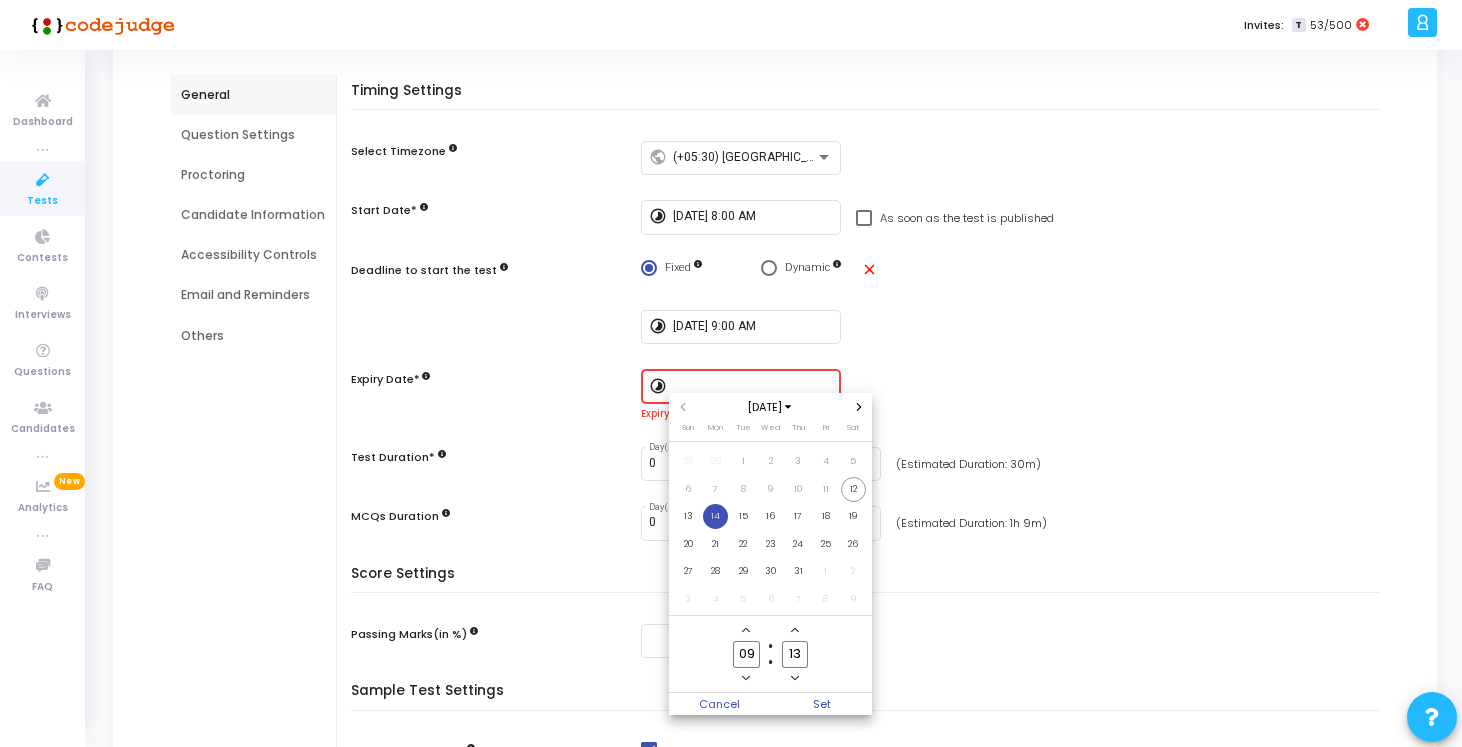 click 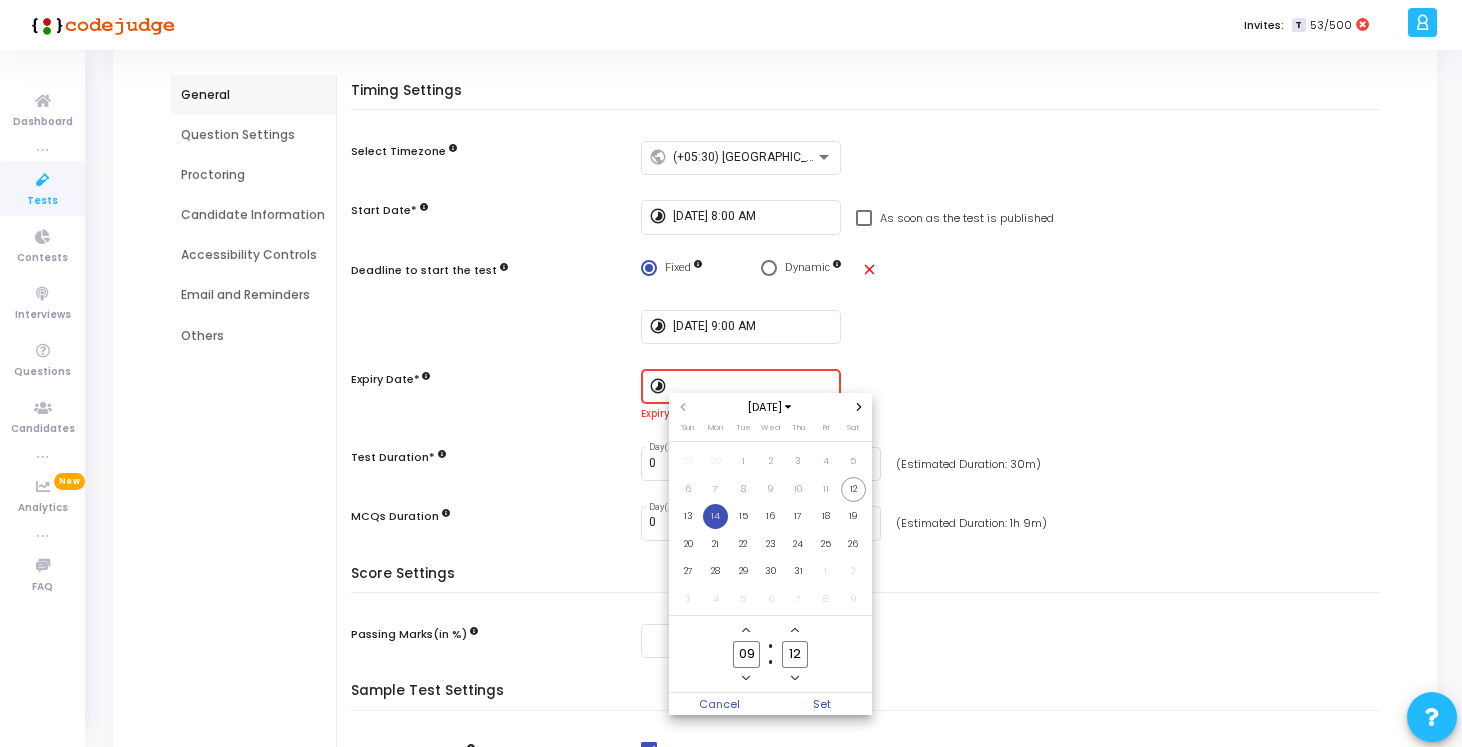 click 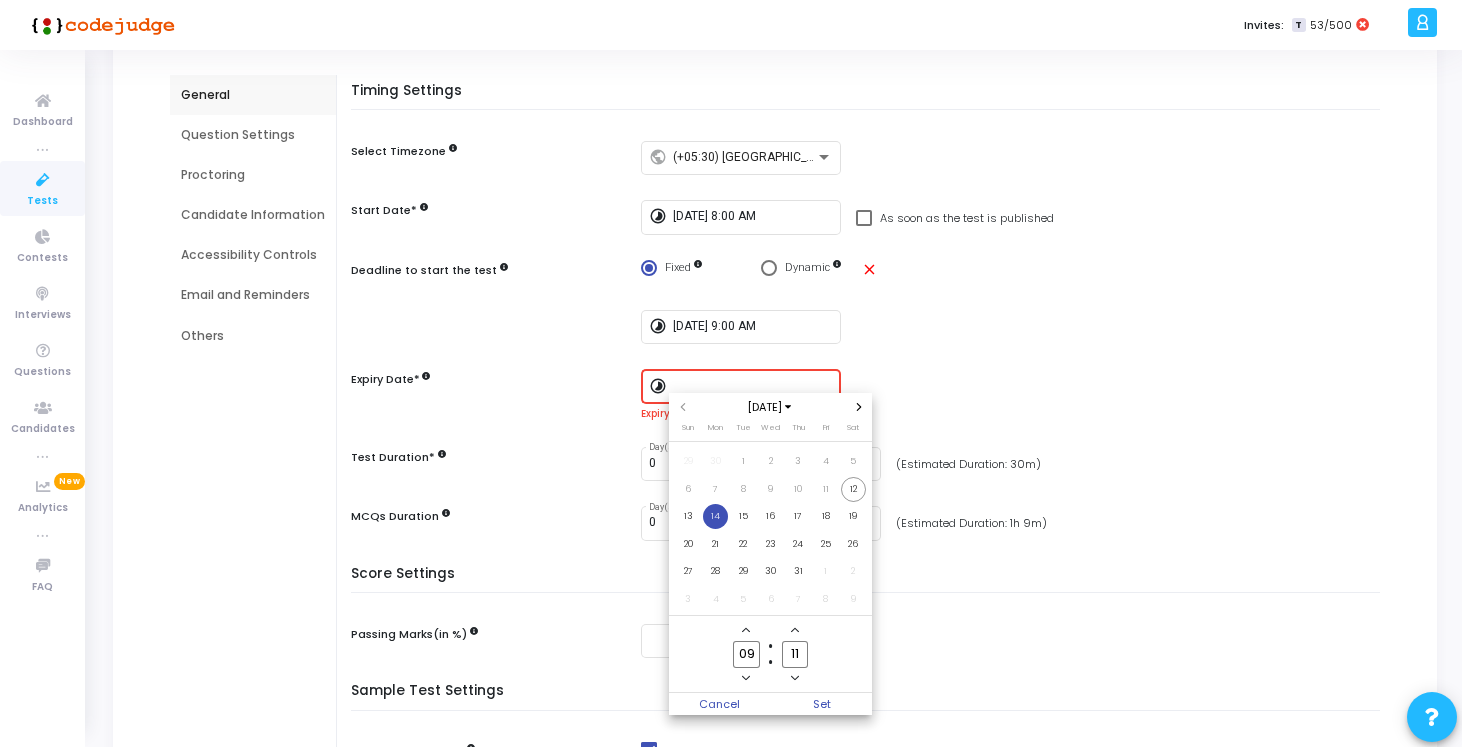 click 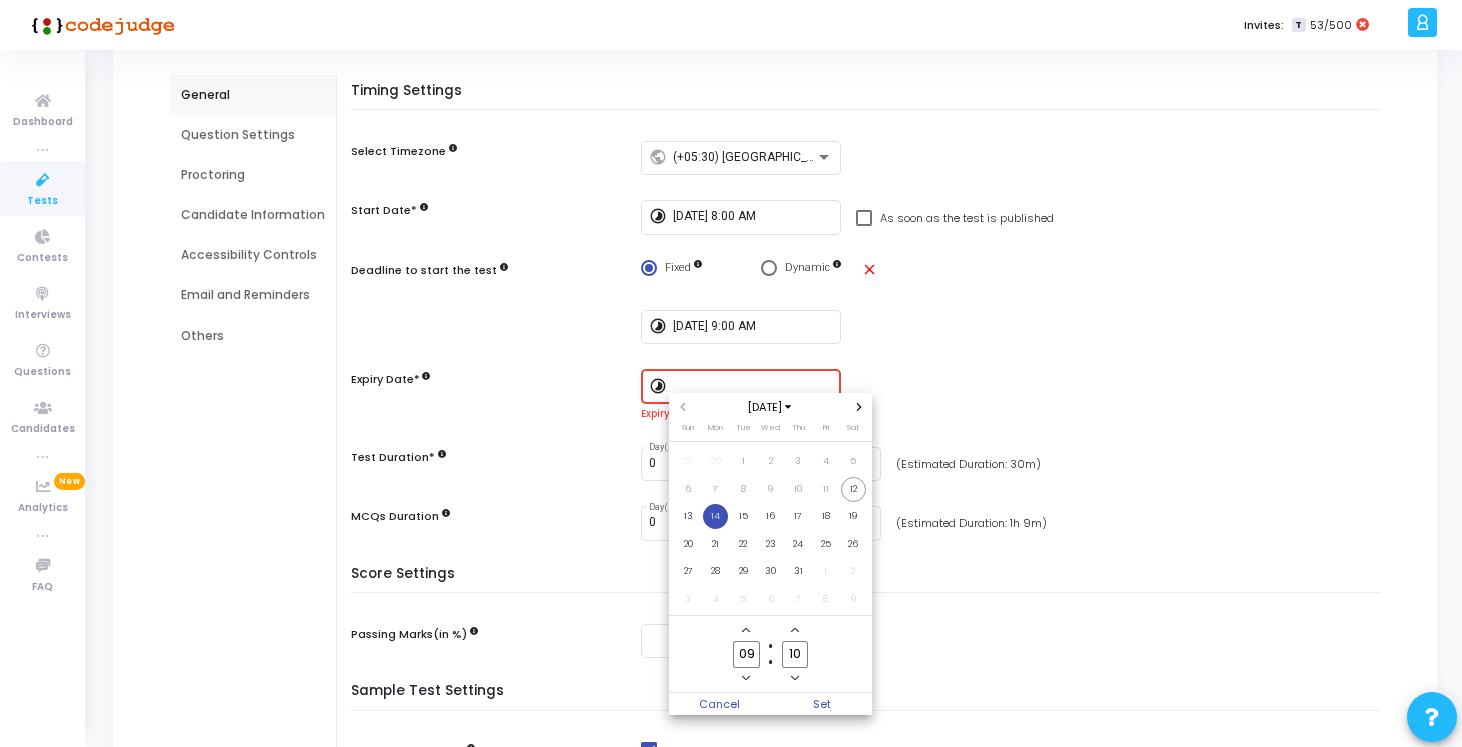 click 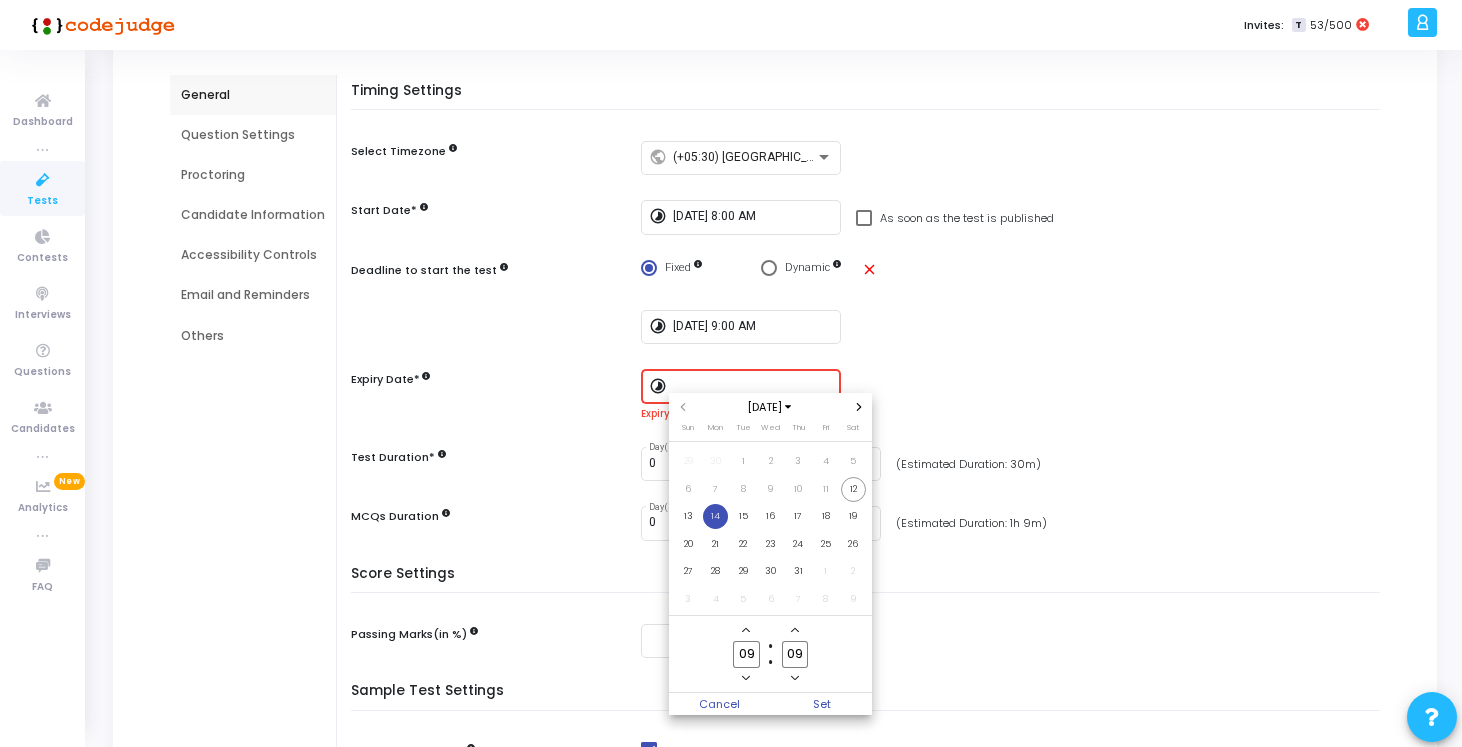 click 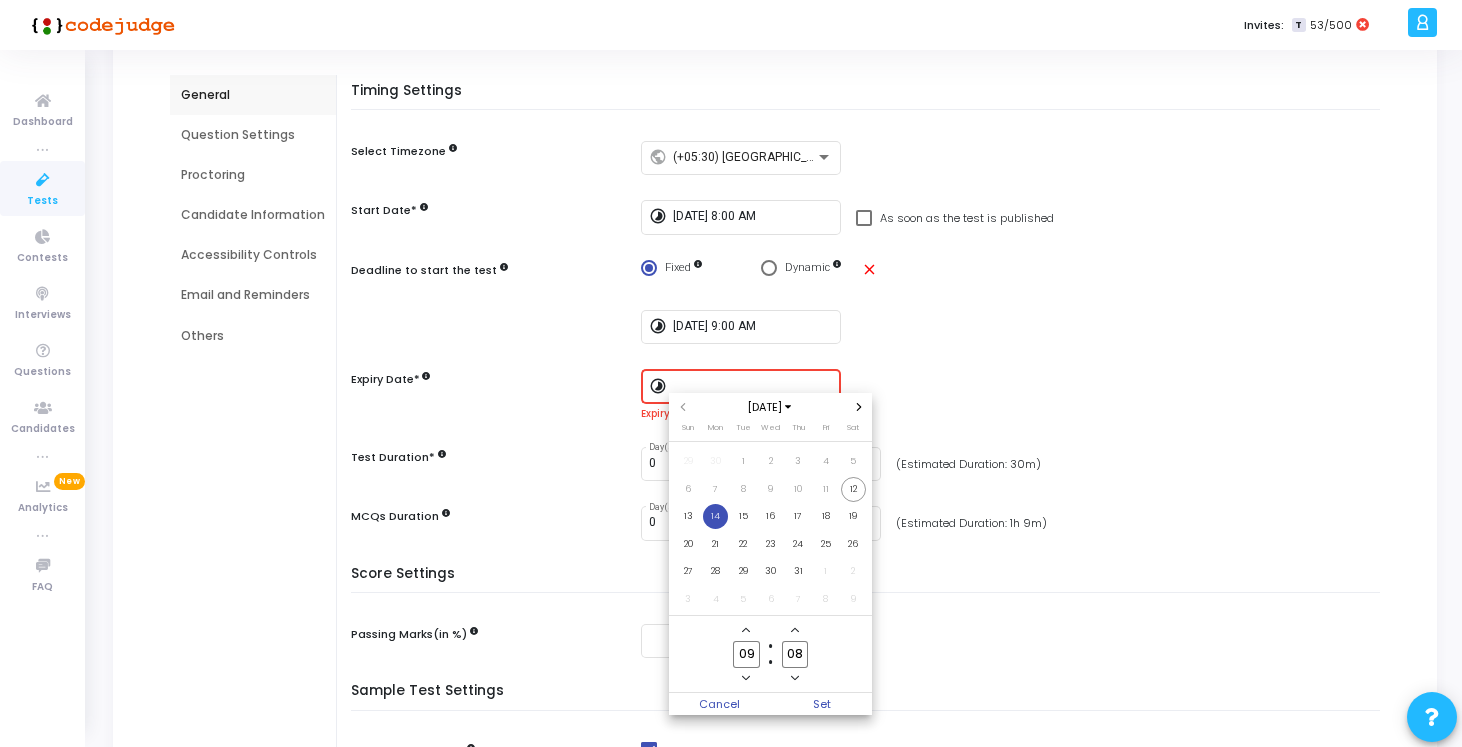 click 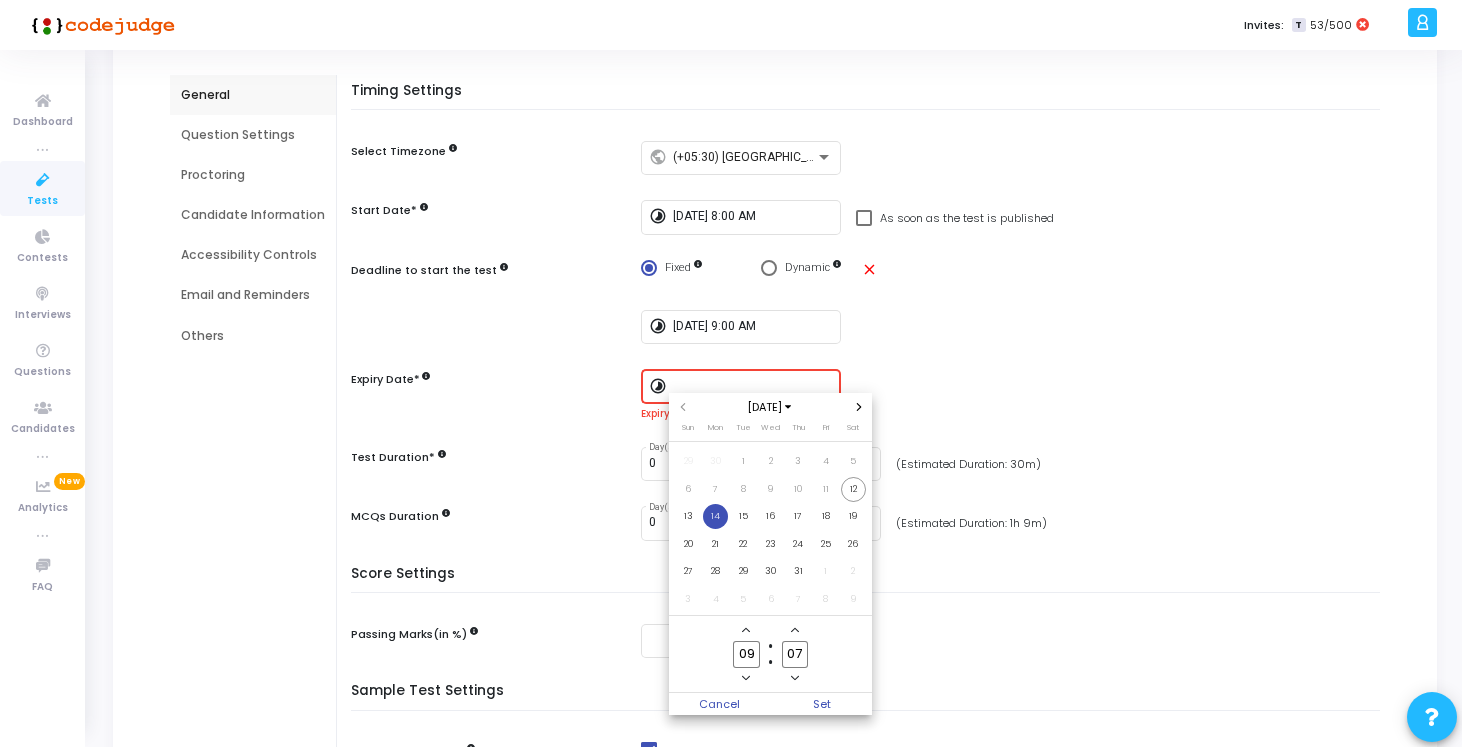 click 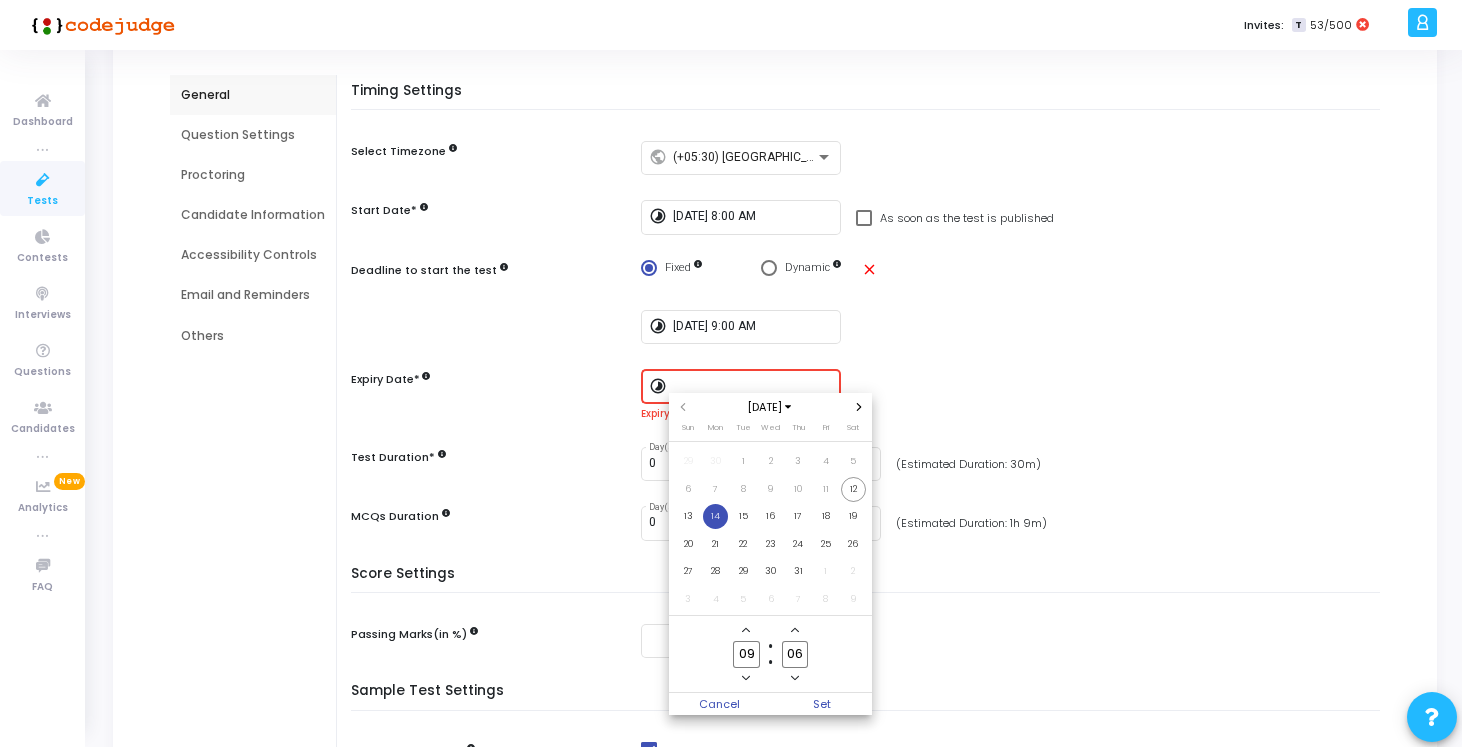 click 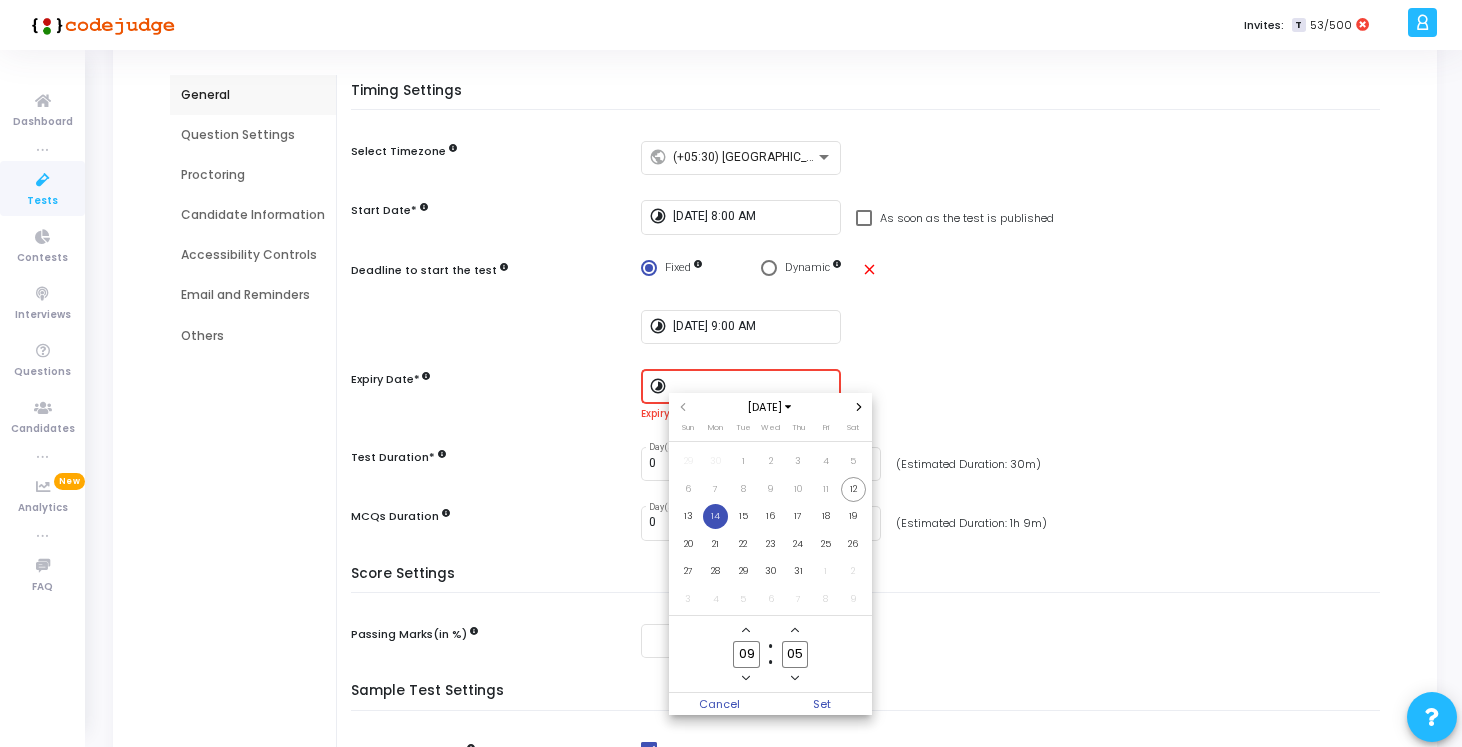 click 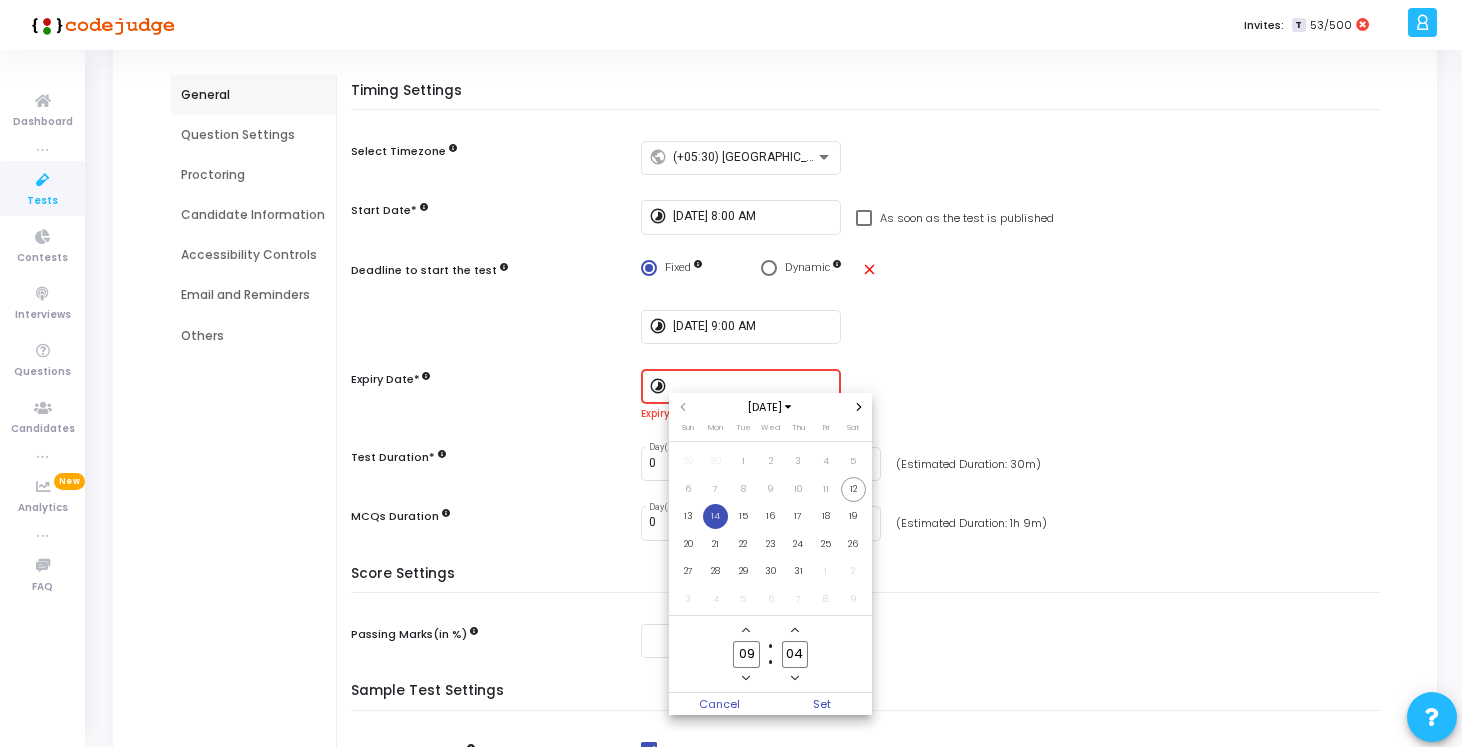 click 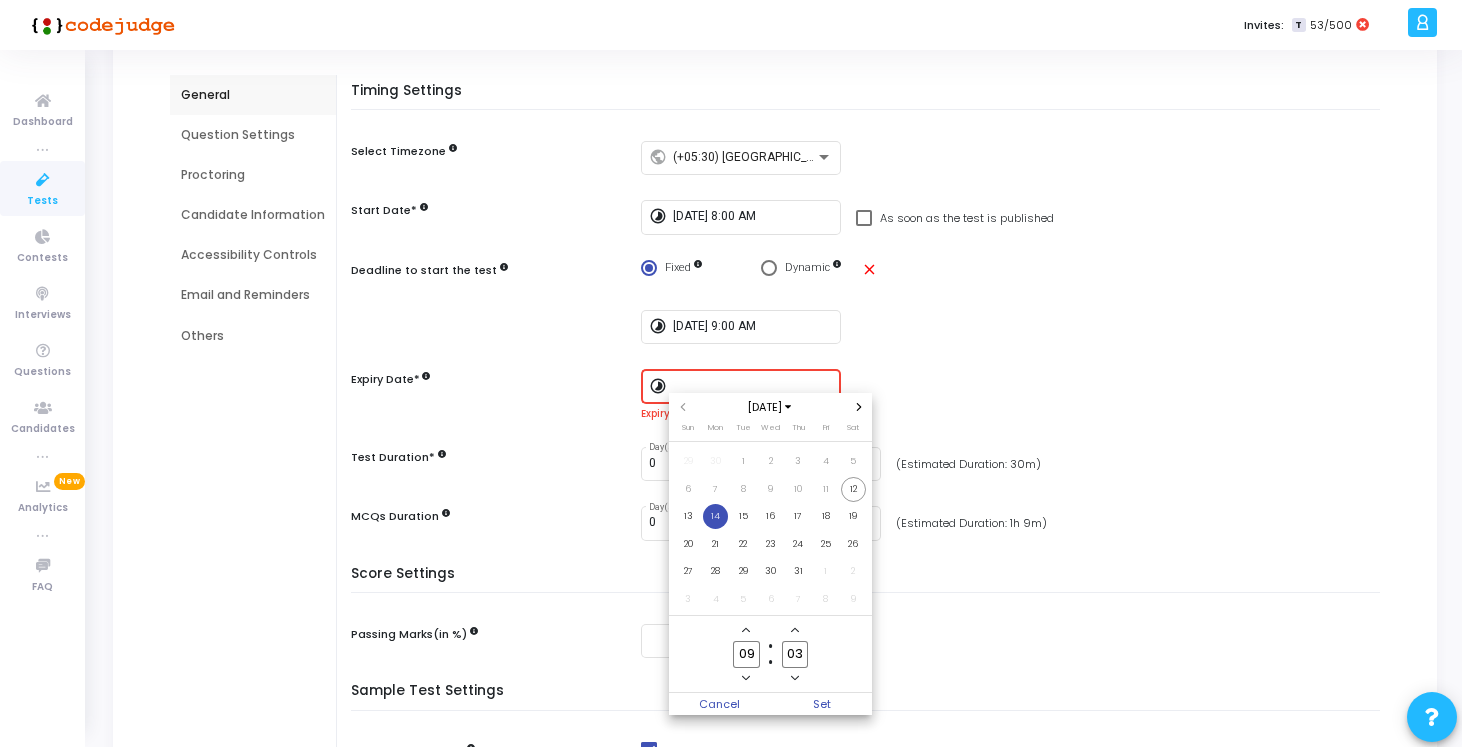click 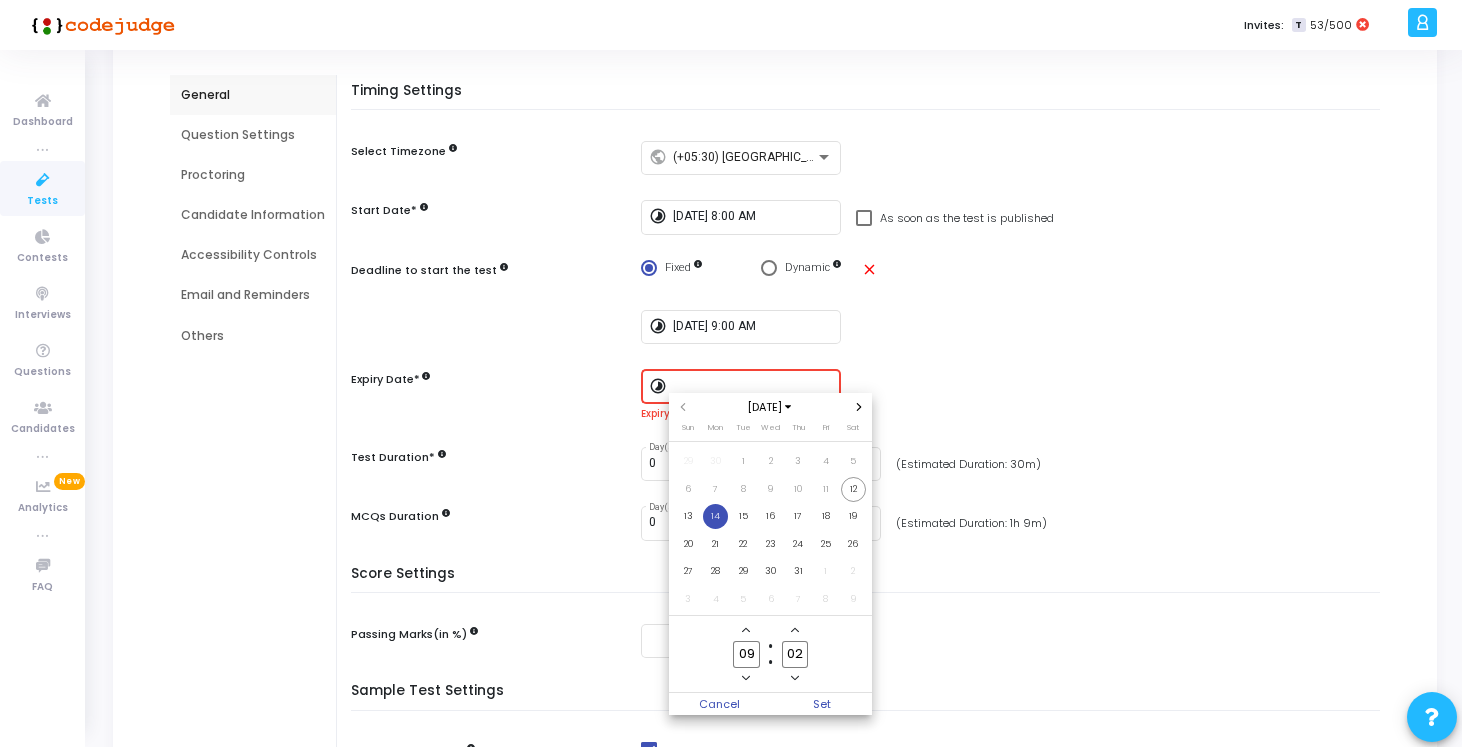 click 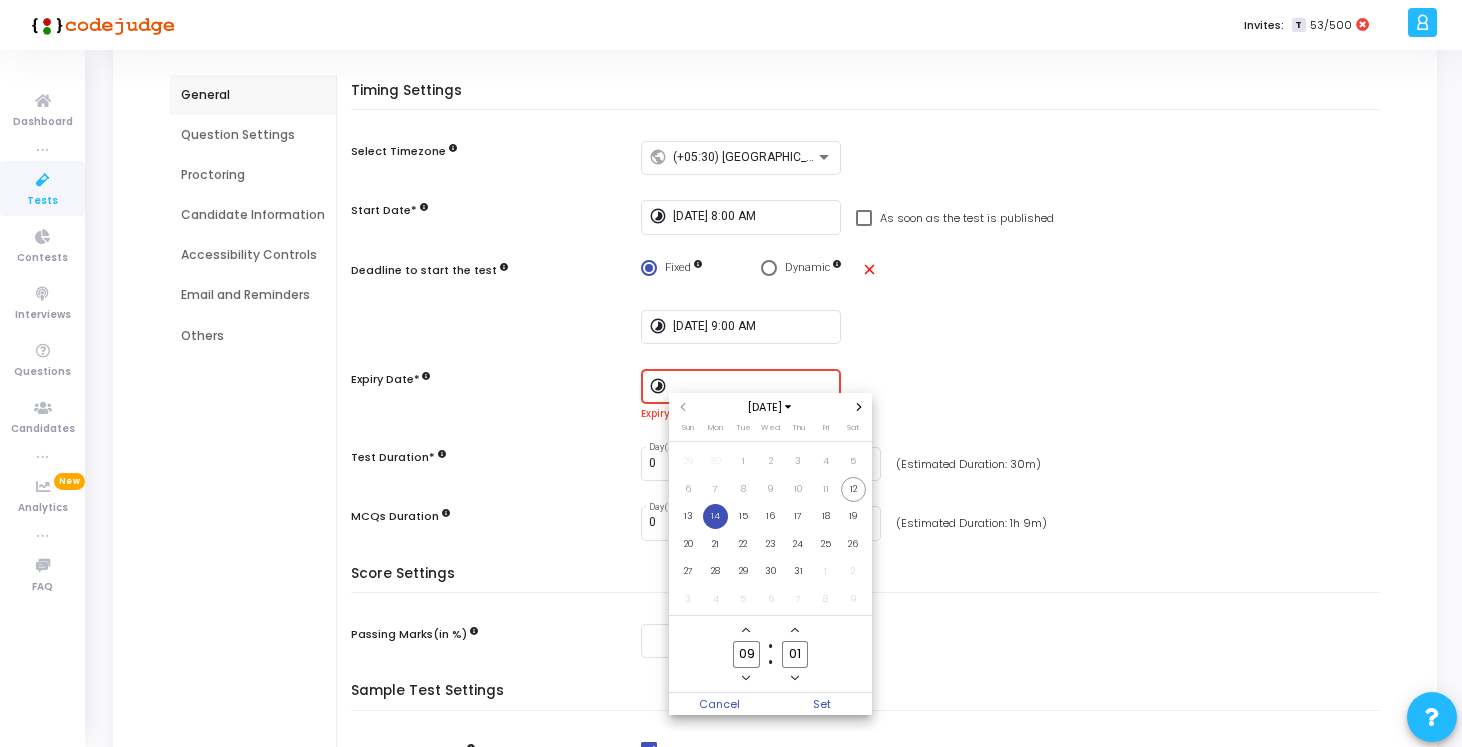 click 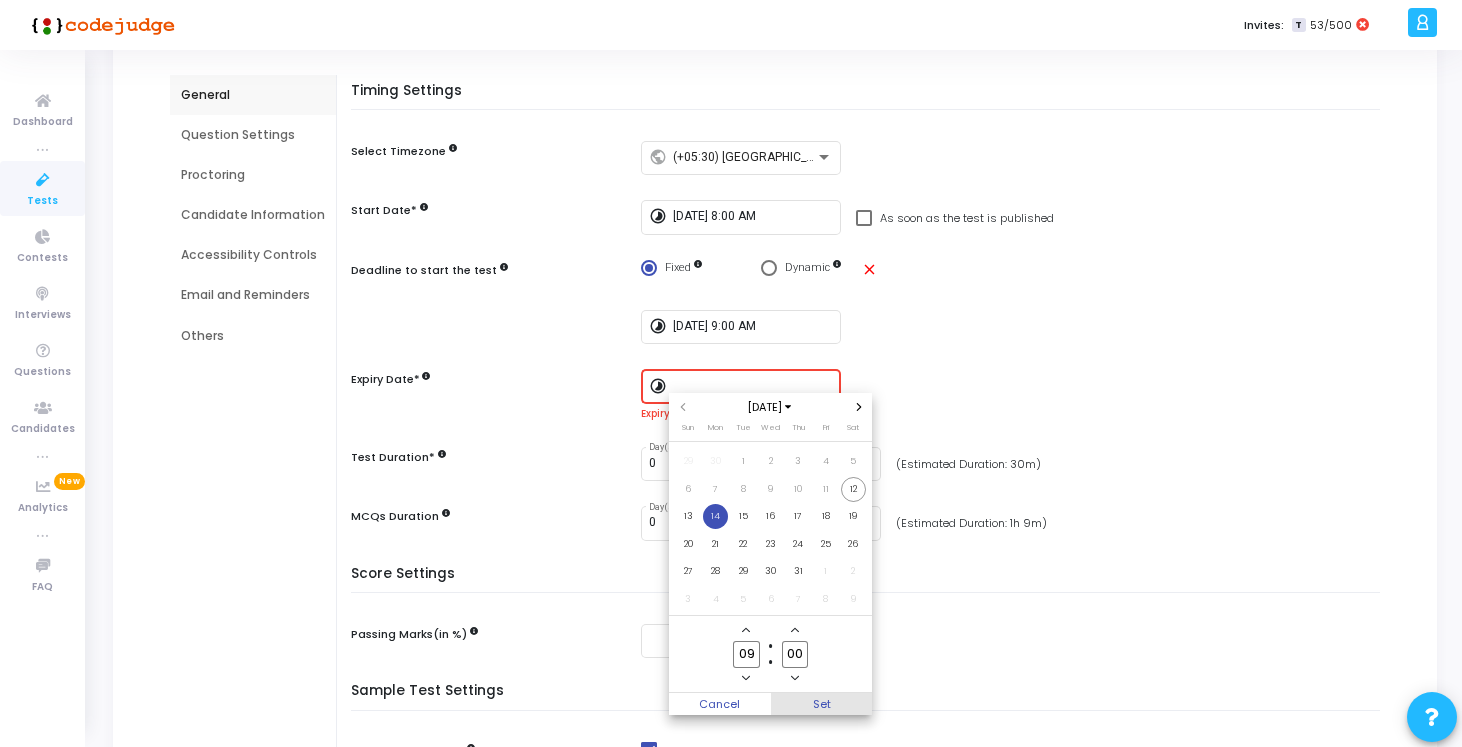 click on "Set" at bounding box center (822, 704) 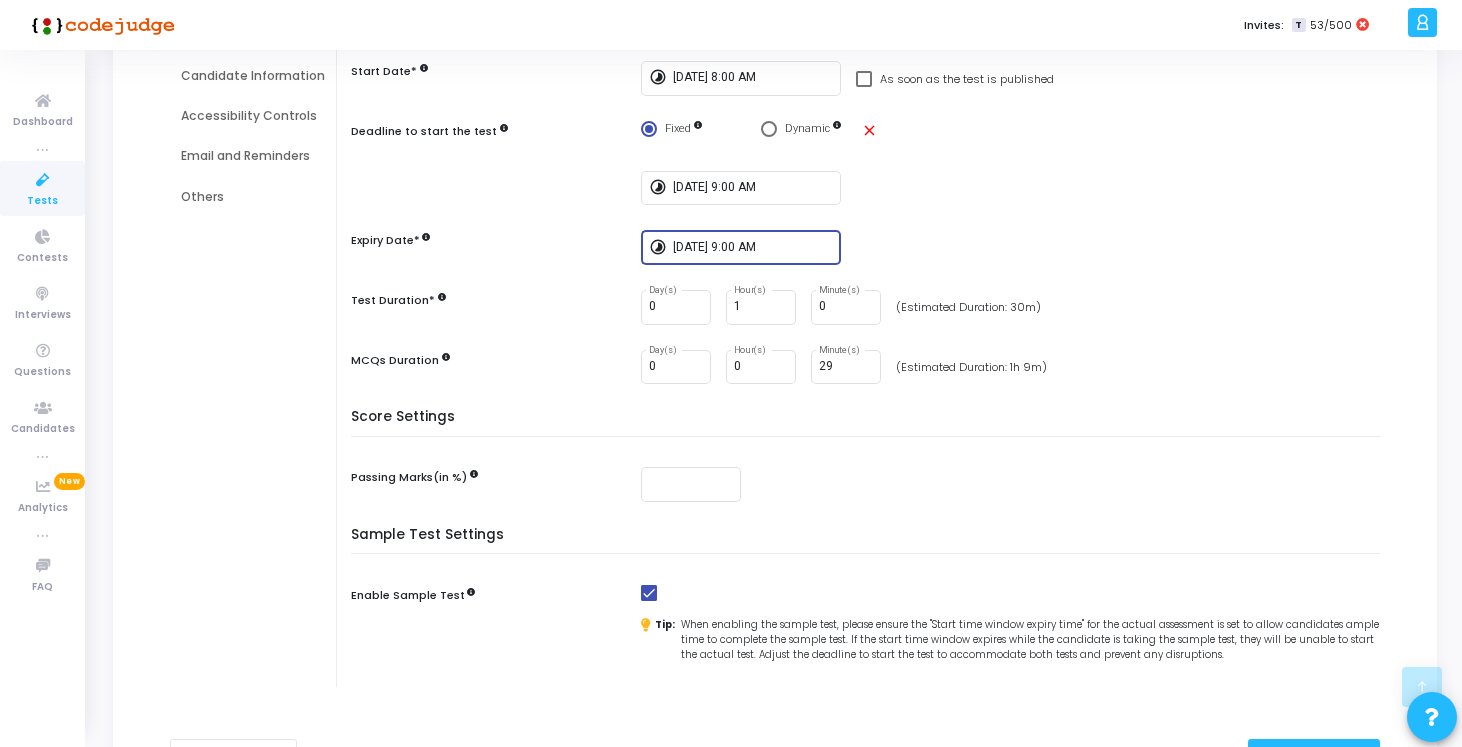 scroll, scrollTop: 344, scrollLeft: 0, axis: vertical 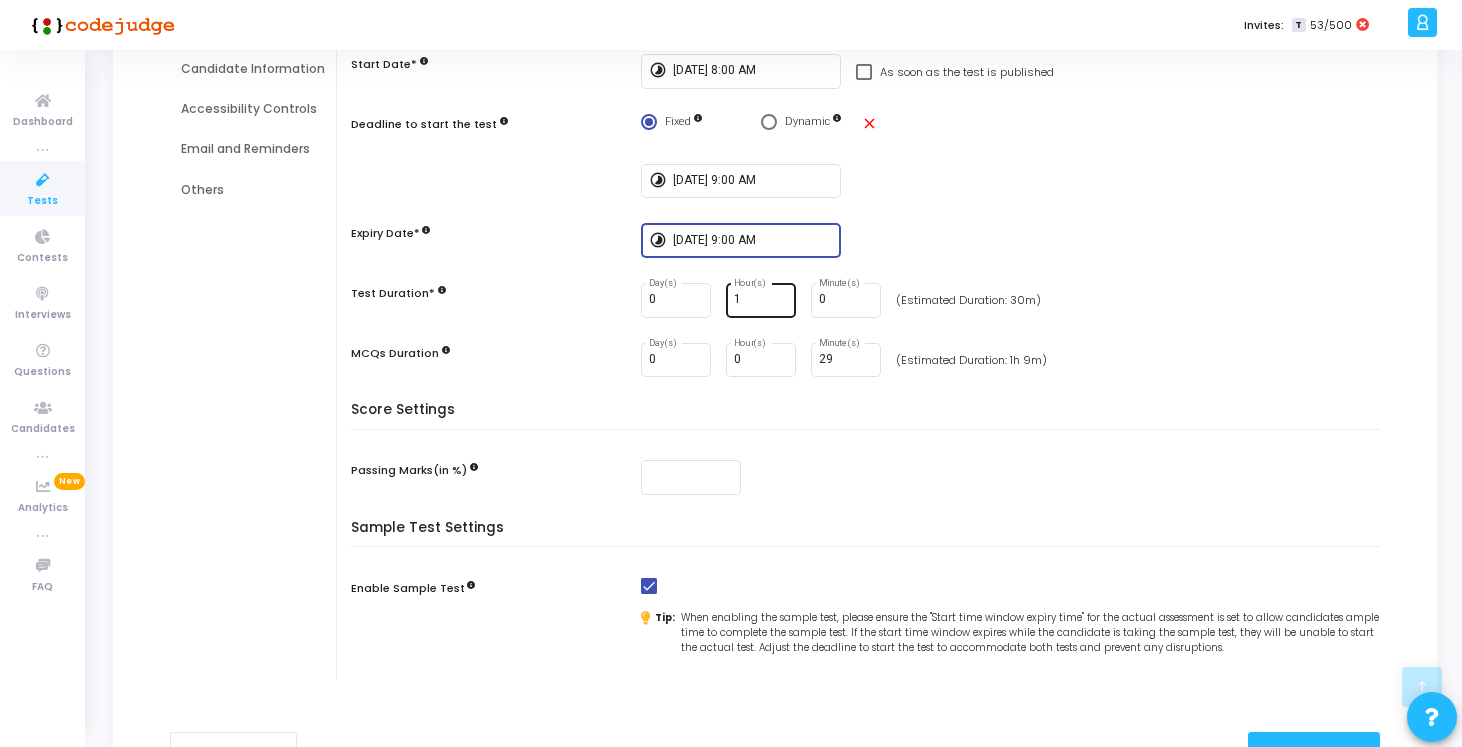 click on "1" at bounding box center [761, 300] 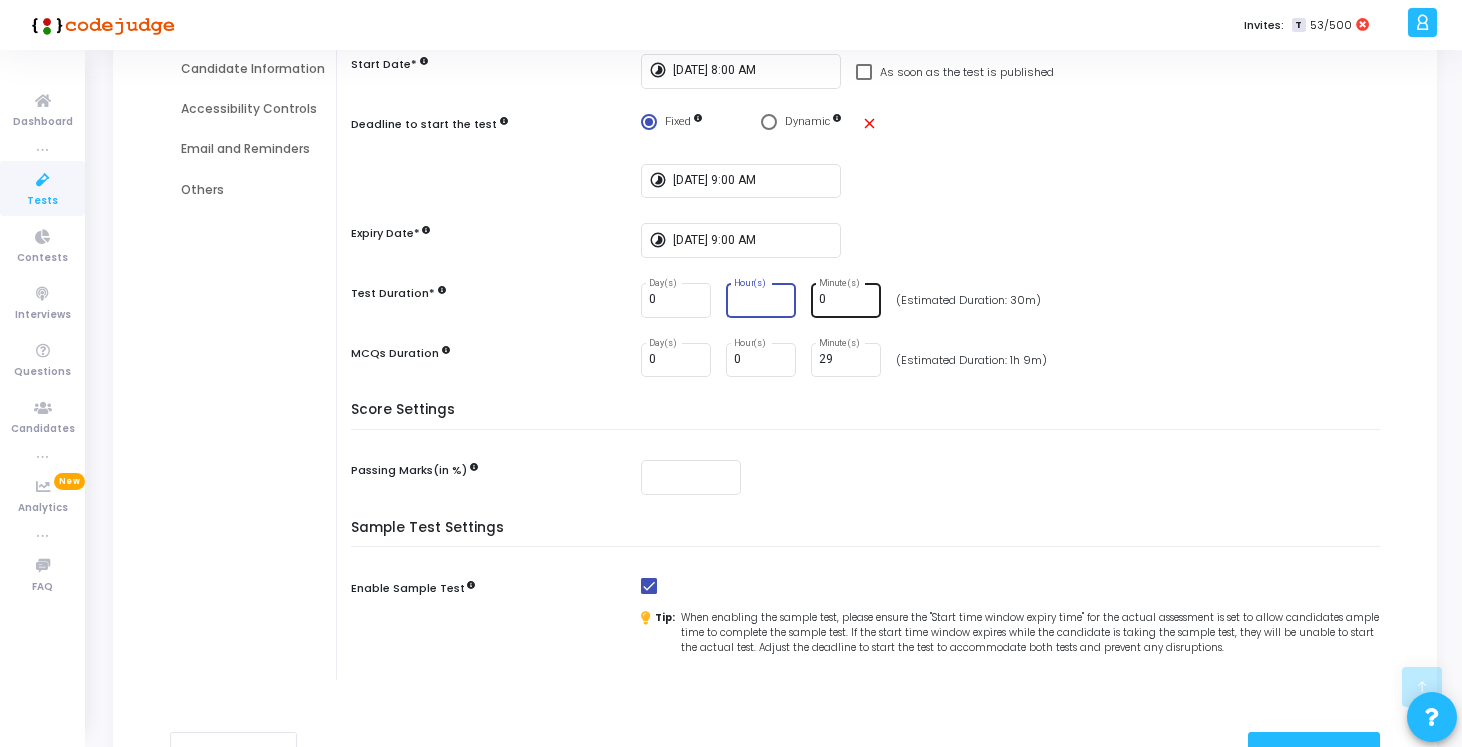 type 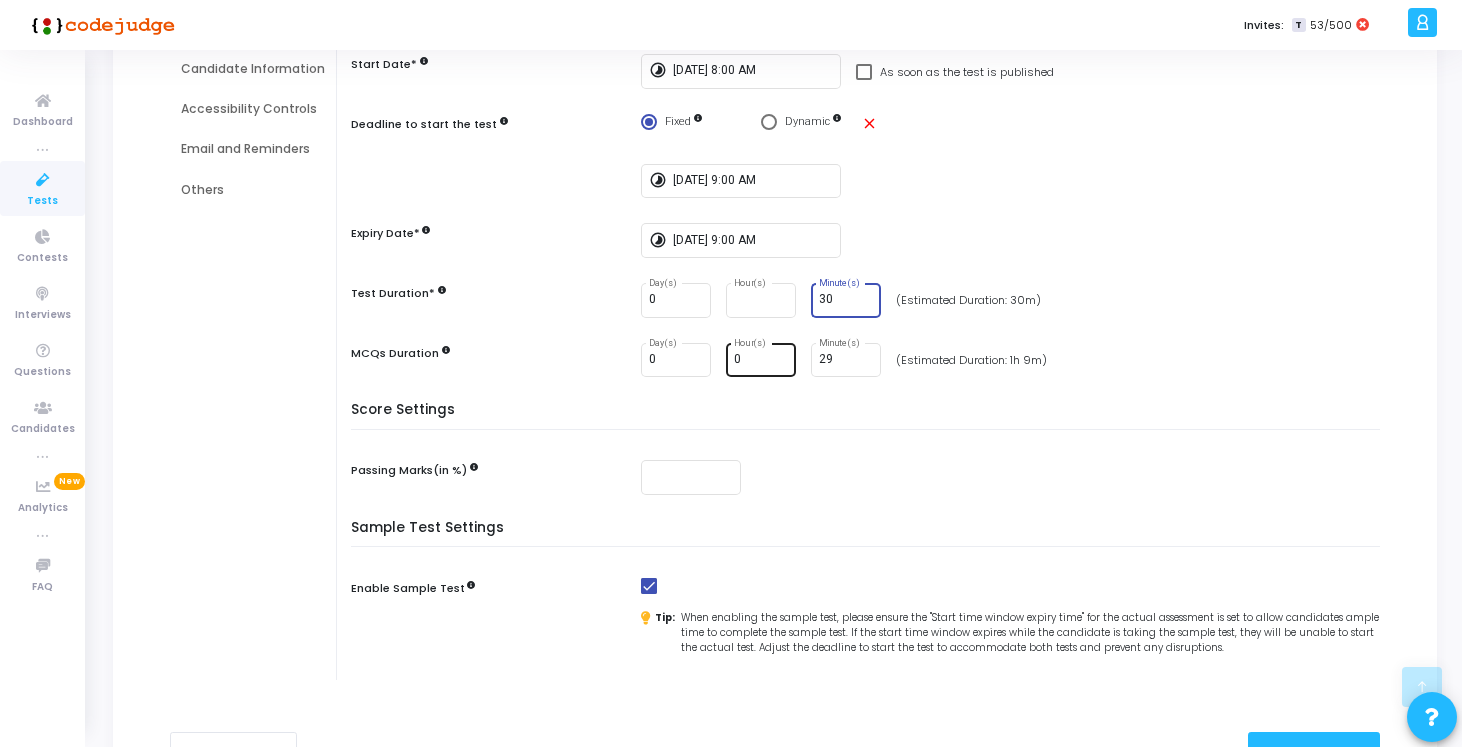 type on "30" 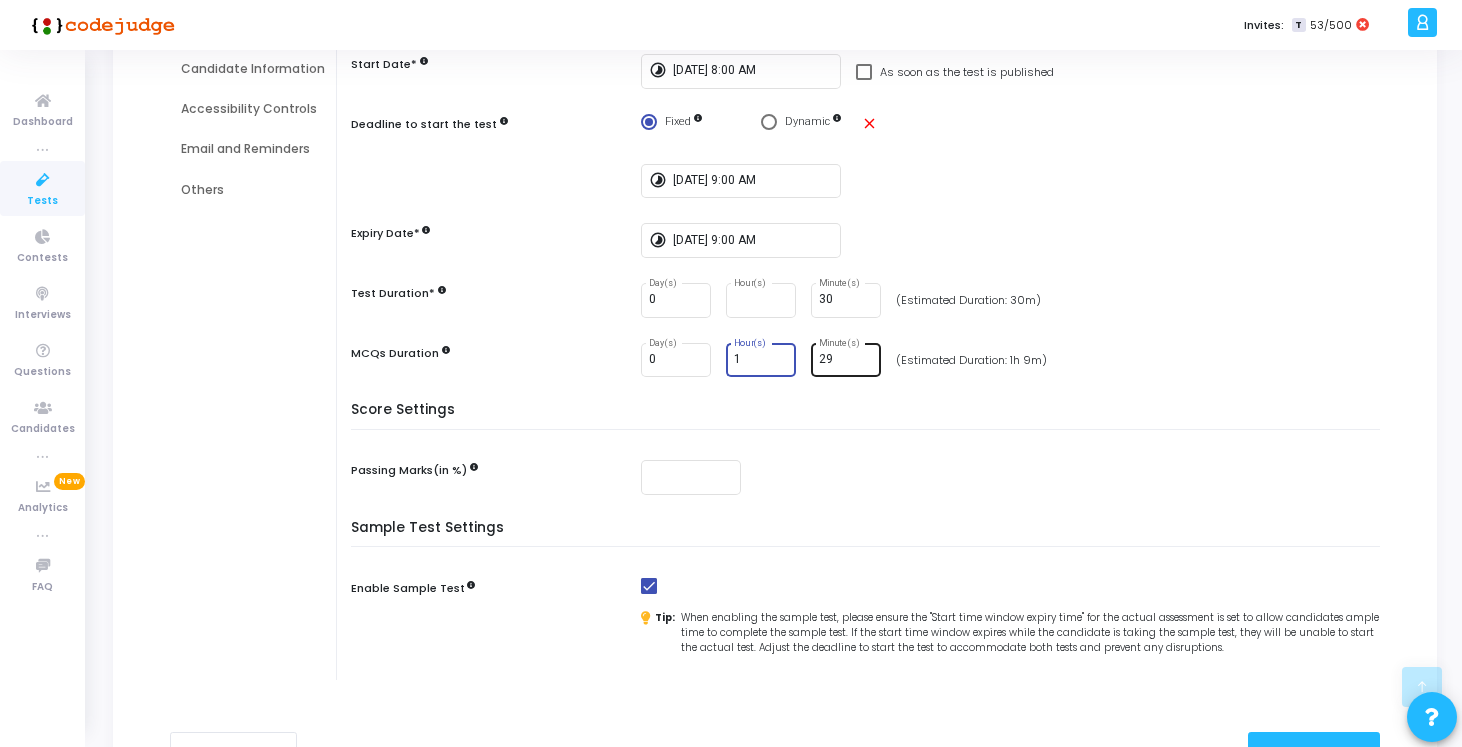 type on "1" 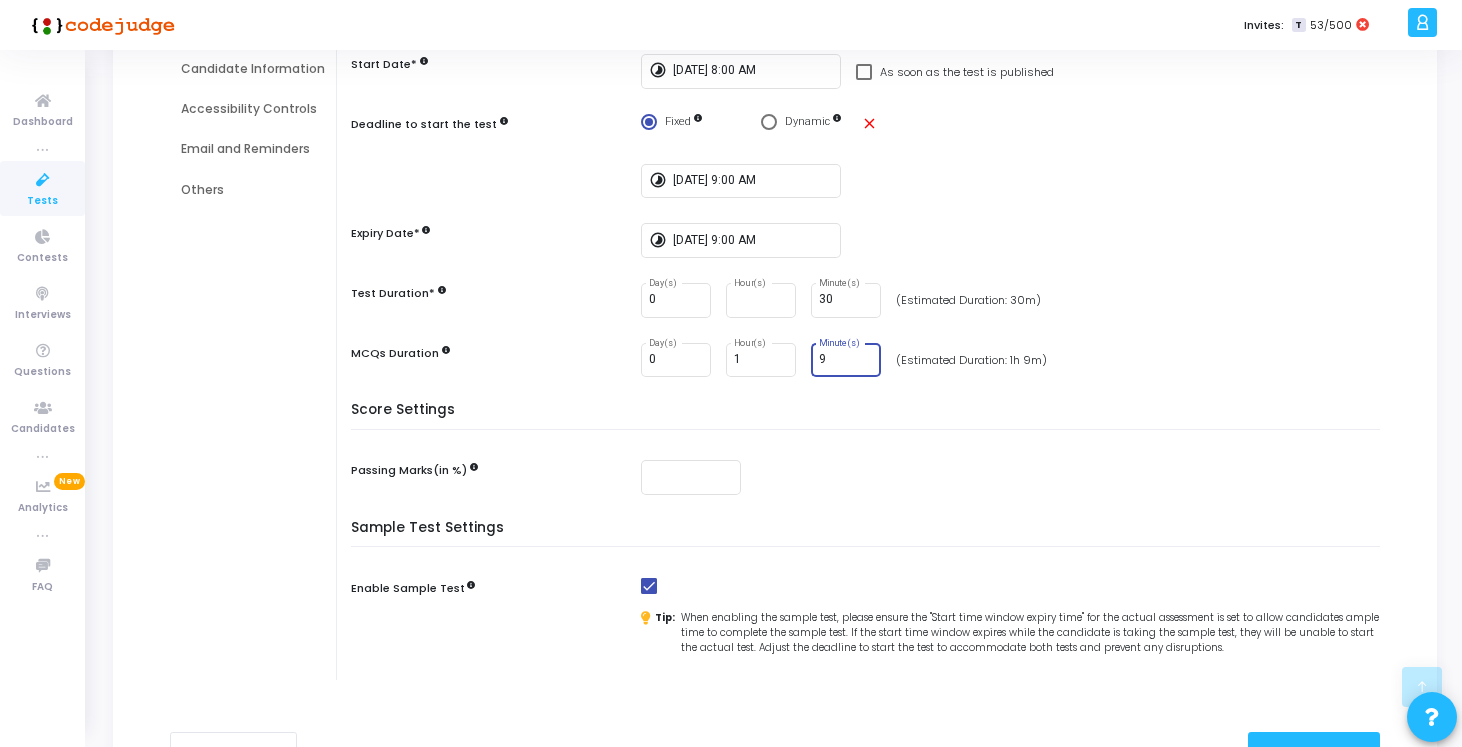 type on "9" 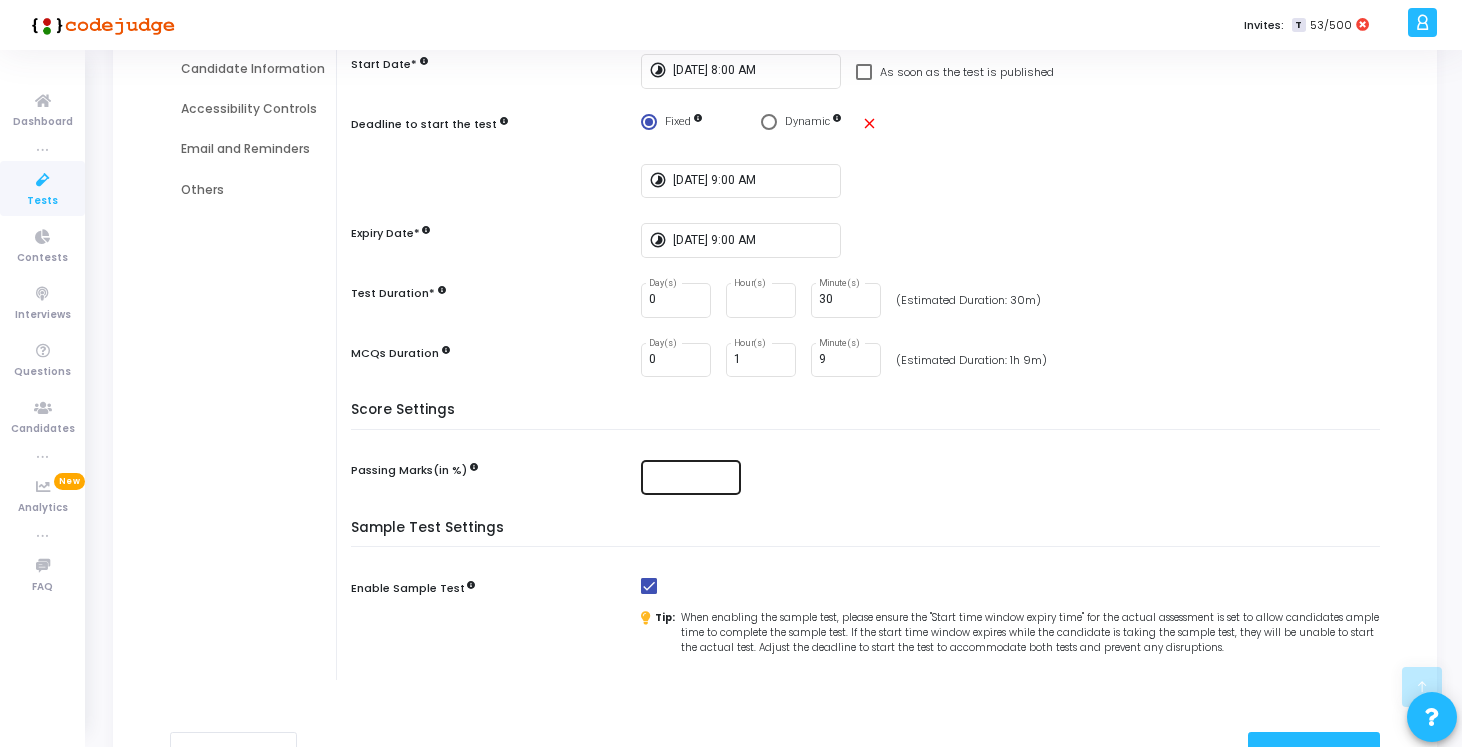 click at bounding box center (691, 477) 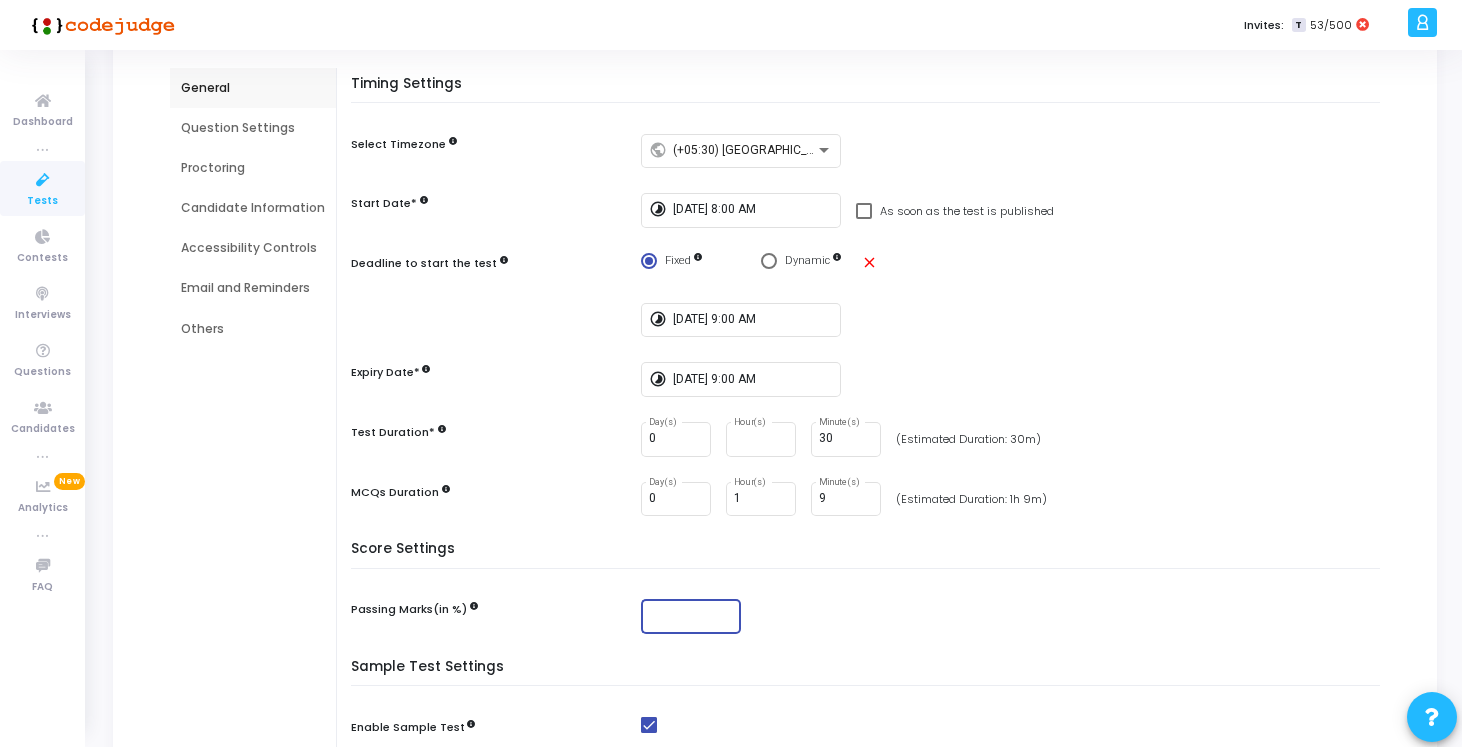 scroll, scrollTop: 133, scrollLeft: 0, axis: vertical 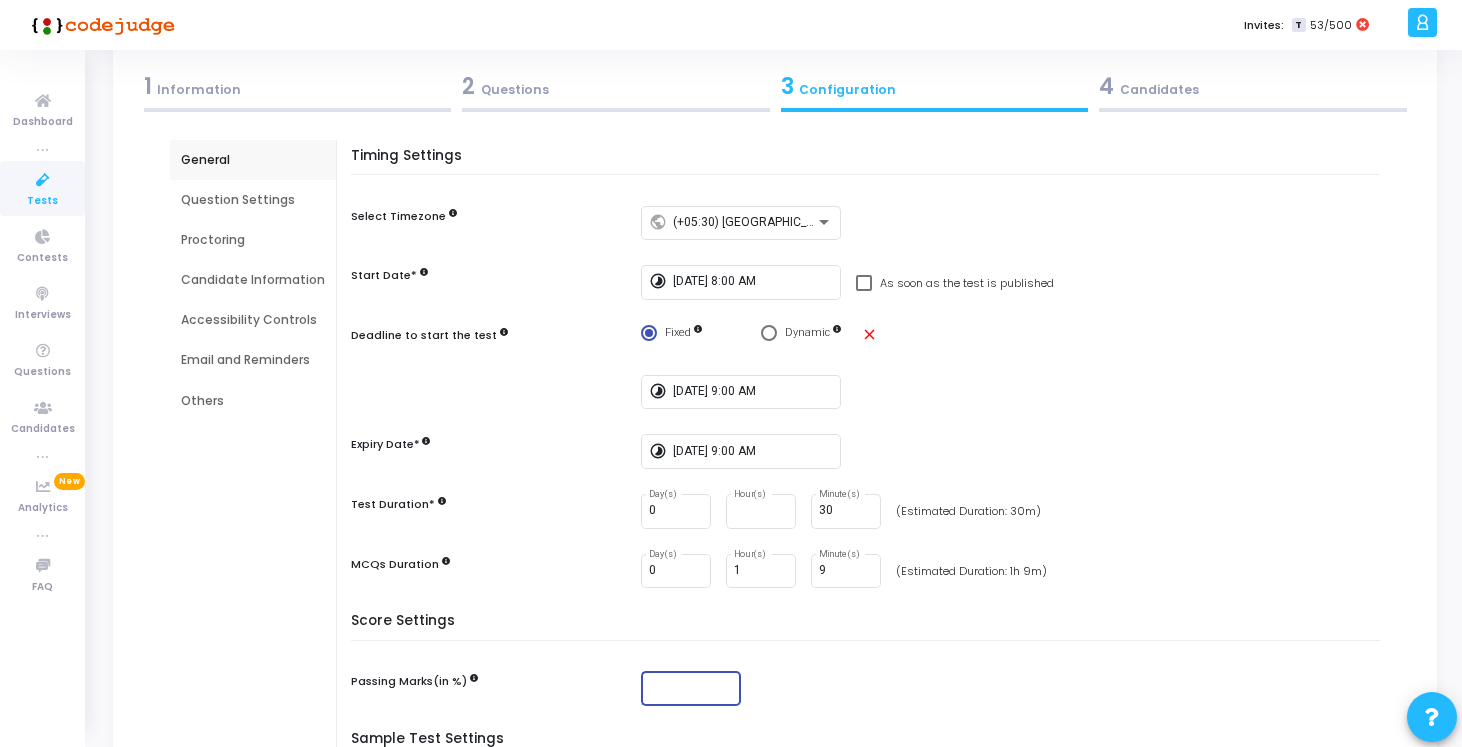 click on "2  Questions" at bounding box center [616, 86] 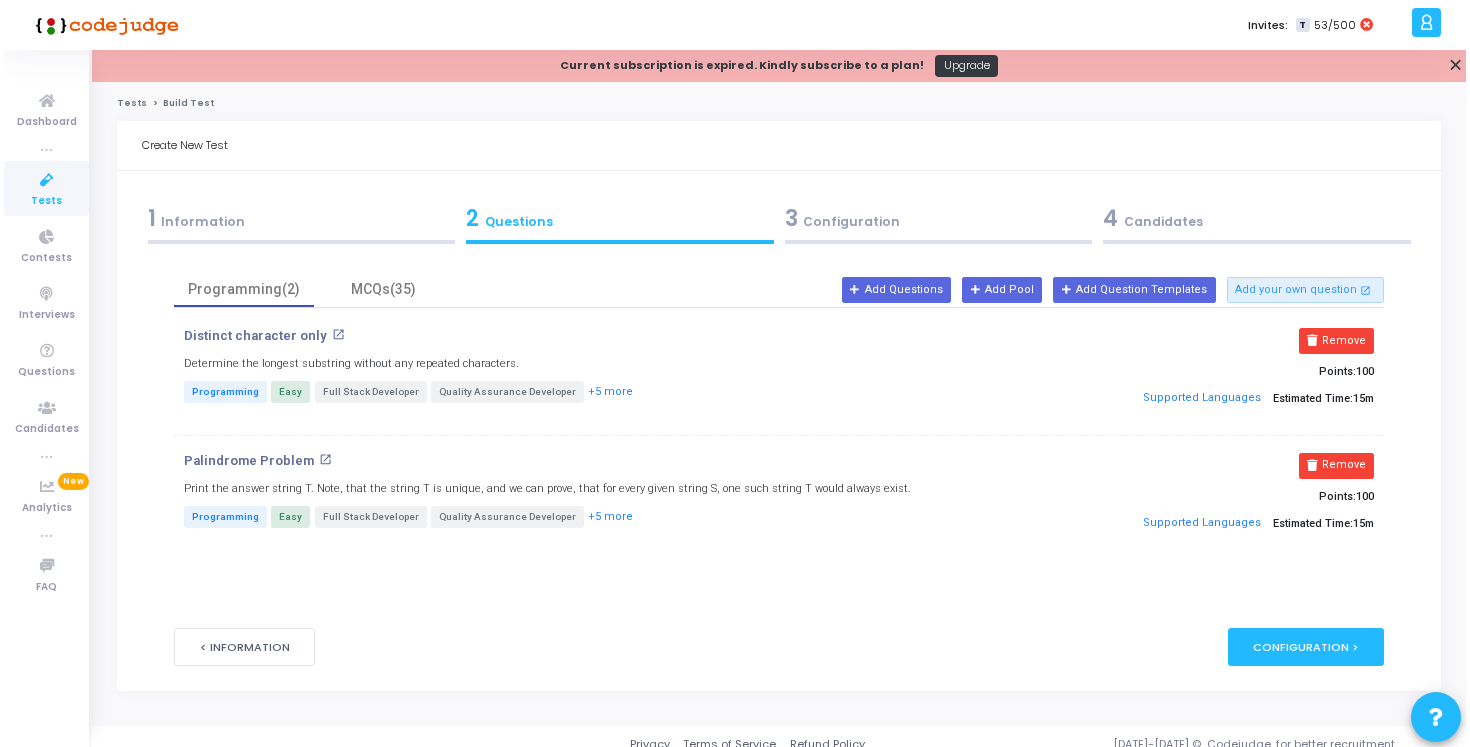 scroll, scrollTop: 0, scrollLeft: 0, axis: both 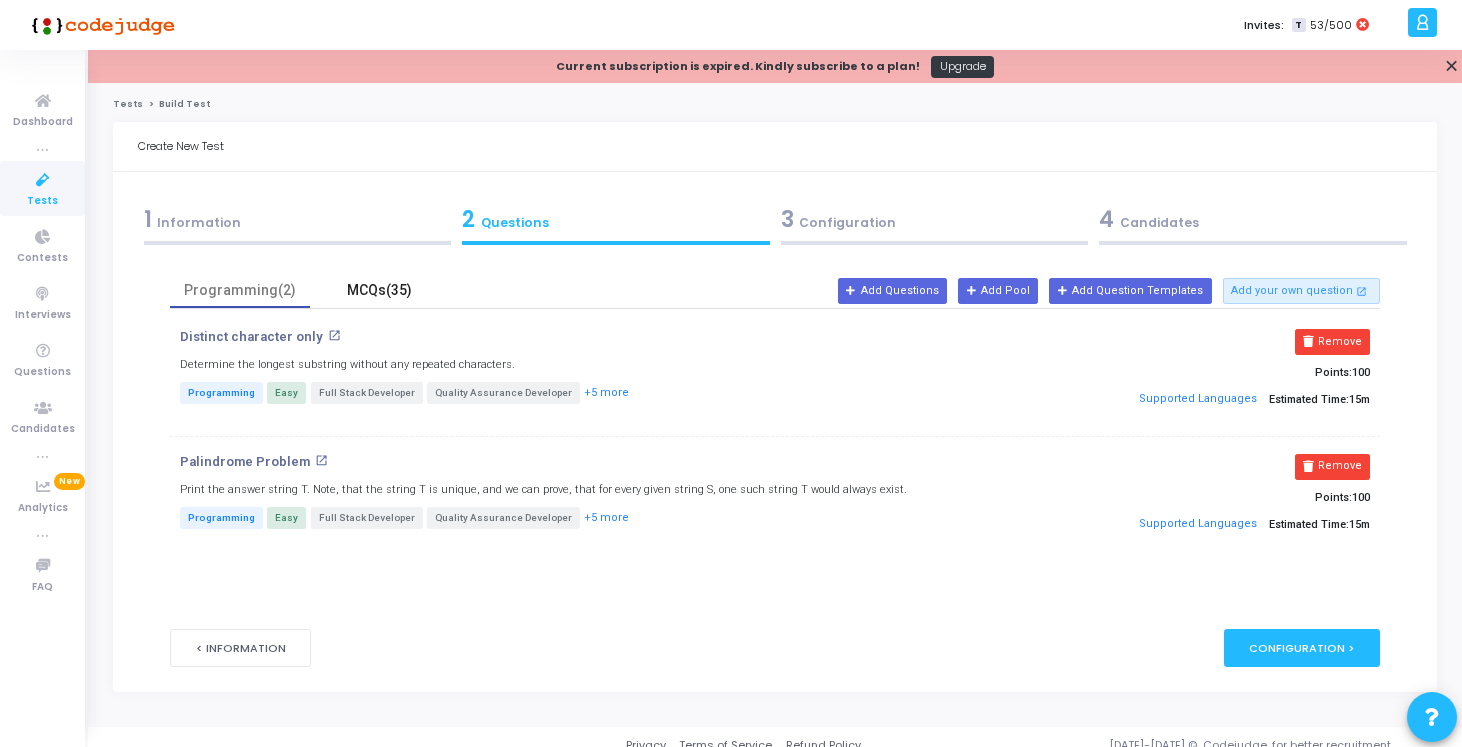 click on "MCQs(35)" at bounding box center [380, 290] 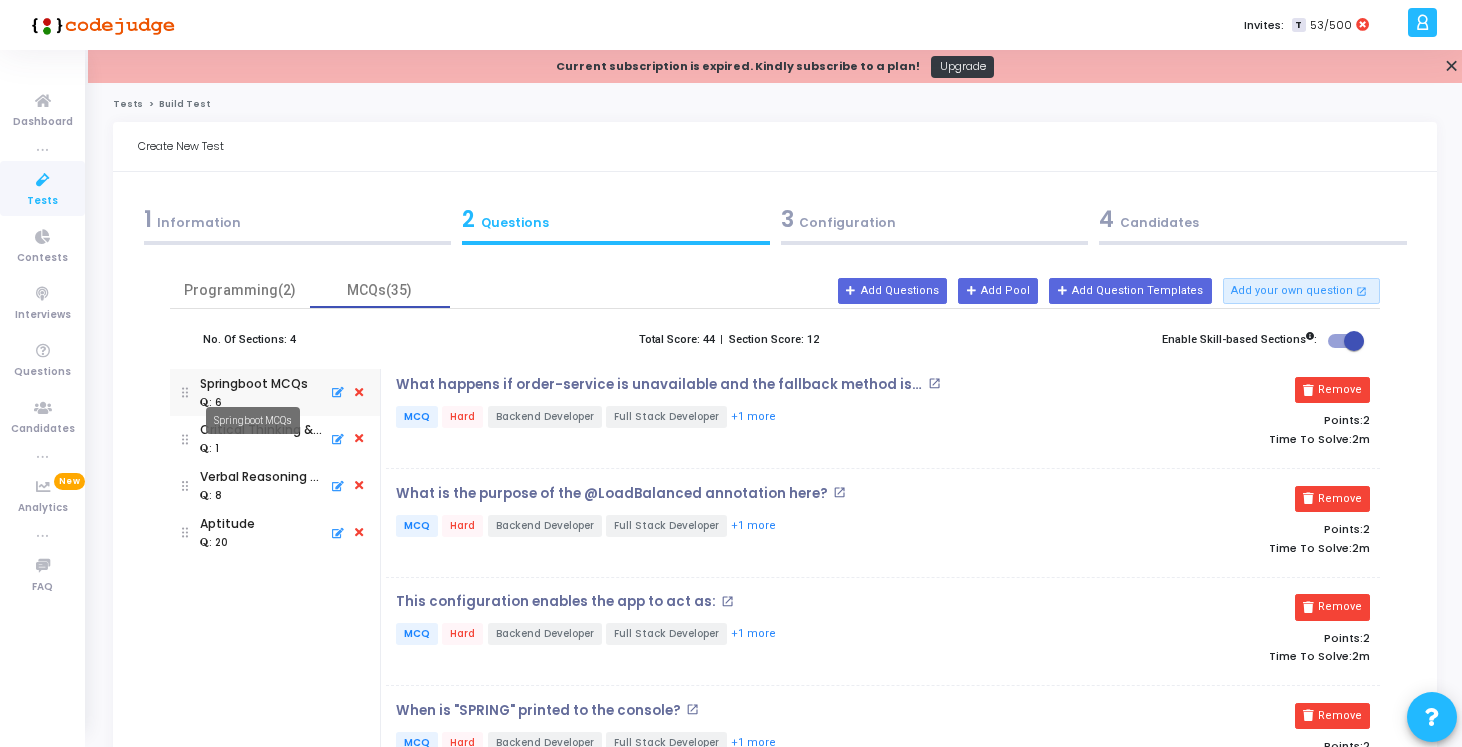 click on "Springboot MCQs" at bounding box center [253, 420] 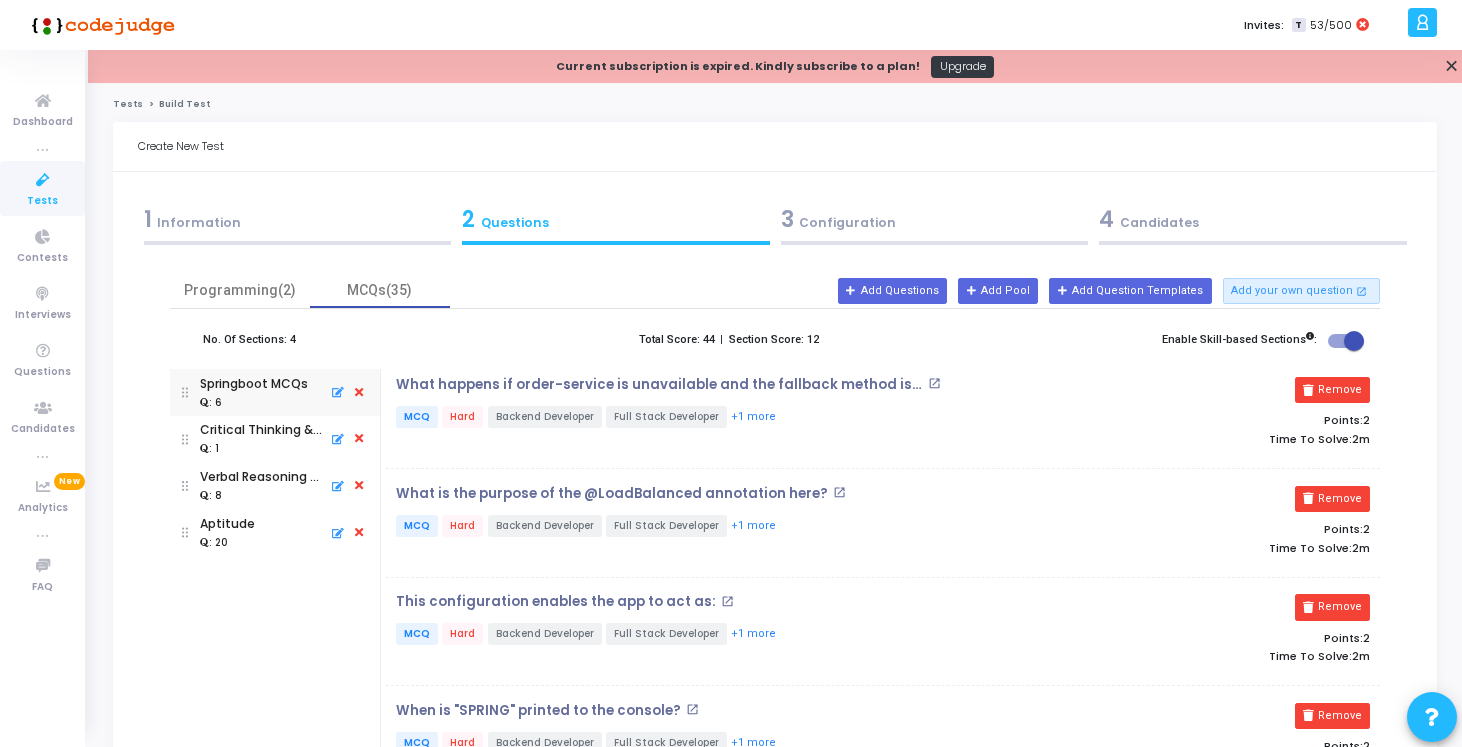 click on ": 20" at bounding box center [227, 542] 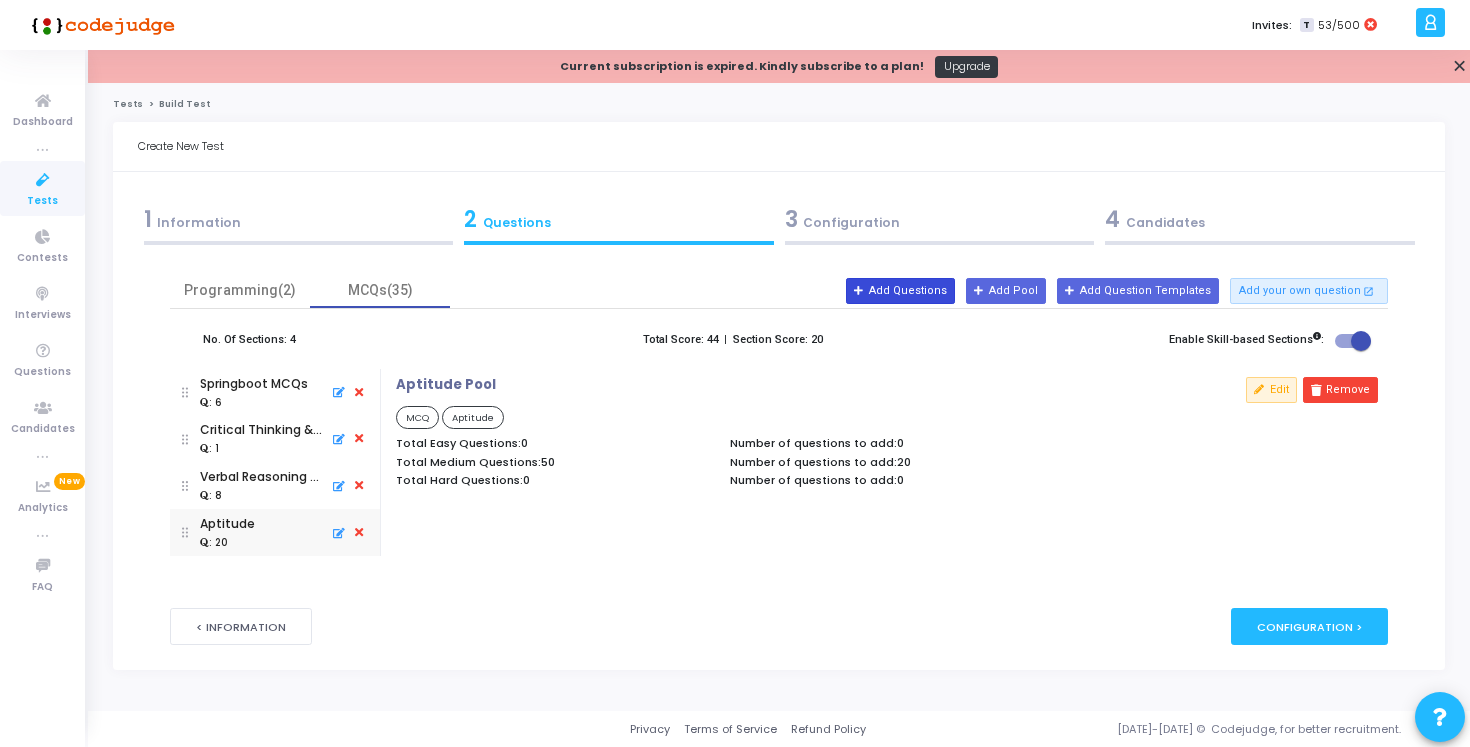 click on "Add Questions" at bounding box center (900, 291) 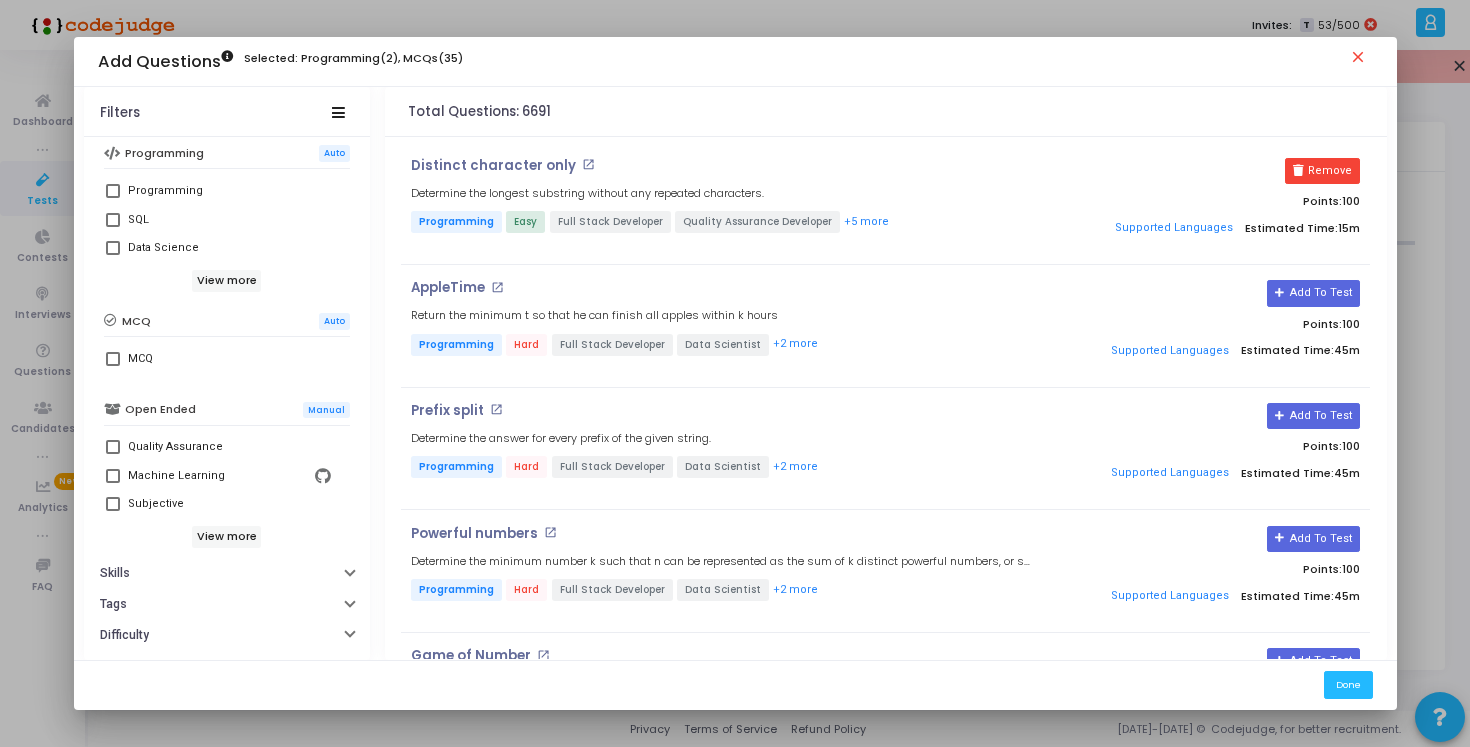 scroll, scrollTop: 372, scrollLeft: 0, axis: vertical 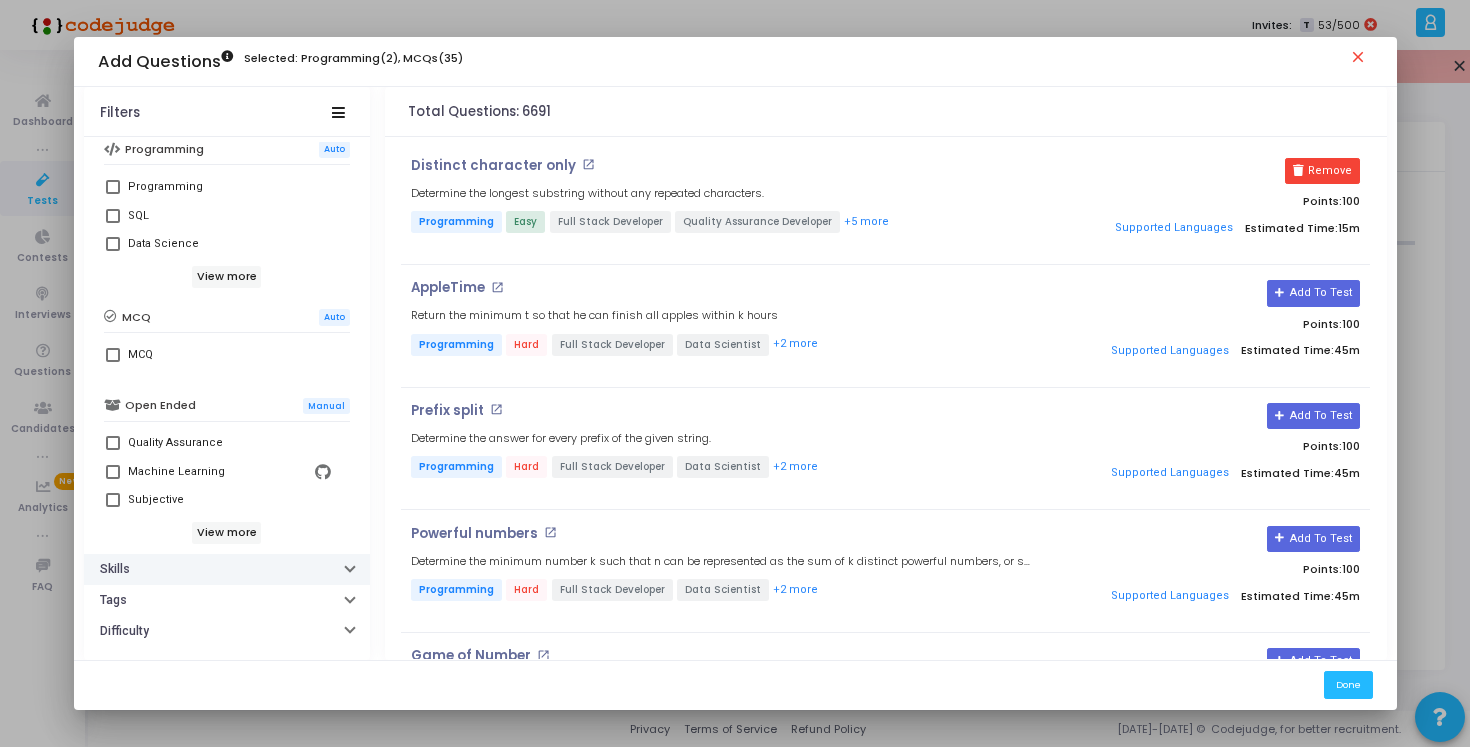 click on "Skills" at bounding box center [227, 569] 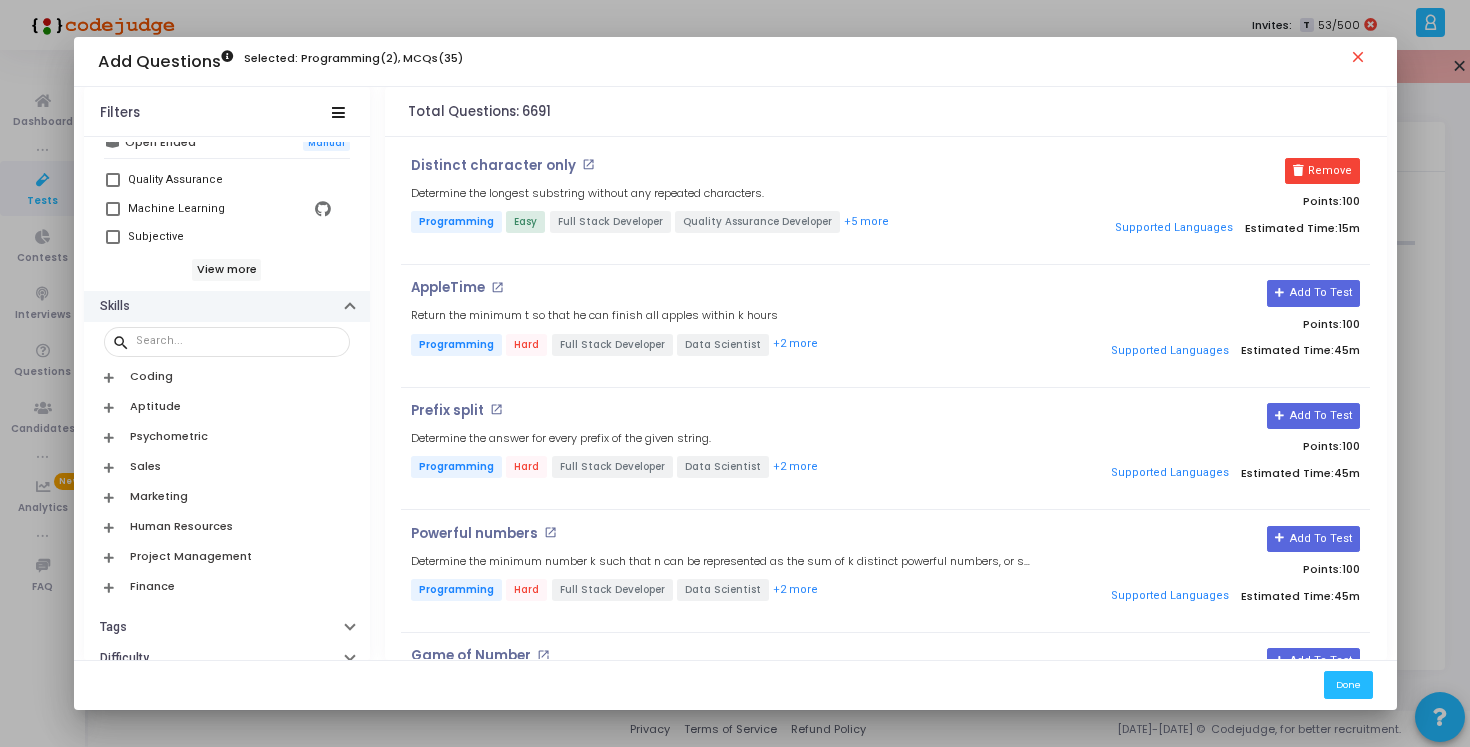 scroll, scrollTop: 691, scrollLeft: 0, axis: vertical 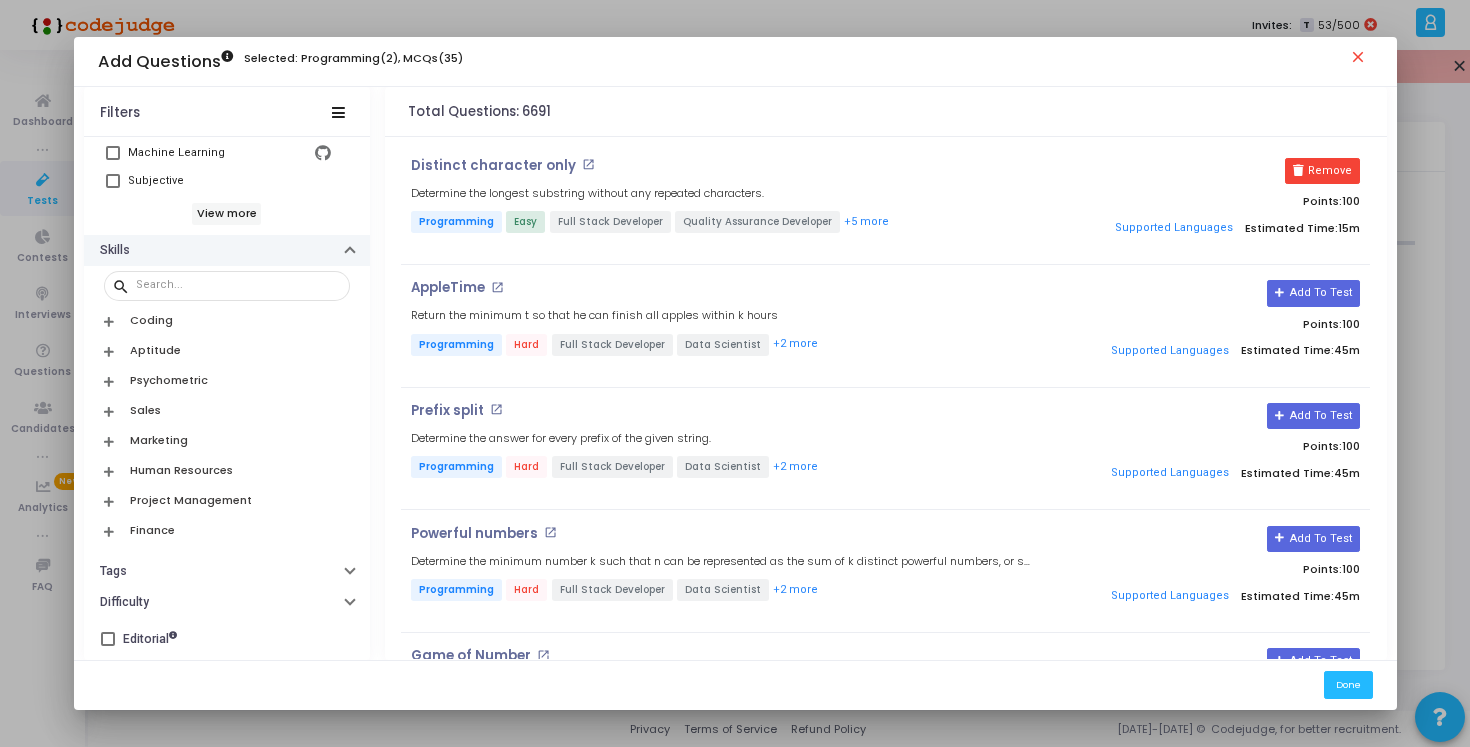 click on "Tags" at bounding box center [227, 571] 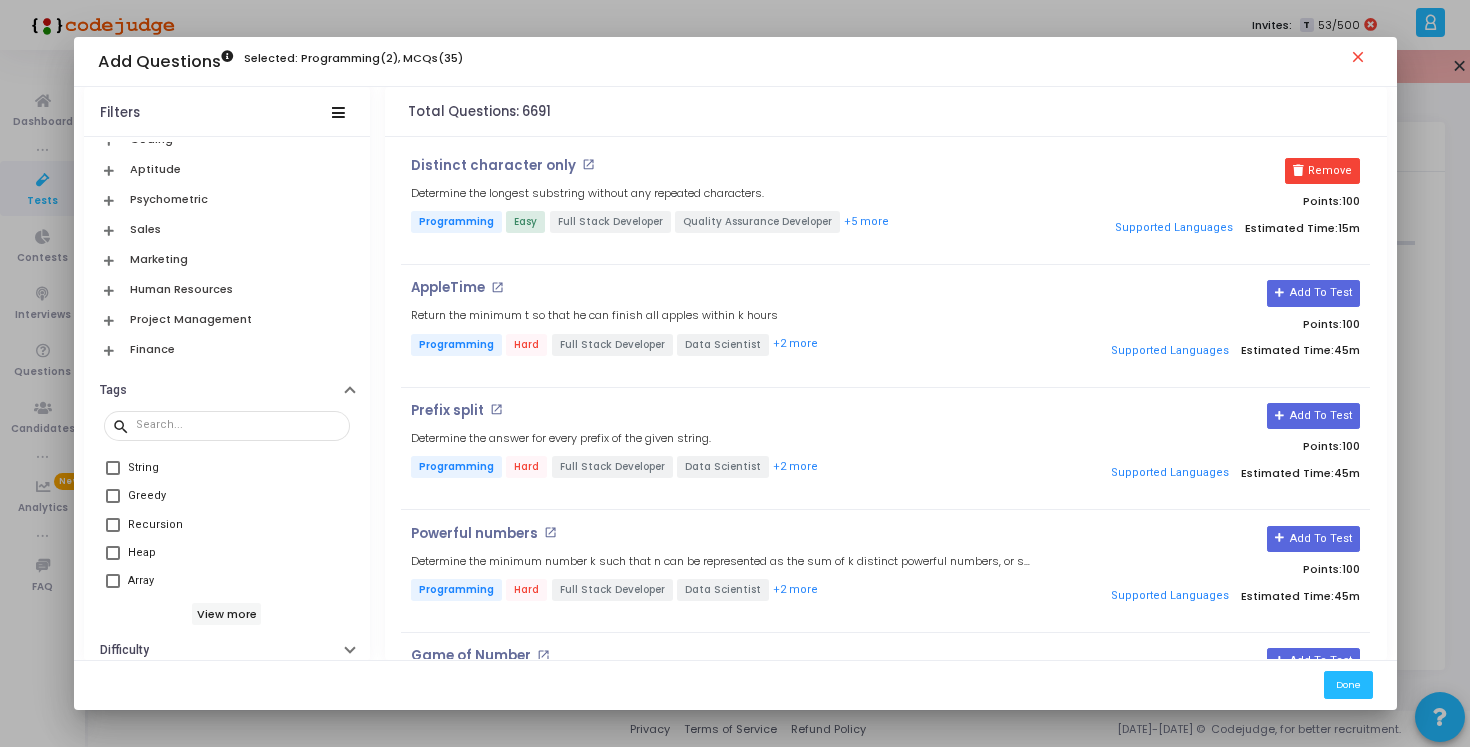 scroll, scrollTop: 921, scrollLeft: 0, axis: vertical 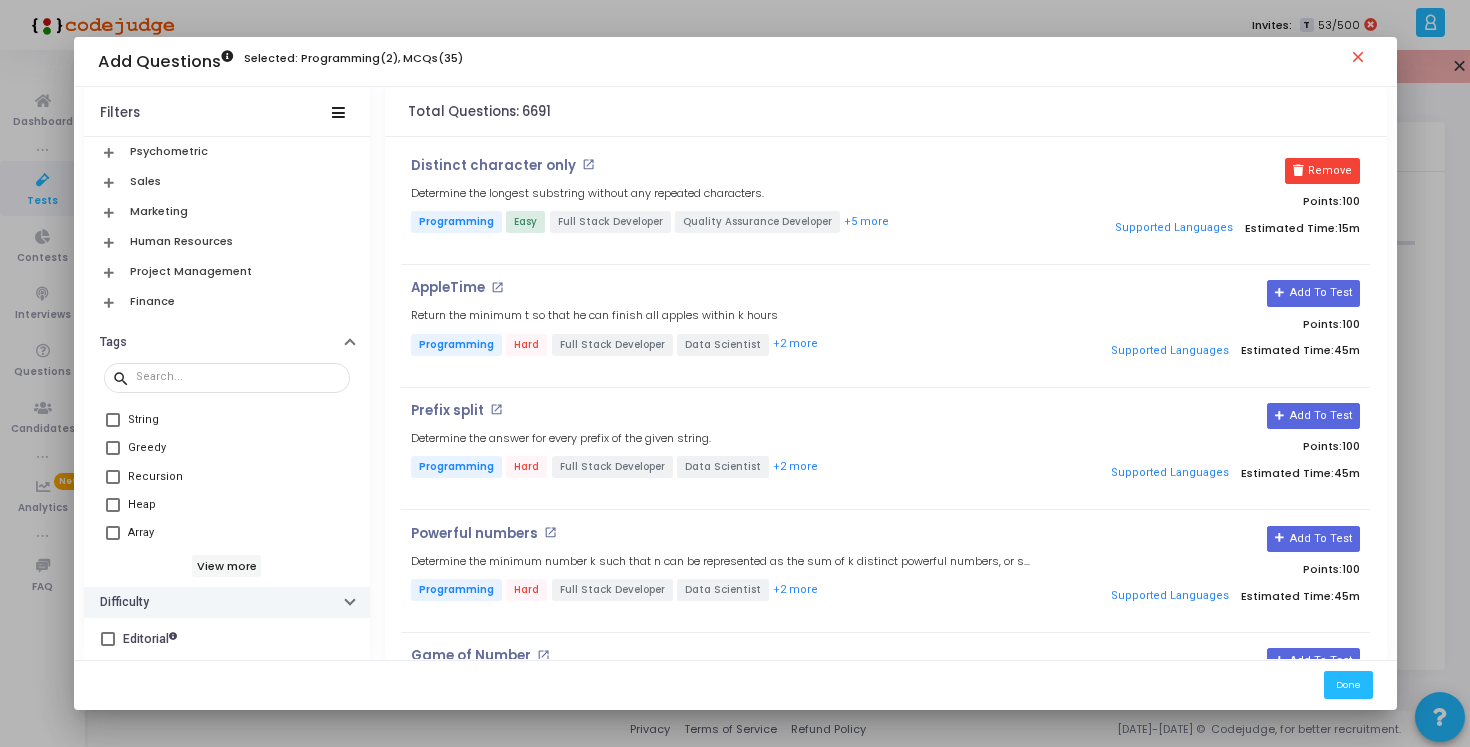 click on "Difficulty" at bounding box center [227, 602] 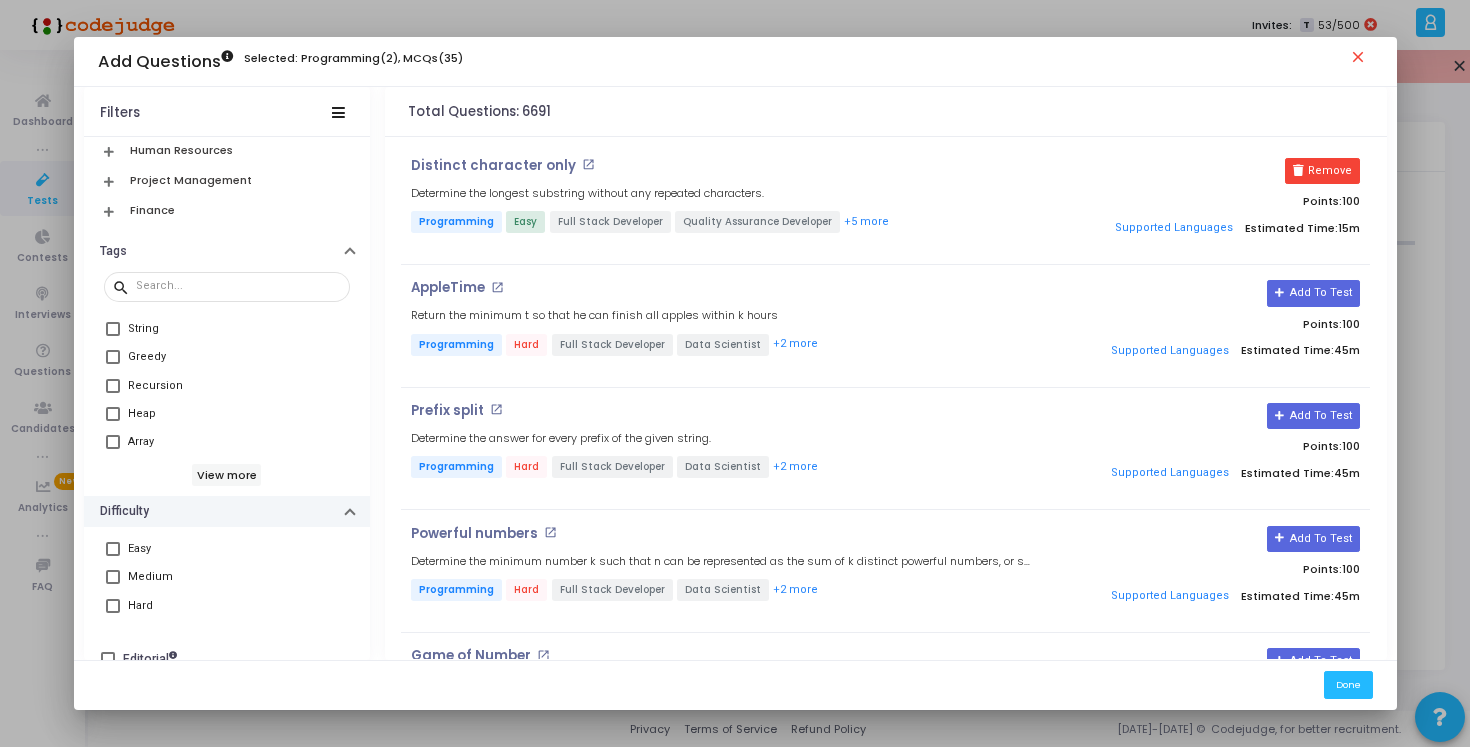 scroll, scrollTop: 1031, scrollLeft: 0, axis: vertical 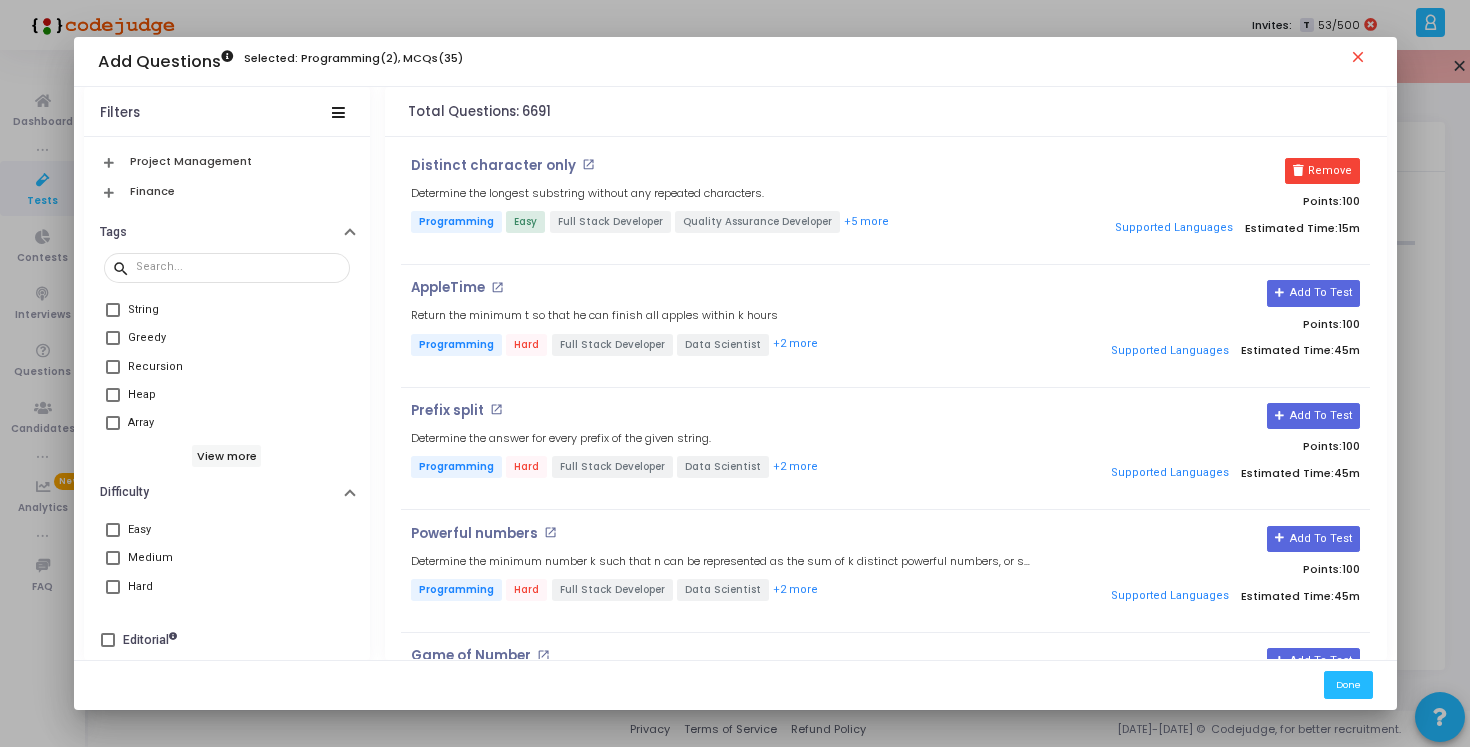 click on "Medium" at bounding box center (229, 558) 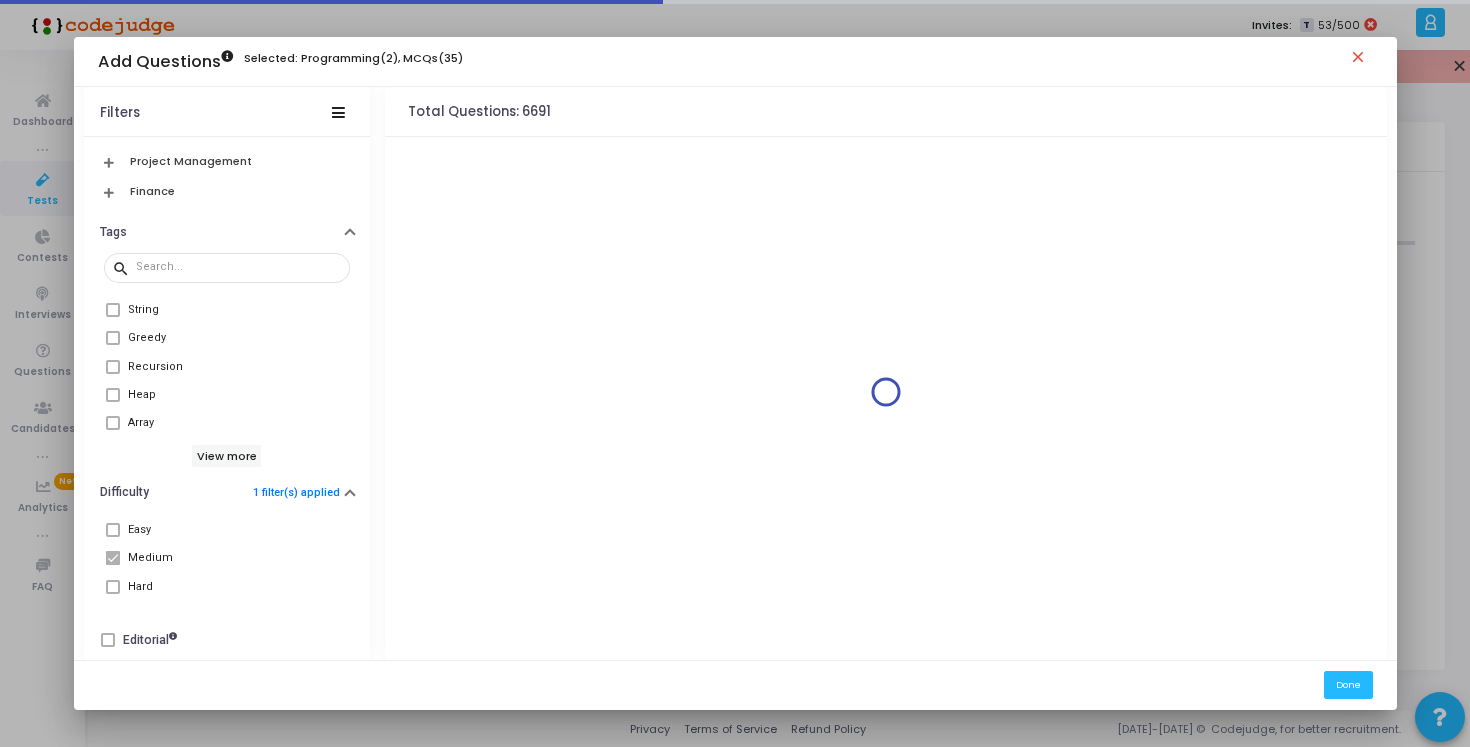 scroll, scrollTop: 978, scrollLeft: 0, axis: vertical 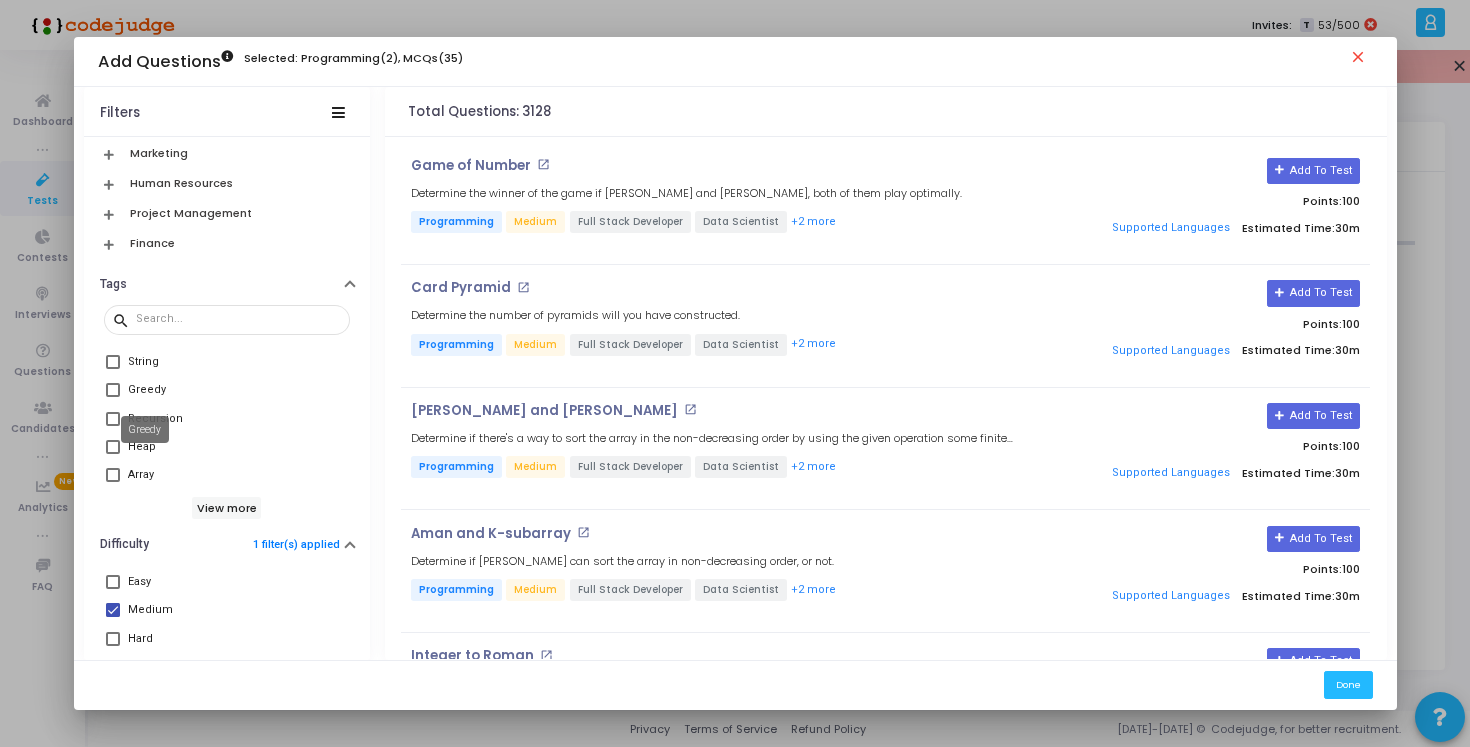 click on "Greedy" at bounding box center (145, 429) 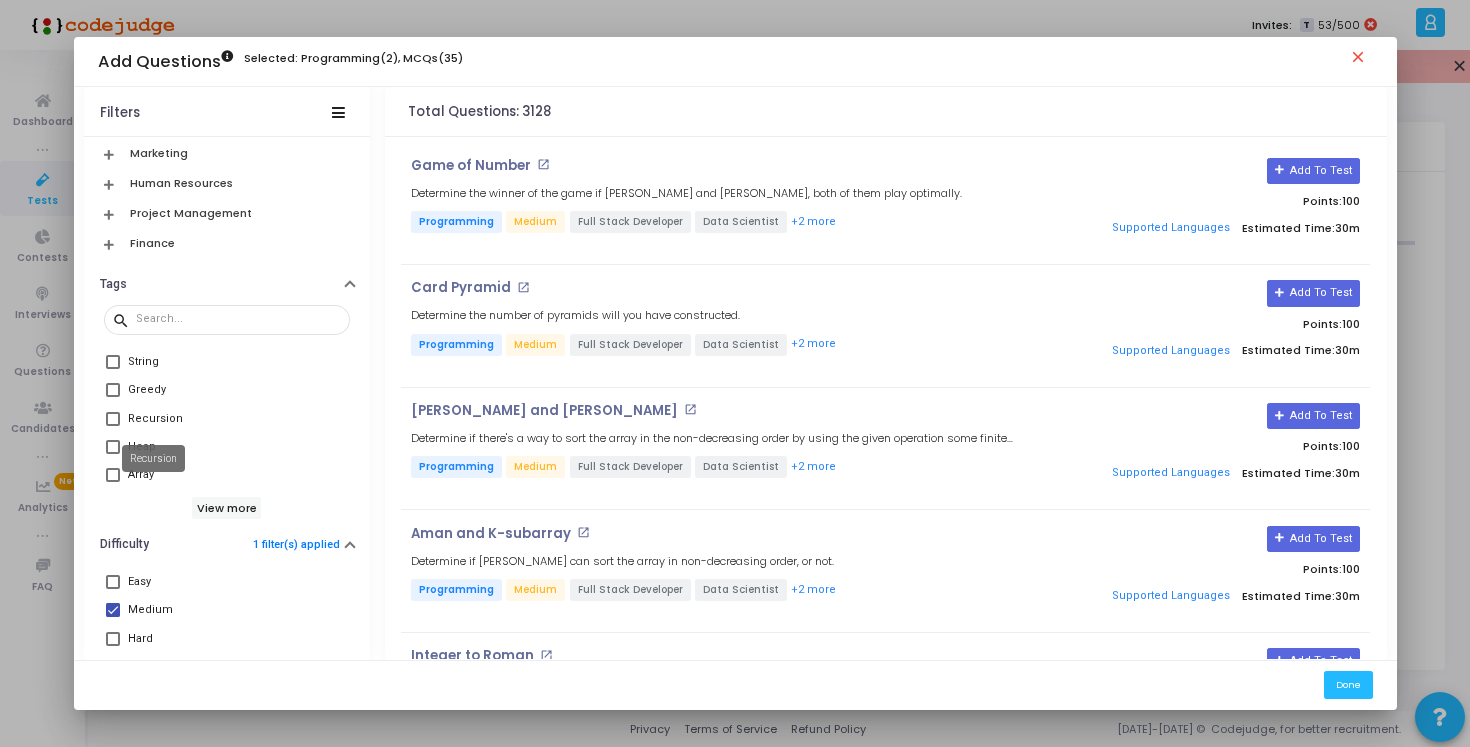 click on "Recursion" at bounding box center (153, 458) 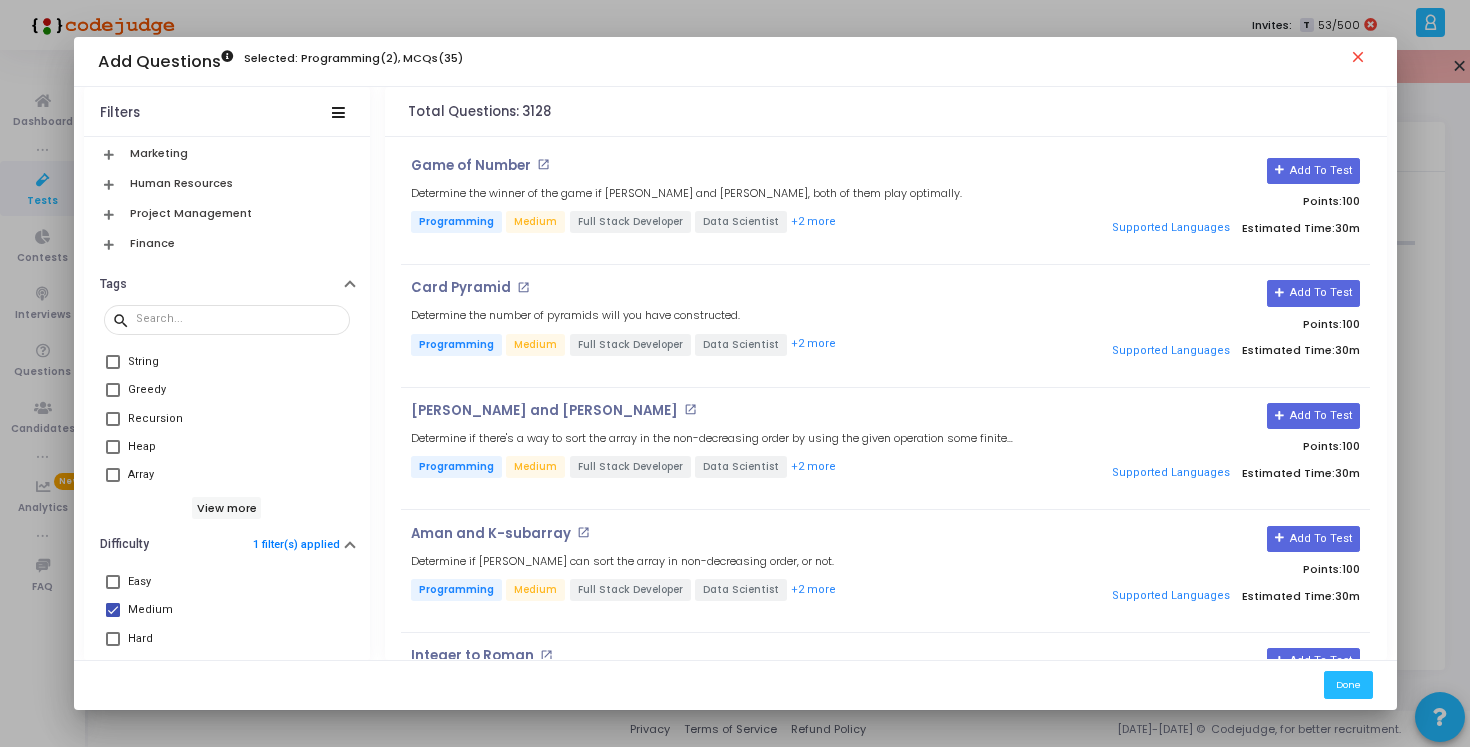 click on "Heap" at bounding box center (227, 447) 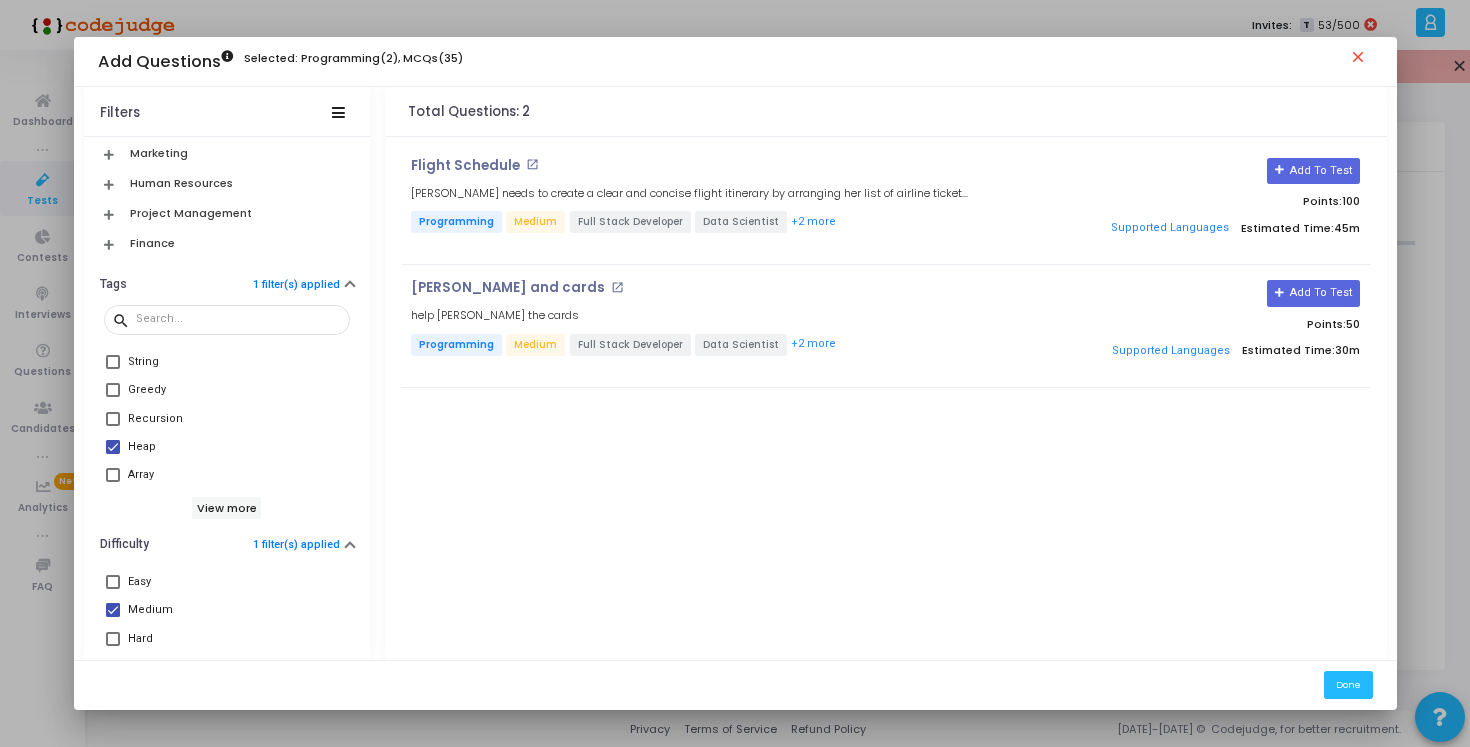 click at bounding box center (113, 447) 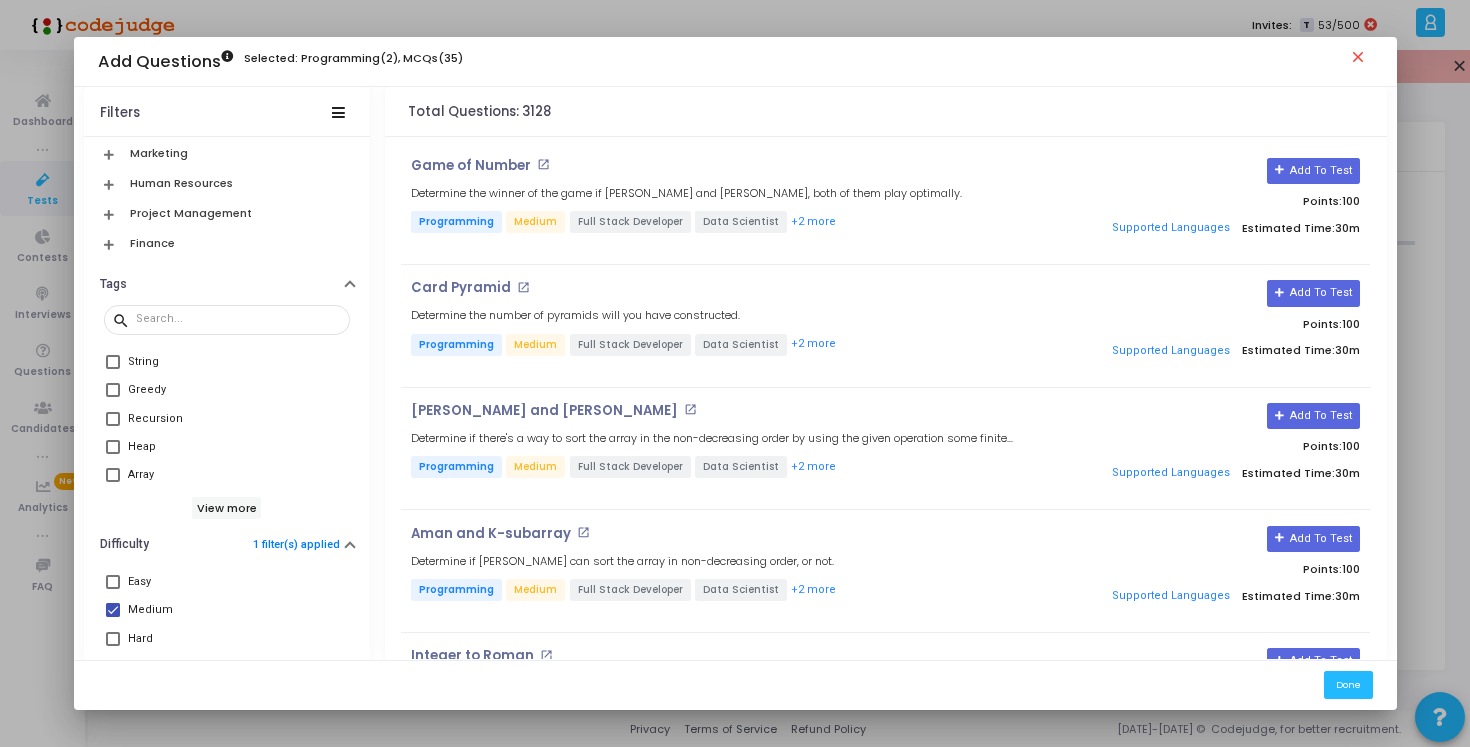 click at bounding box center (113, 362) 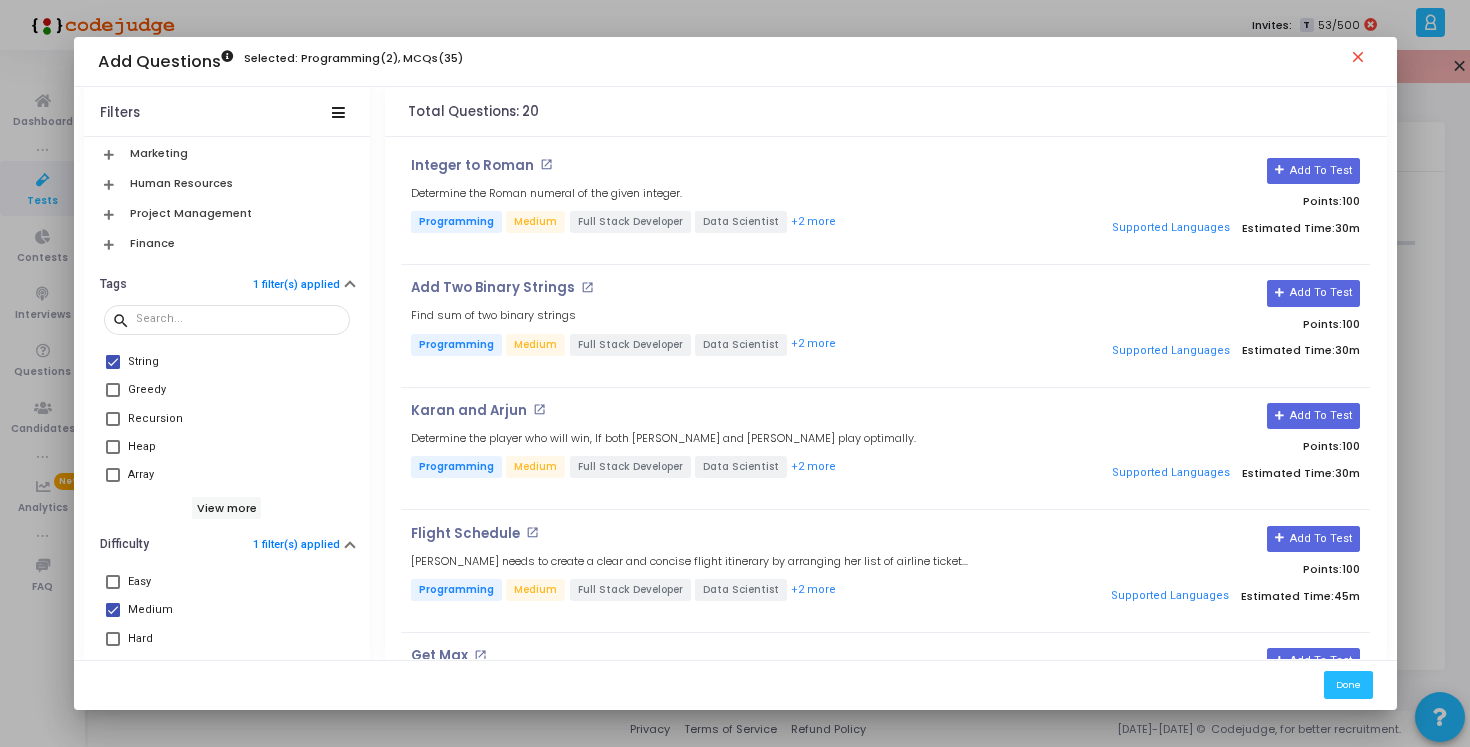 click on "Easy" at bounding box center (227, 582) 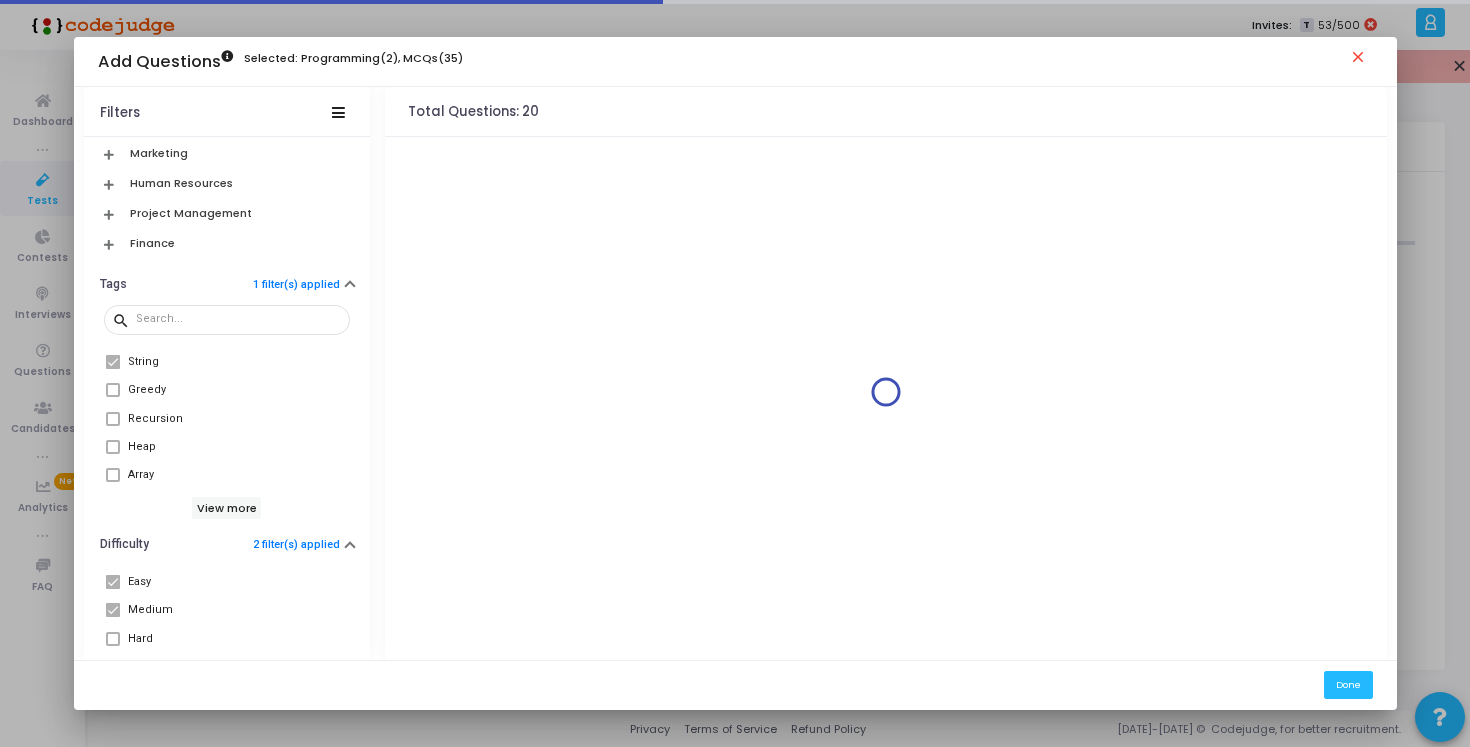 click at bounding box center (113, 610) 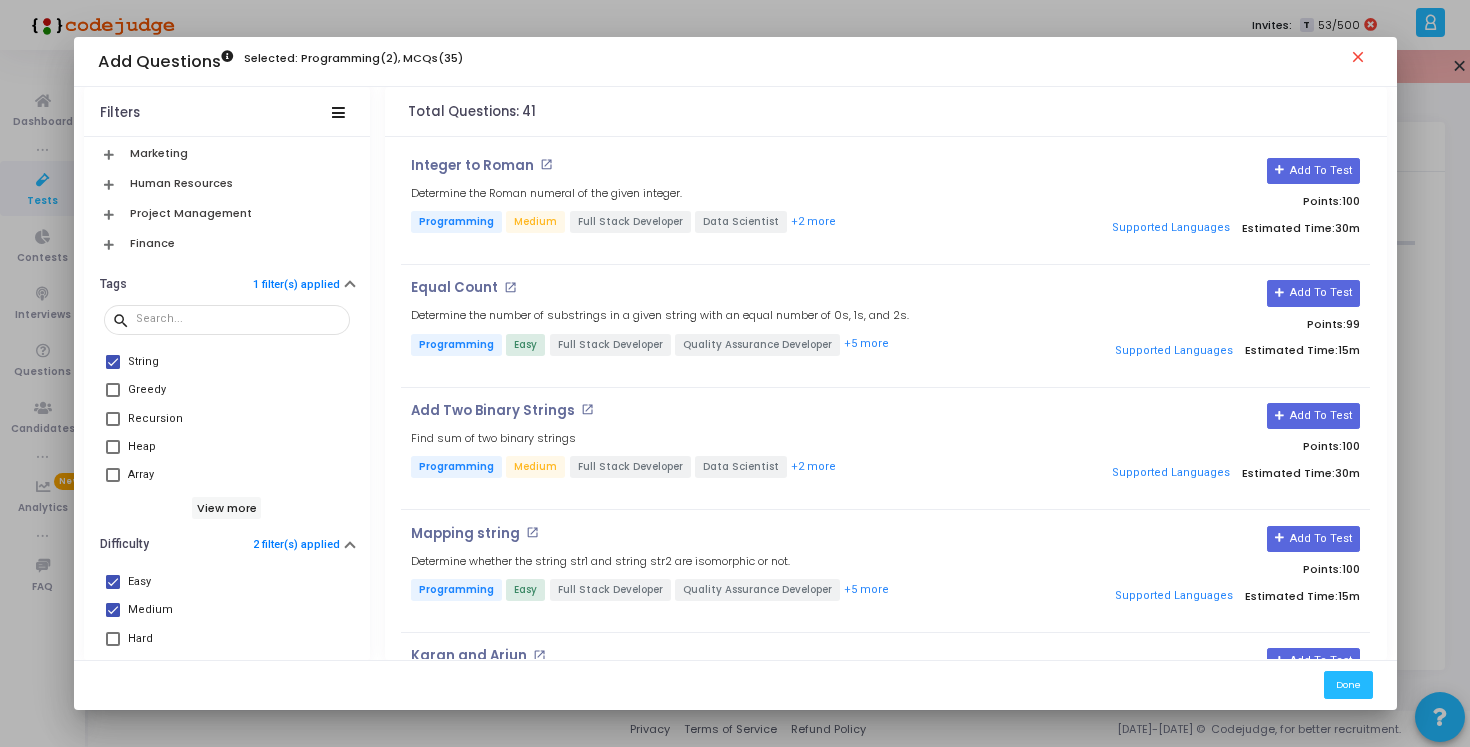 click at bounding box center [113, 610] 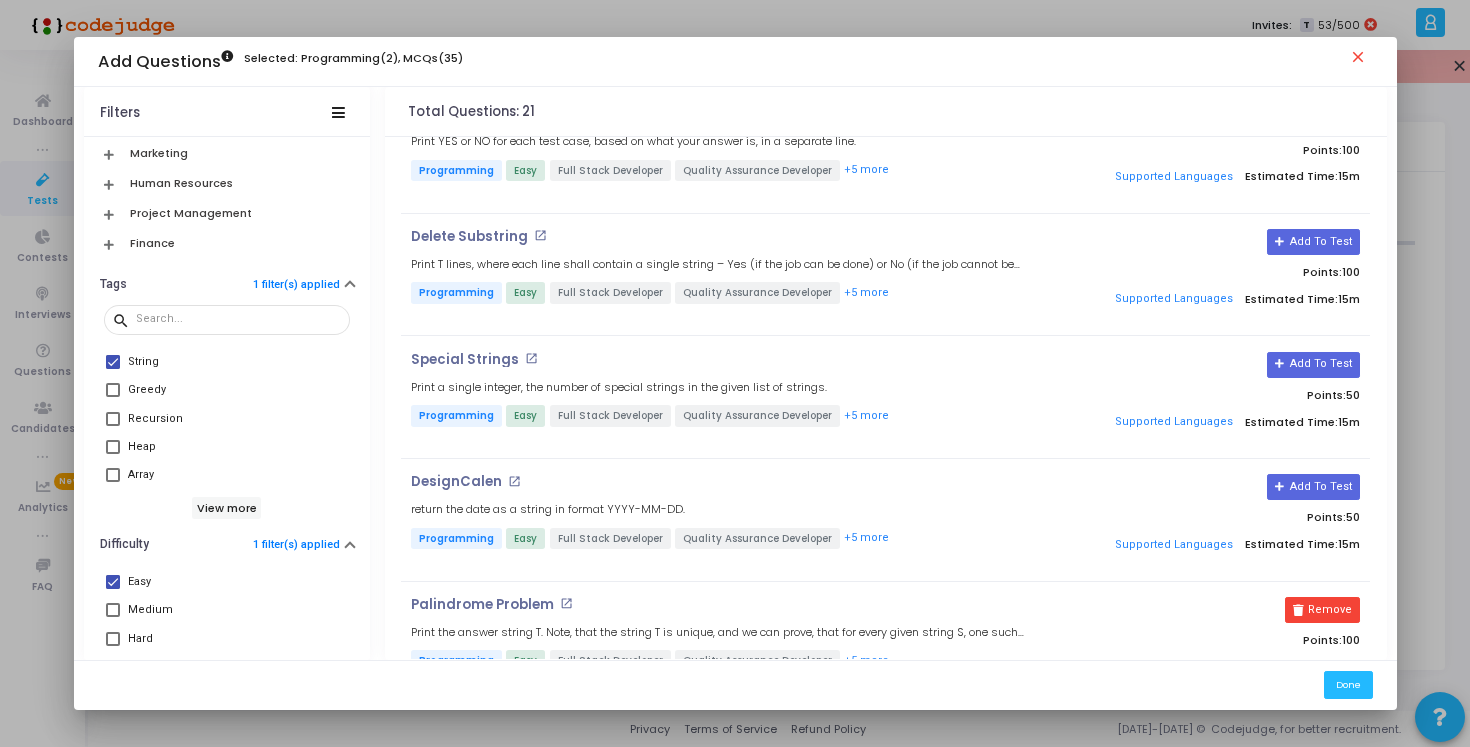 scroll, scrollTop: 918, scrollLeft: 0, axis: vertical 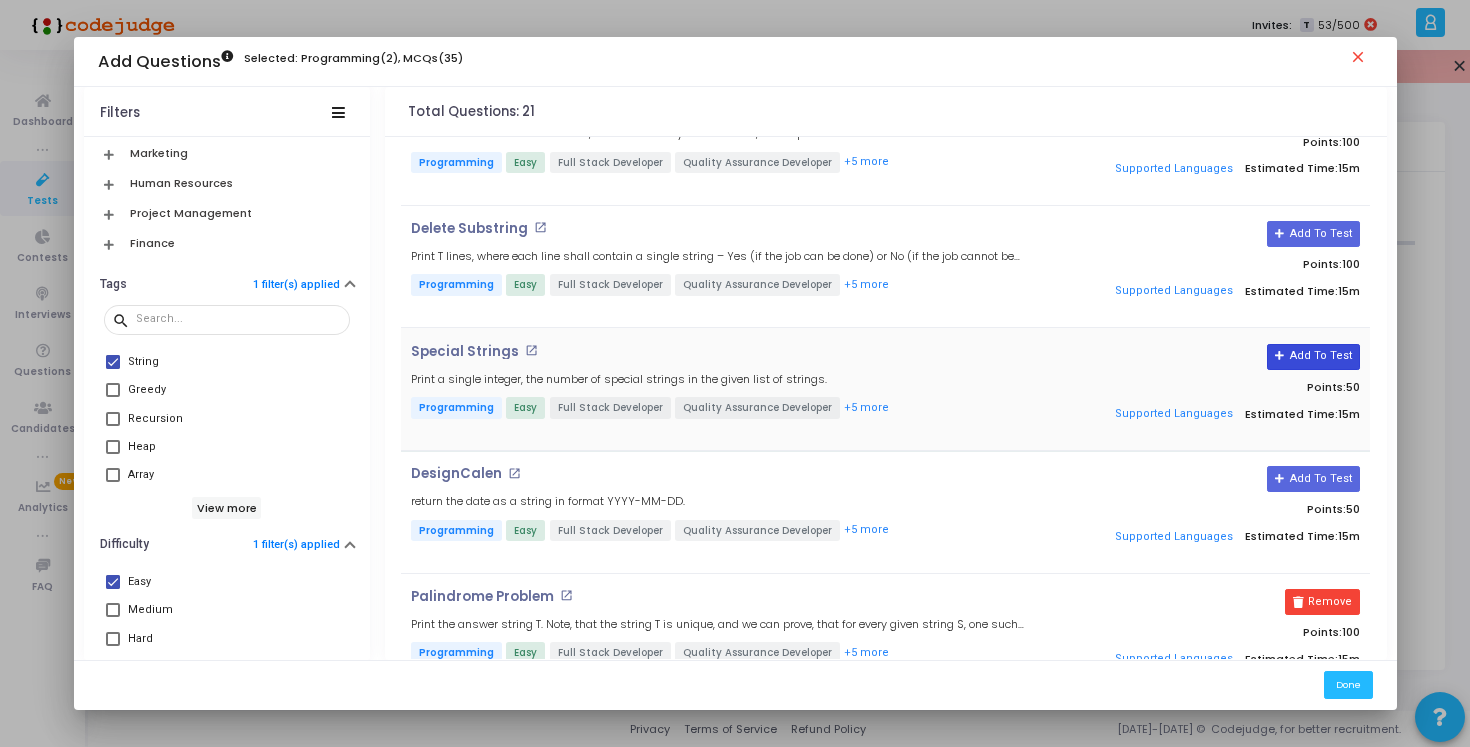click on "Add To Test" at bounding box center [1313, 357] 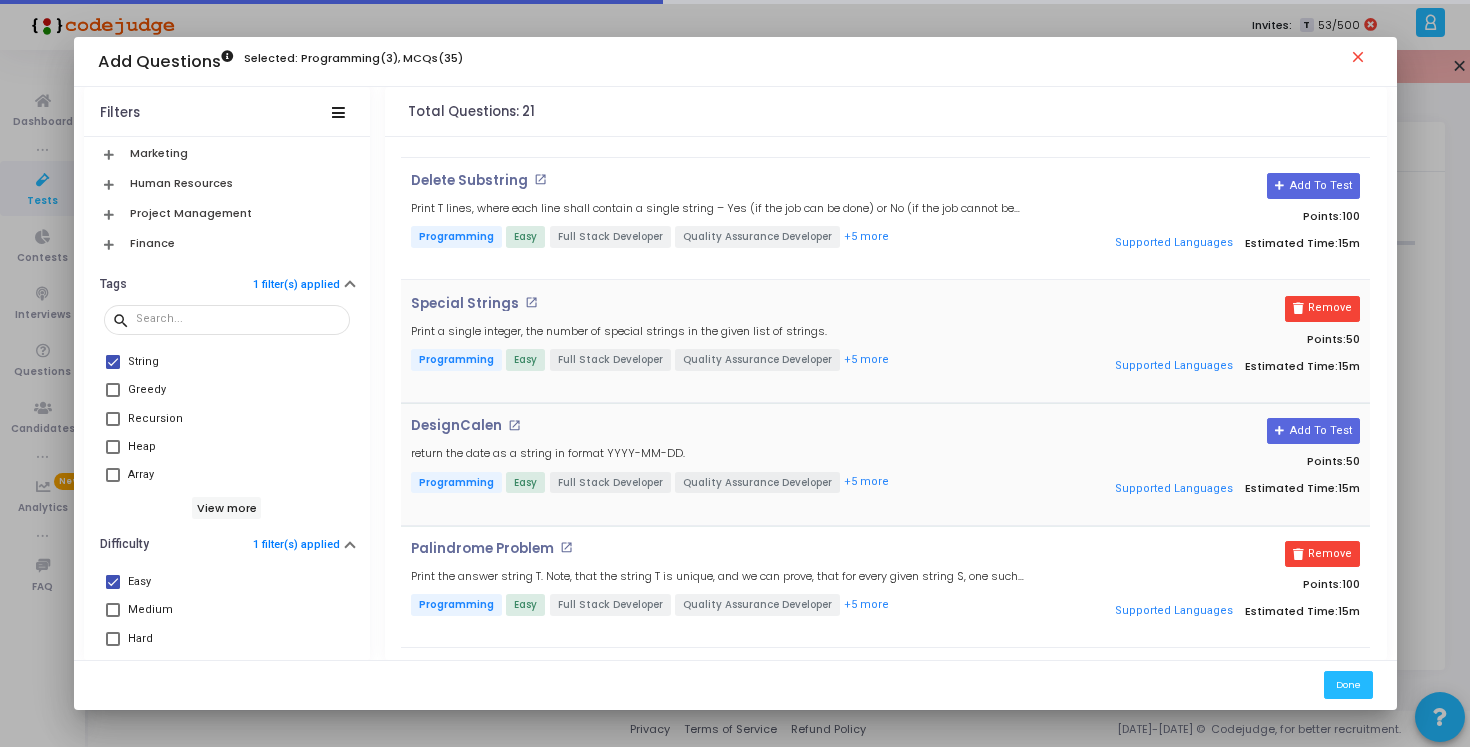 scroll, scrollTop: 994, scrollLeft: 0, axis: vertical 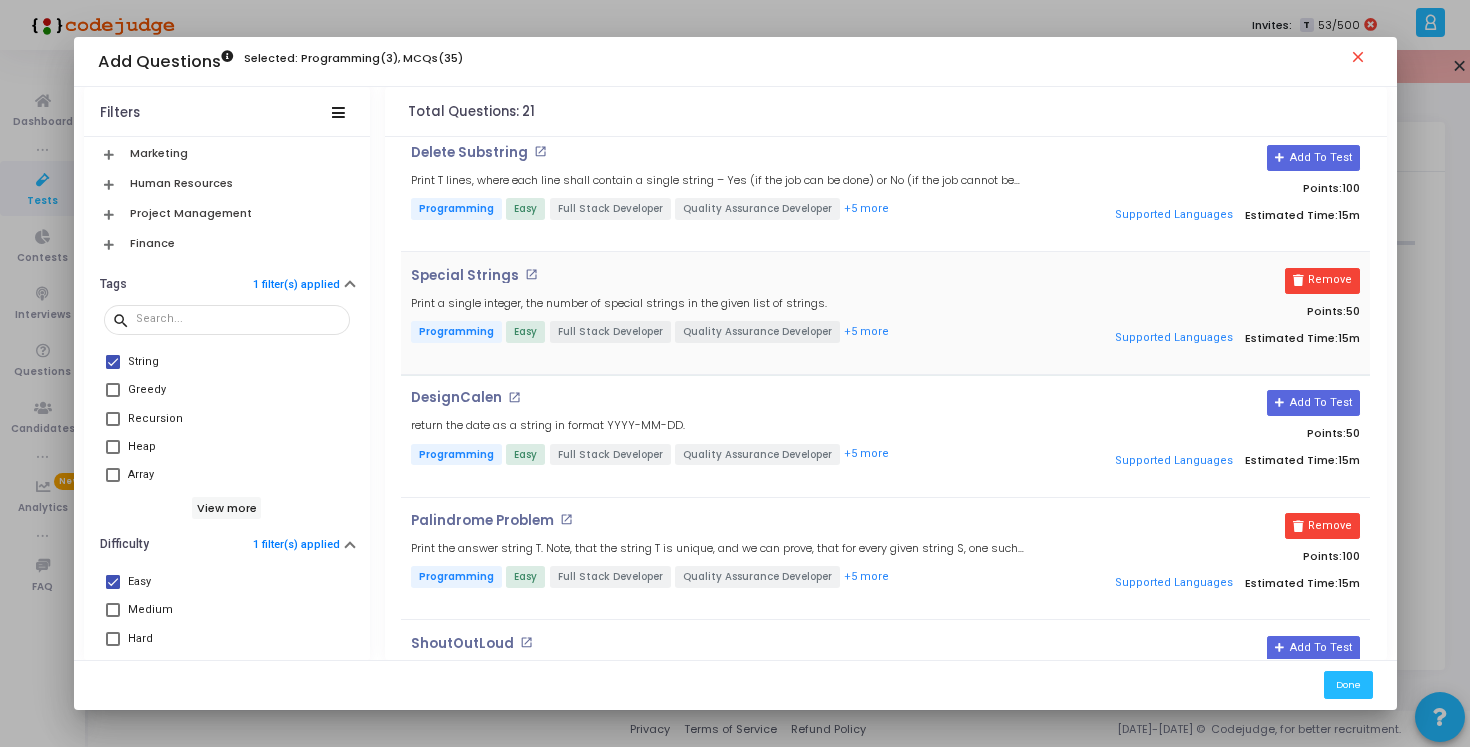 click at bounding box center [113, 362] 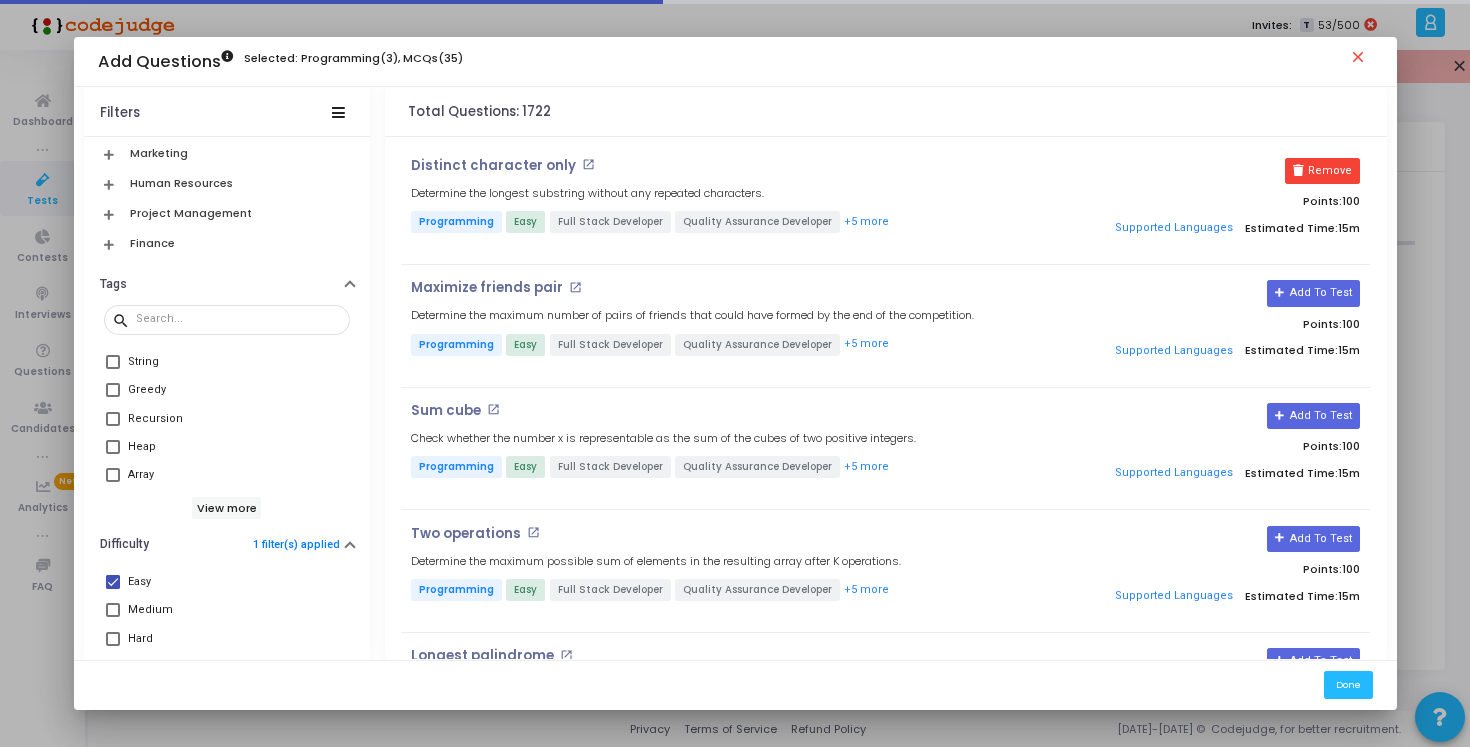 click at bounding box center [113, 447] 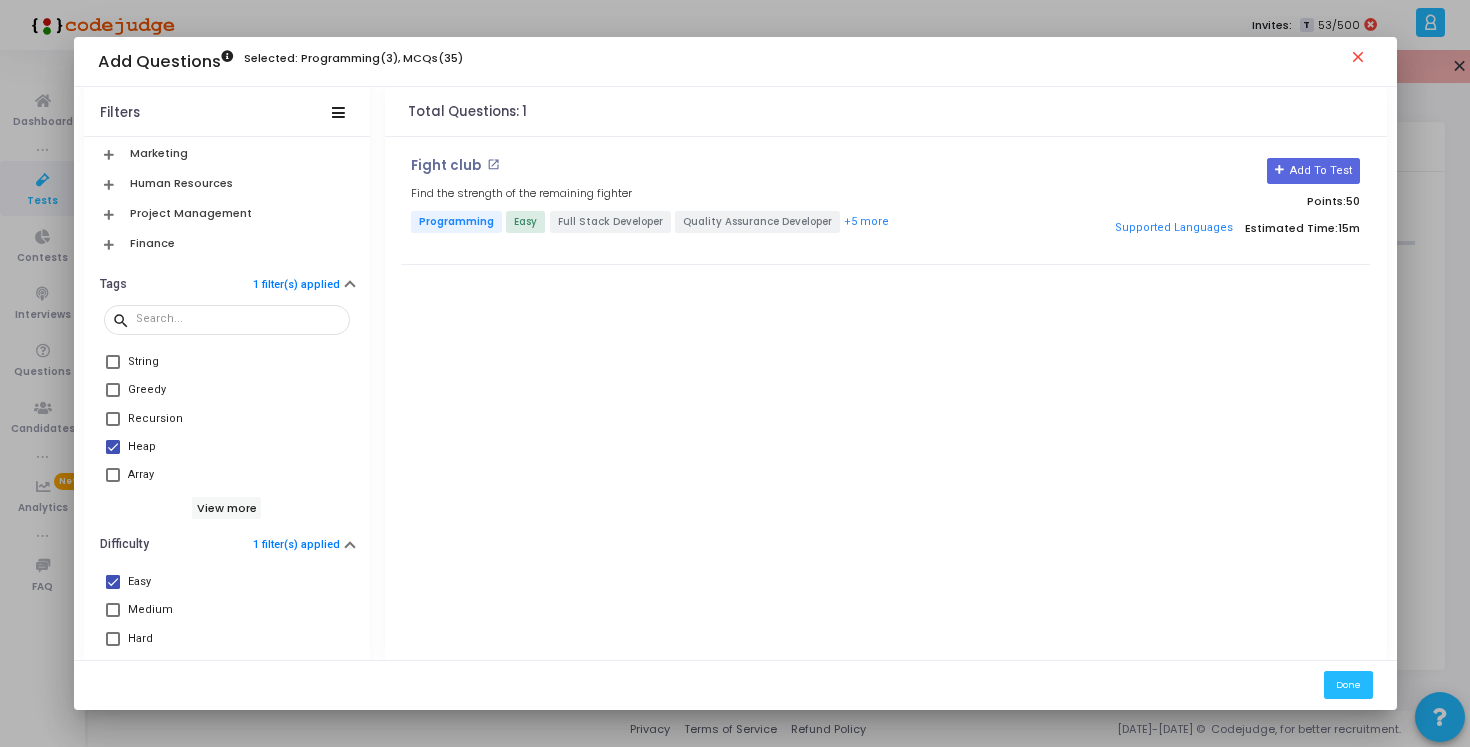 click at bounding box center [113, 447] 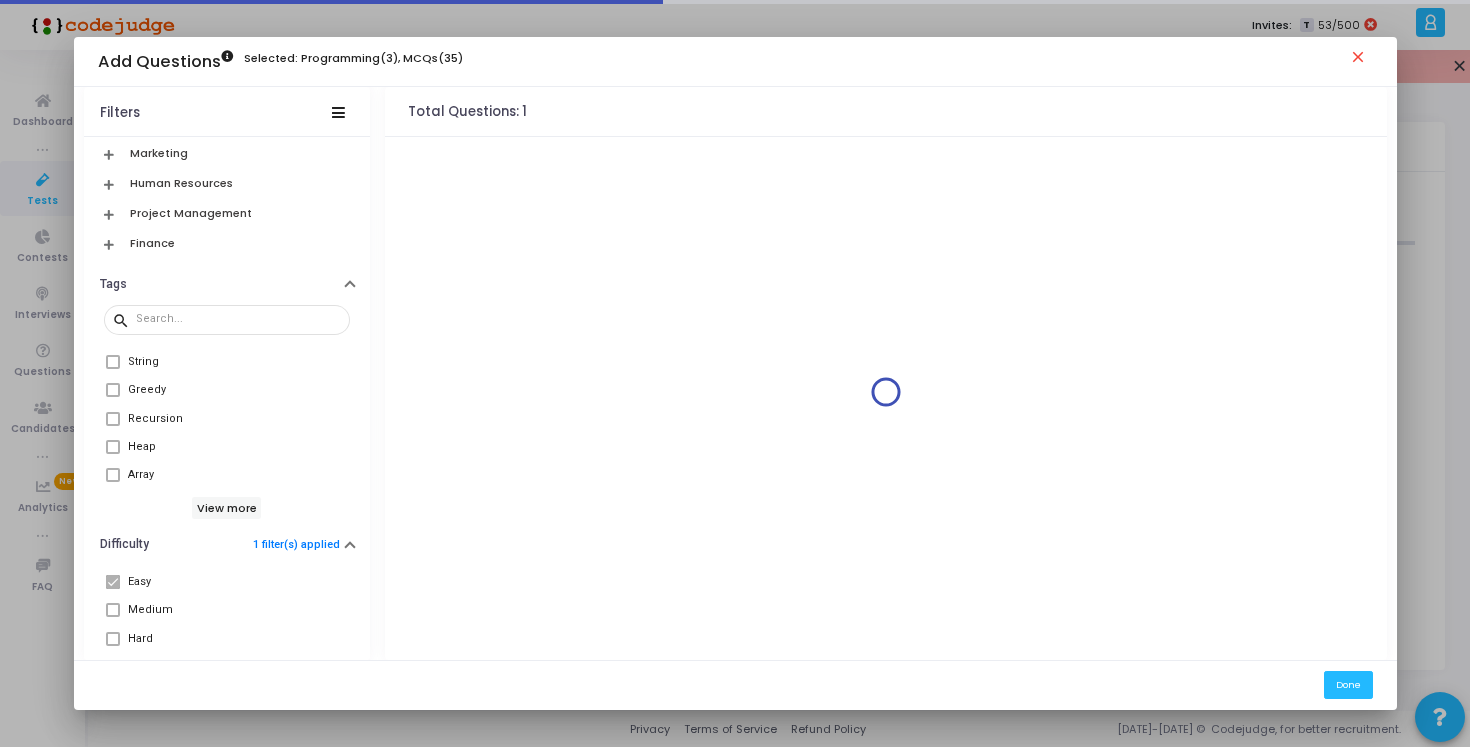 click at bounding box center (113, 475) 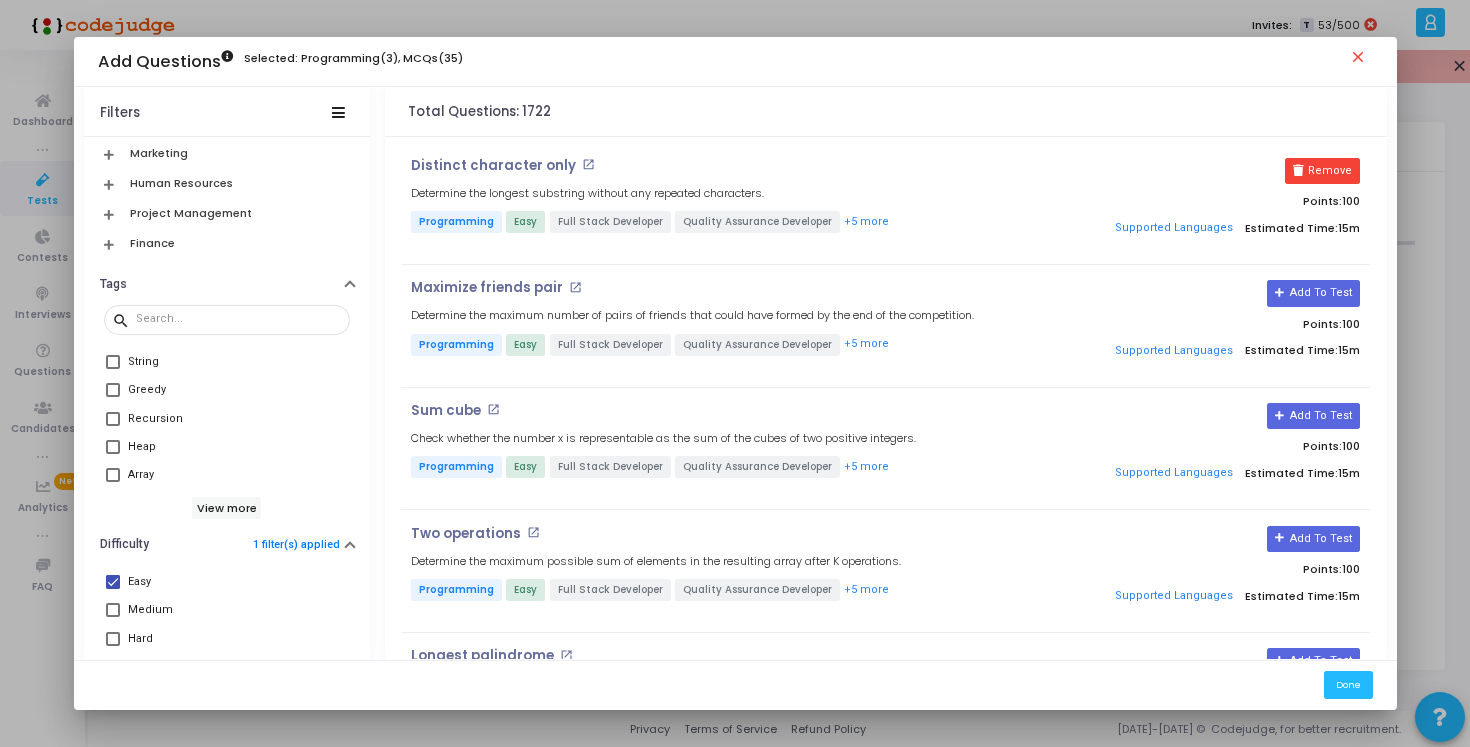 click at bounding box center [113, 475] 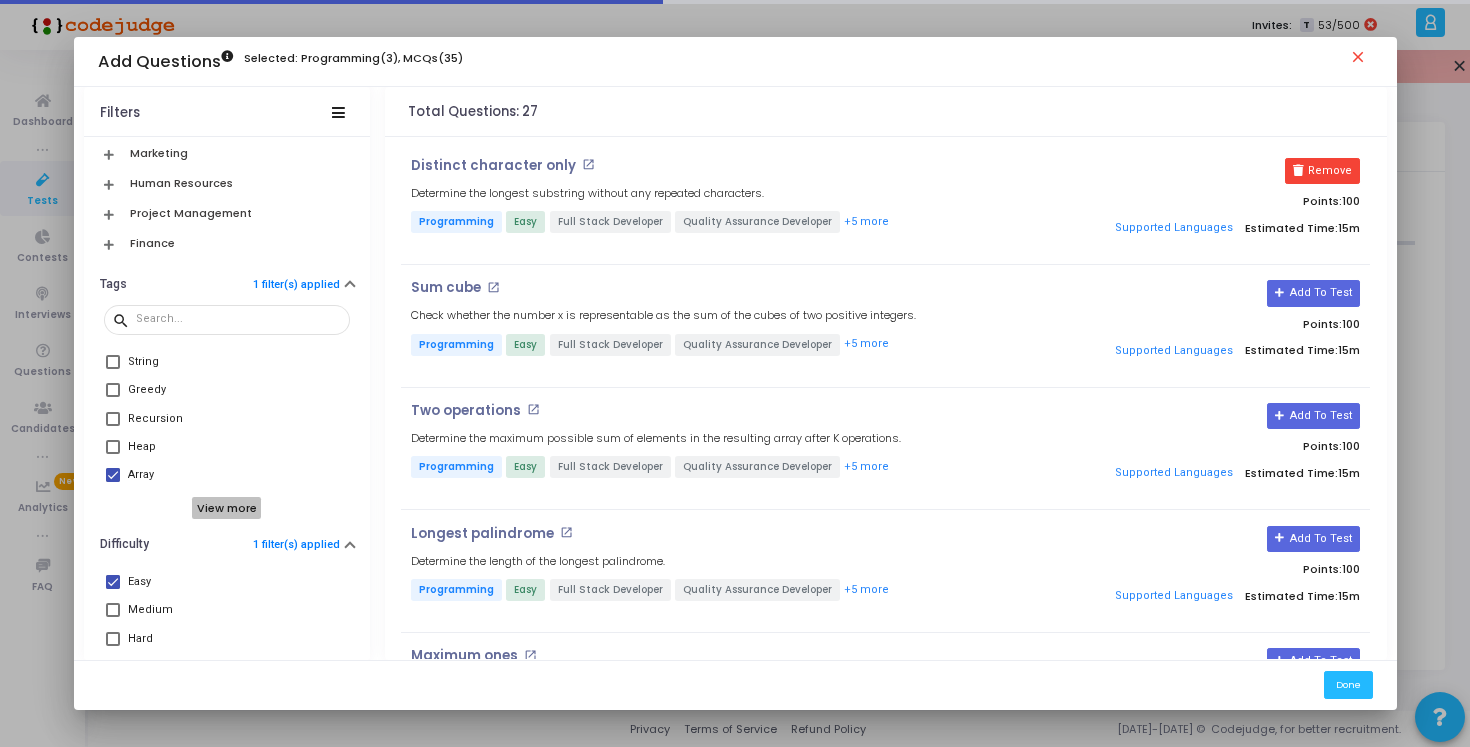 click on "View more" at bounding box center [226, 508] 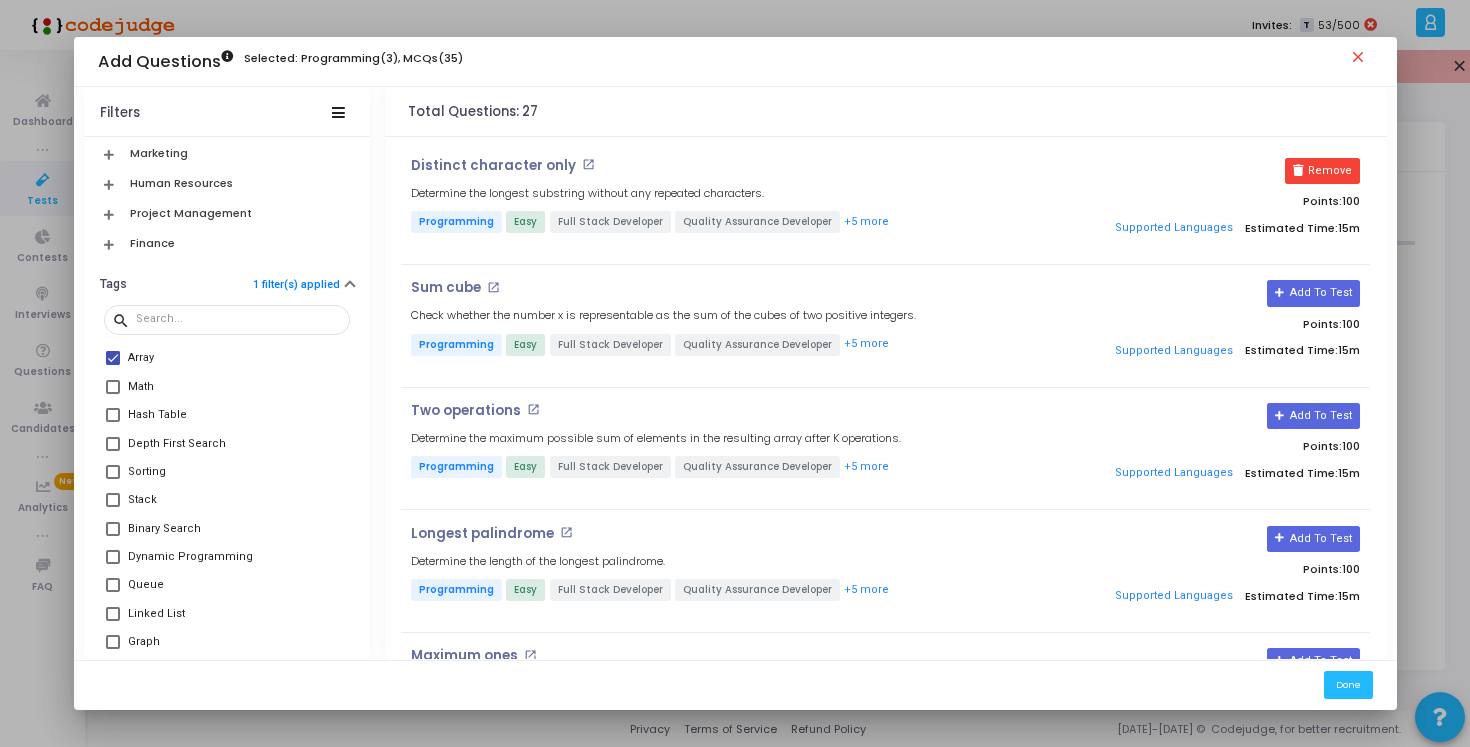 scroll, scrollTop: 118, scrollLeft: 0, axis: vertical 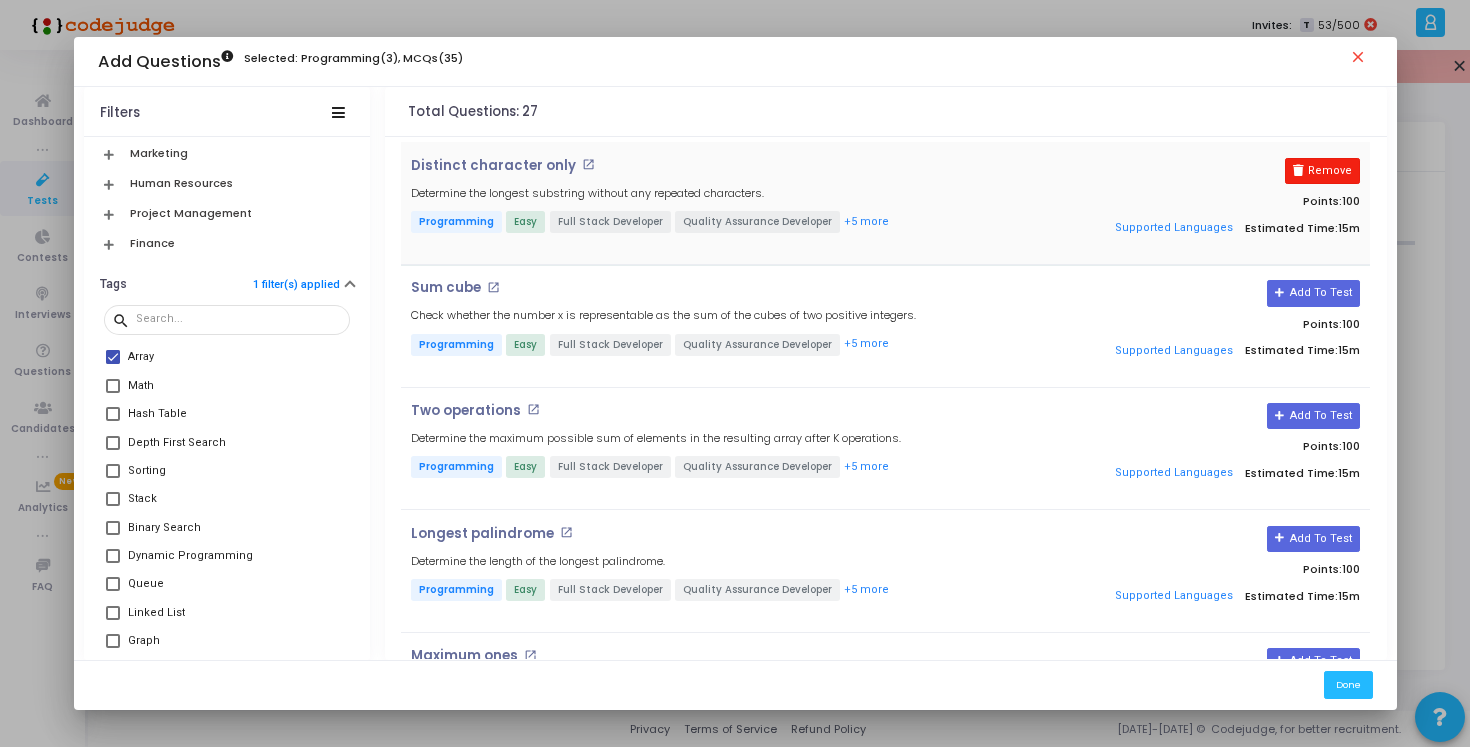 click on "Remove" at bounding box center [1322, 171] 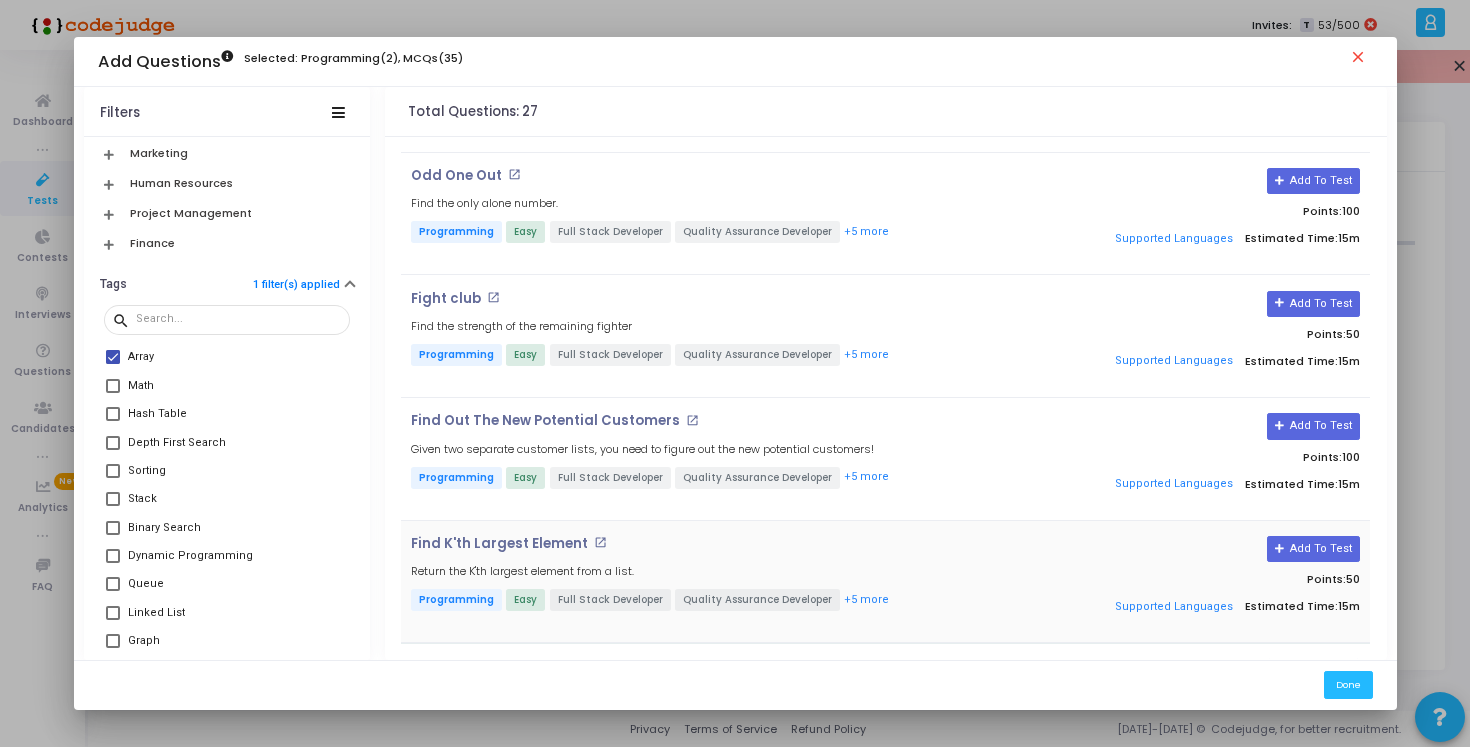scroll, scrollTop: 2799, scrollLeft: 0, axis: vertical 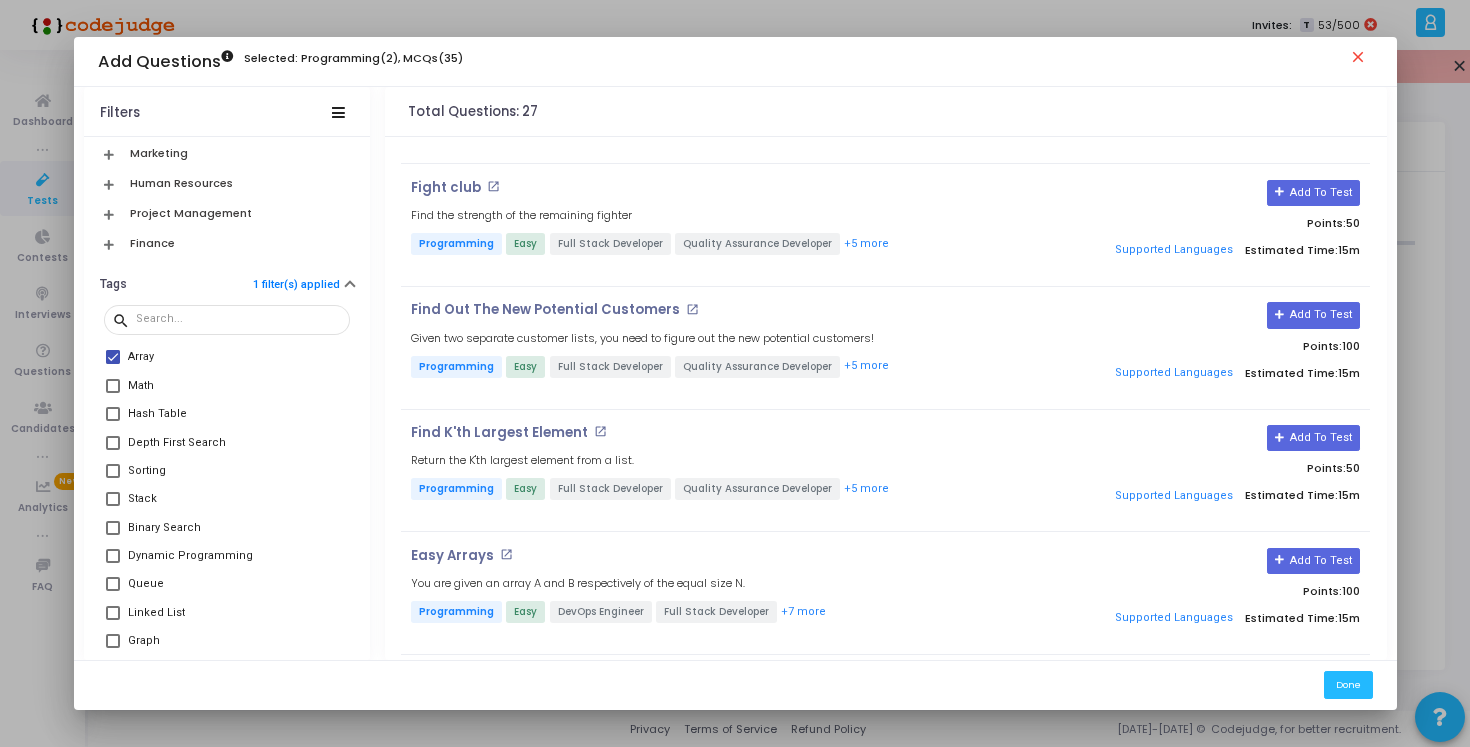 click at bounding box center [113, 357] 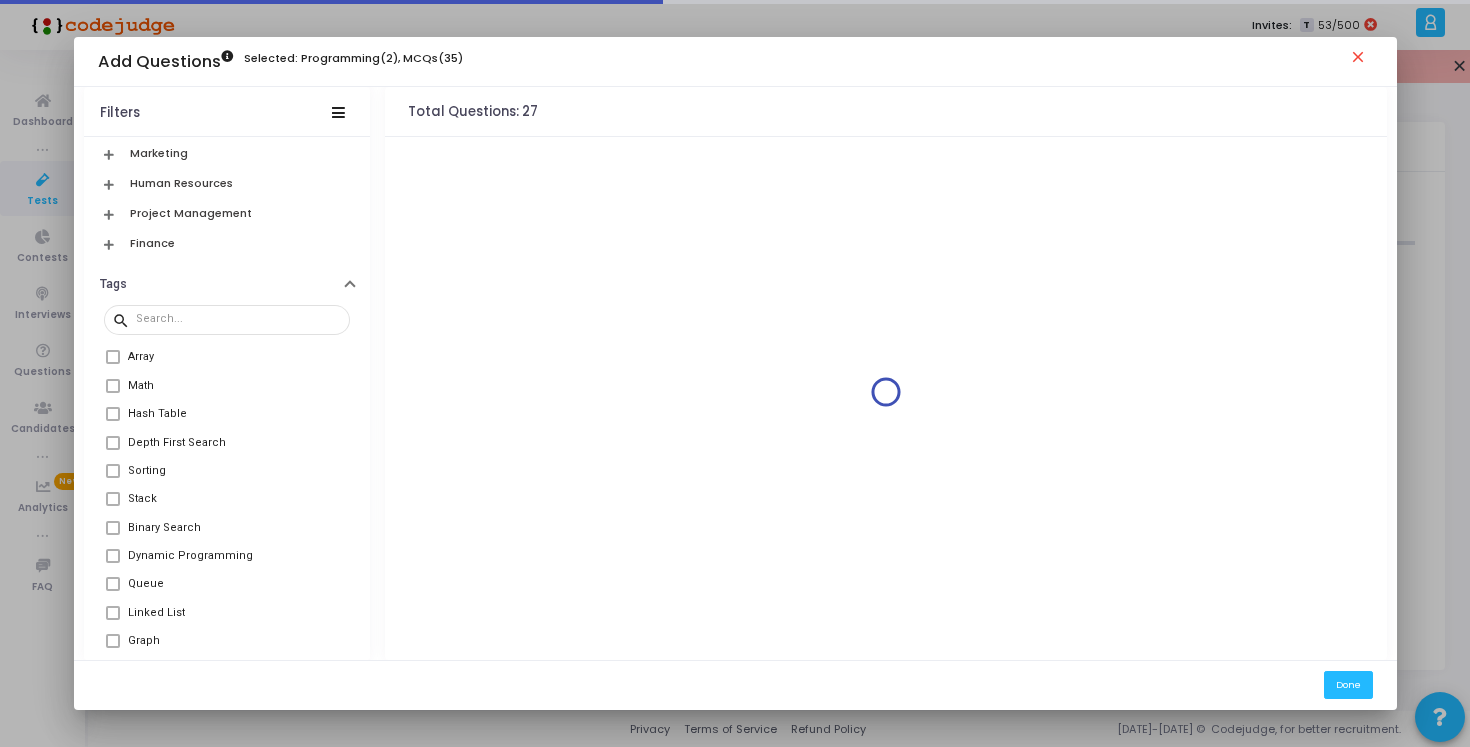 scroll, scrollTop: 0, scrollLeft: 0, axis: both 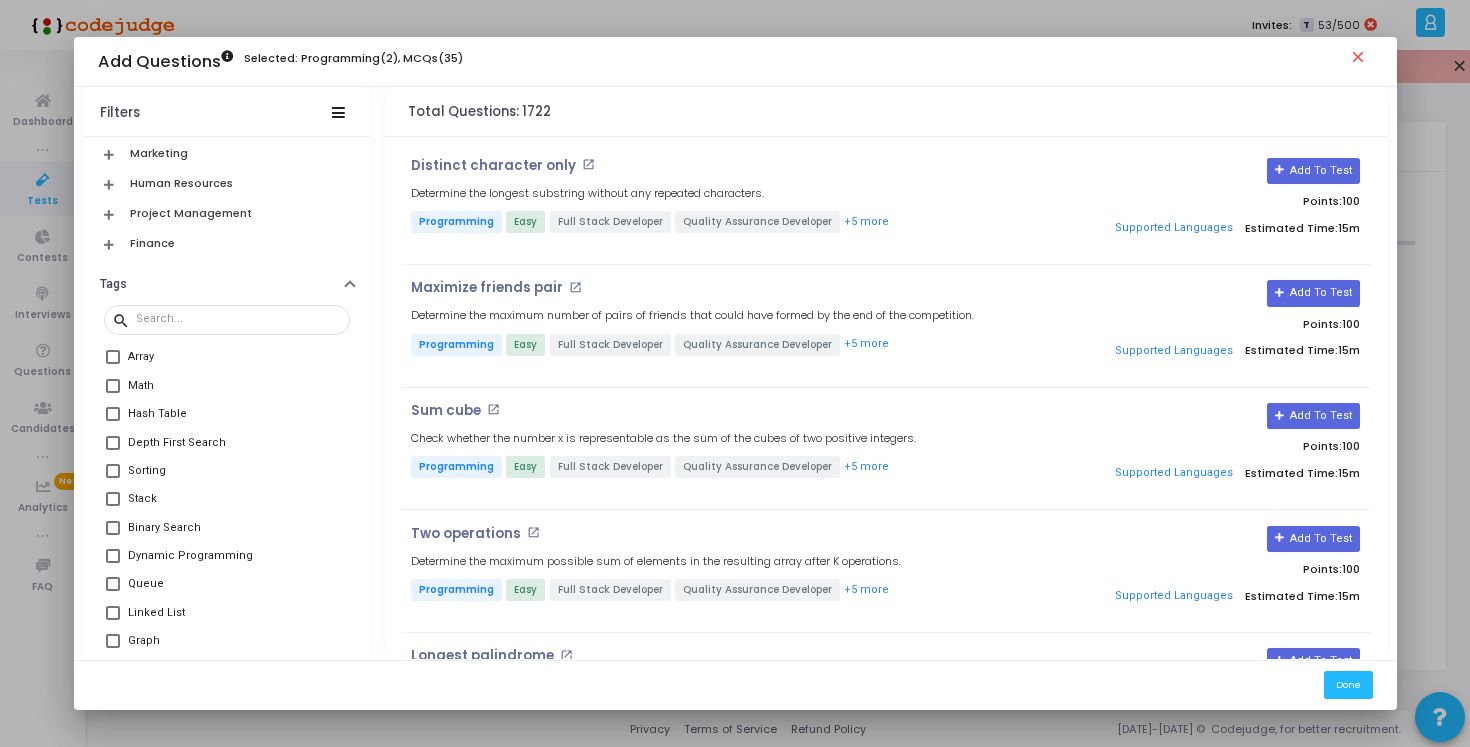 click at bounding box center (113, 471) 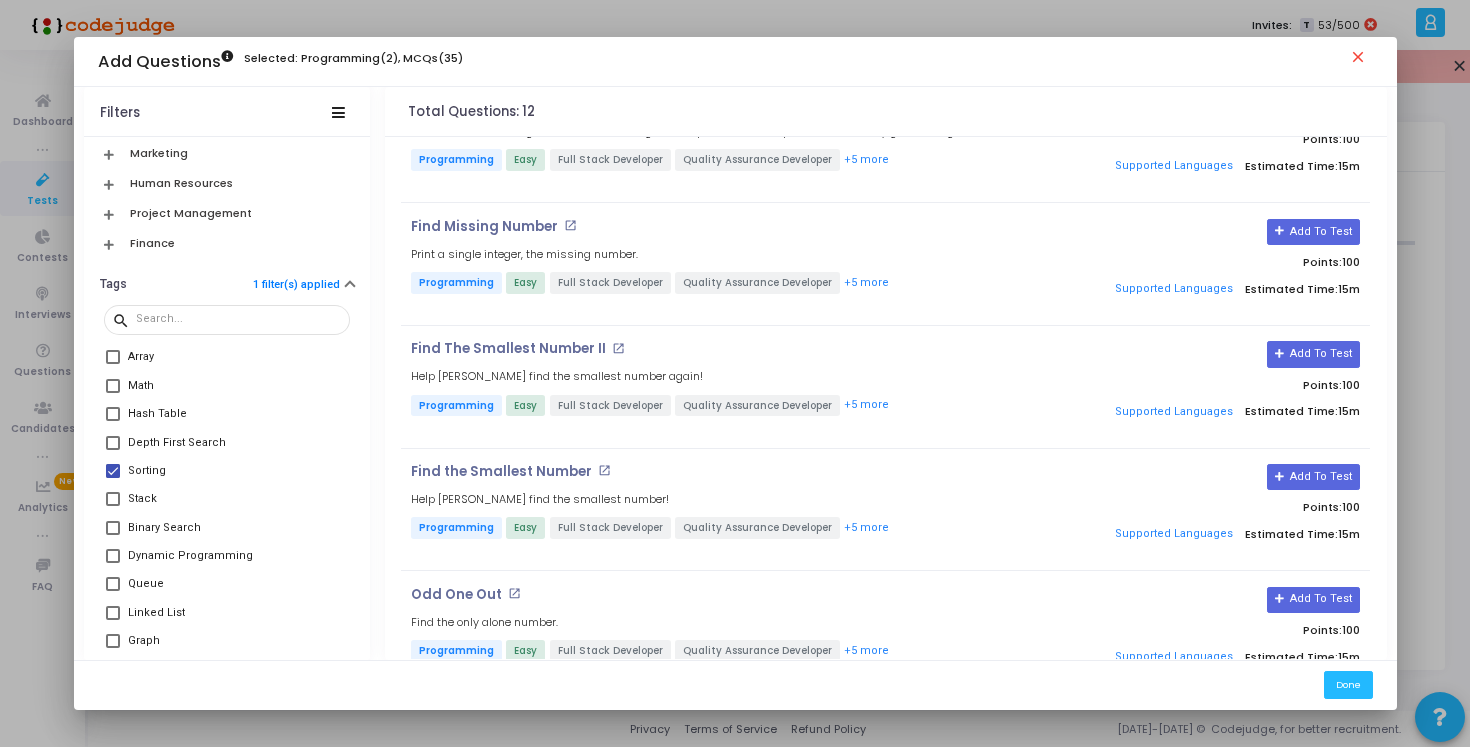scroll, scrollTop: 667, scrollLeft: 0, axis: vertical 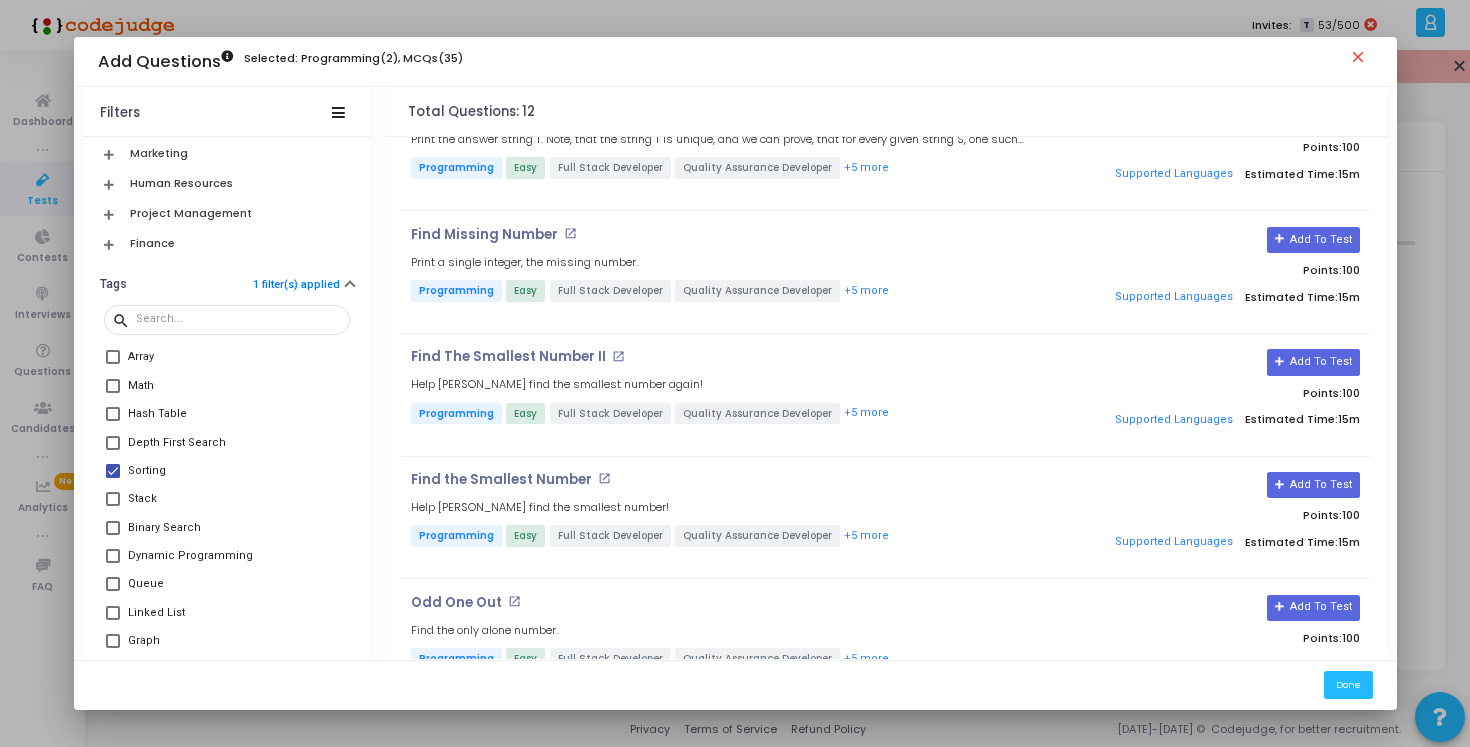 click at bounding box center [113, 471] 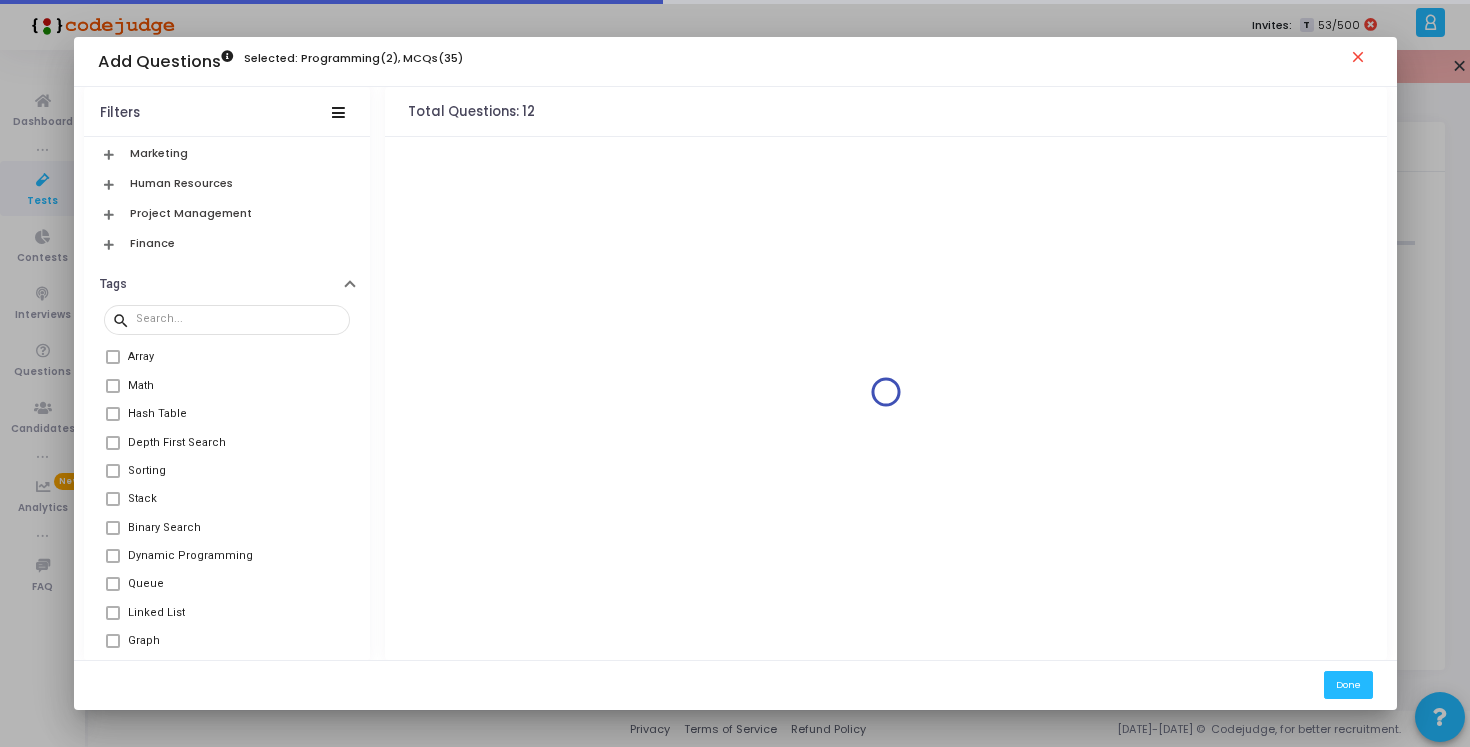 click at bounding box center [113, 499] 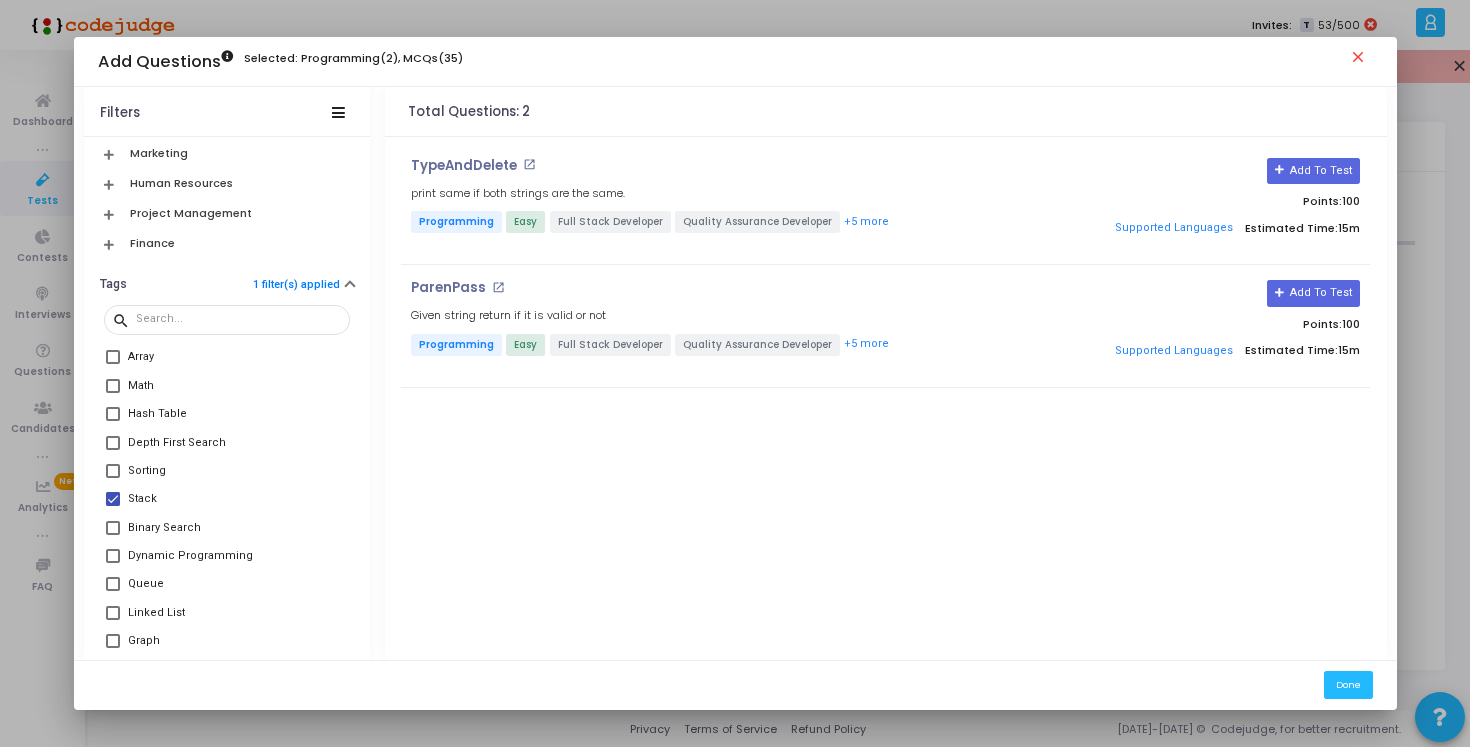 click at bounding box center [113, 499] 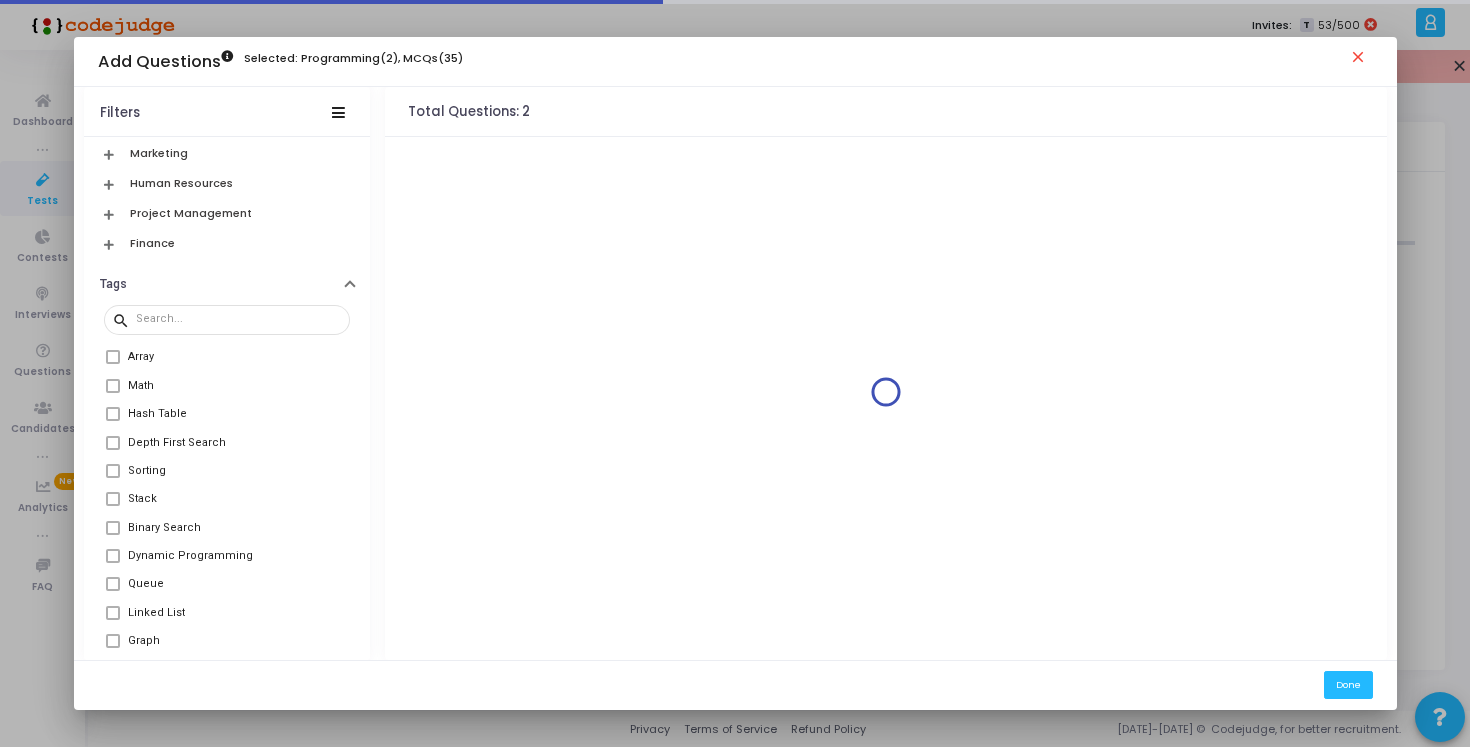 click at bounding box center [113, 528] 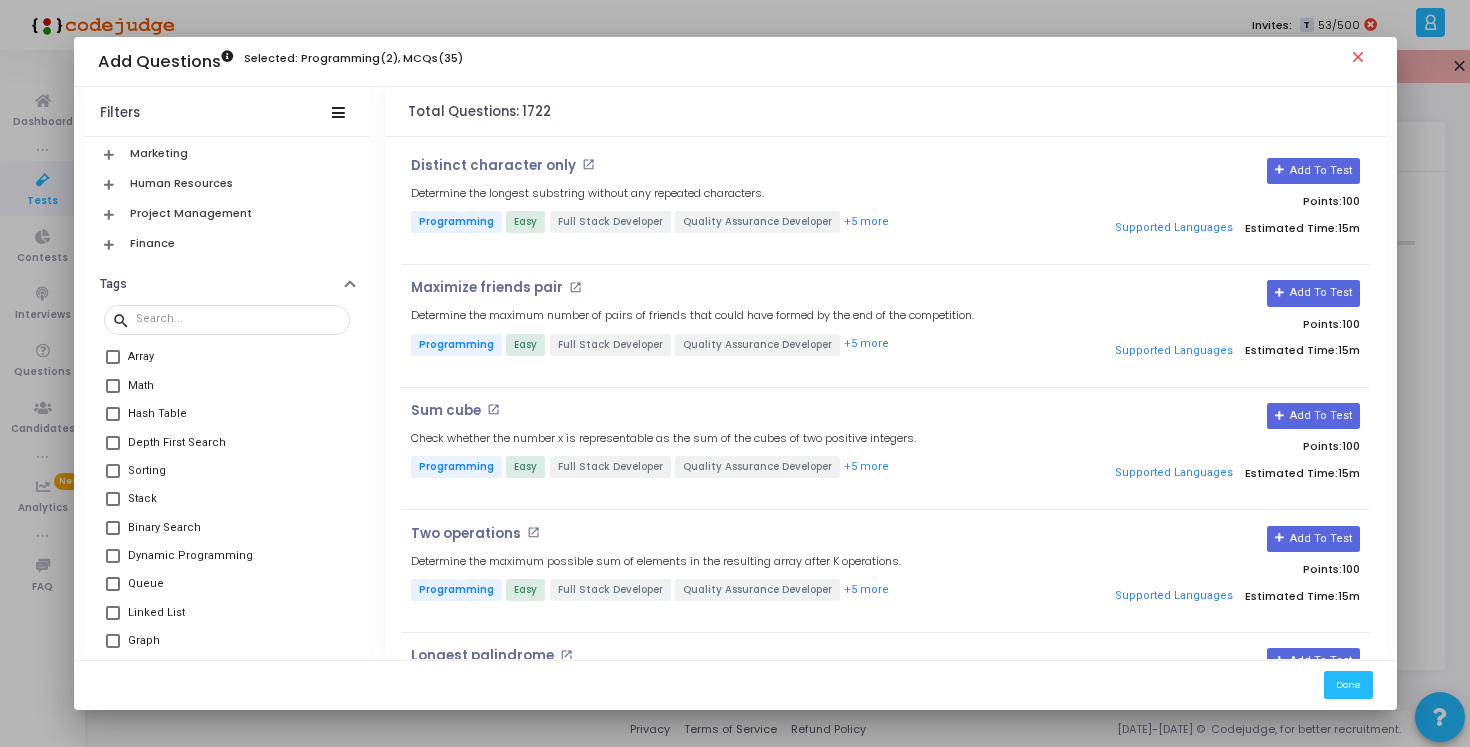 click at bounding box center (113, 528) 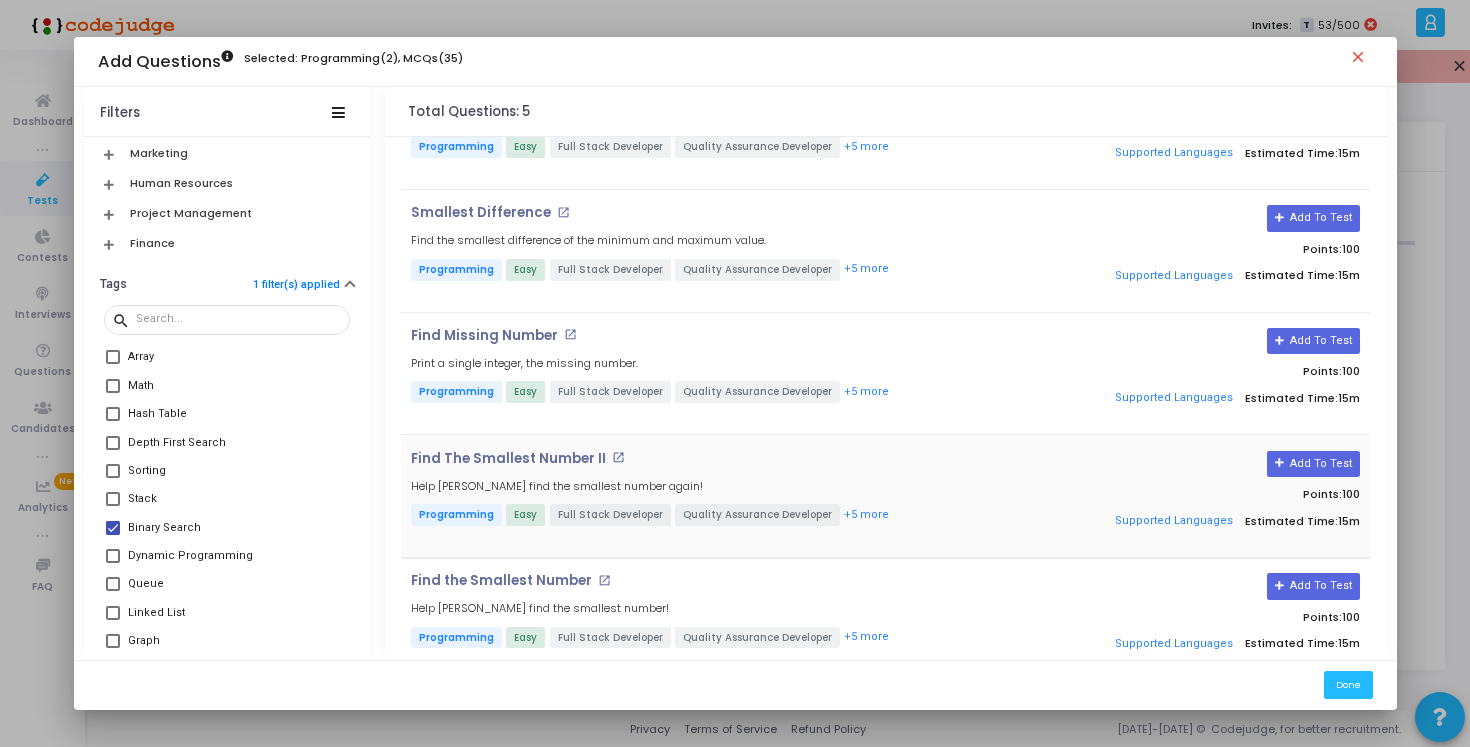 scroll, scrollTop: 111, scrollLeft: 0, axis: vertical 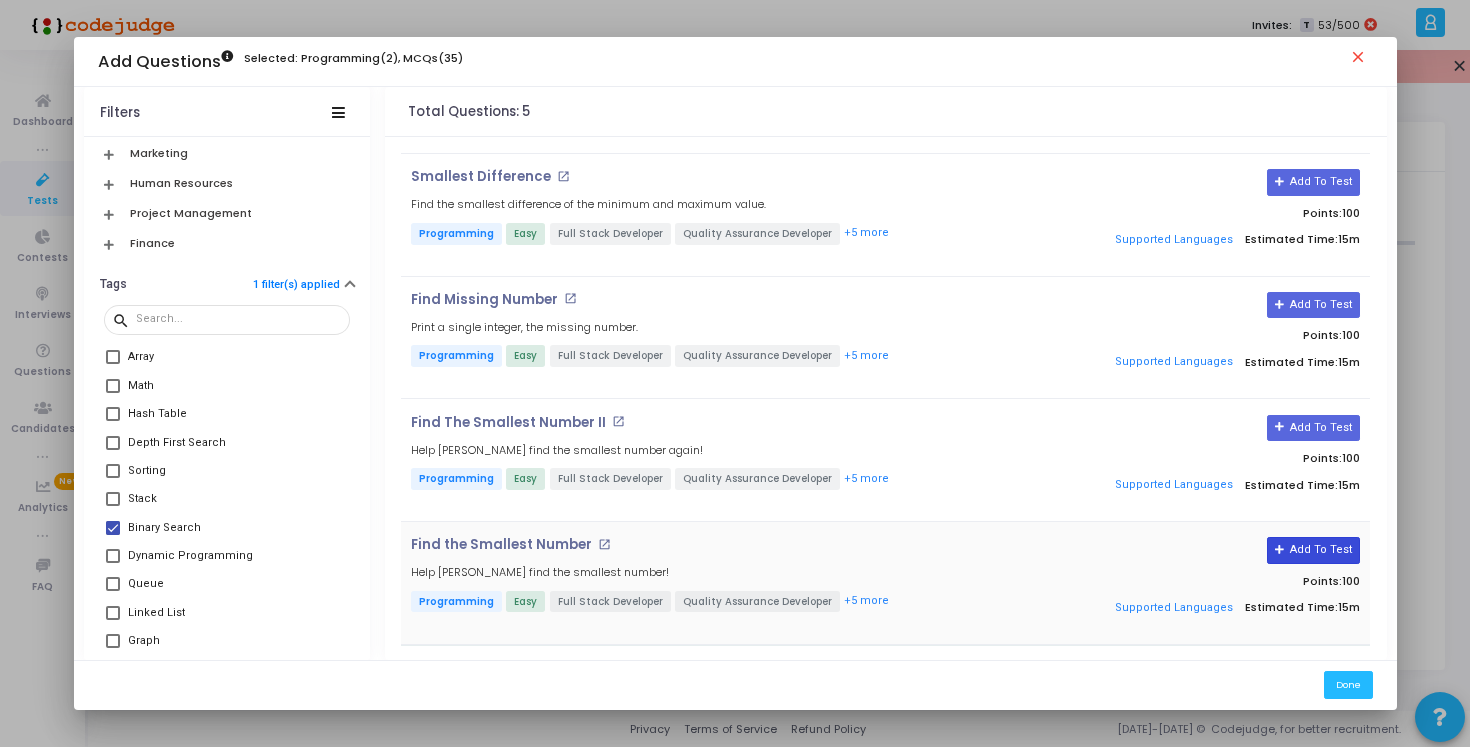 click on "Add To Test" at bounding box center (1313, 550) 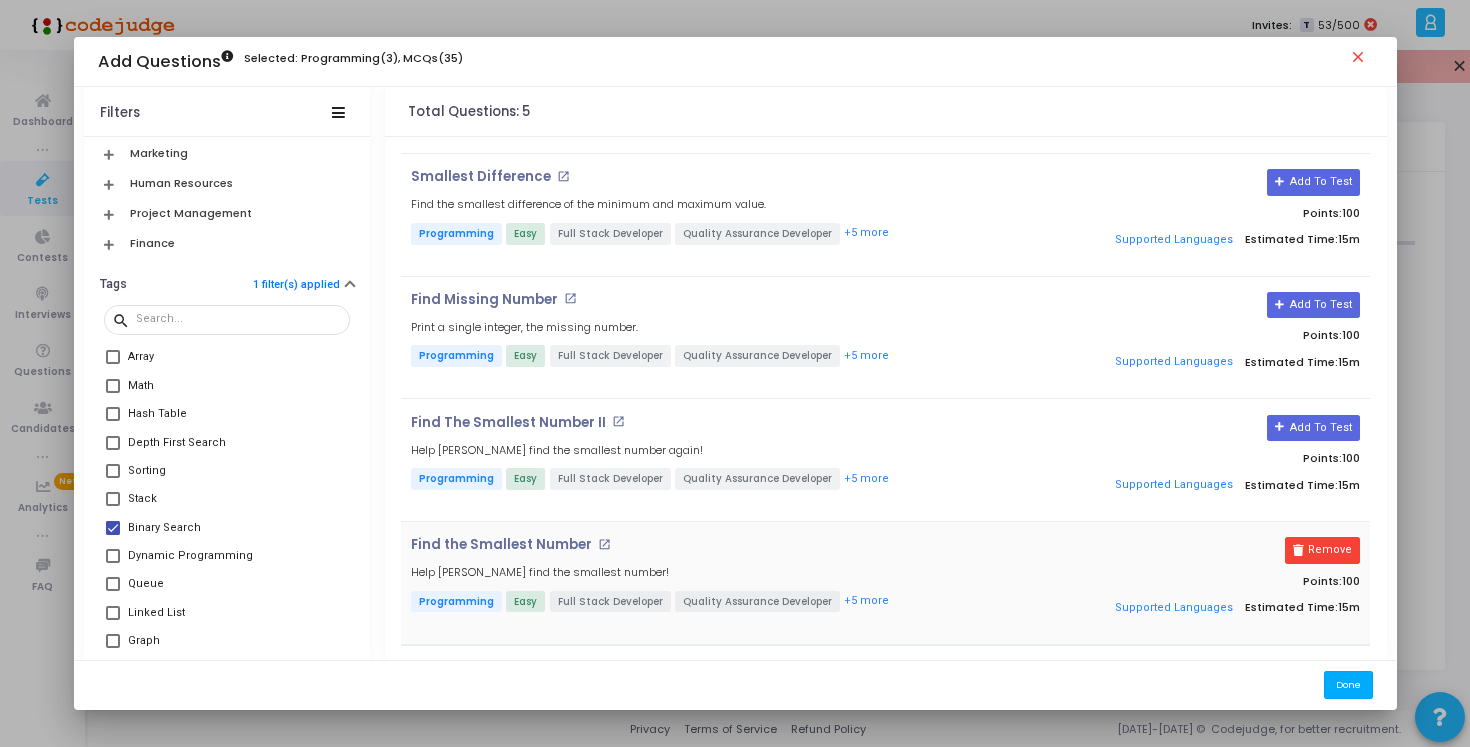 click on "Done" at bounding box center (1348, 684) 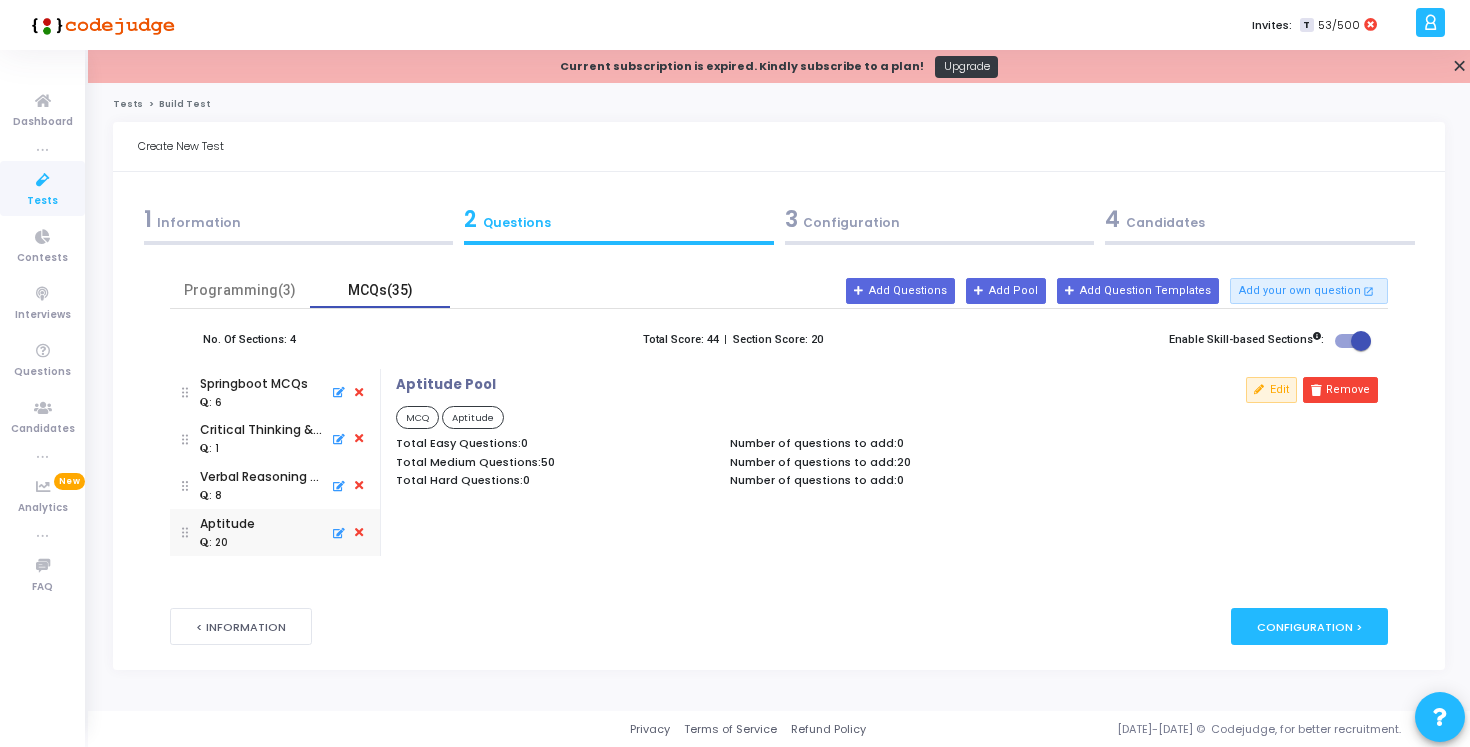 click on "MCQs(35)" at bounding box center [380, 290] 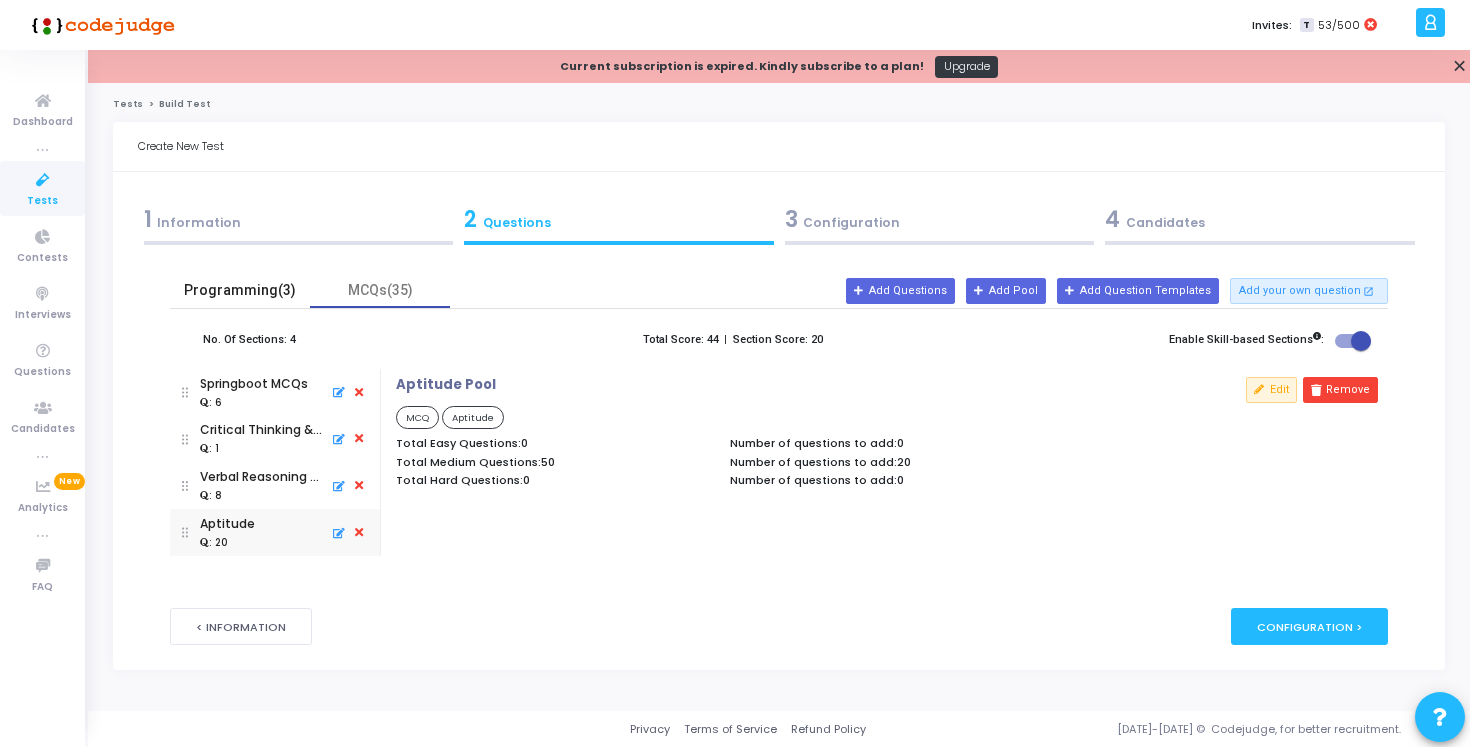 click on "Programming(3)" at bounding box center [240, 290] 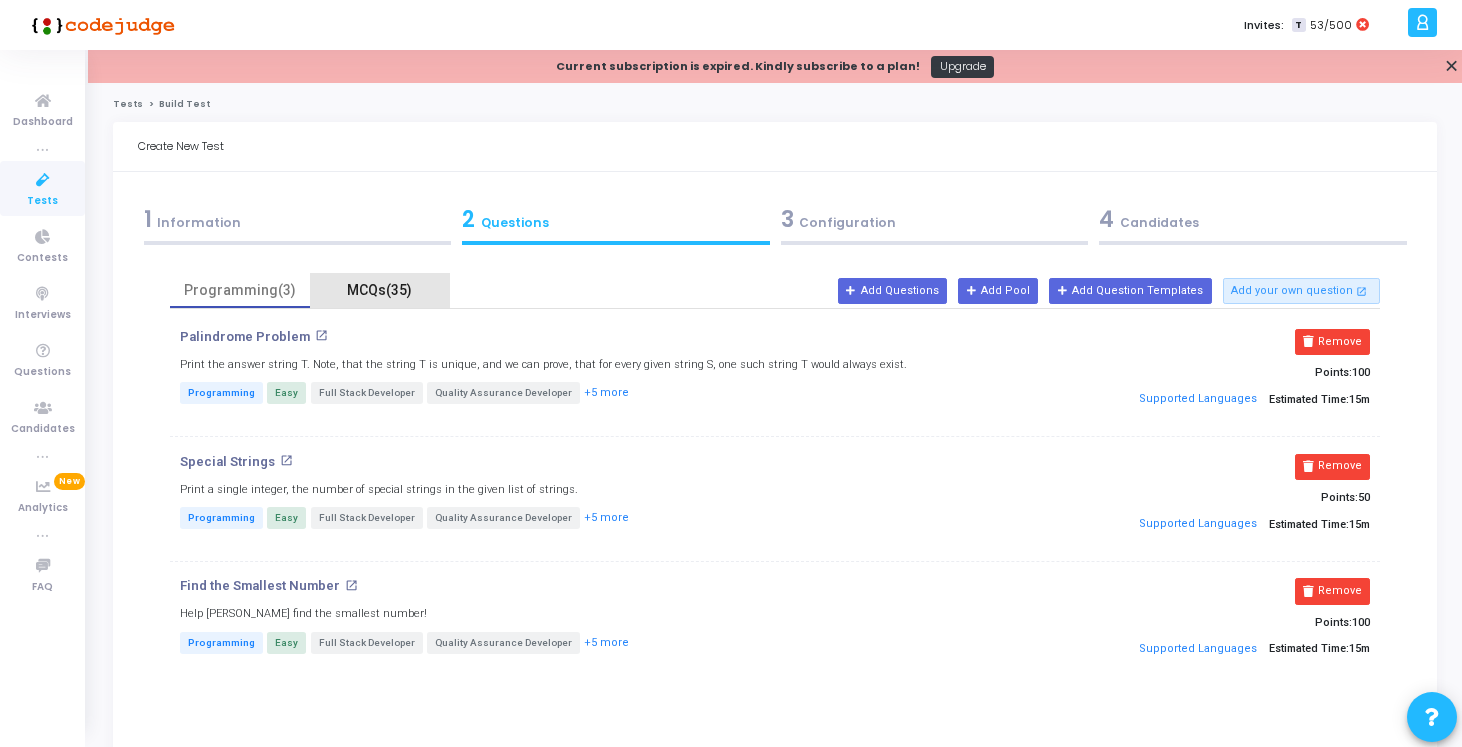 click on "MCQs(35)" at bounding box center (380, 290) 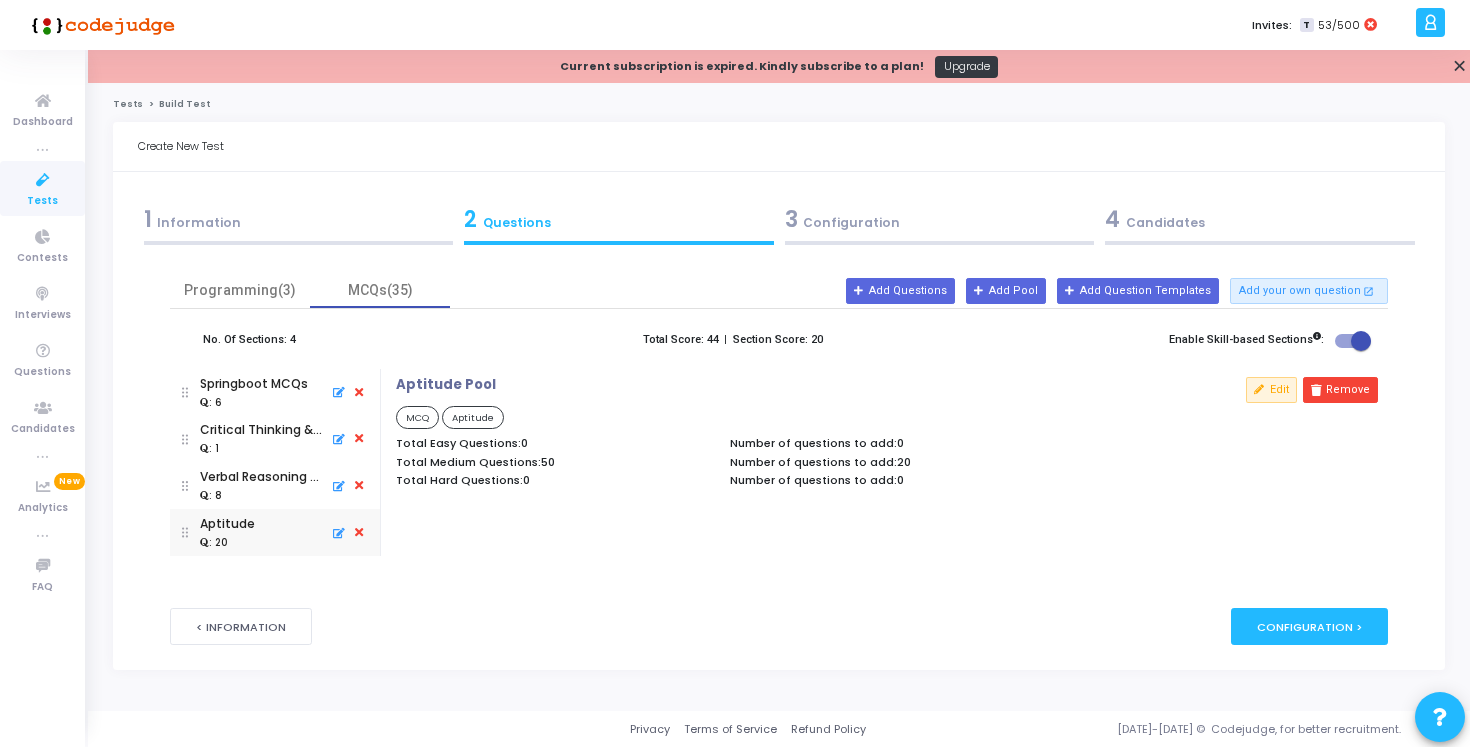 click at bounding box center (336, 439) 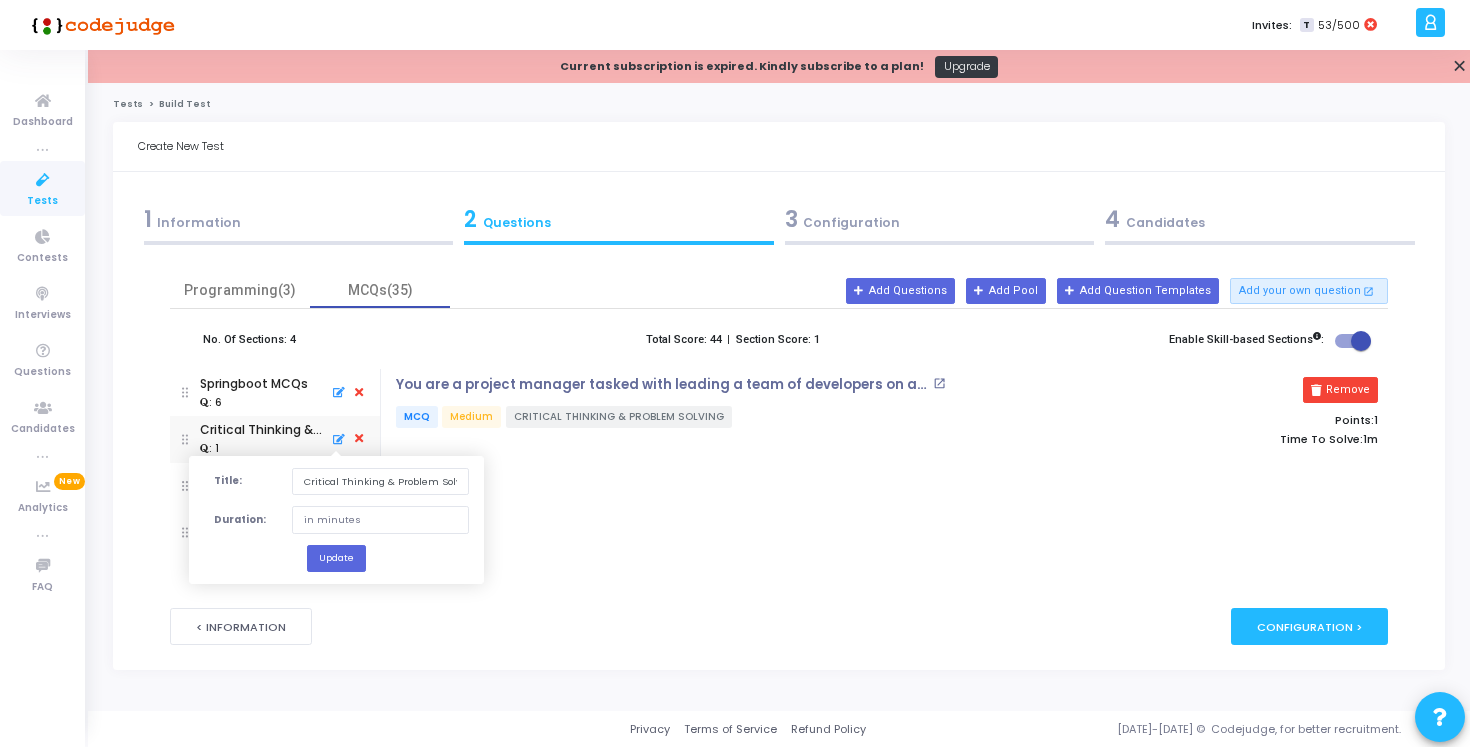 click on "You are a project manager tasked with leading a team of developers on a complex software project. One of the team members is consistently falling behind on their work and missing deadlines, causing delays for the entire team. What is the most effective way to address this issue? open_in_new   MCQ   Medium   CRITICAL THINKING & PROBLEM SOLVING   Remove   Points:  1  Time To Solve:      1m" at bounding box center [887, 462] 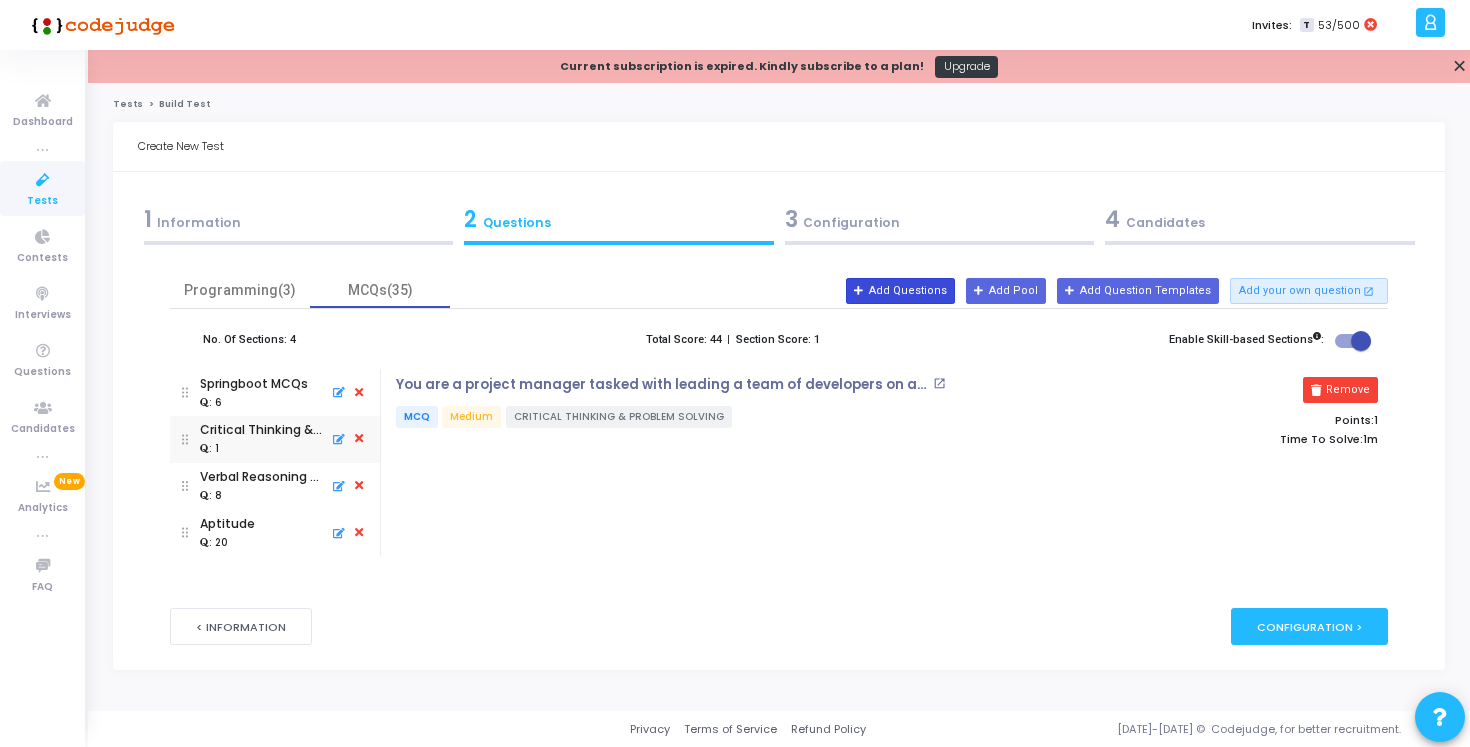 click on "Add Questions" at bounding box center [900, 291] 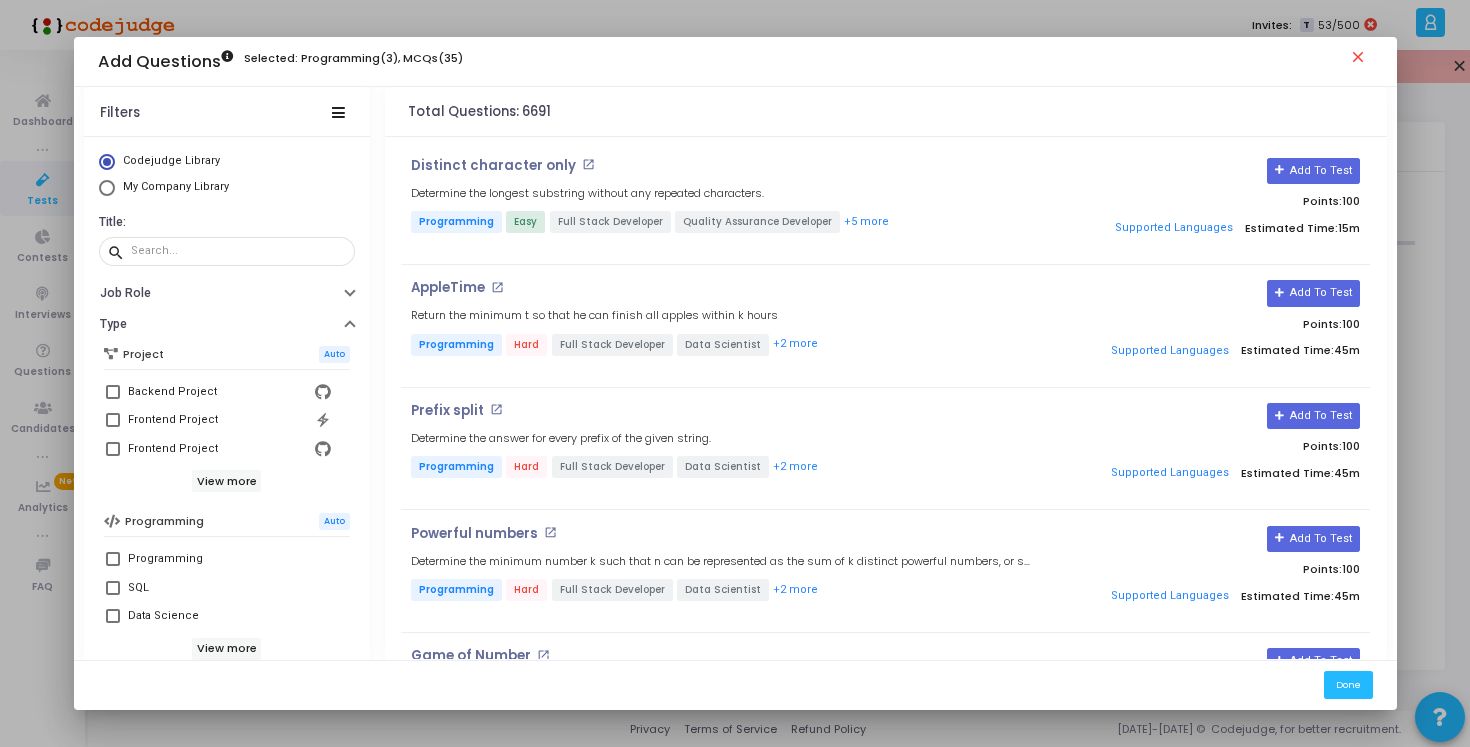 click on "close" at bounding box center [1361, 60] 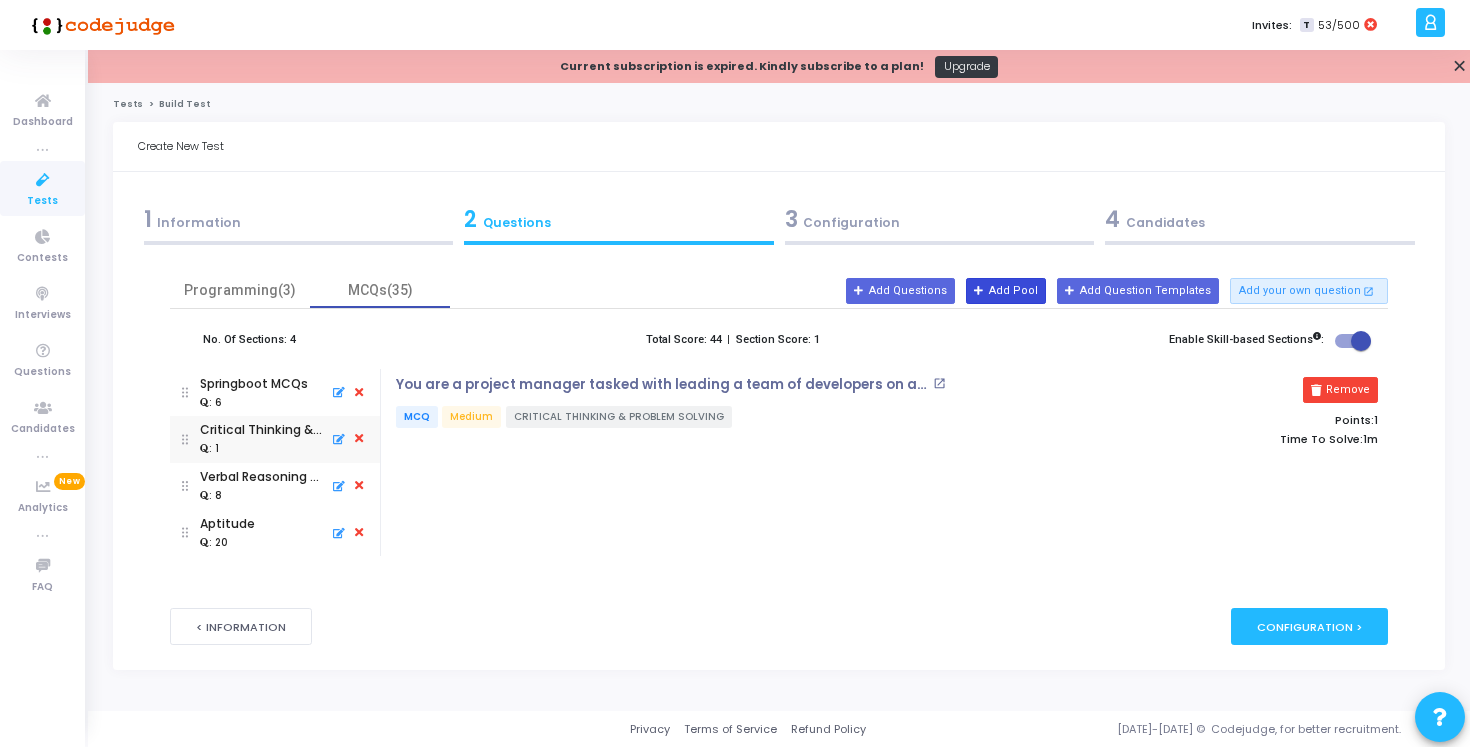 click on "Add Pool" at bounding box center [1006, 291] 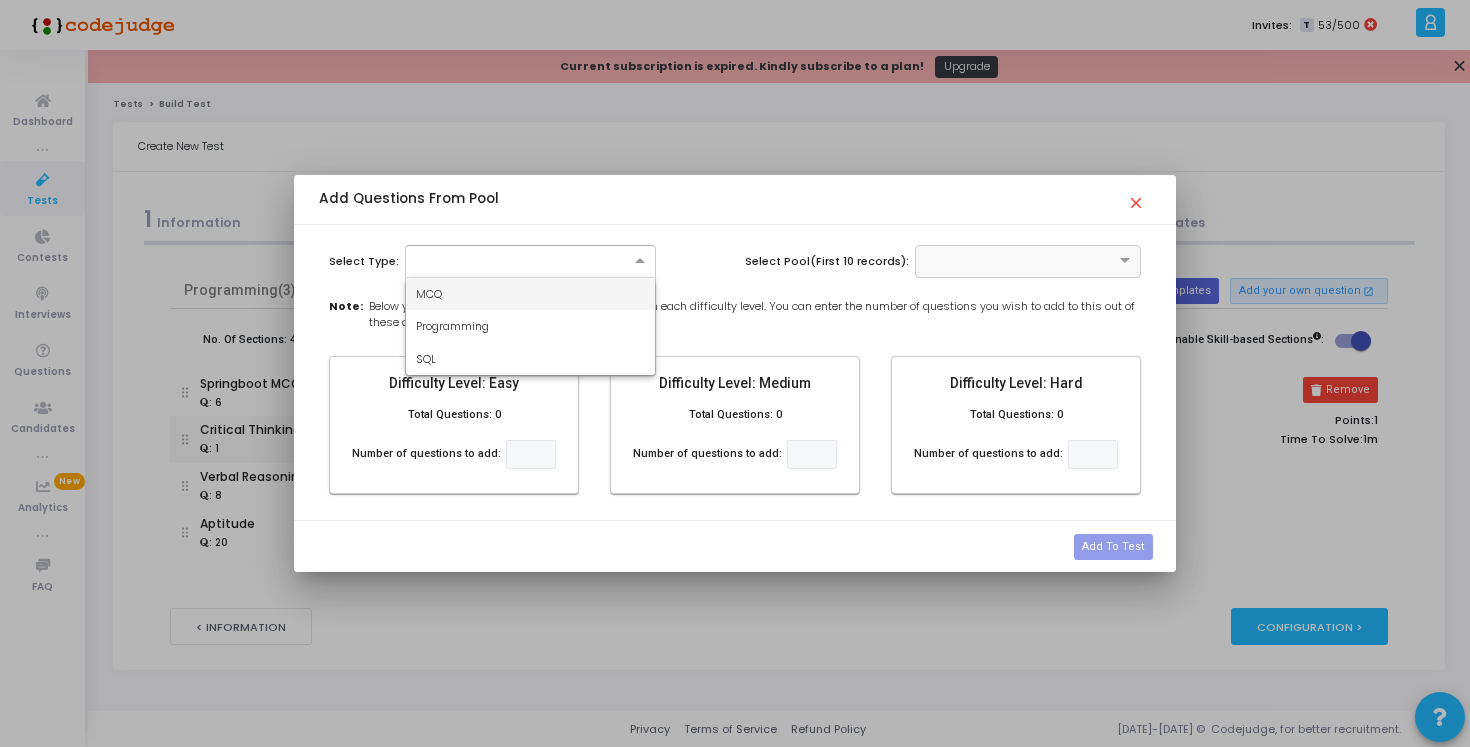 click at bounding box center [530, 259] 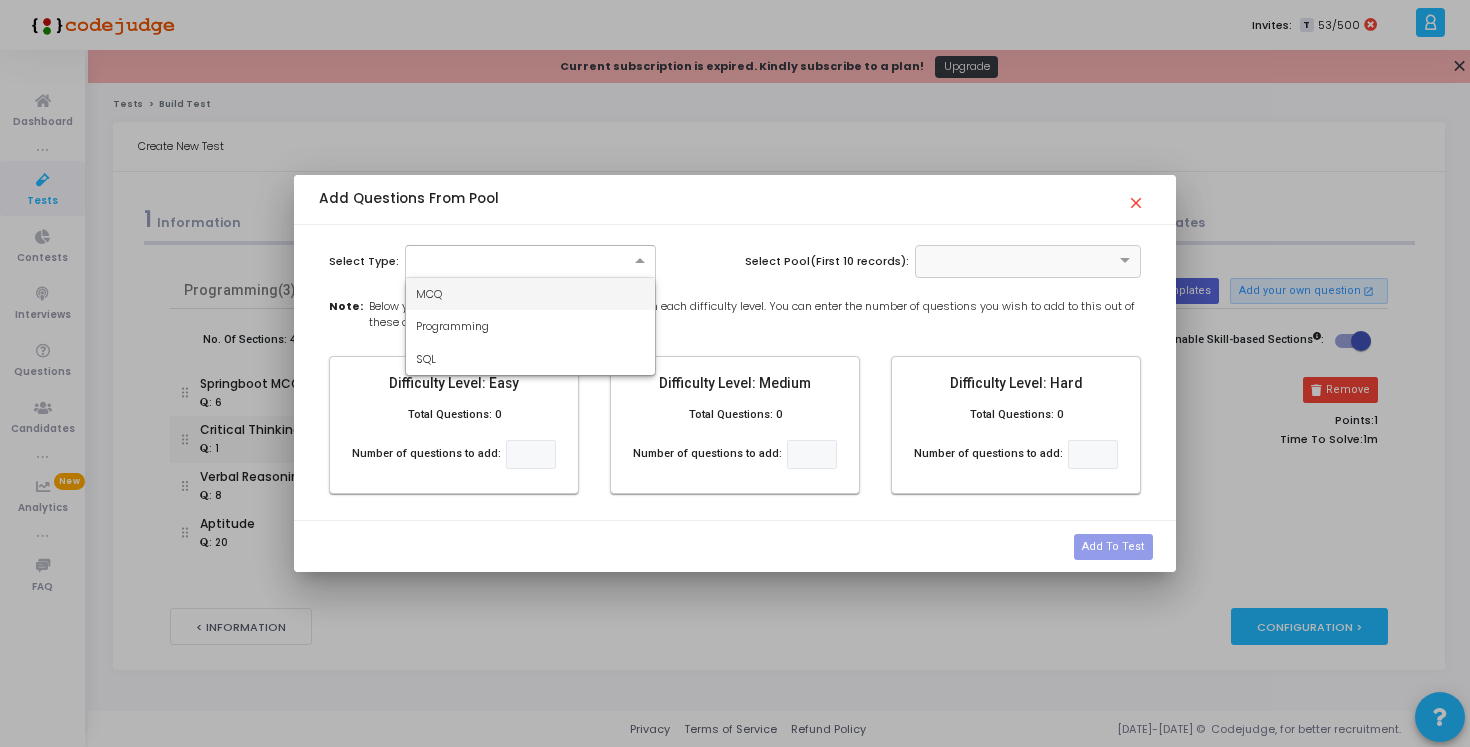click on "MCQ" at bounding box center (530, 294) 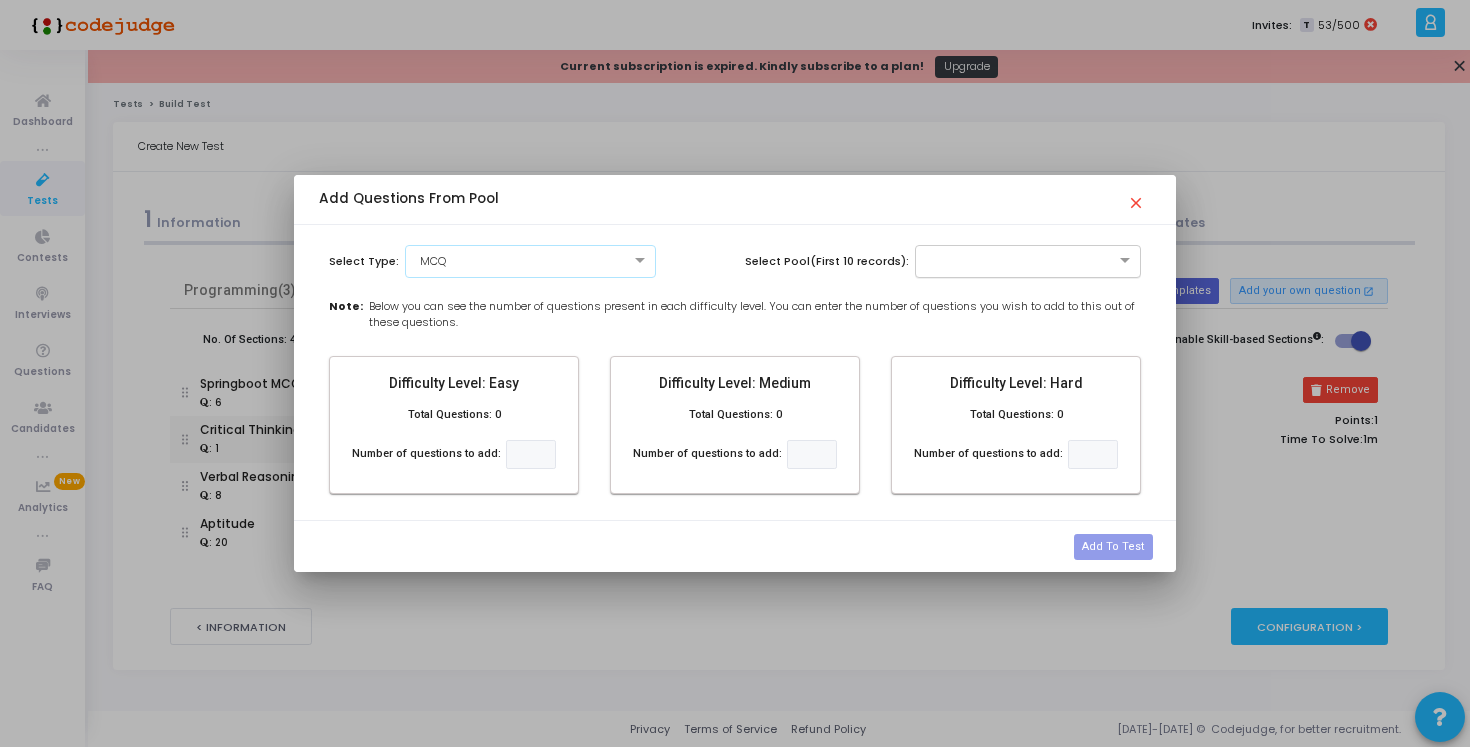 click at bounding box center [1008, 259] 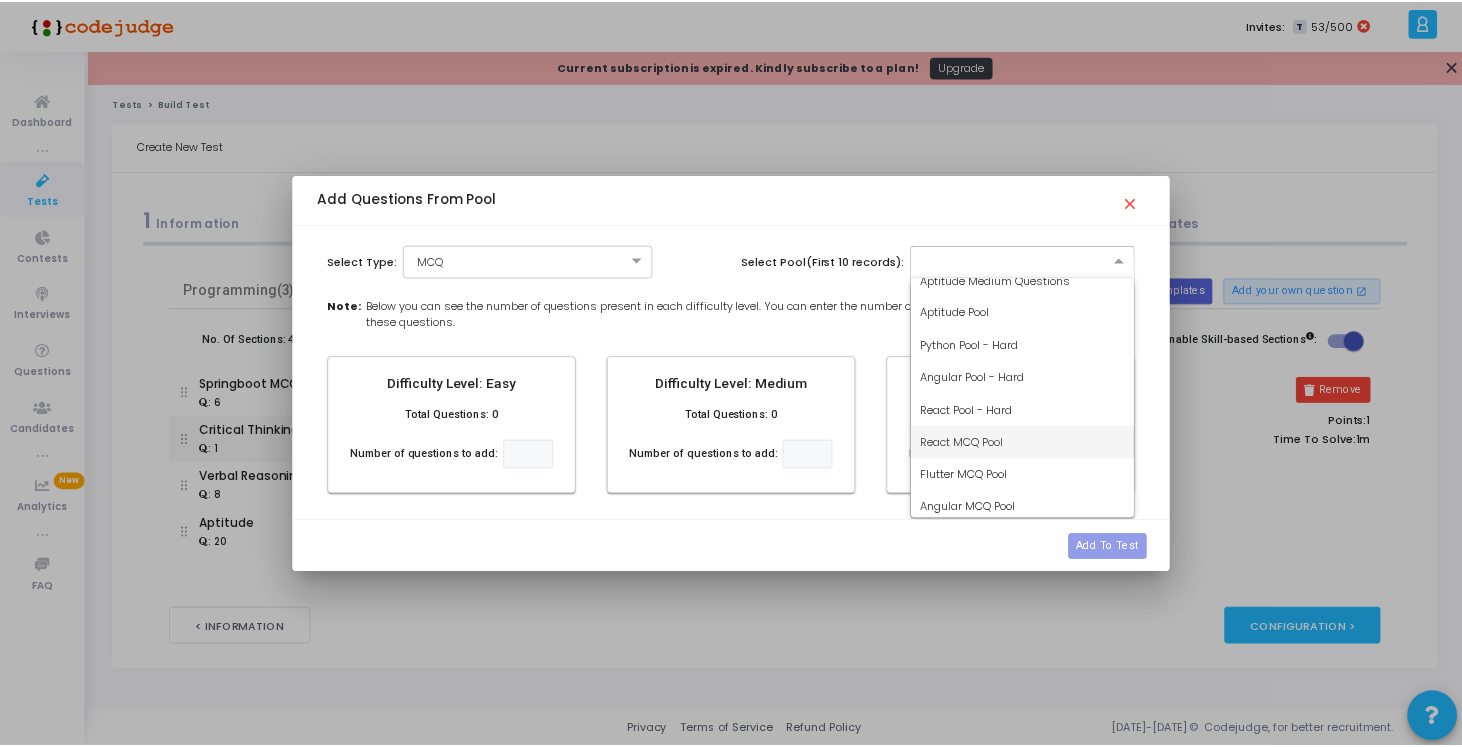 scroll, scrollTop: 0, scrollLeft: 0, axis: both 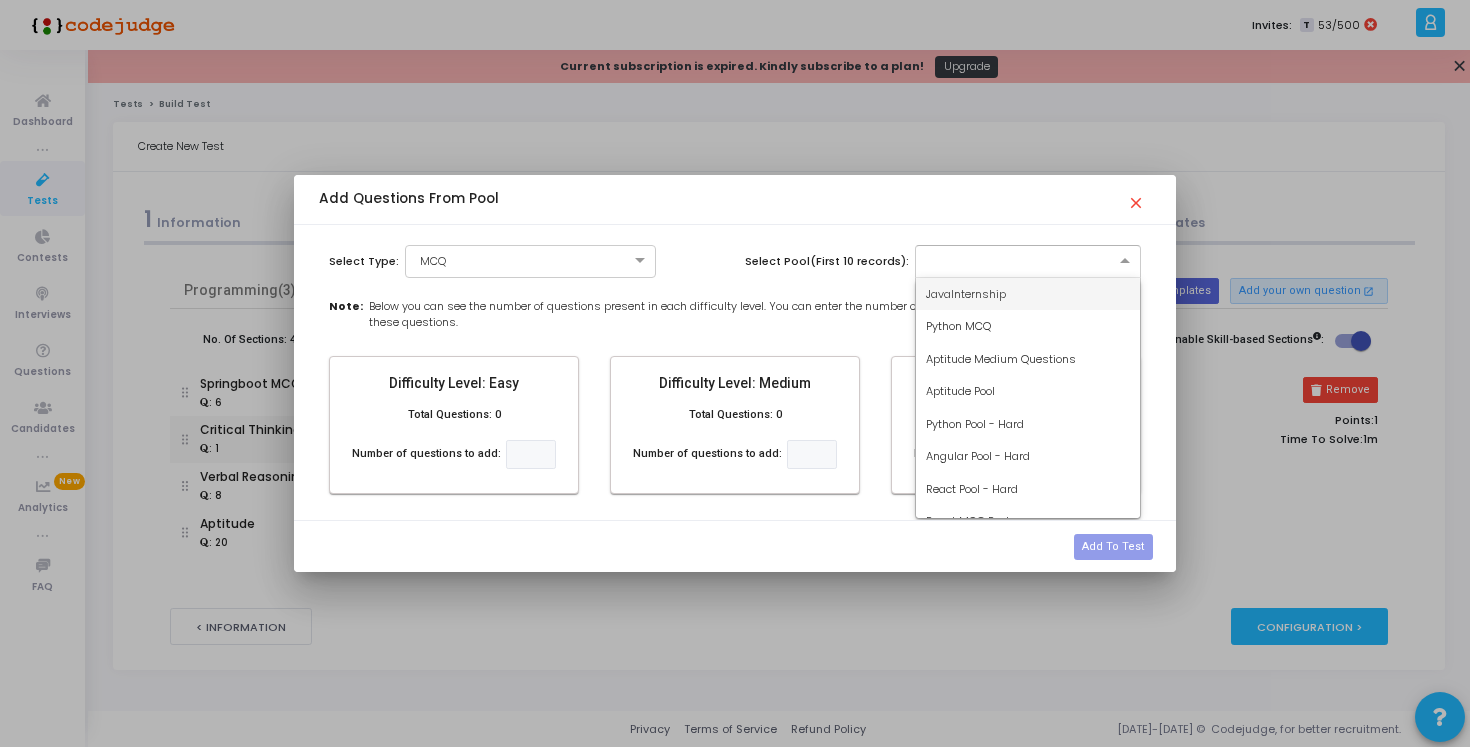 click on "JavaInternship" at bounding box center (1028, 294) 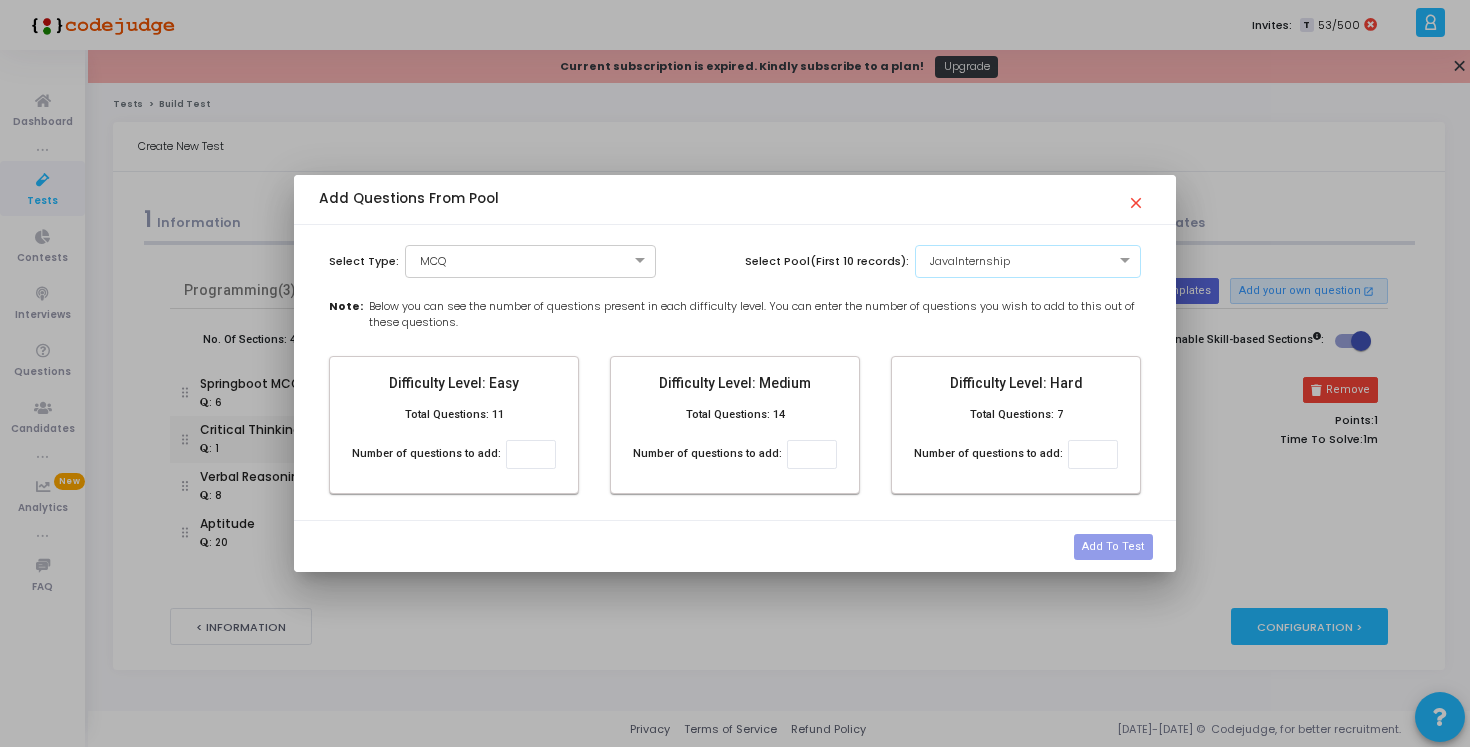click at bounding box center [1008, 259] 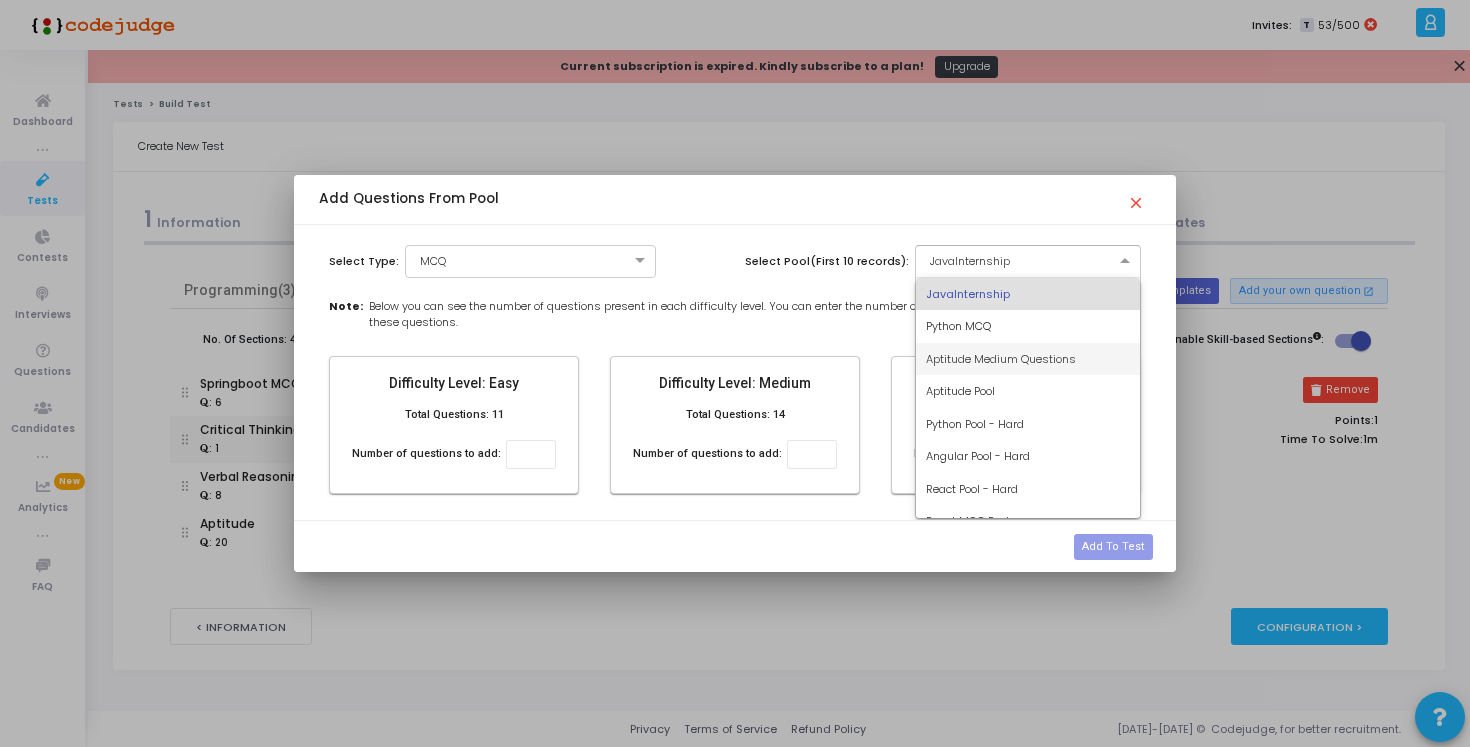 click on "Aptitude Medium Questions" at bounding box center (1001, 359) 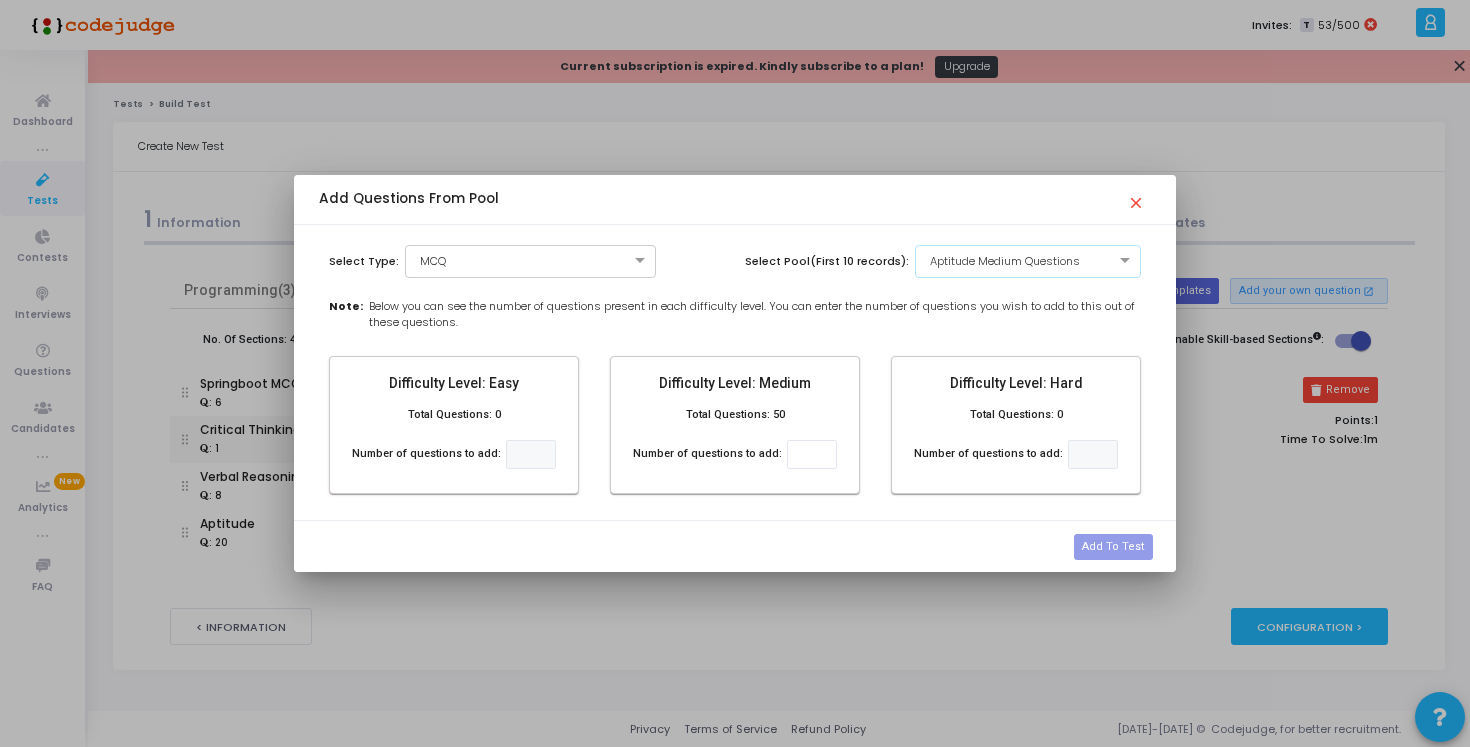 click on "Aptitude Medium Questions" at bounding box center (1003, 261) 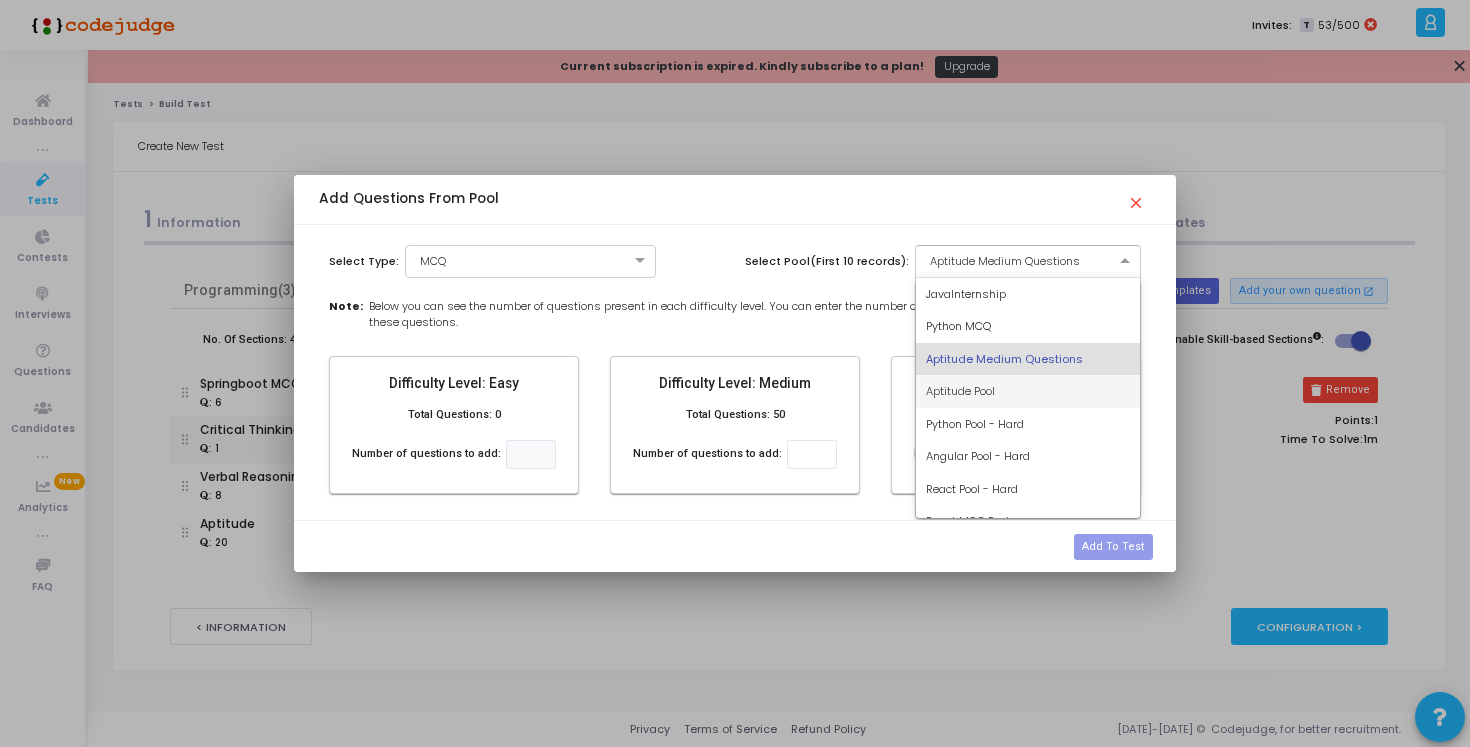 click on "Aptitude Pool" at bounding box center [960, 391] 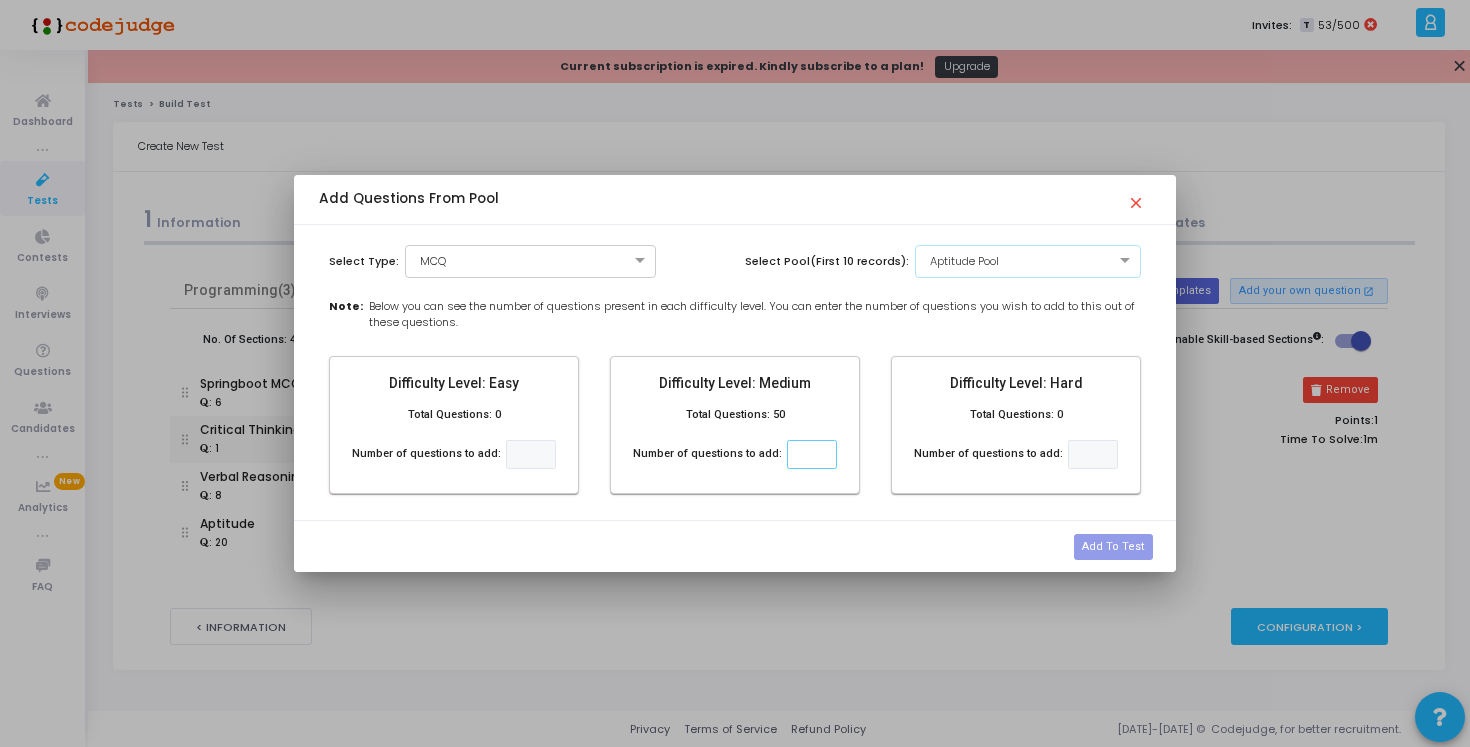 click 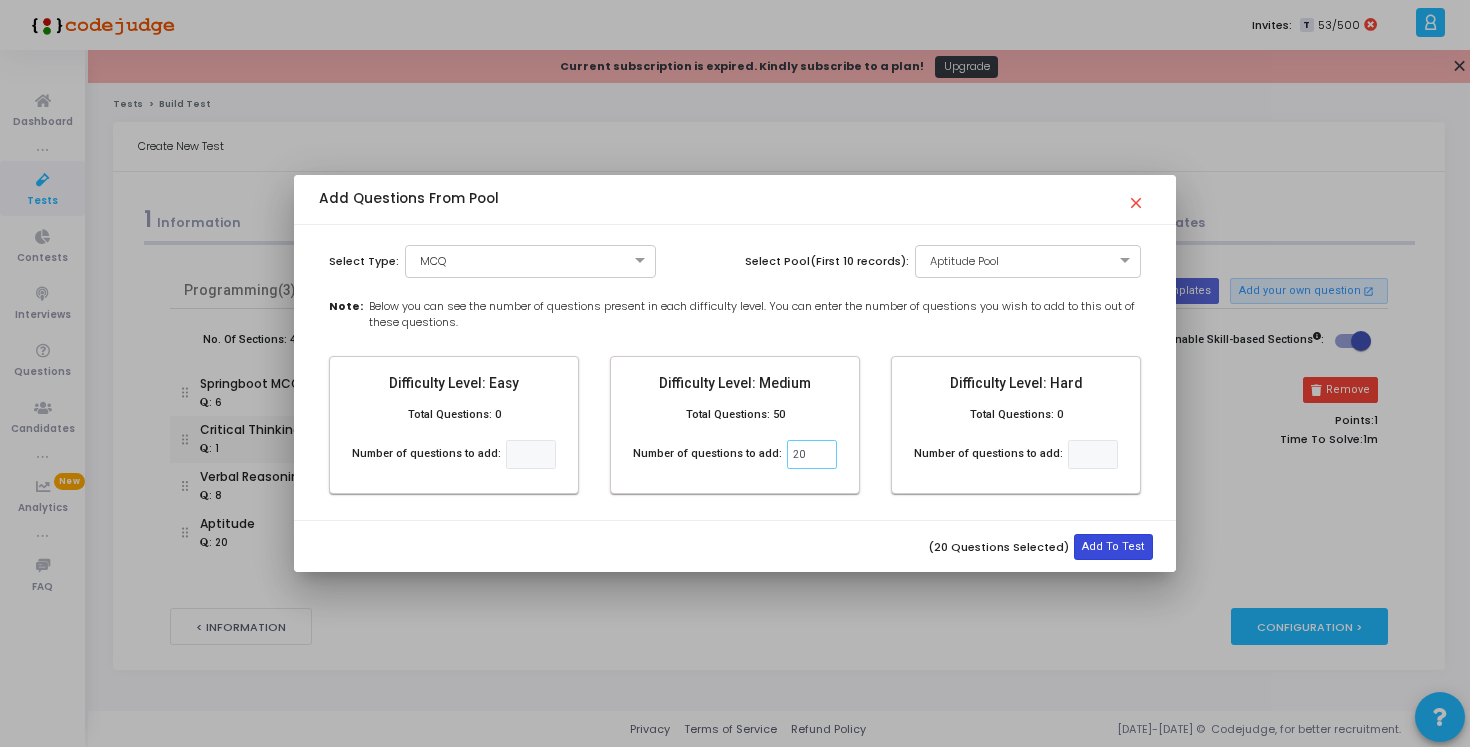 type on "20" 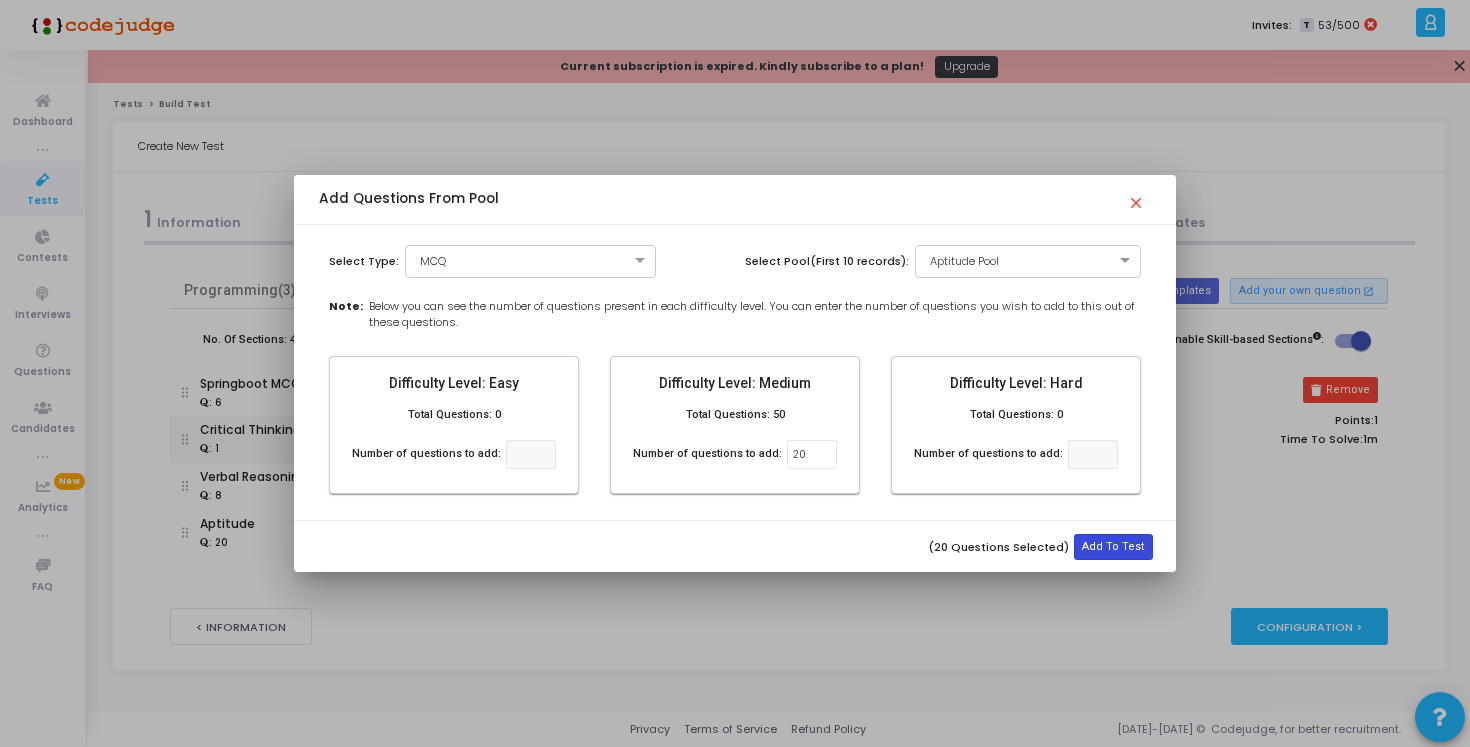 click on "Add To Test" at bounding box center [1113, 547] 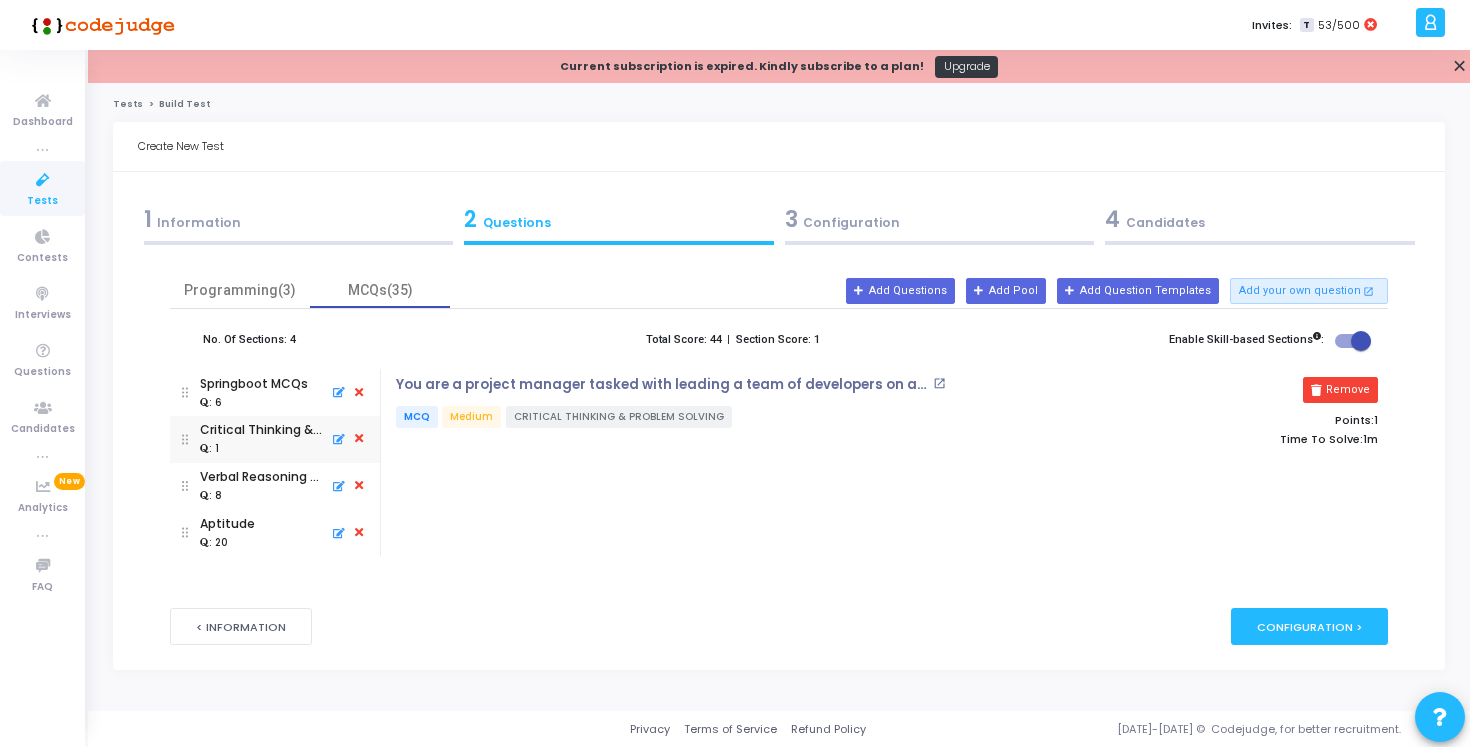 click on "Aptitude  : 20" at bounding box center (275, 532) 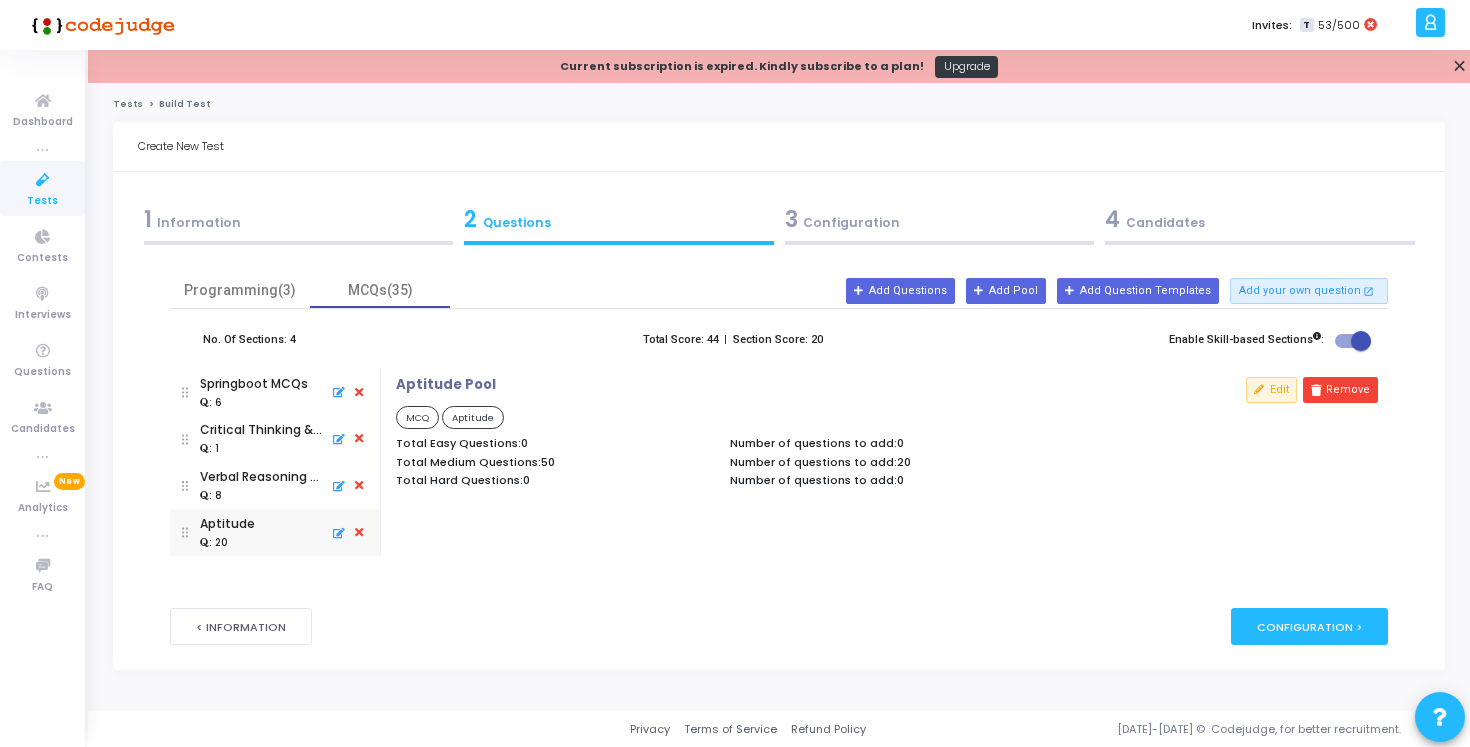 click on ": 8" at bounding box center [261, 495] 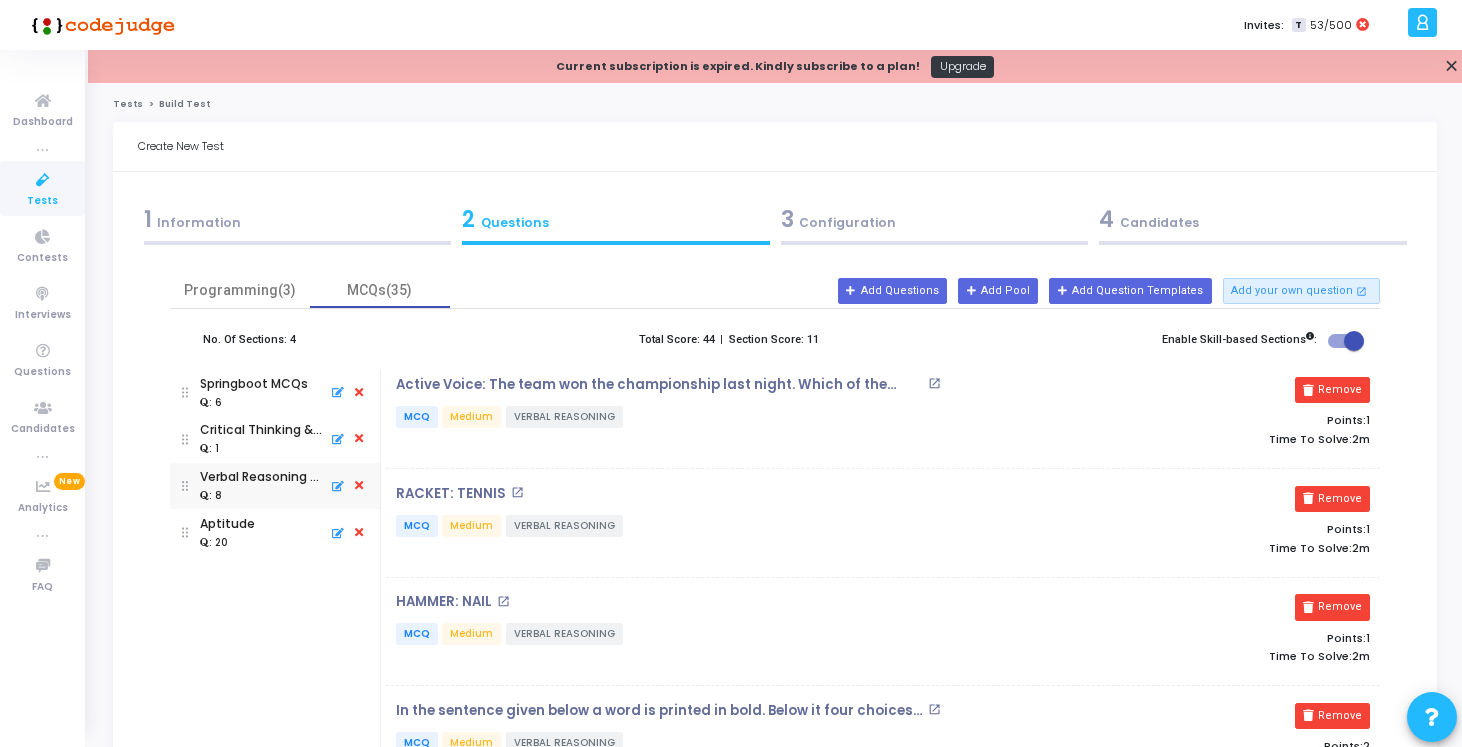 click at bounding box center (359, 533) 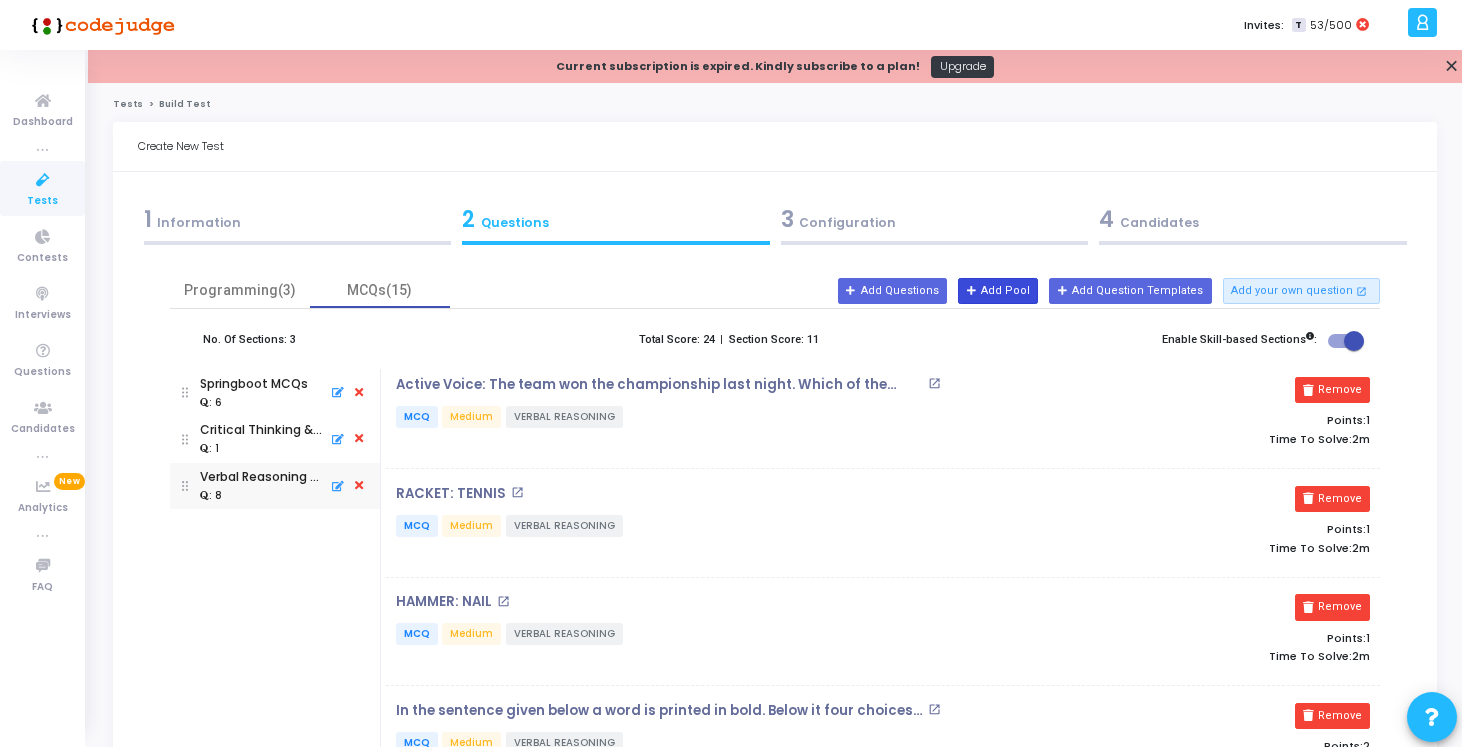 click on "Add Pool" at bounding box center (998, 291) 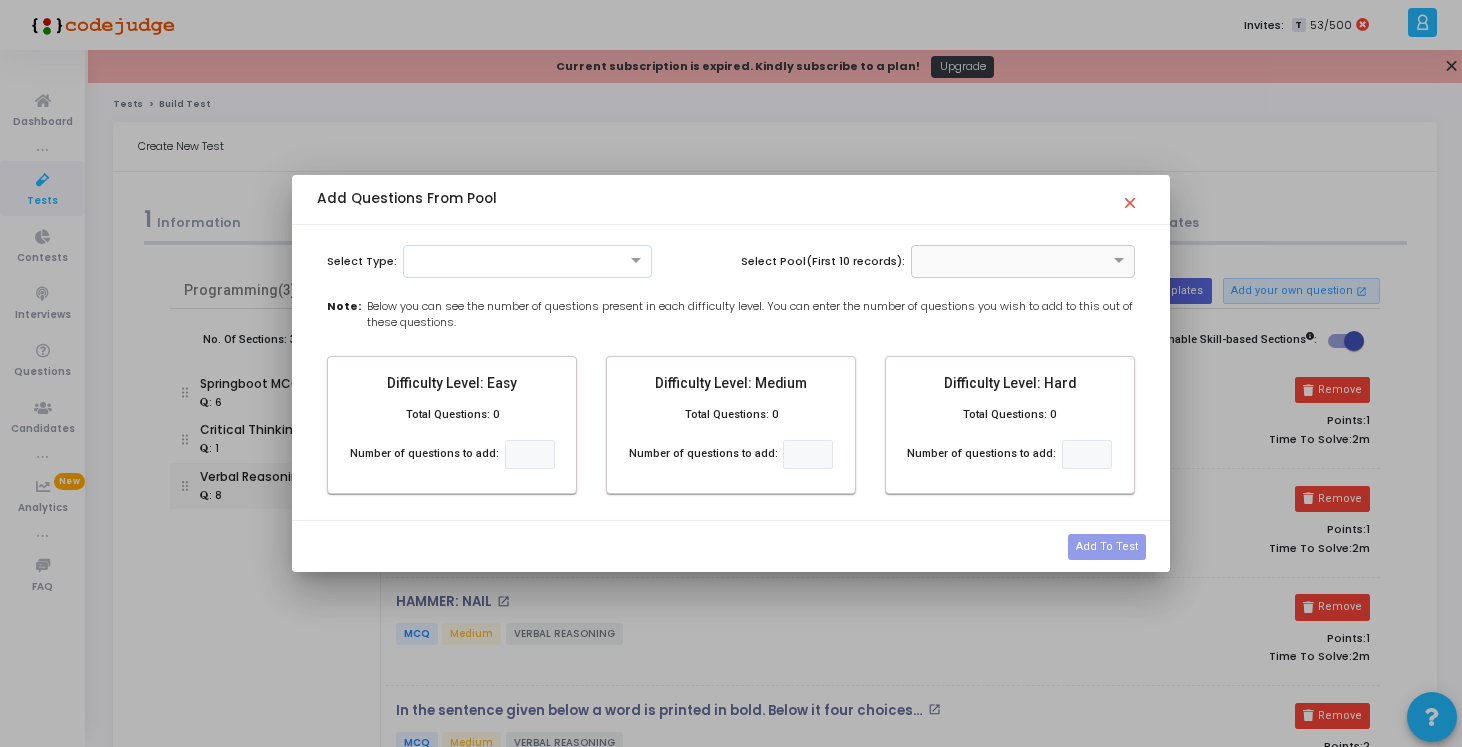 click on "Select Type:   Select Pool(First 10 records):   Note: Below you can see the number of questions present in each difficulty level. You can enter the number of questions you wish to add to this out of these questions. Difficulty Level: Easy Total Questions: 0 Number of questions to add: Difficulty Level: Medium Total Questions: 0 Number of questions to add: Difficulty Level: Hard Total Questions: 0 Number of questions to add:" at bounding box center [730, 373] 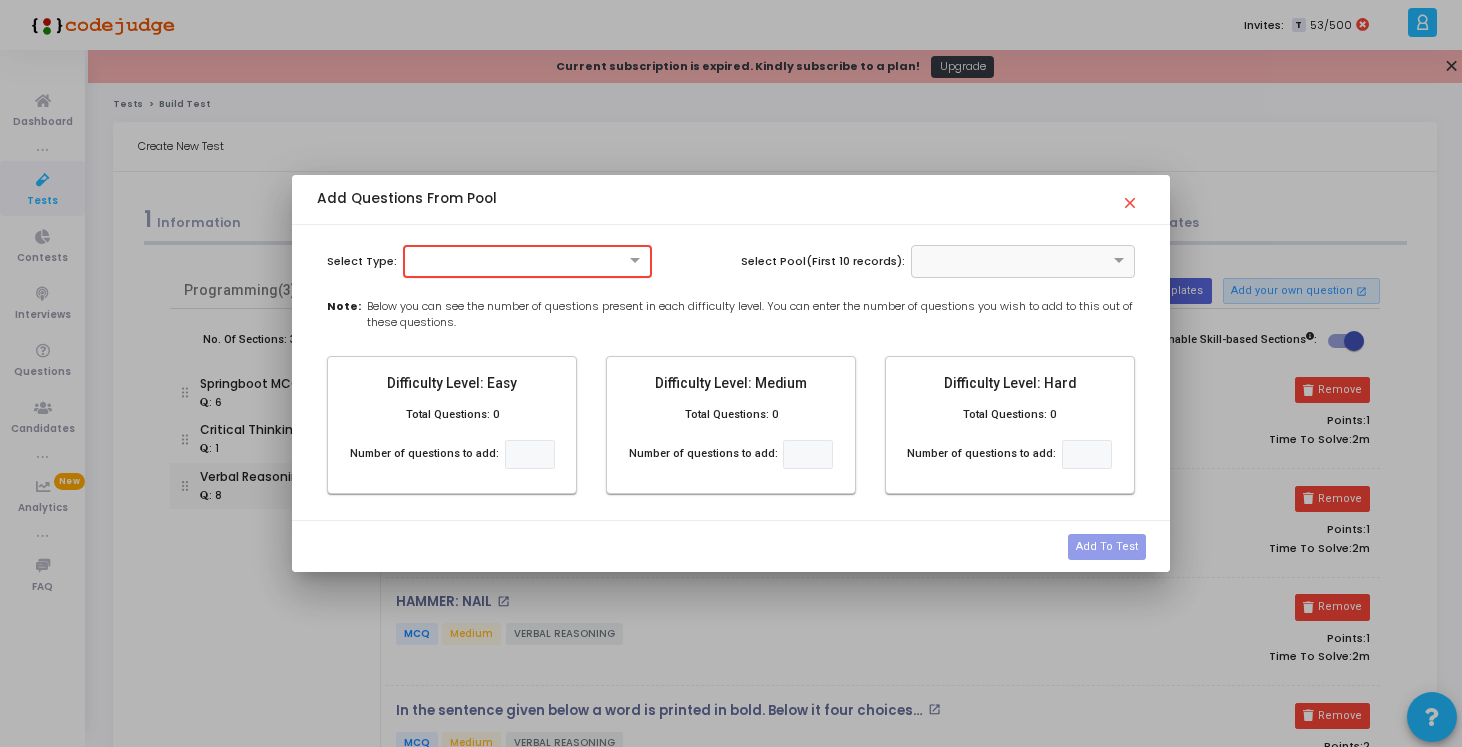 click at bounding box center [527, 260] 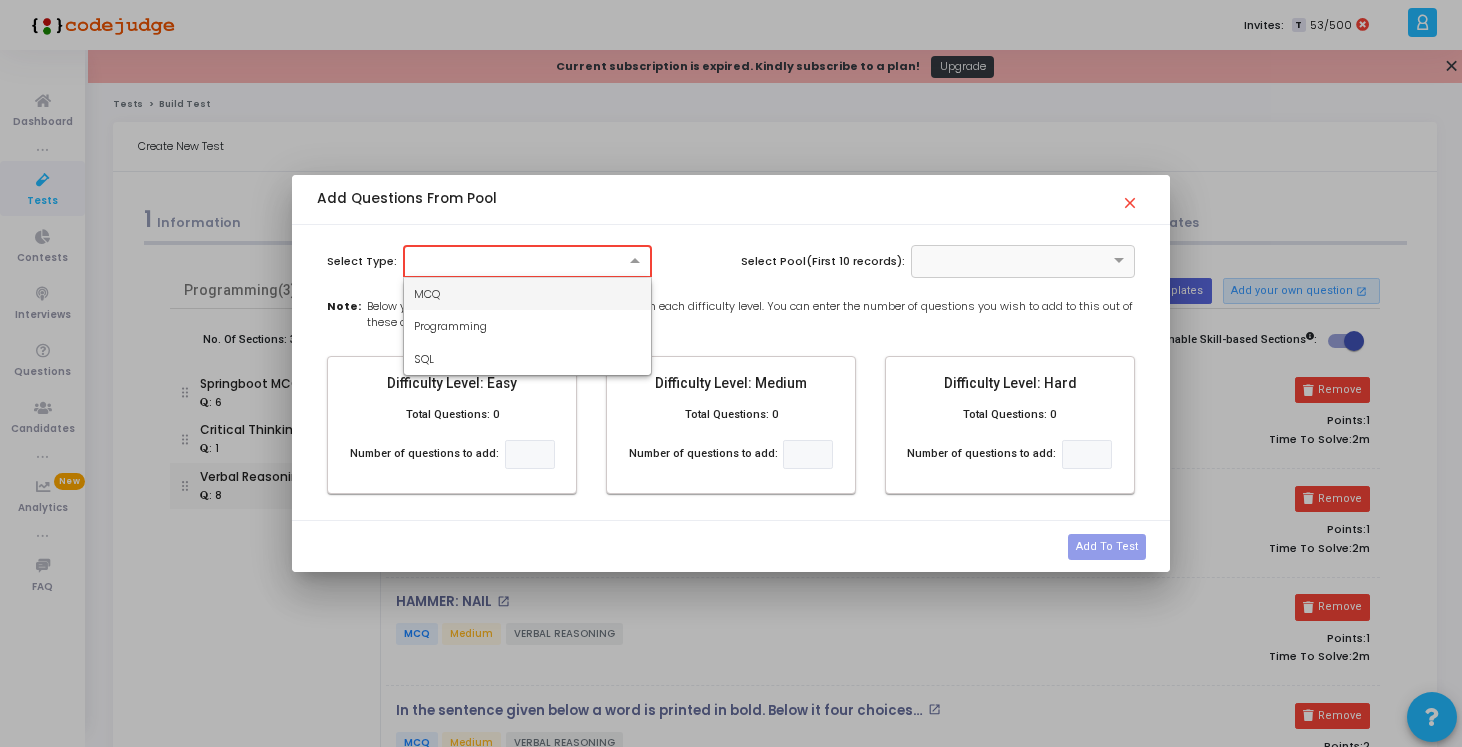 click on "MCQ" at bounding box center [527, 294] 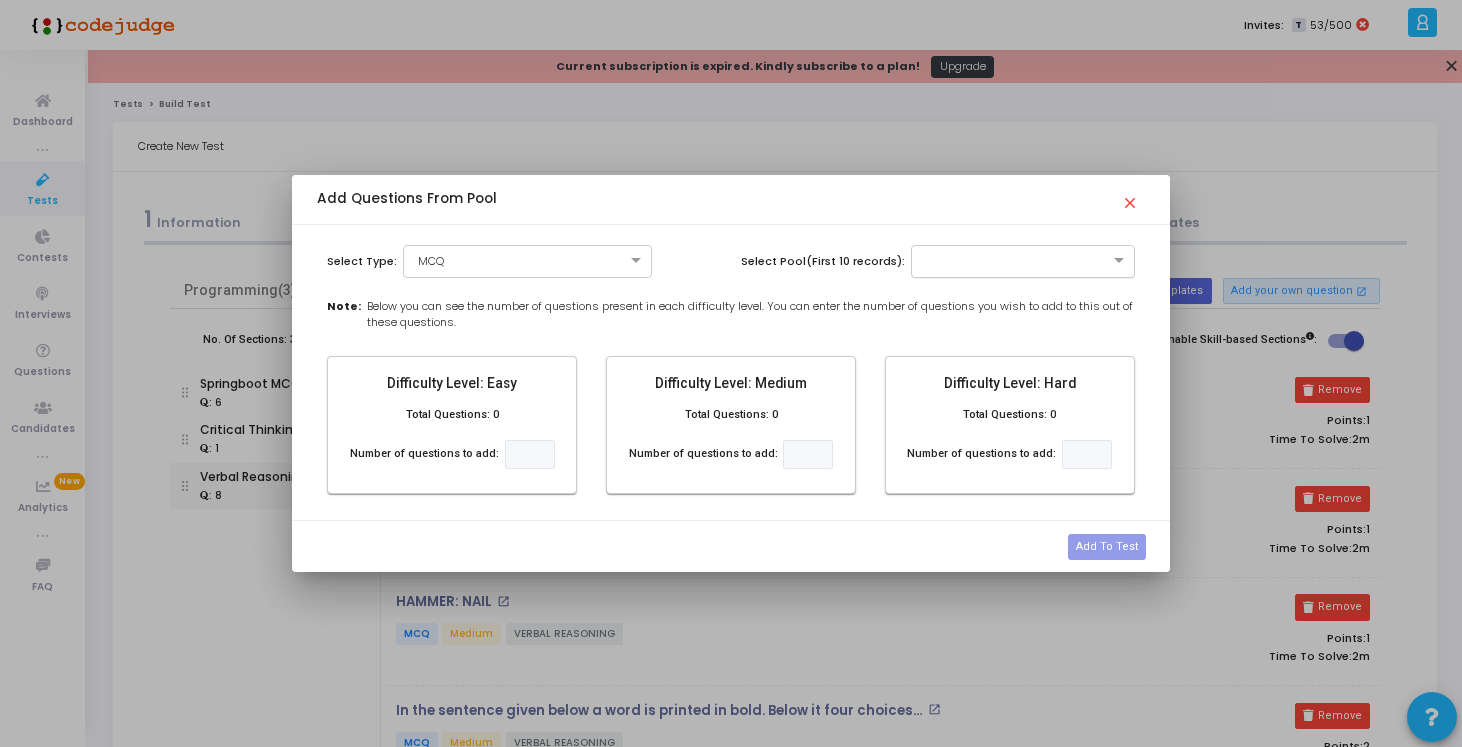 click at bounding box center [1003, 259] 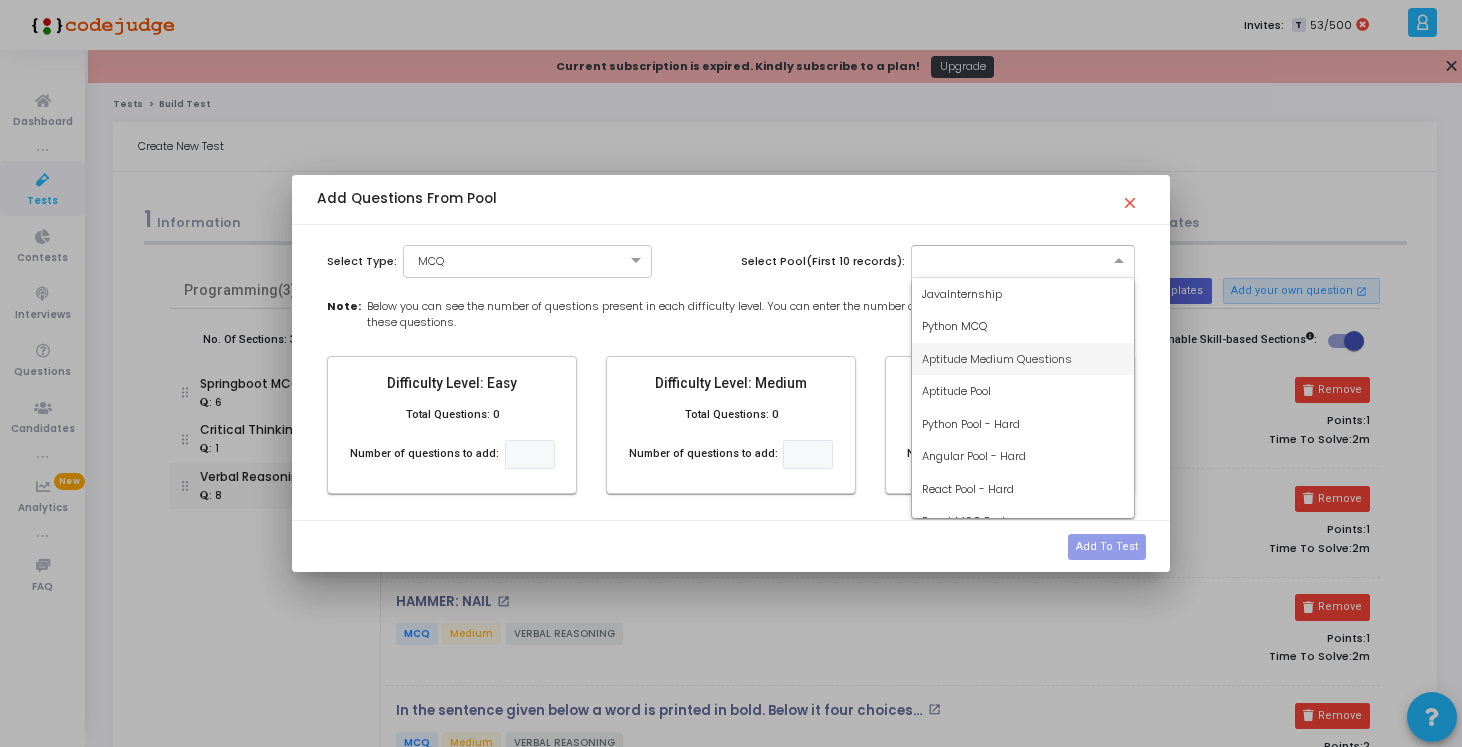 click on "Aptitude Medium Questions" at bounding box center [997, 359] 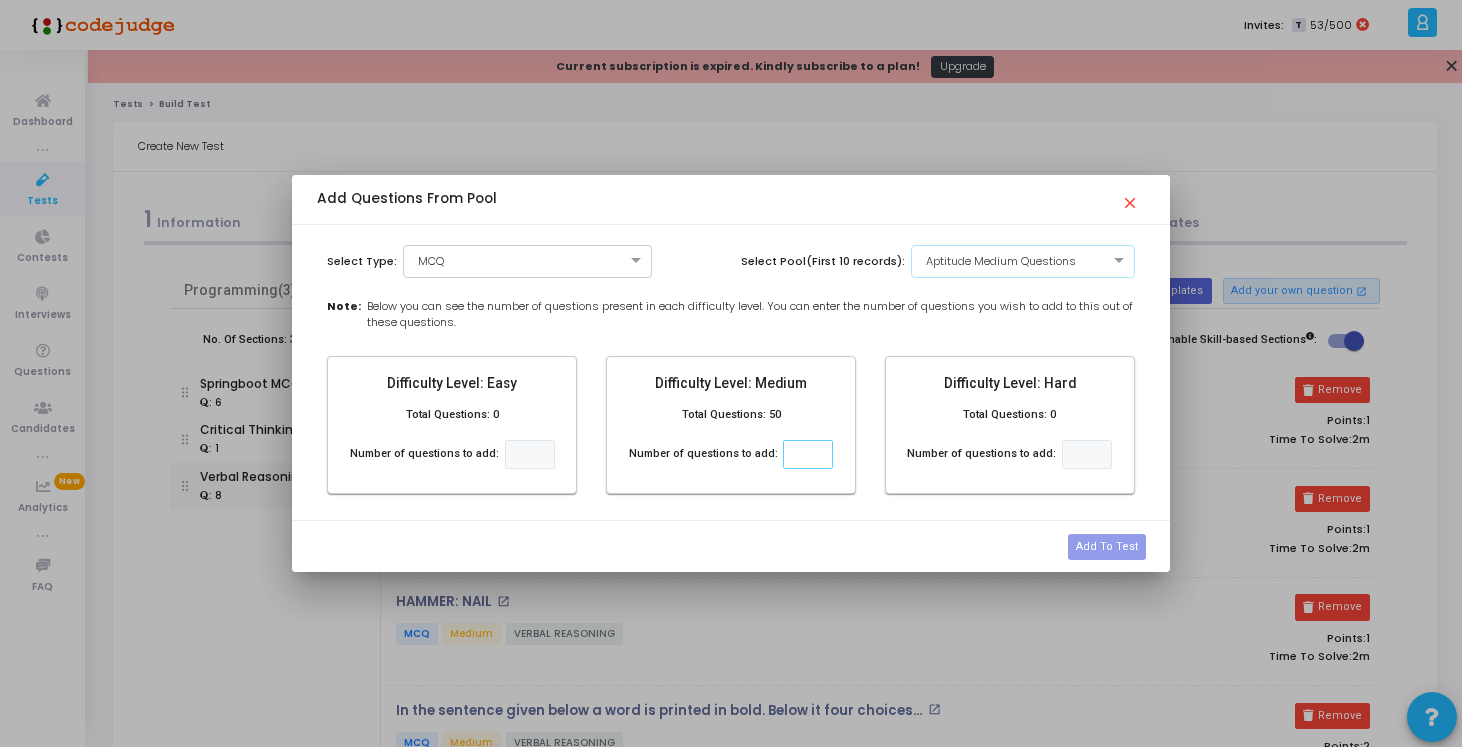 click 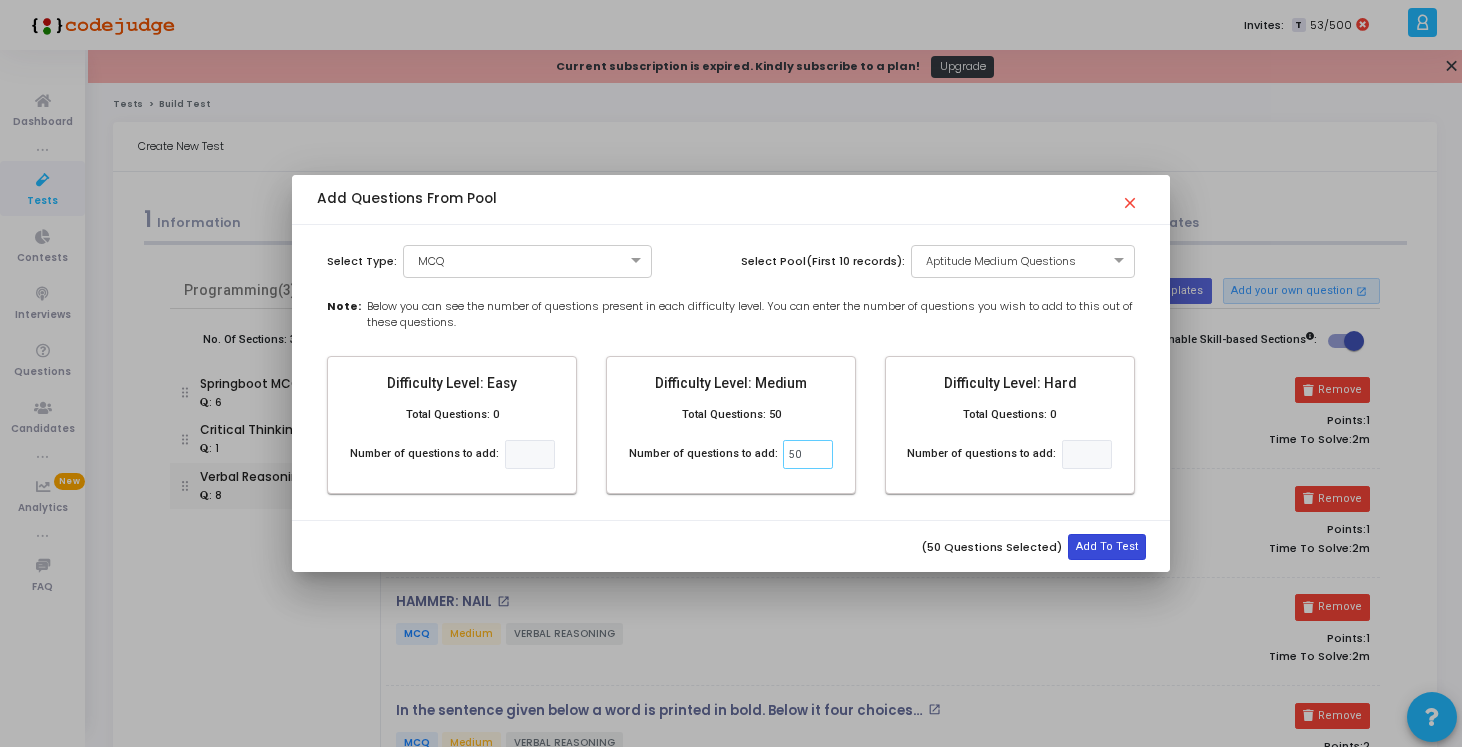 type on "50" 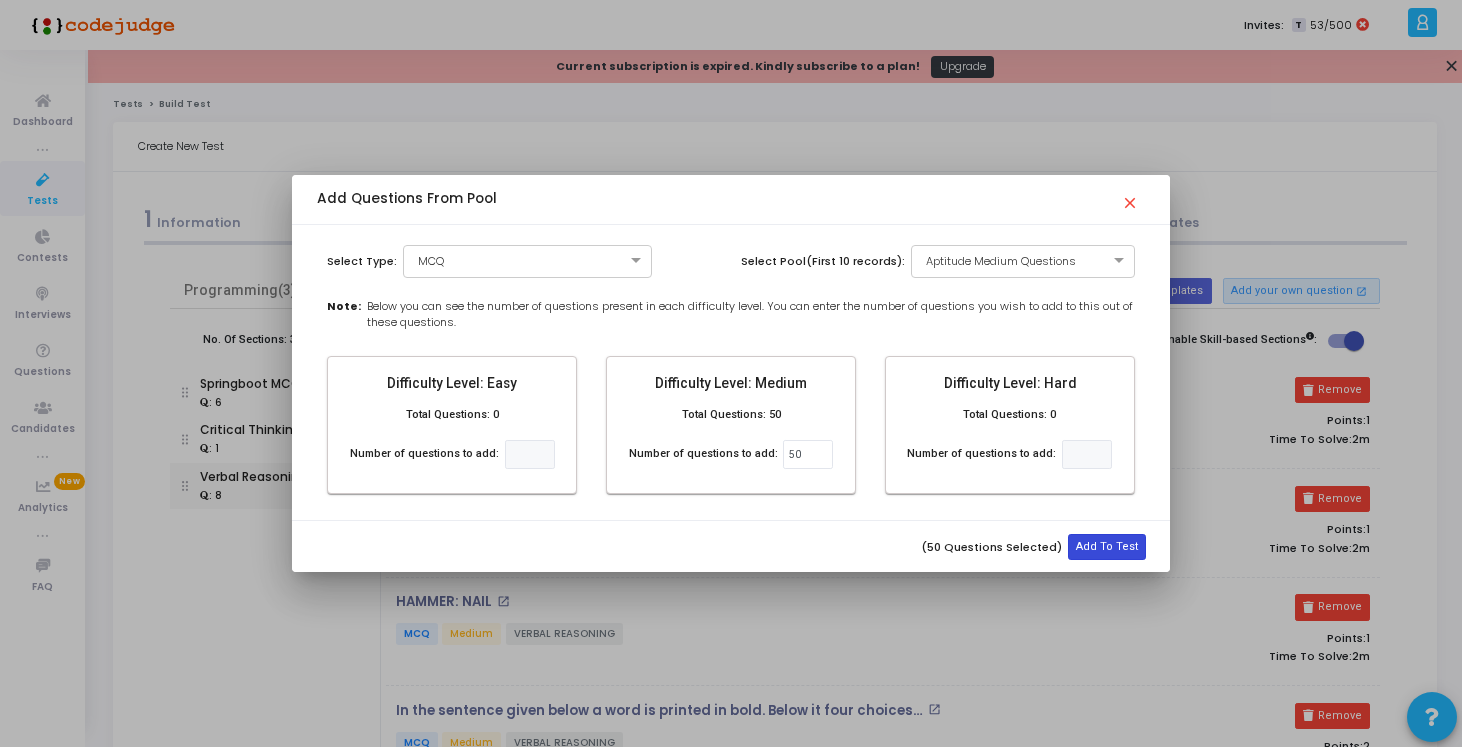 click on "Add To Test" at bounding box center [1107, 547] 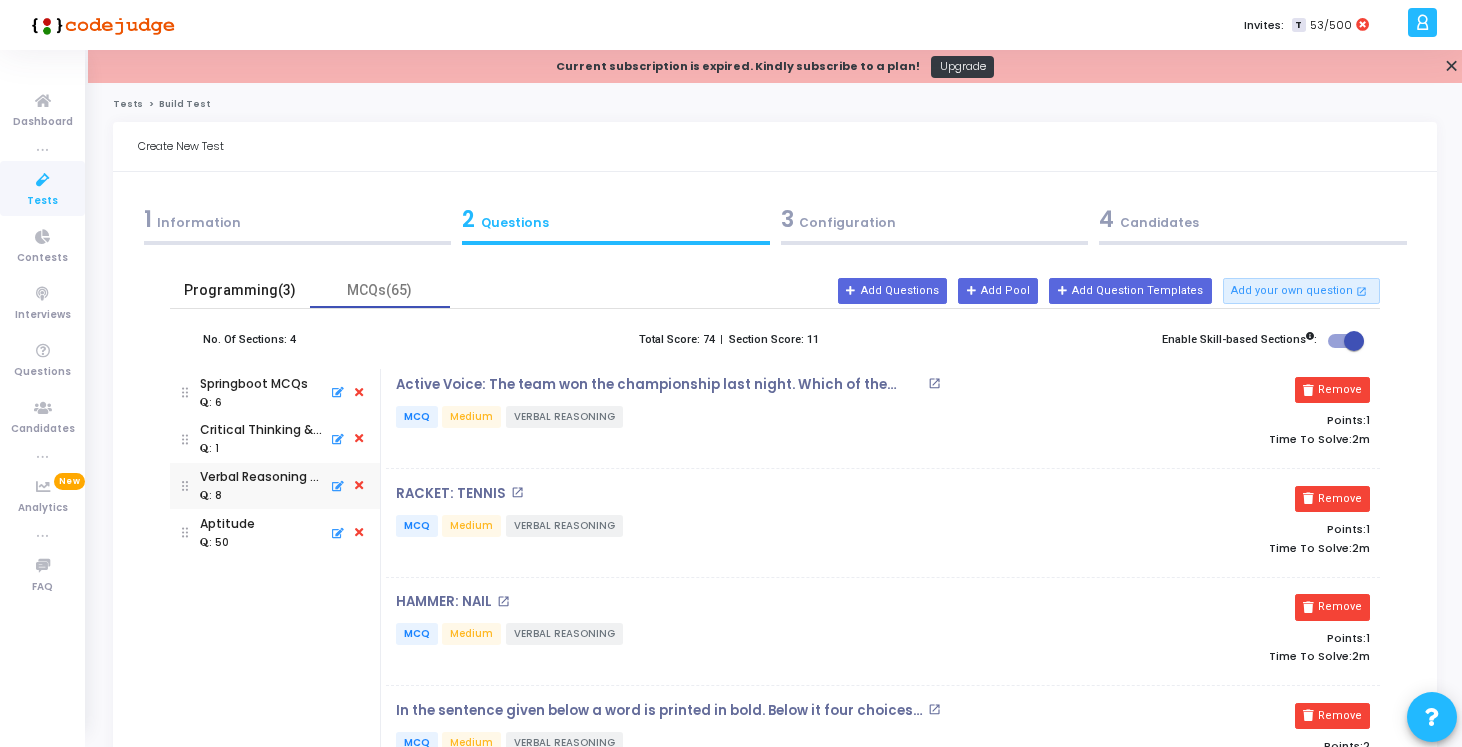 click on "Programming(3)" at bounding box center (240, 290) 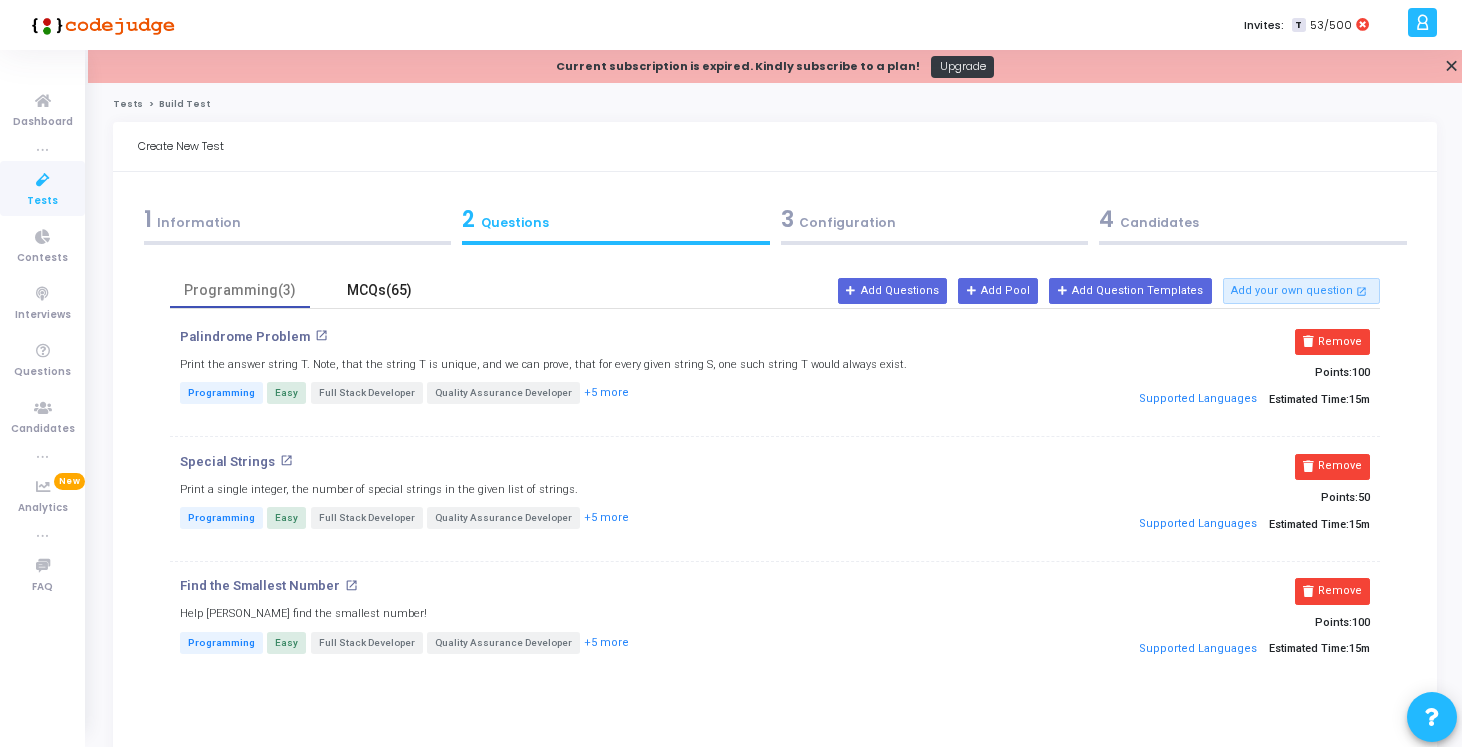 click on "MCQs(65)" at bounding box center [380, 290] 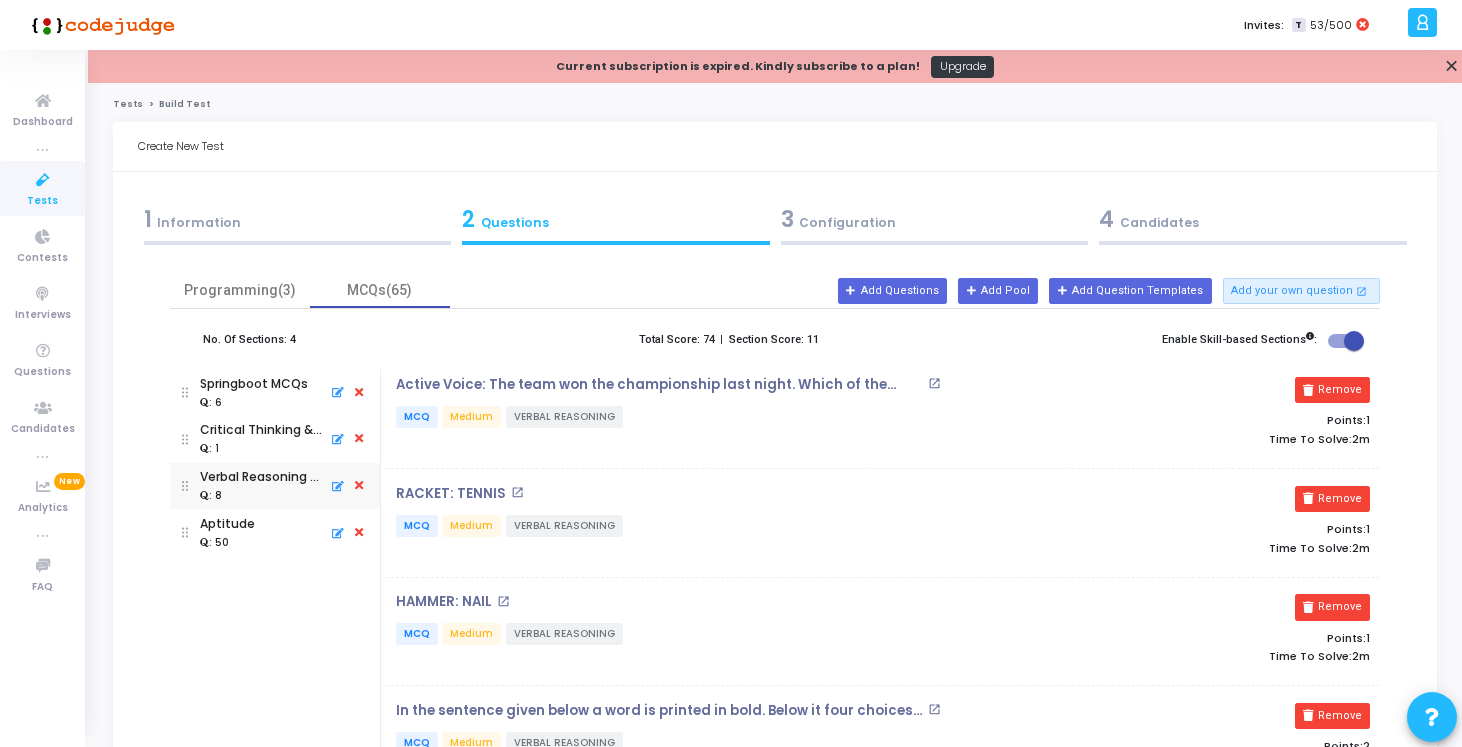 click on "3  Configuration" at bounding box center [935, 219] 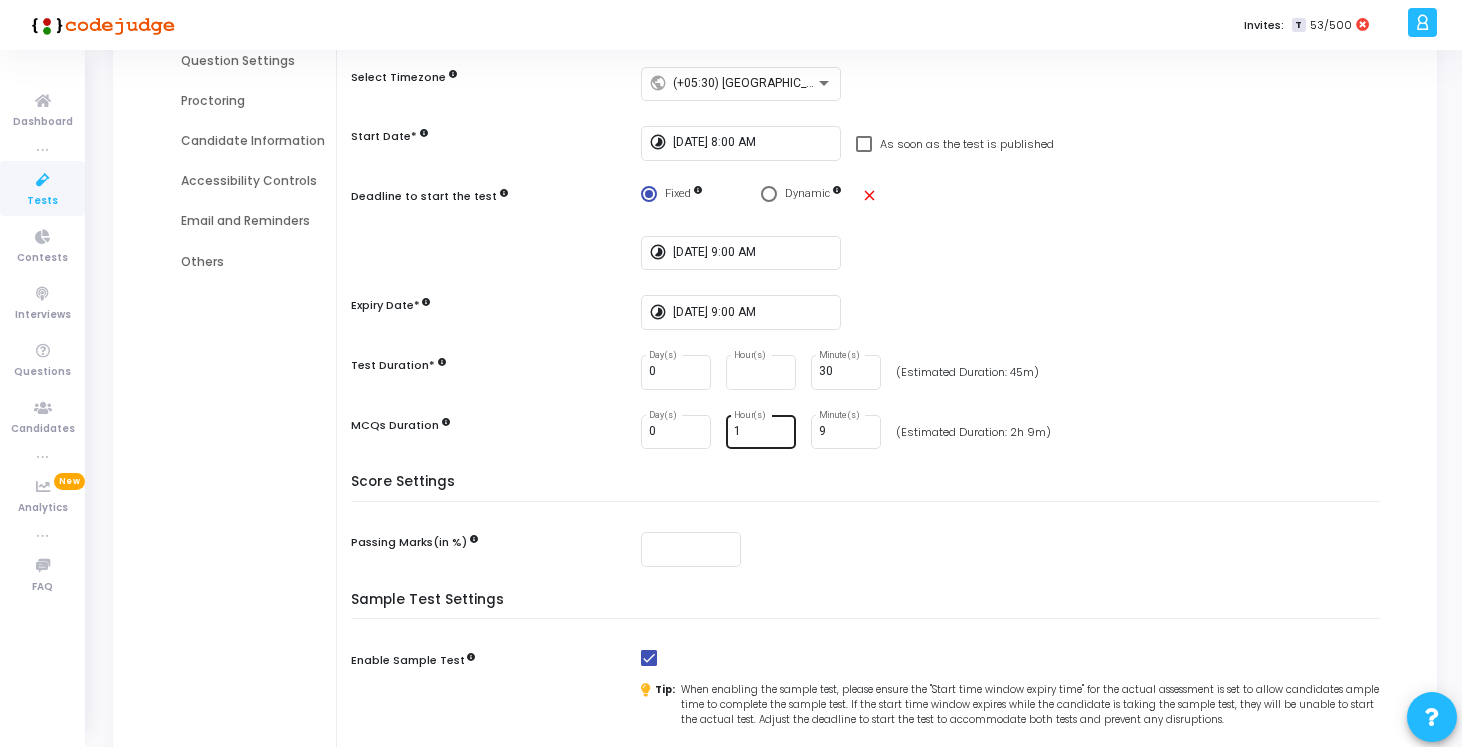 scroll, scrollTop: 275, scrollLeft: 0, axis: vertical 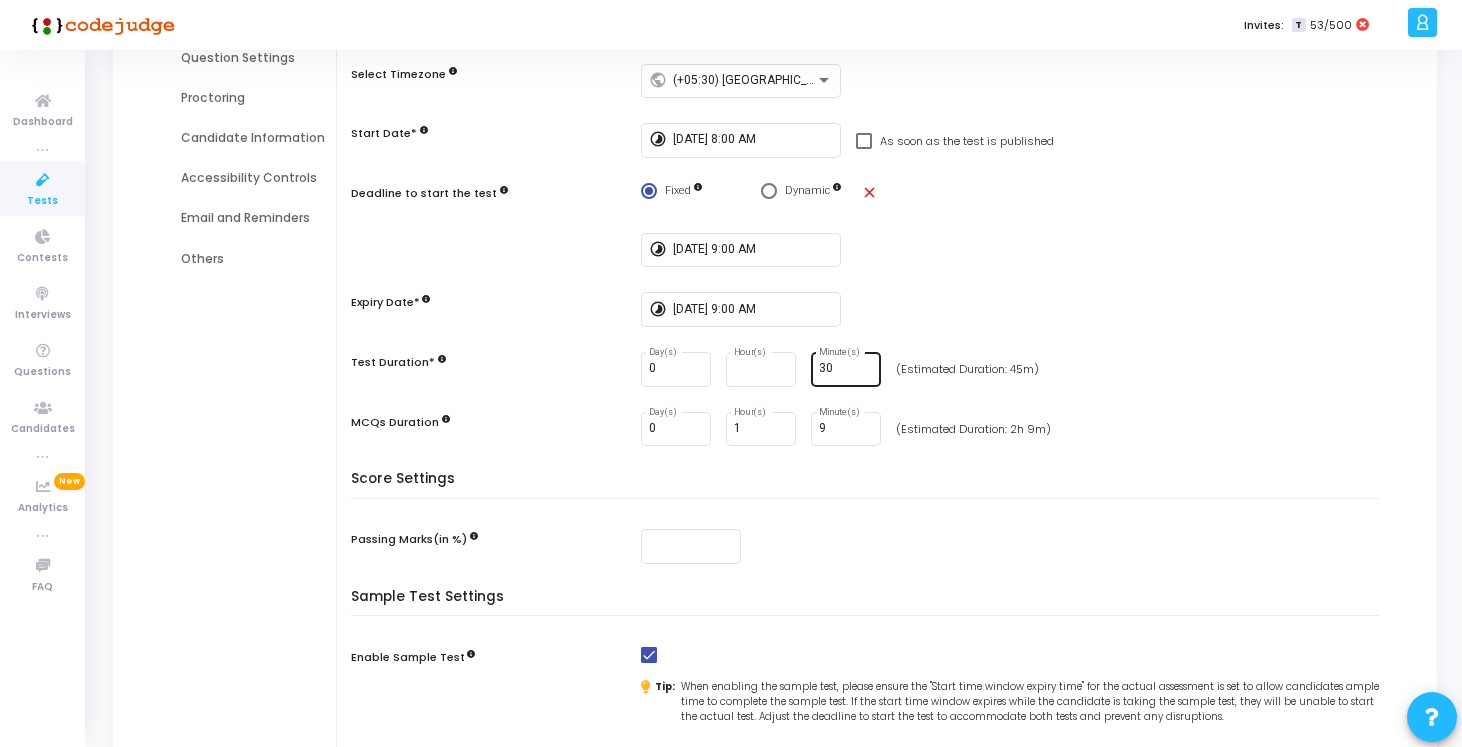 click on "30 Minute(s)" at bounding box center (846, 367) 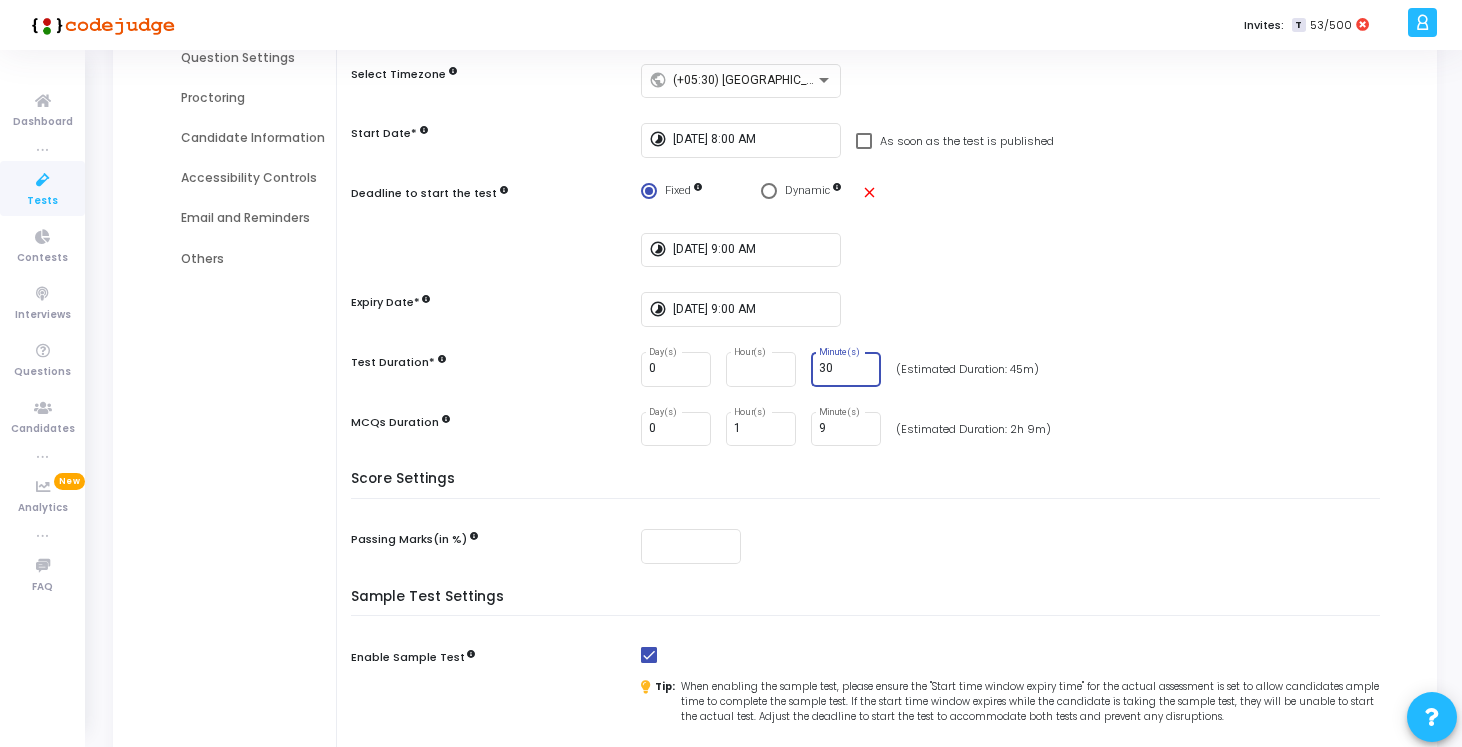 click on "30" at bounding box center [846, 369] 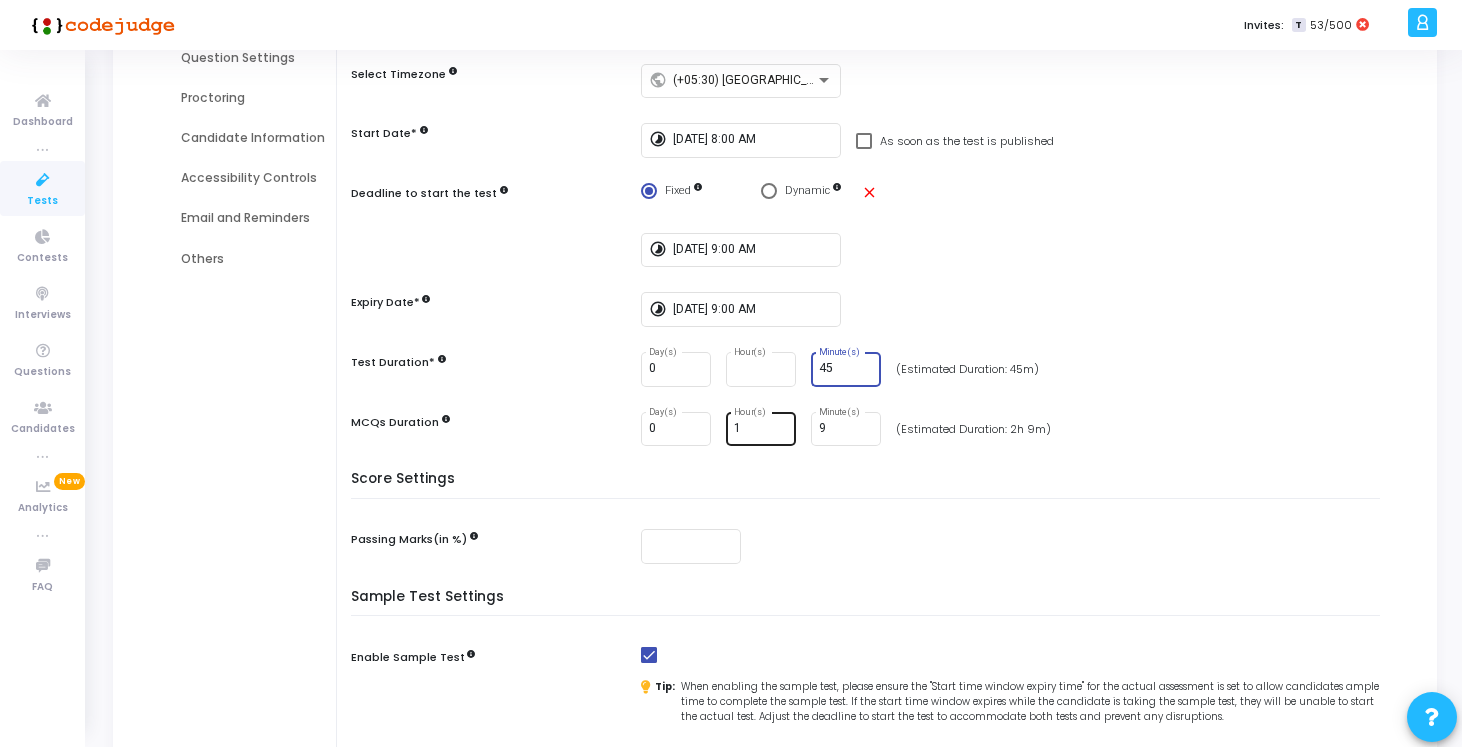 type on "45" 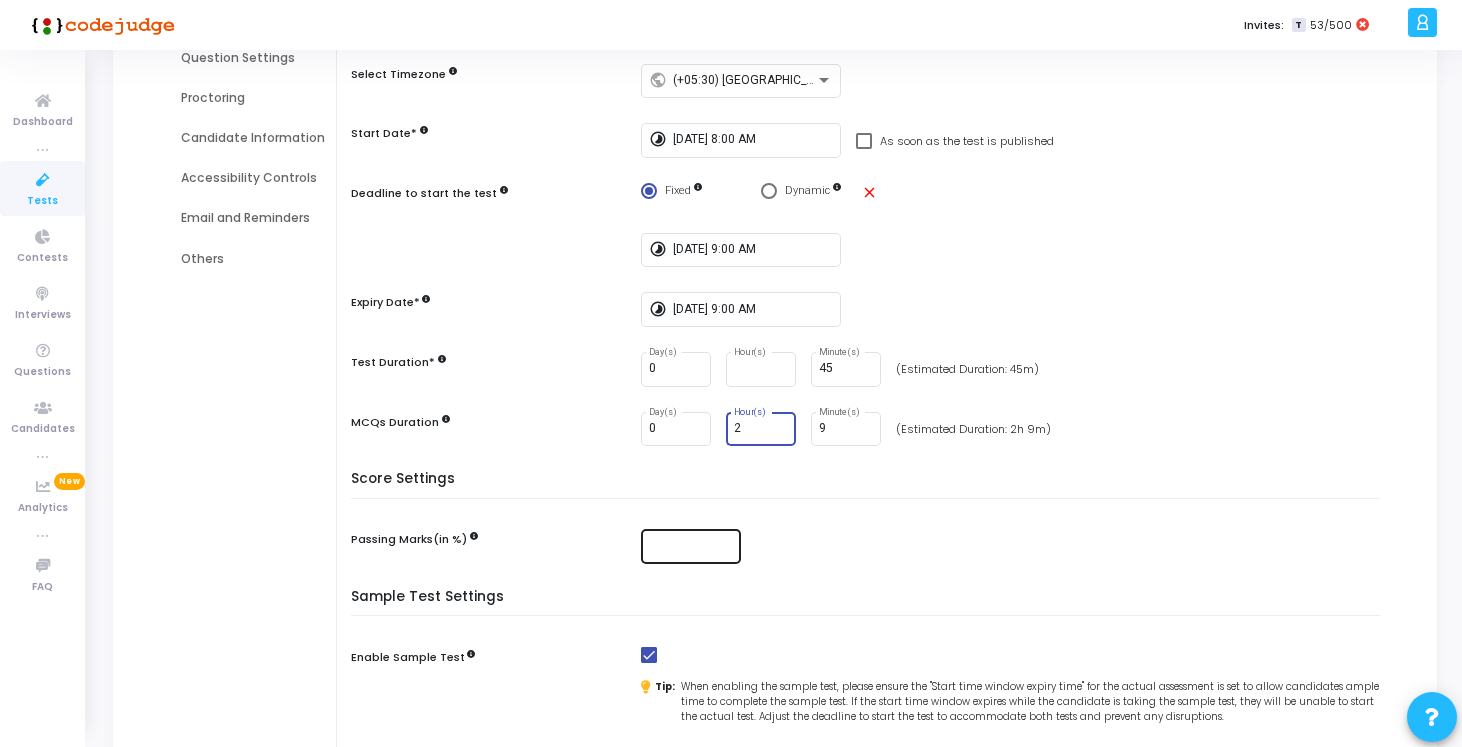 type on "2" 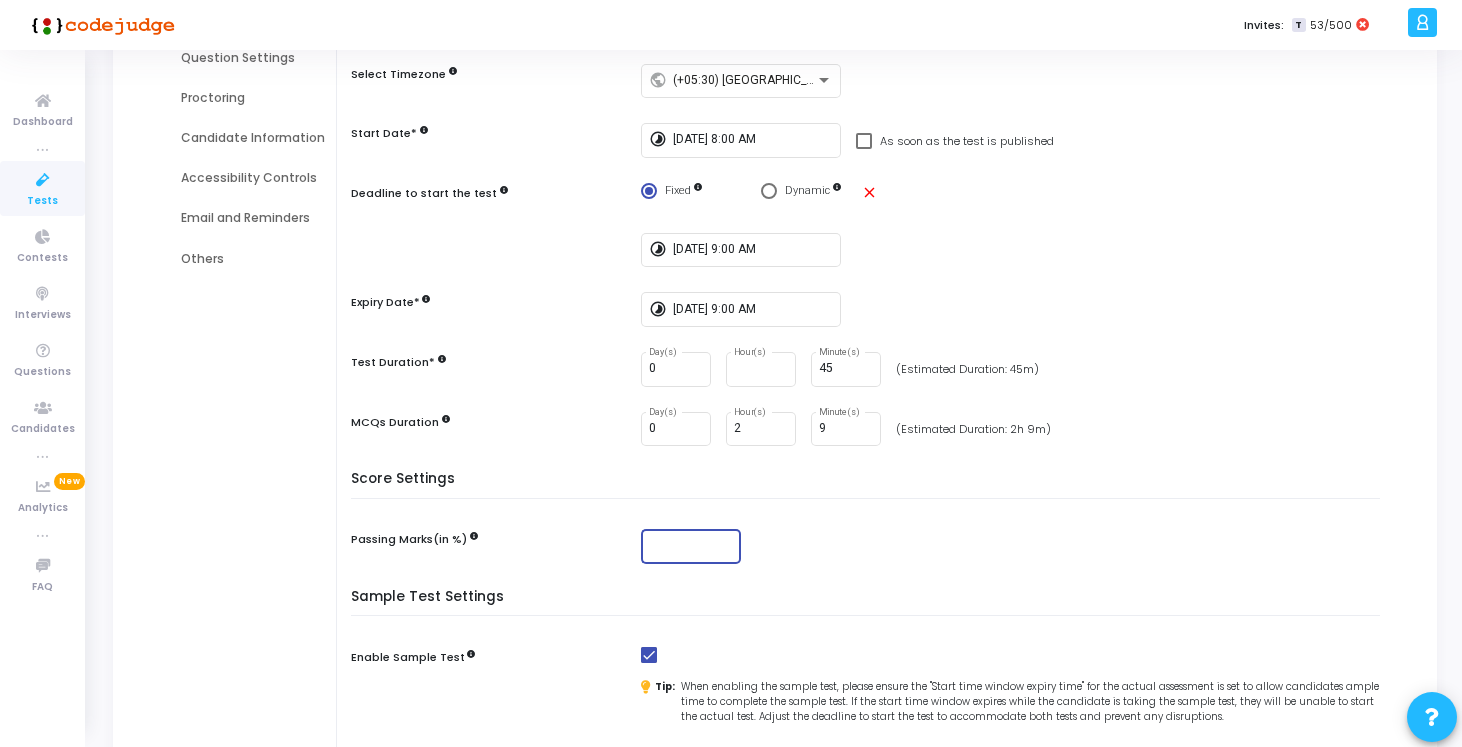 click at bounding box center (691, 546) 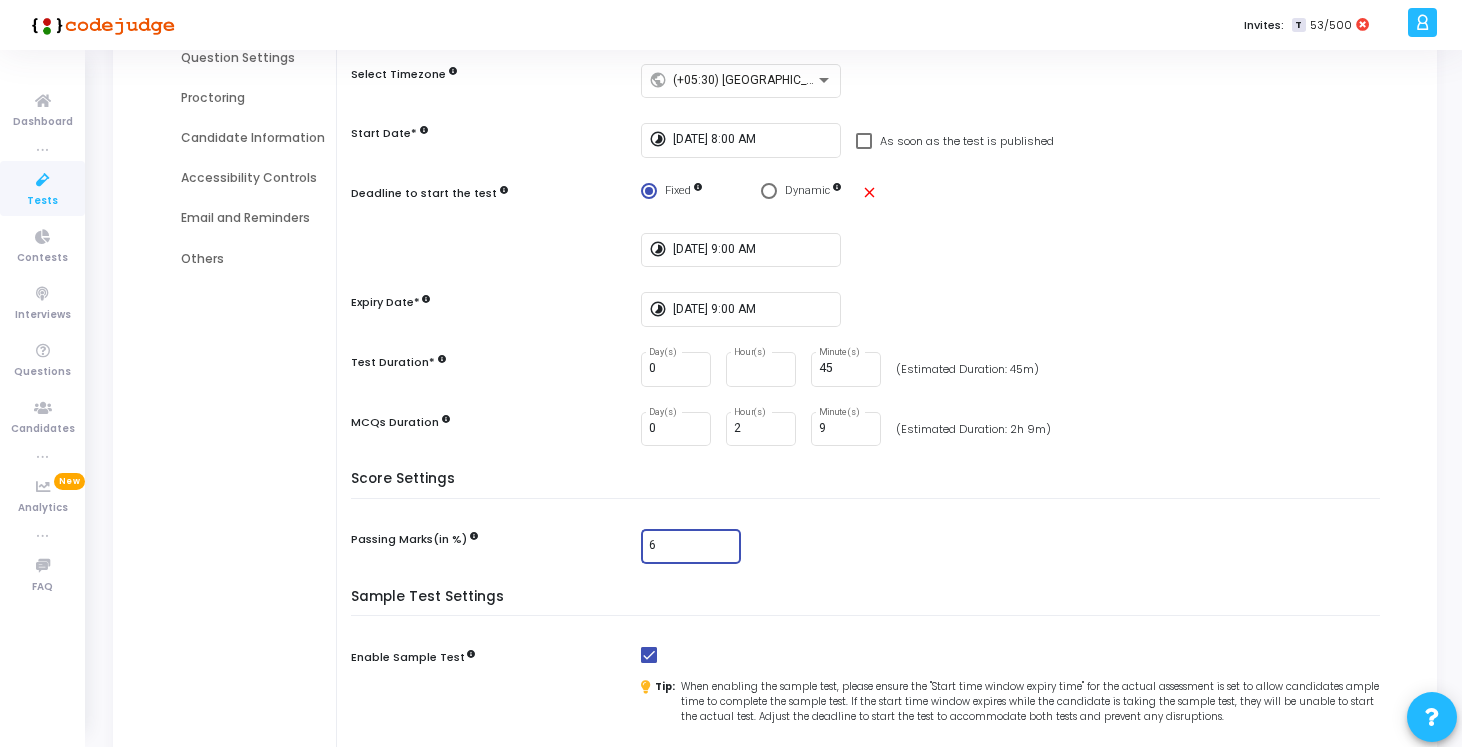 type on "60" 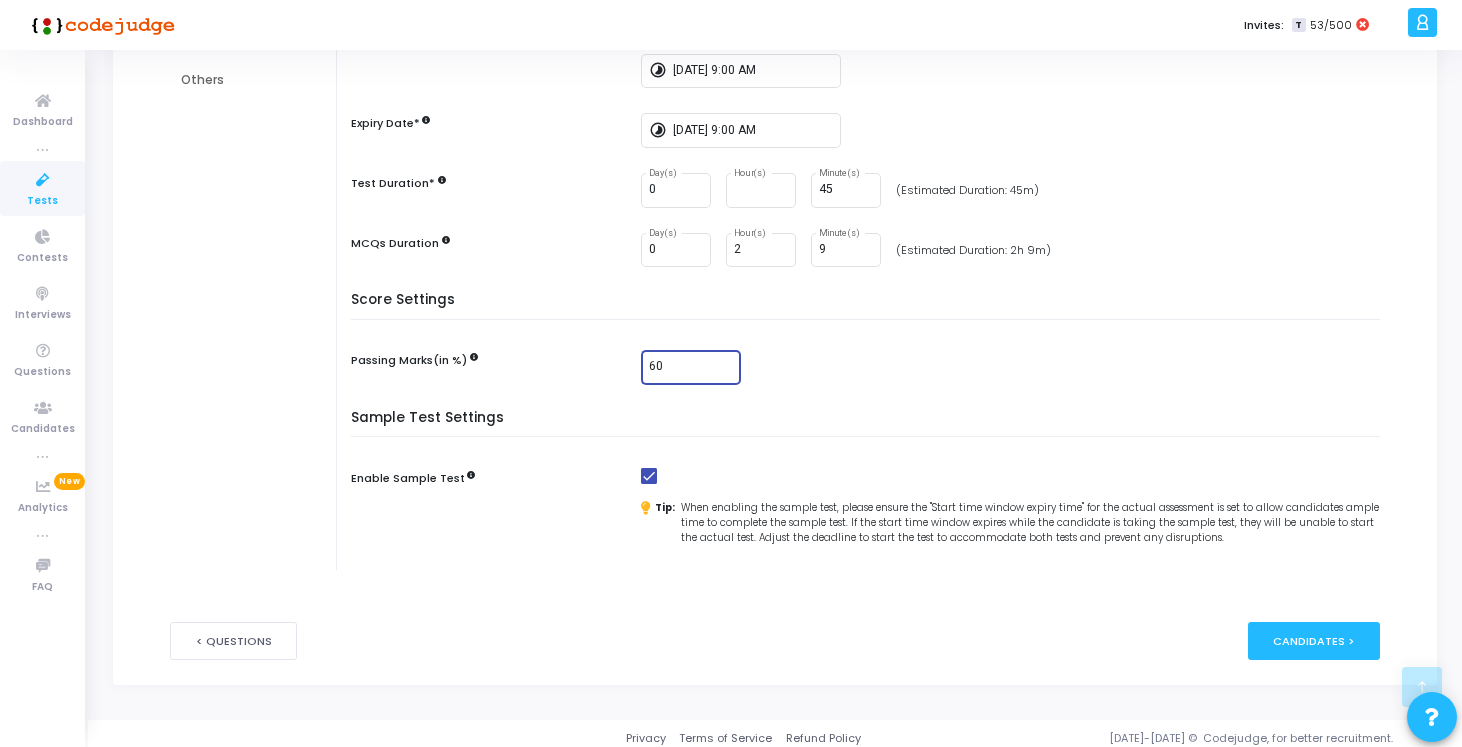 scroll, scrollTop: 464, scrollLeft: 0, axis: vertical 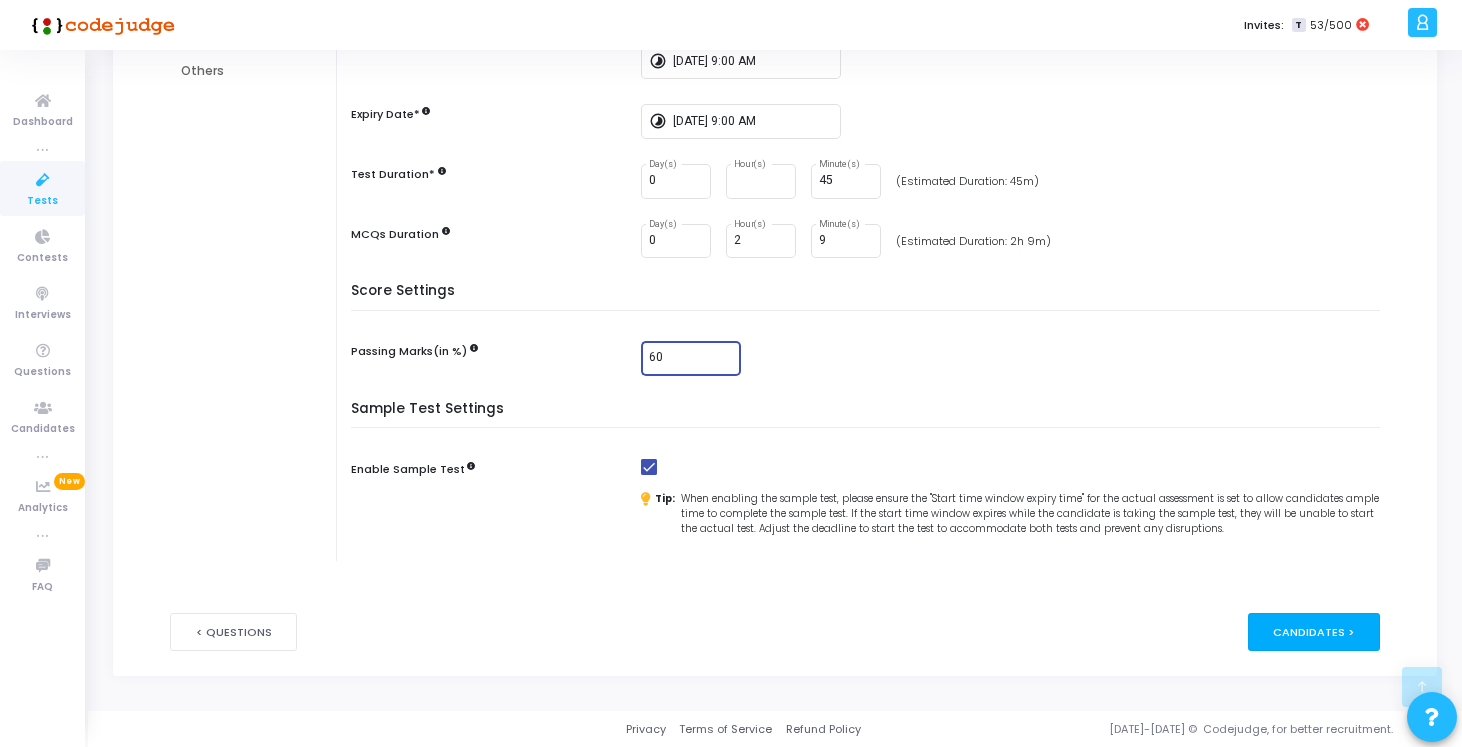 click on "Candidates >" at bounding box center [1314, 631] 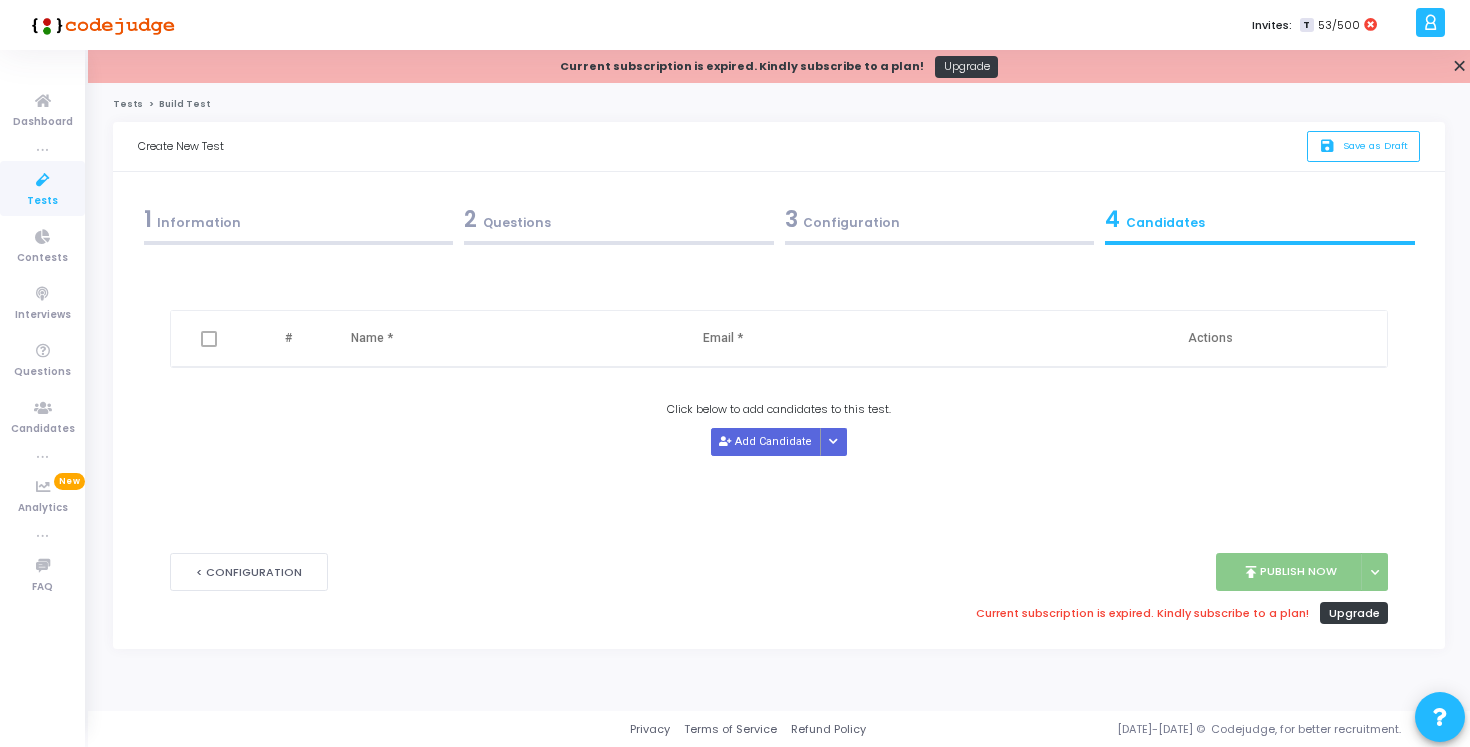 click on "< Configuration  publish  Publish Now   Publish Later" at bounding box center [779, 557] 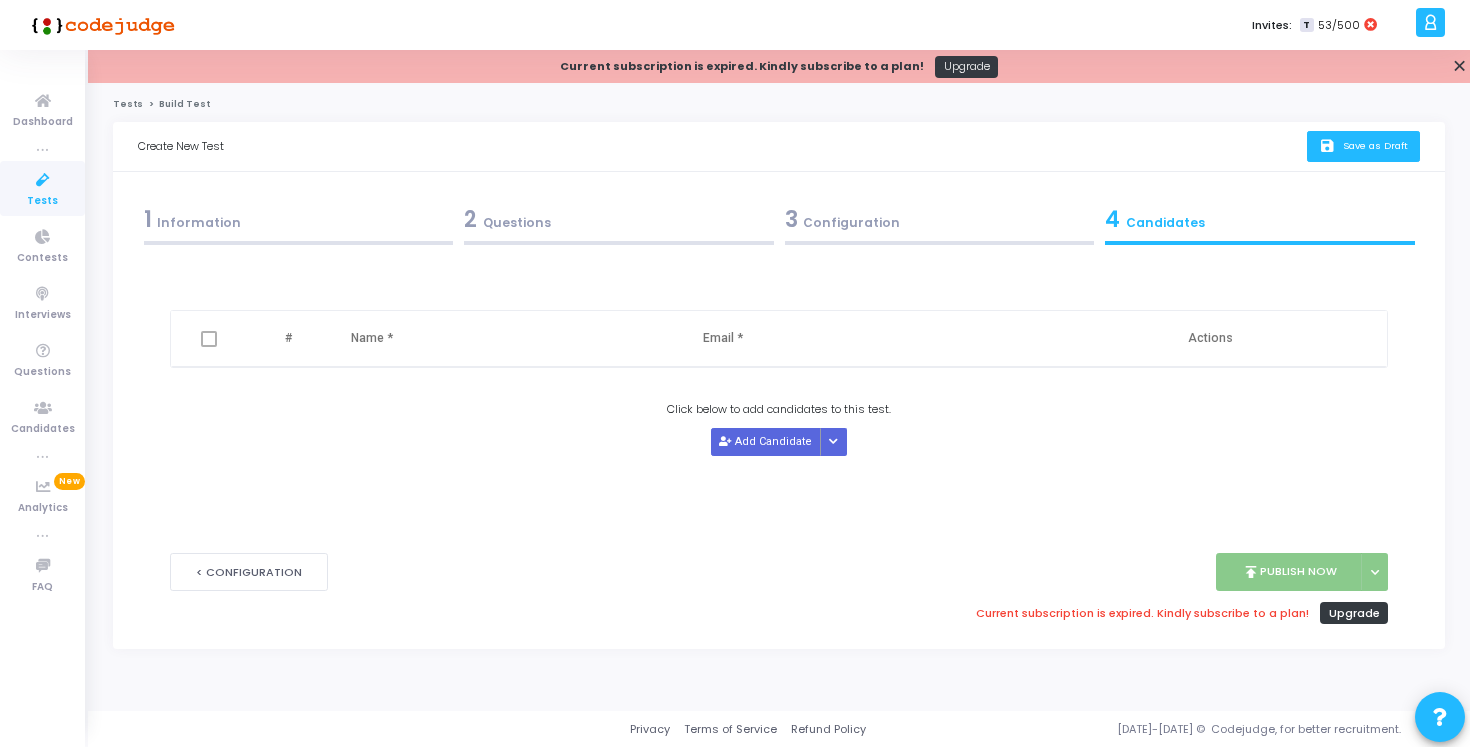 click on "Save as Draft" 